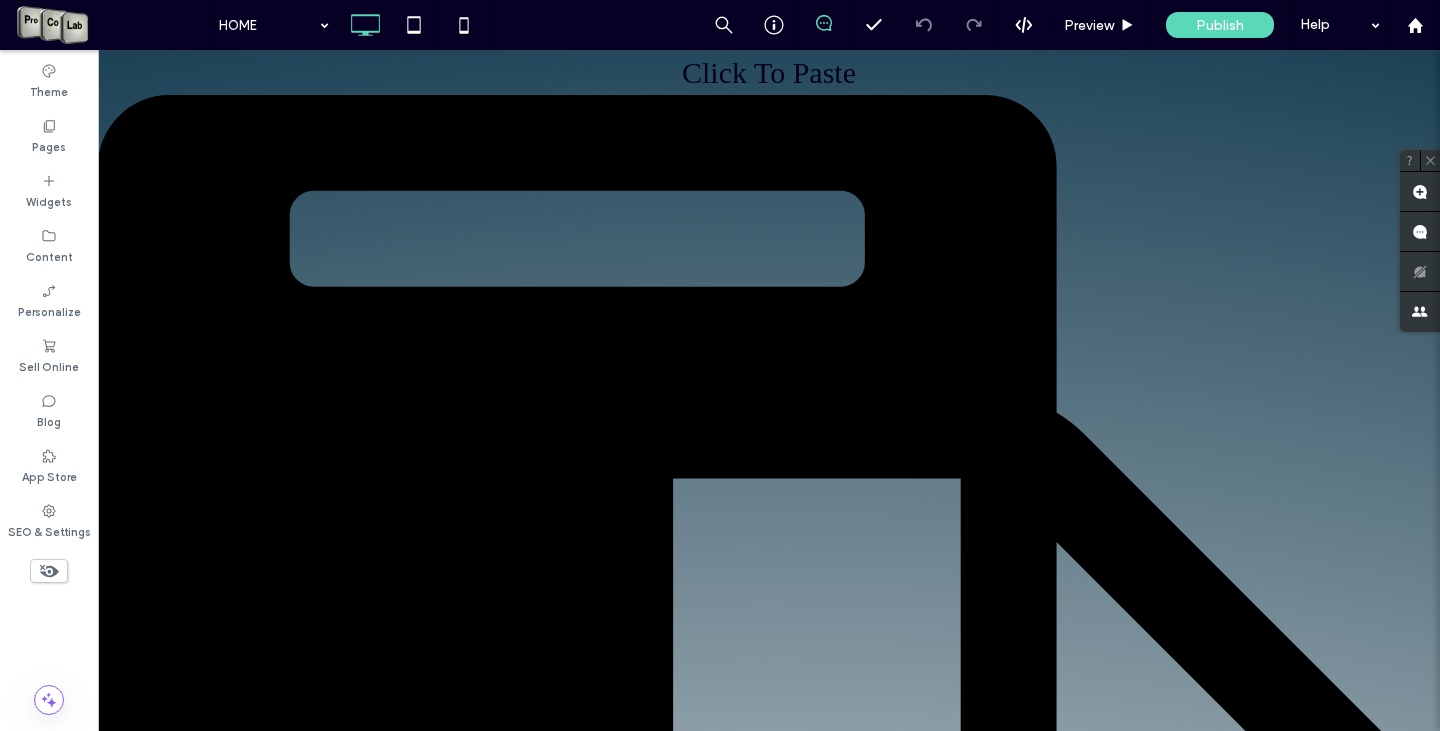 scroll, scrollTop: 0, scrollLeft: 0, axis: both 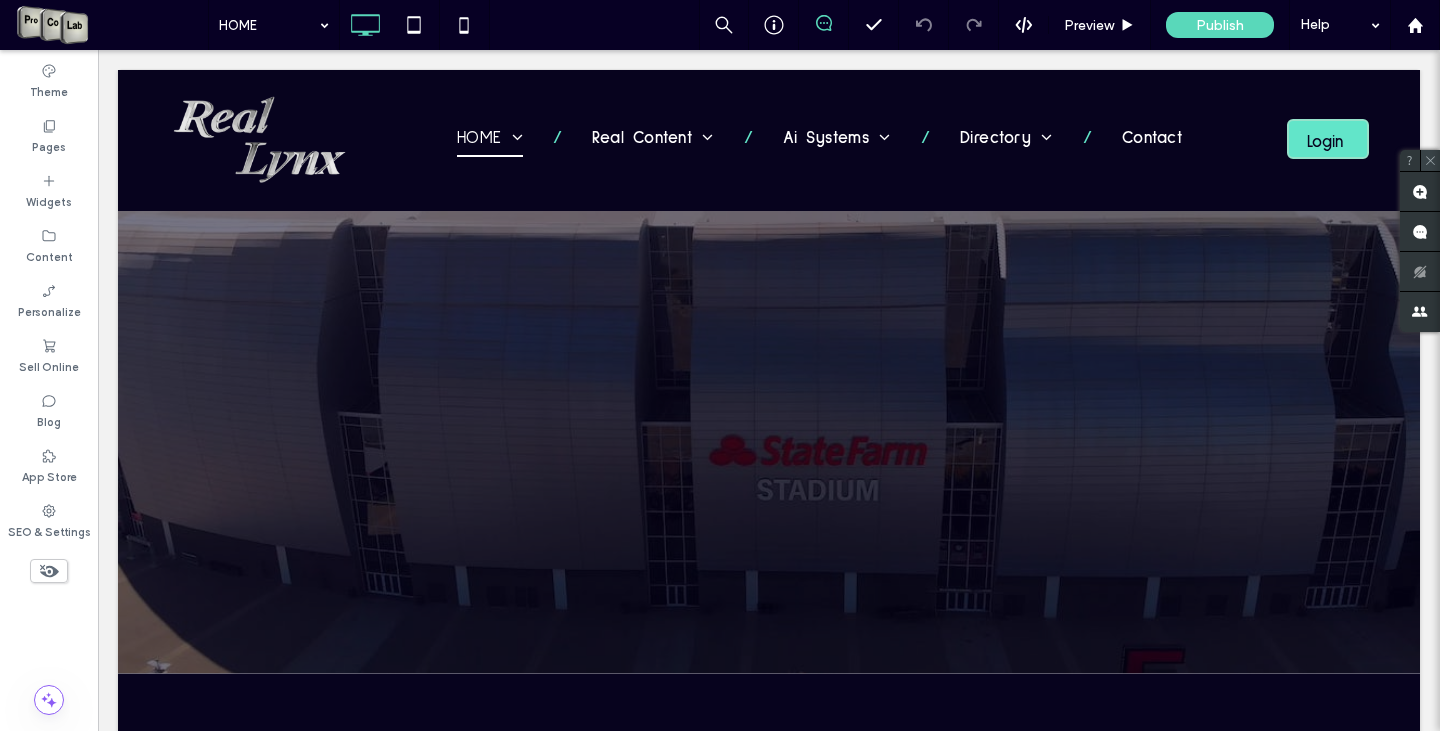 click 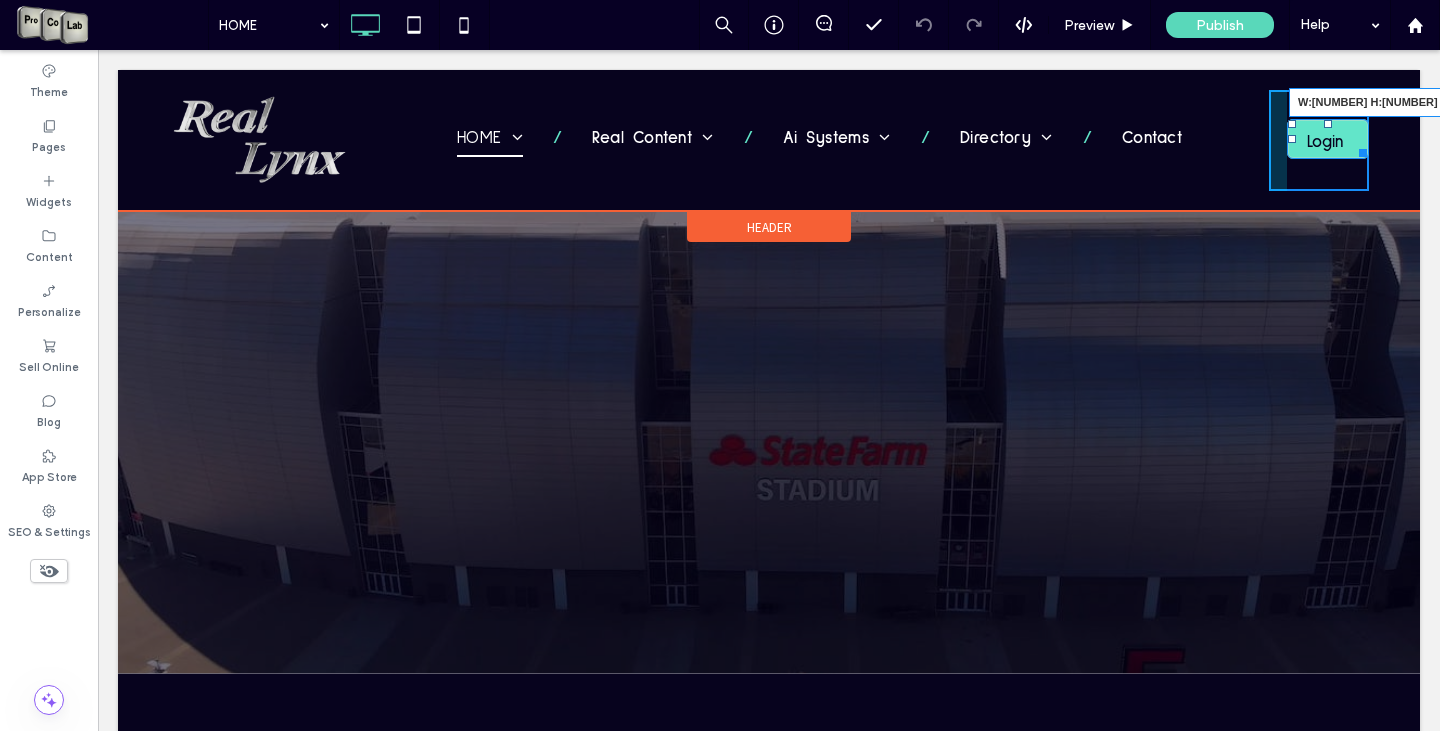 drag, startPoint x: 1351, startPoint y: 148, endPoint x: 1363, endPoint y: 146, distance: 12.165525 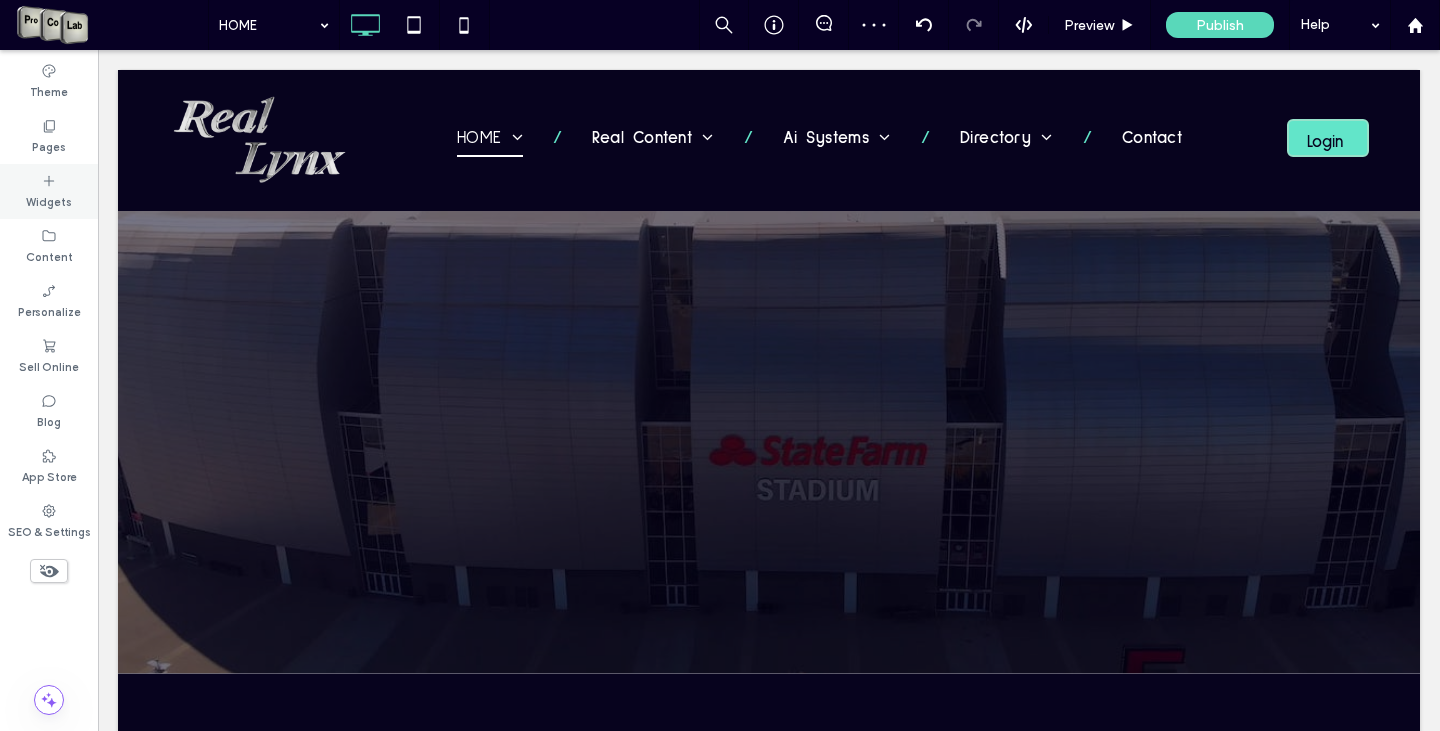 click 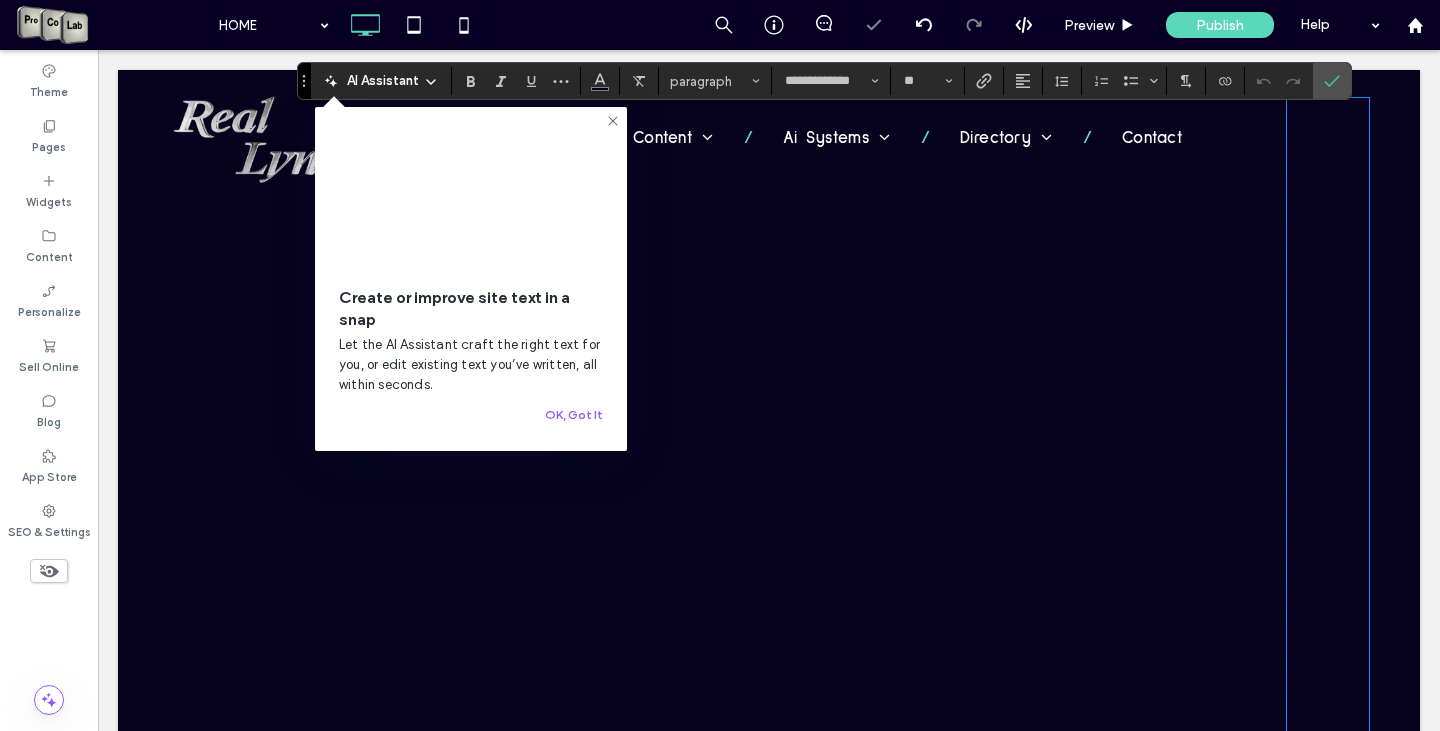 type 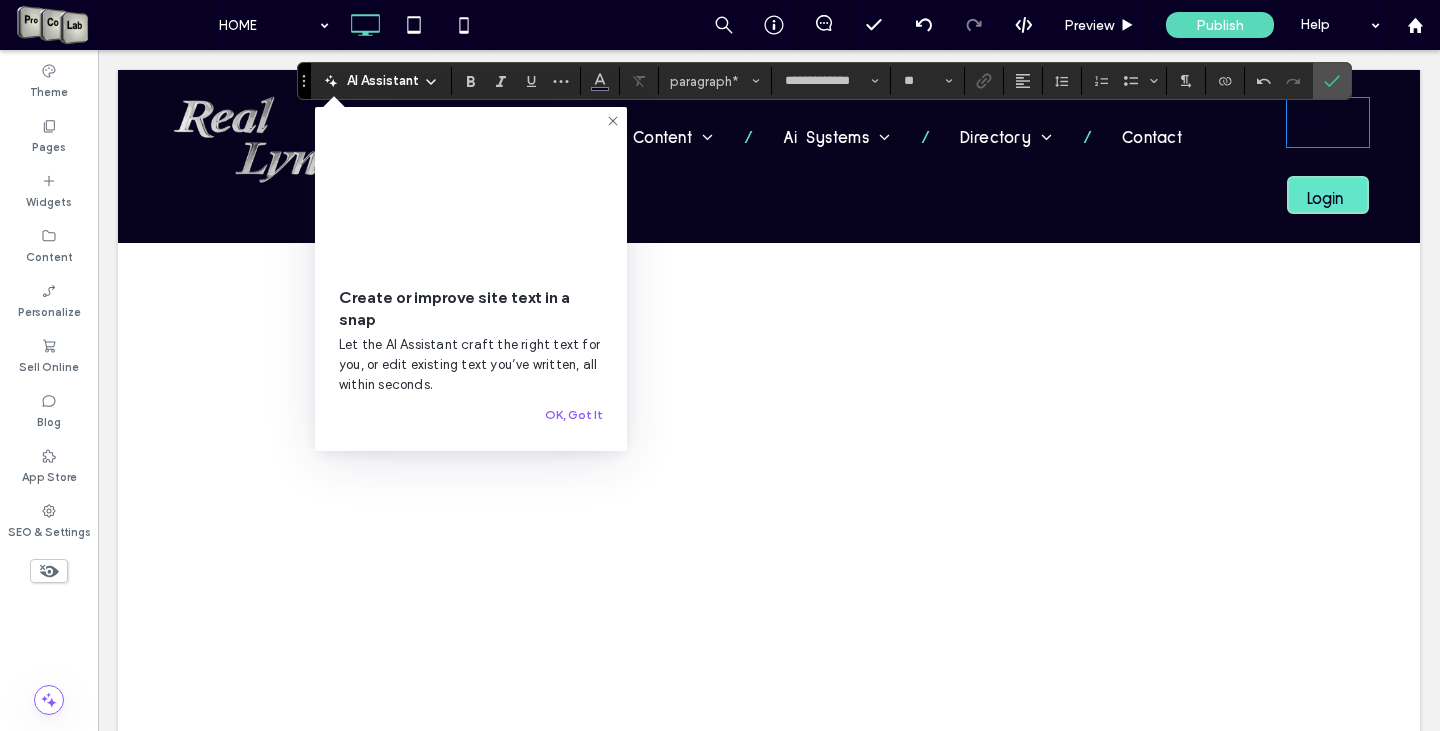 click on "*****" at bounding box center [1316, 122] 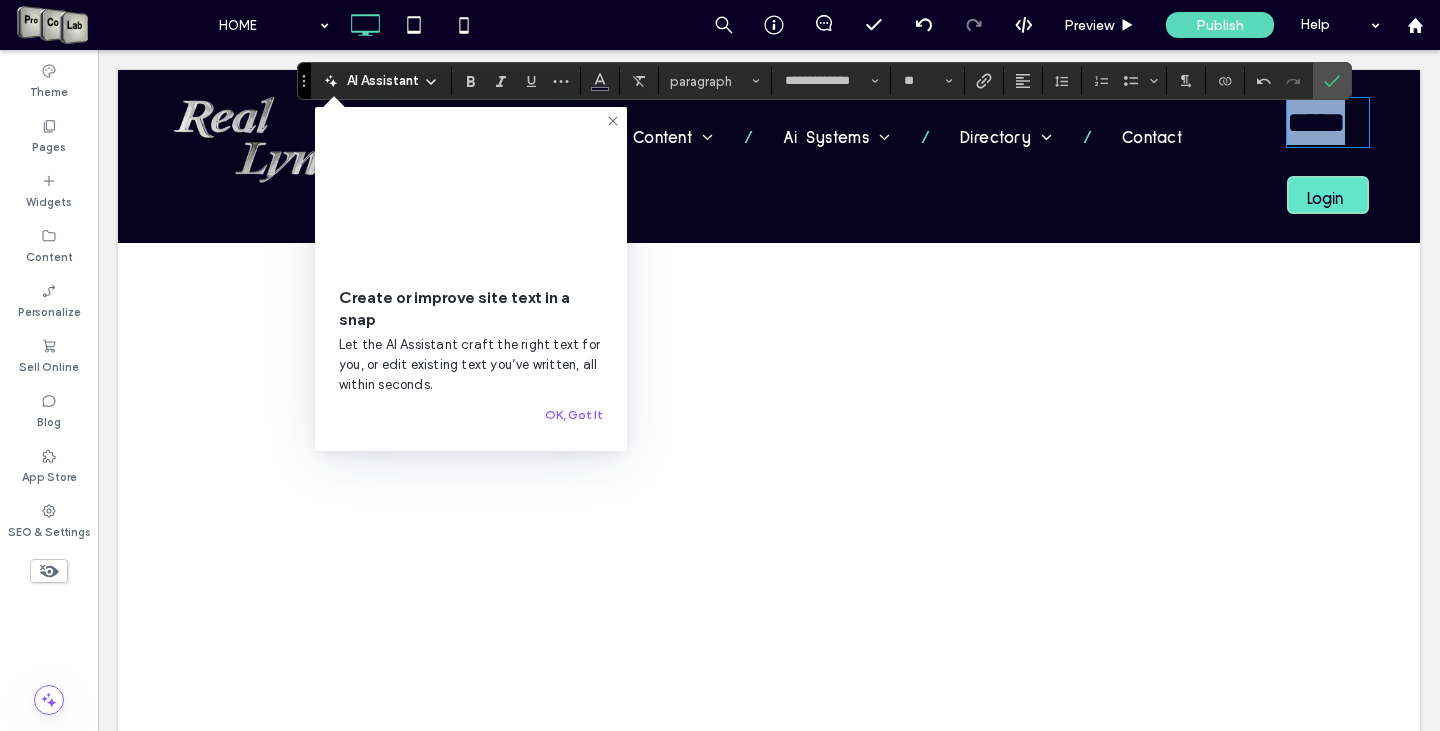 click on "*****" at bounding box center (1316, 122) 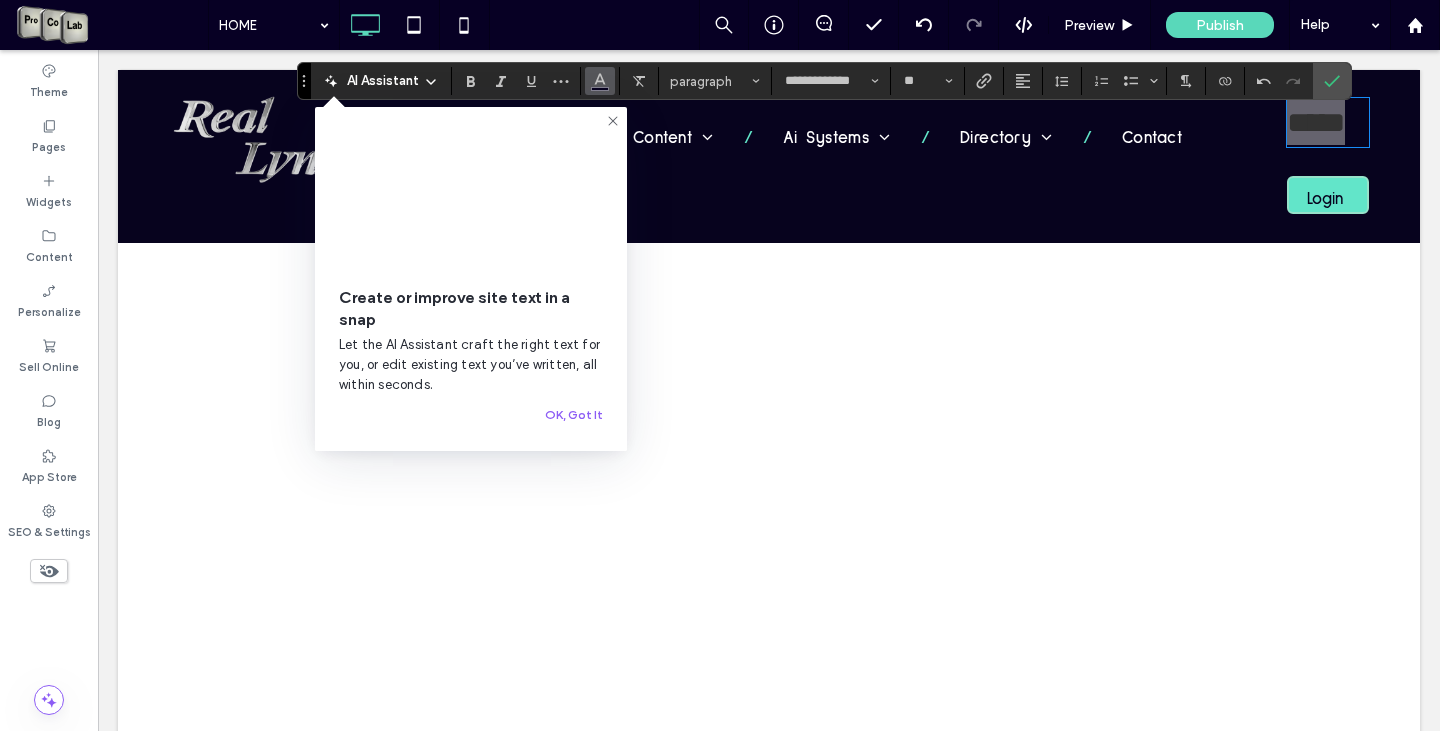 click 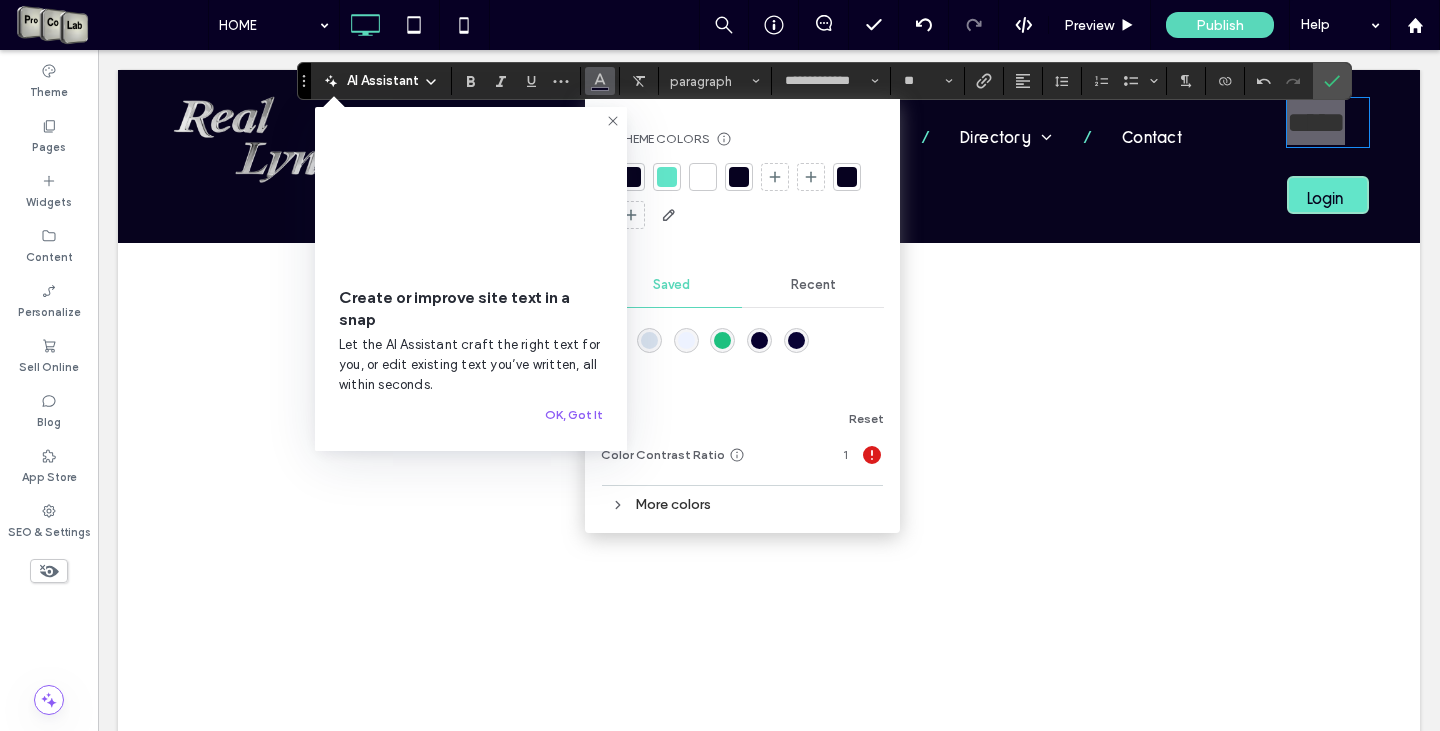 click at bounding box center [703, 177] 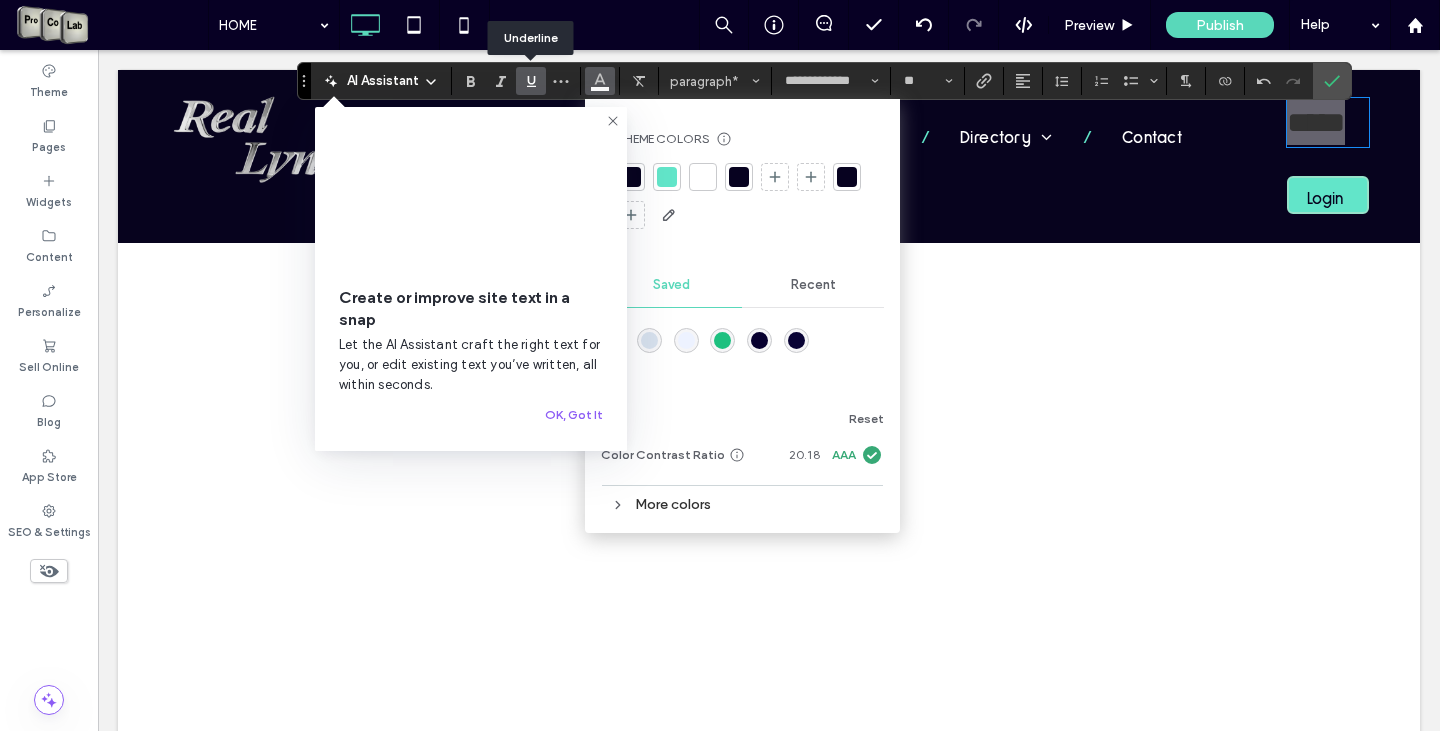 click 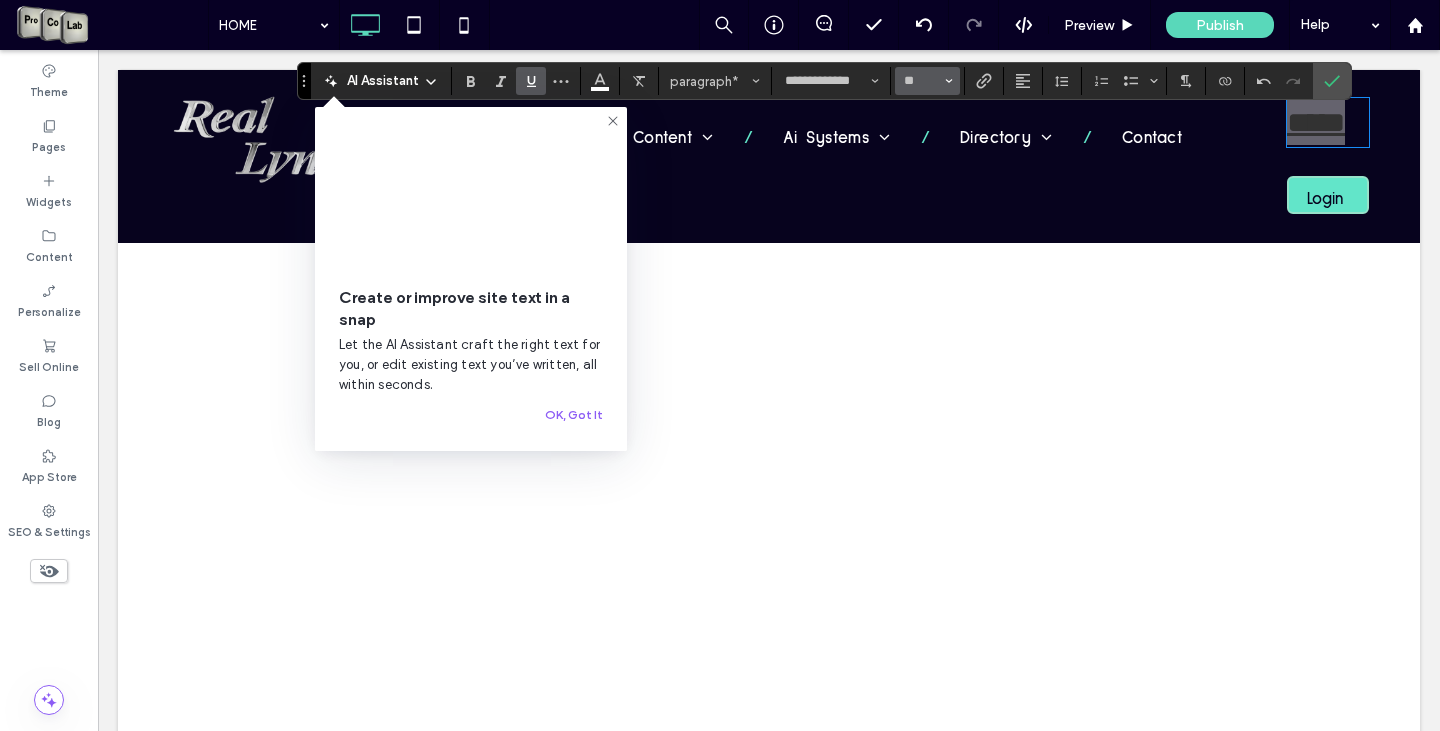 click at bounding box center (949, 81) 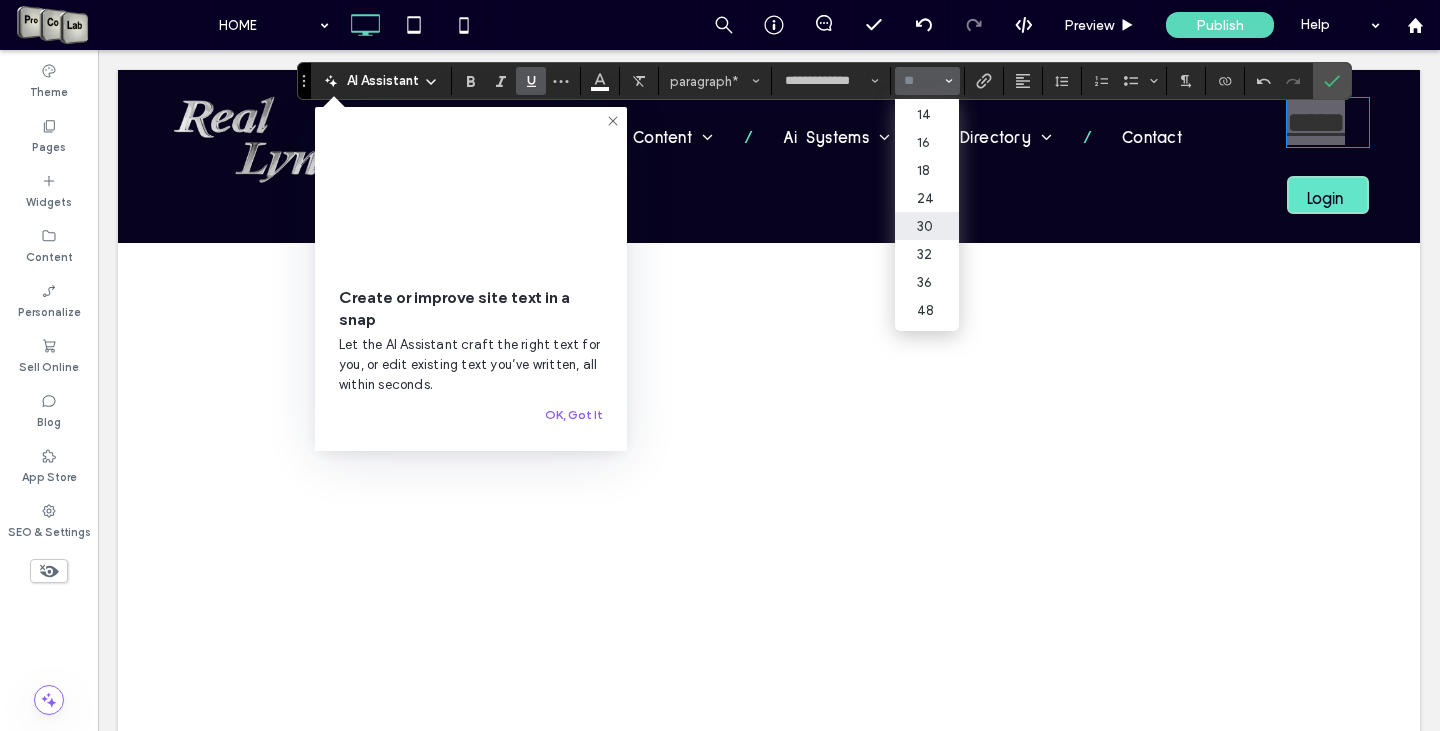 scroll, scrollTop: 146, scrollLeft: 0, axis: vertical 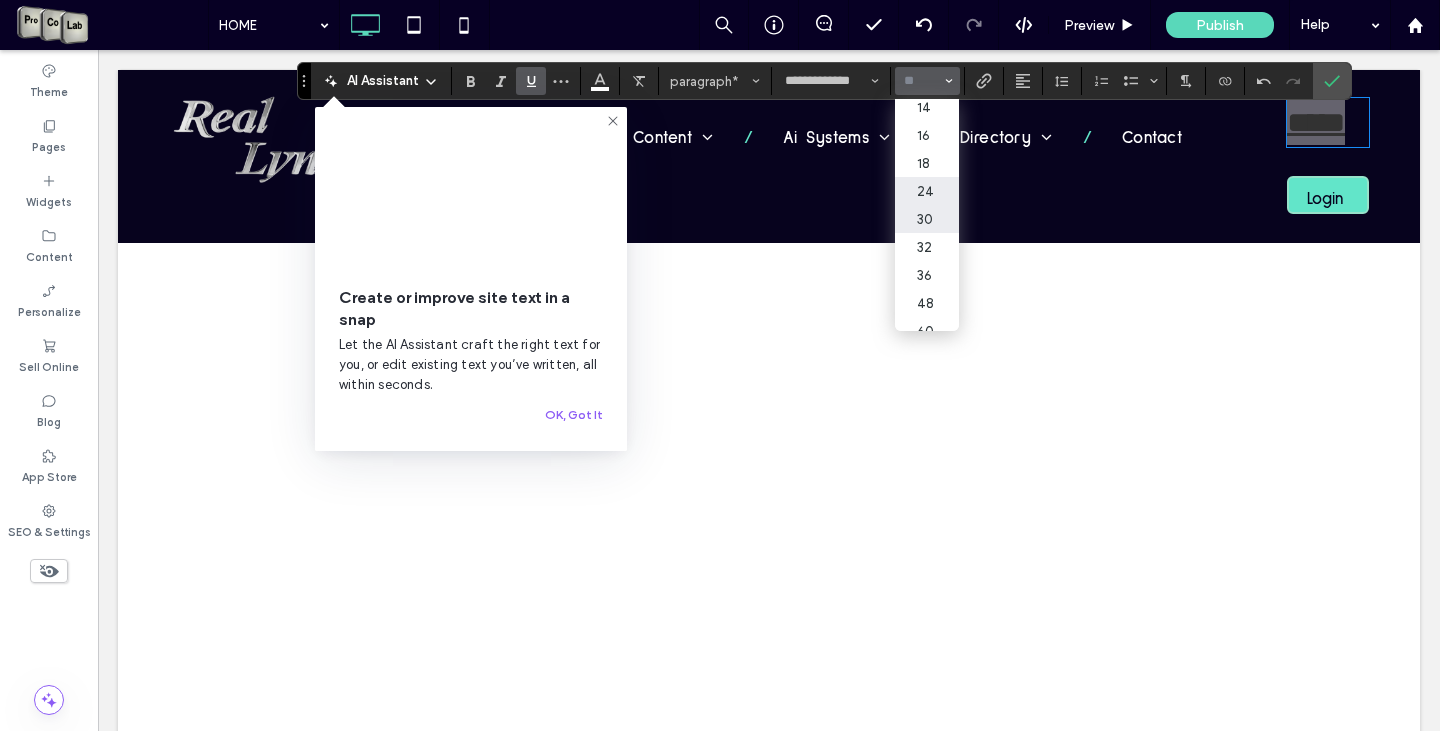click on "24" at bounding box center [927, 191] 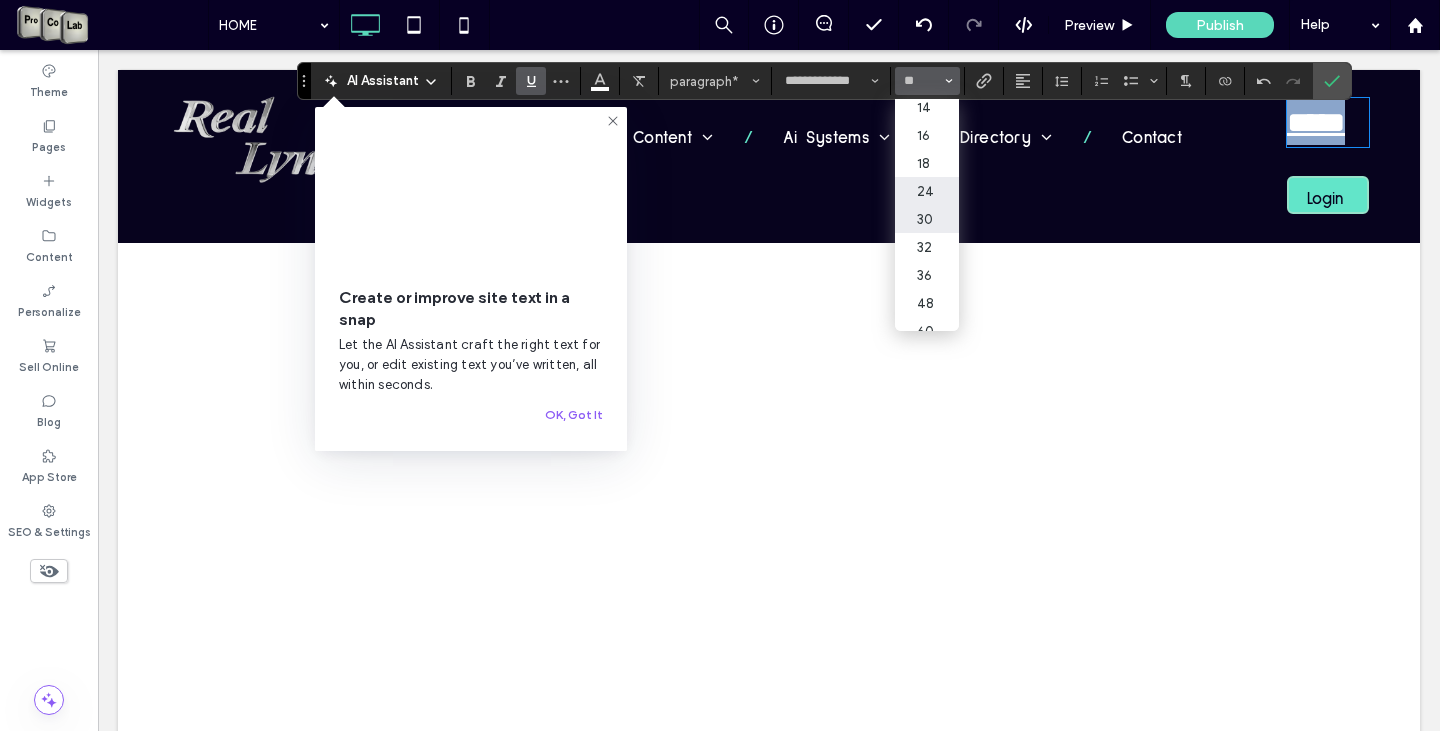 type on "**" 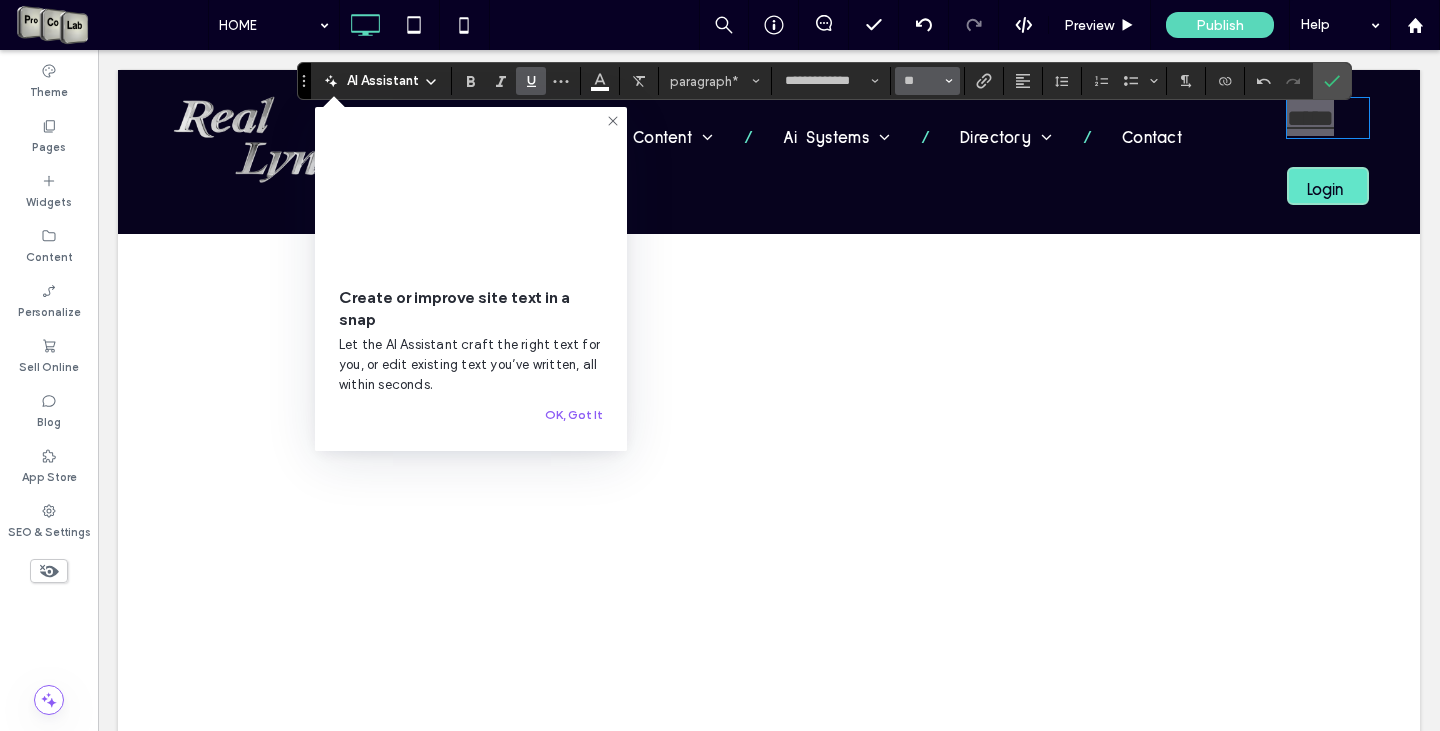 click 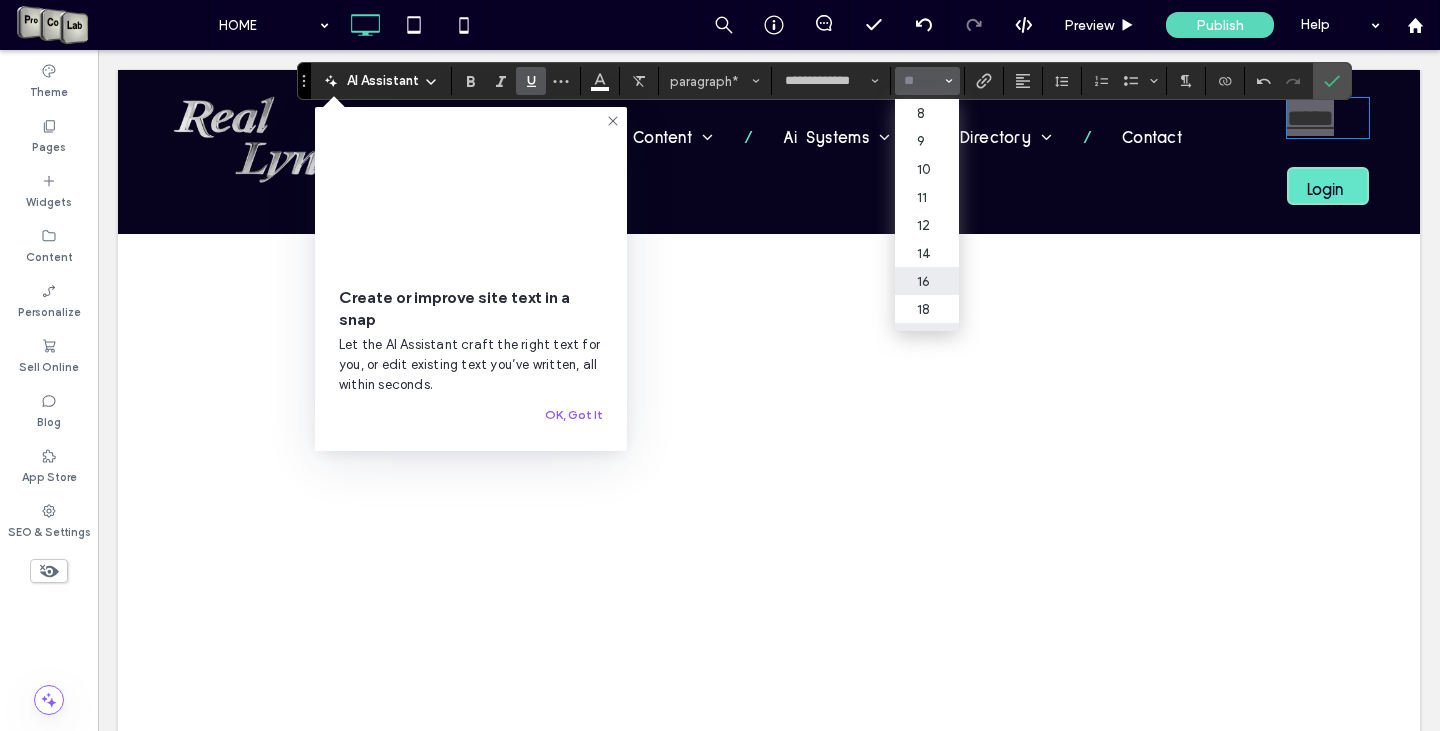 click on "16" at bounding box center (927, 281) 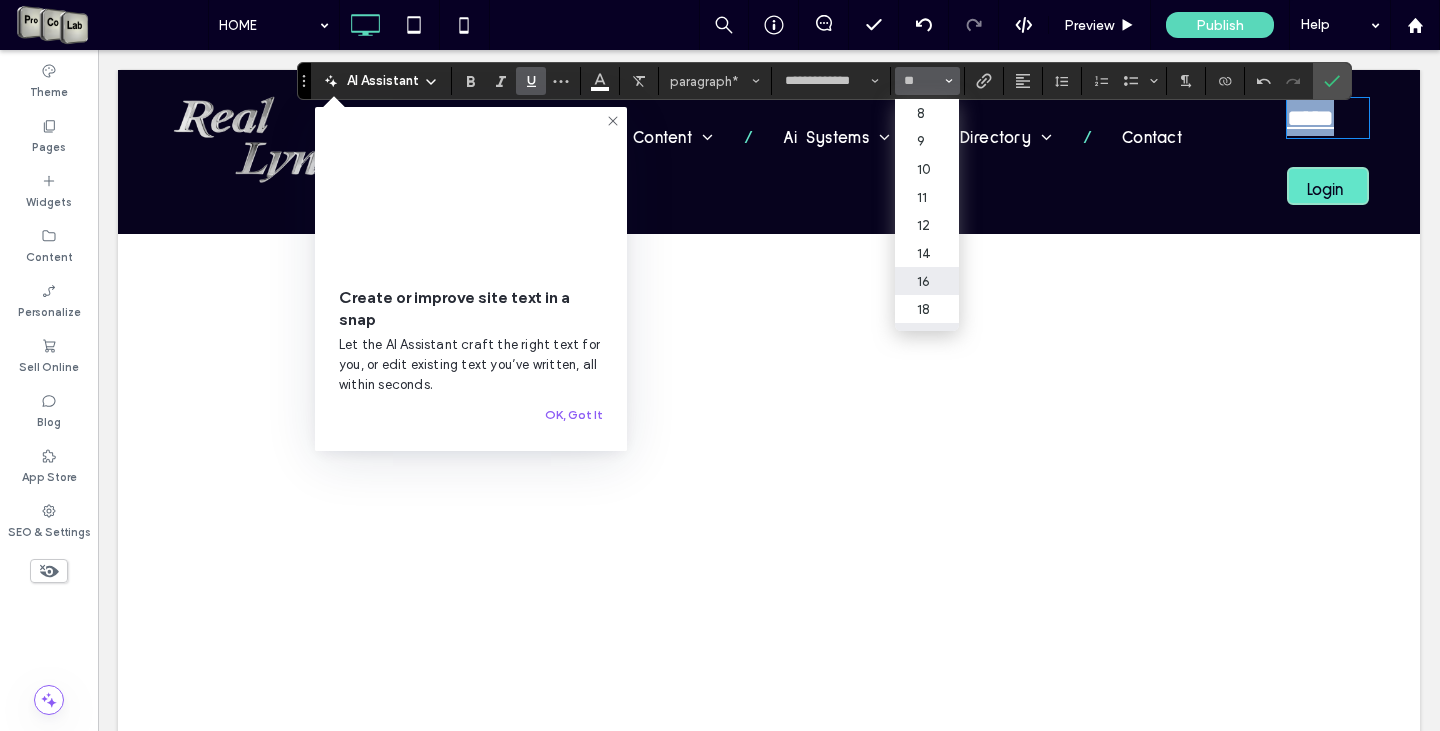 type on "**" 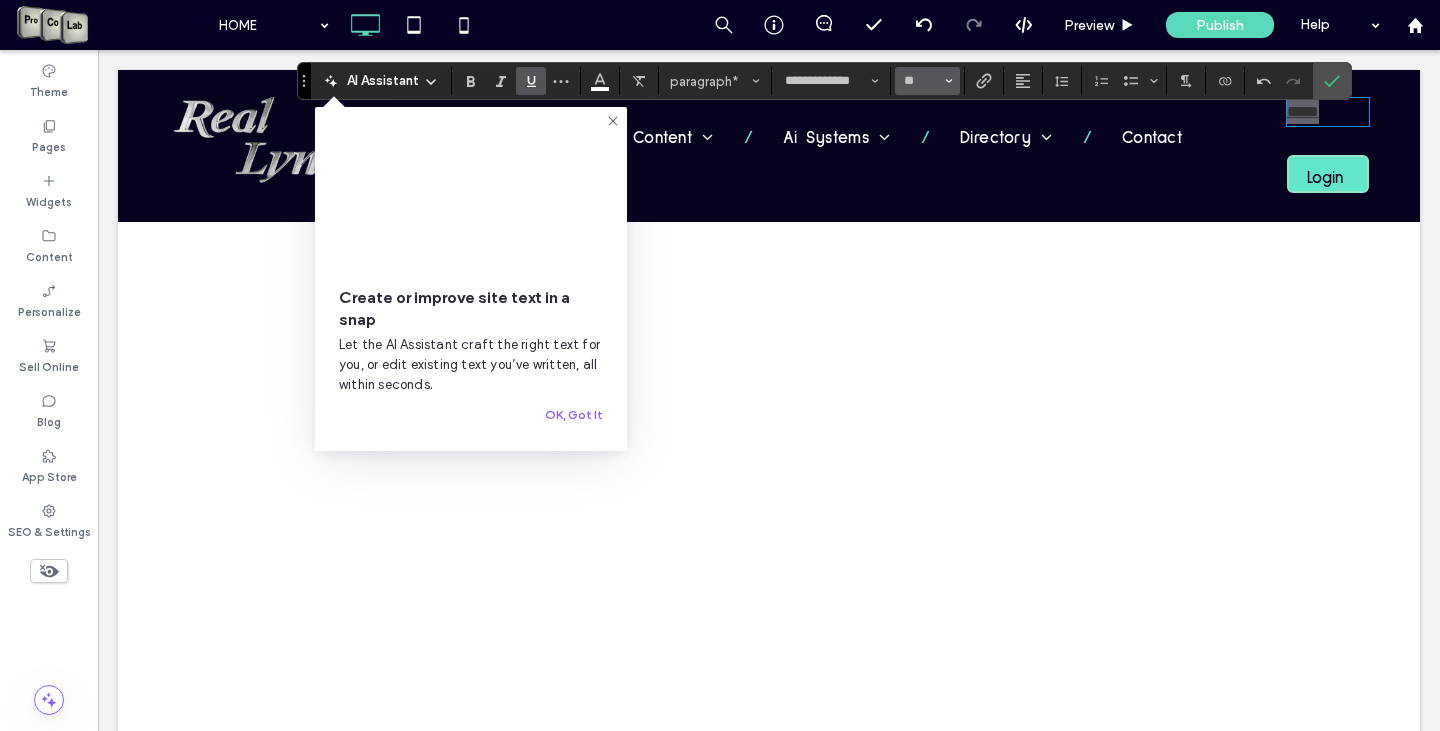 click at bounding box center (949, 81) 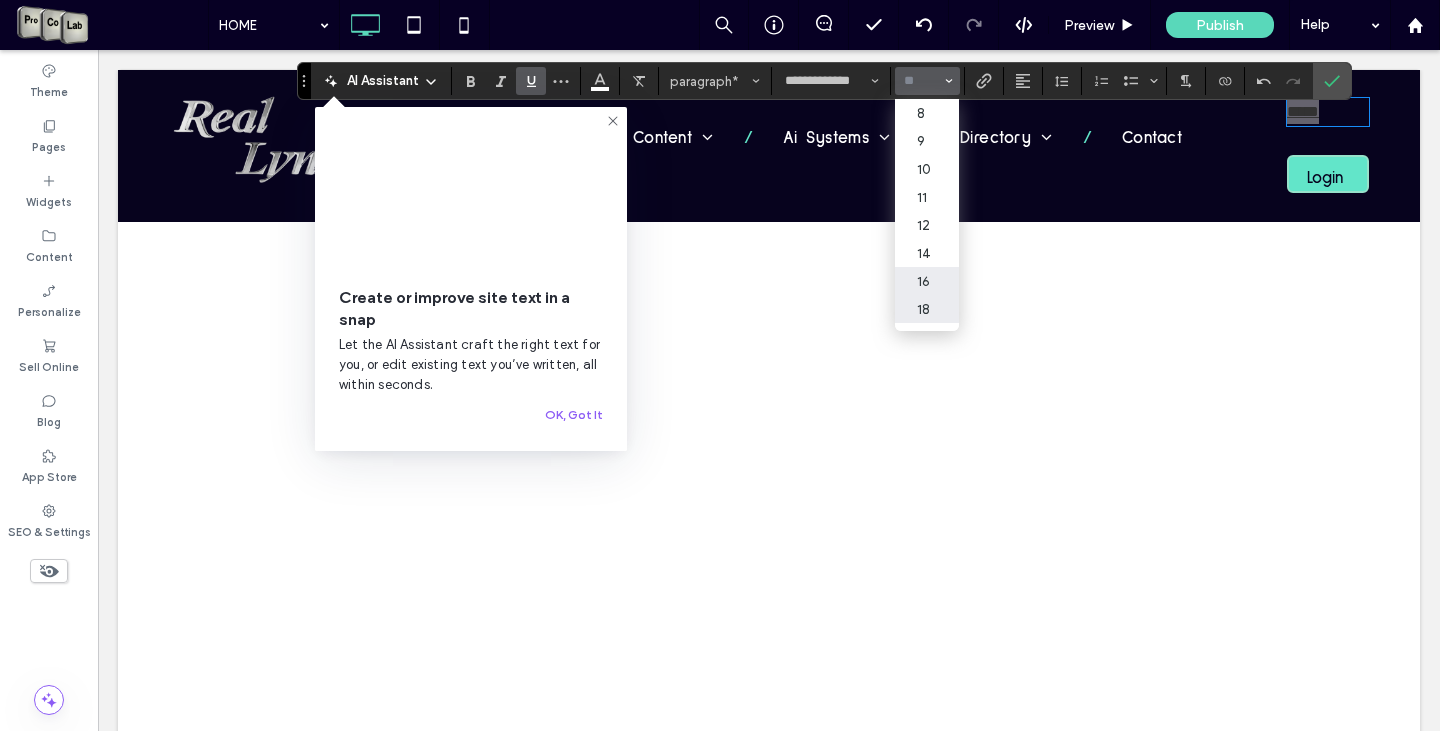 click on "18" at bounding box center [927, 309] 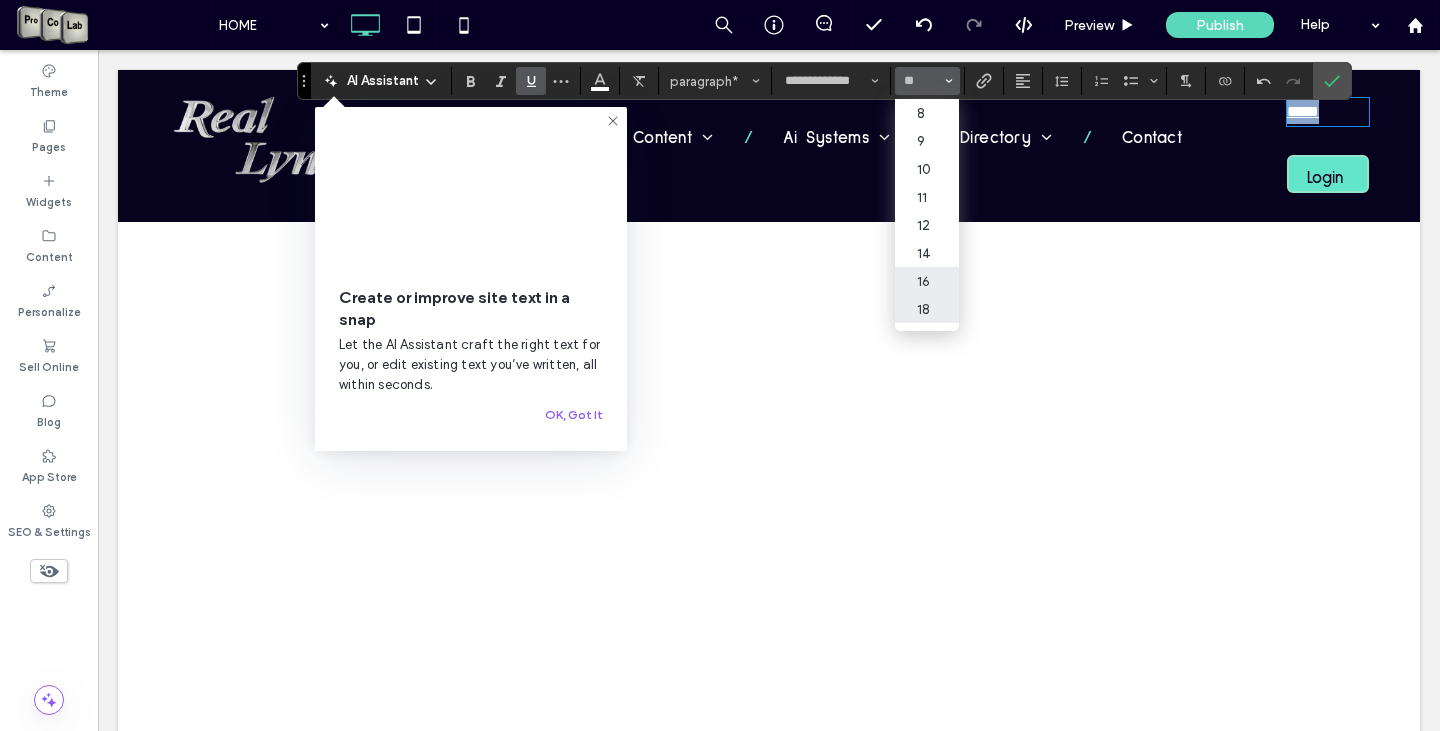 type on "**" 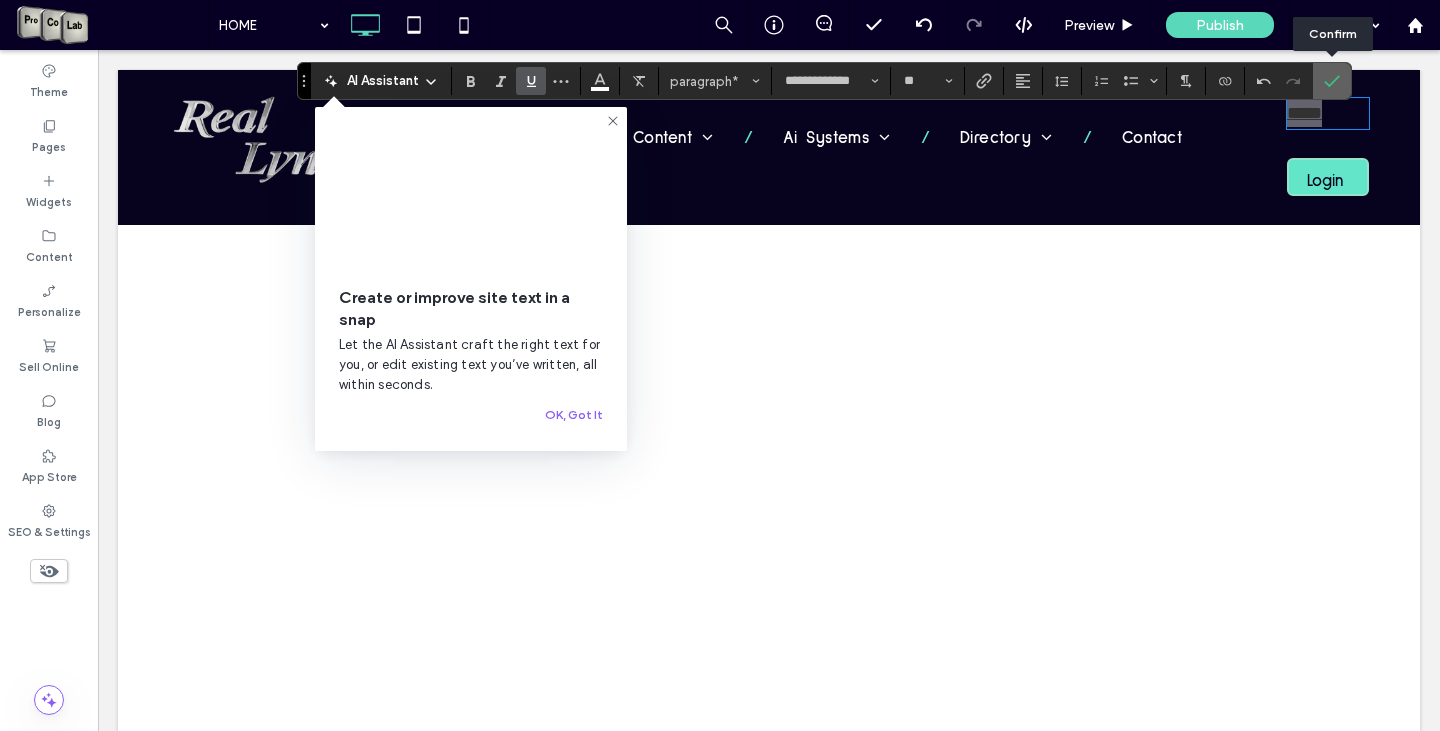 click 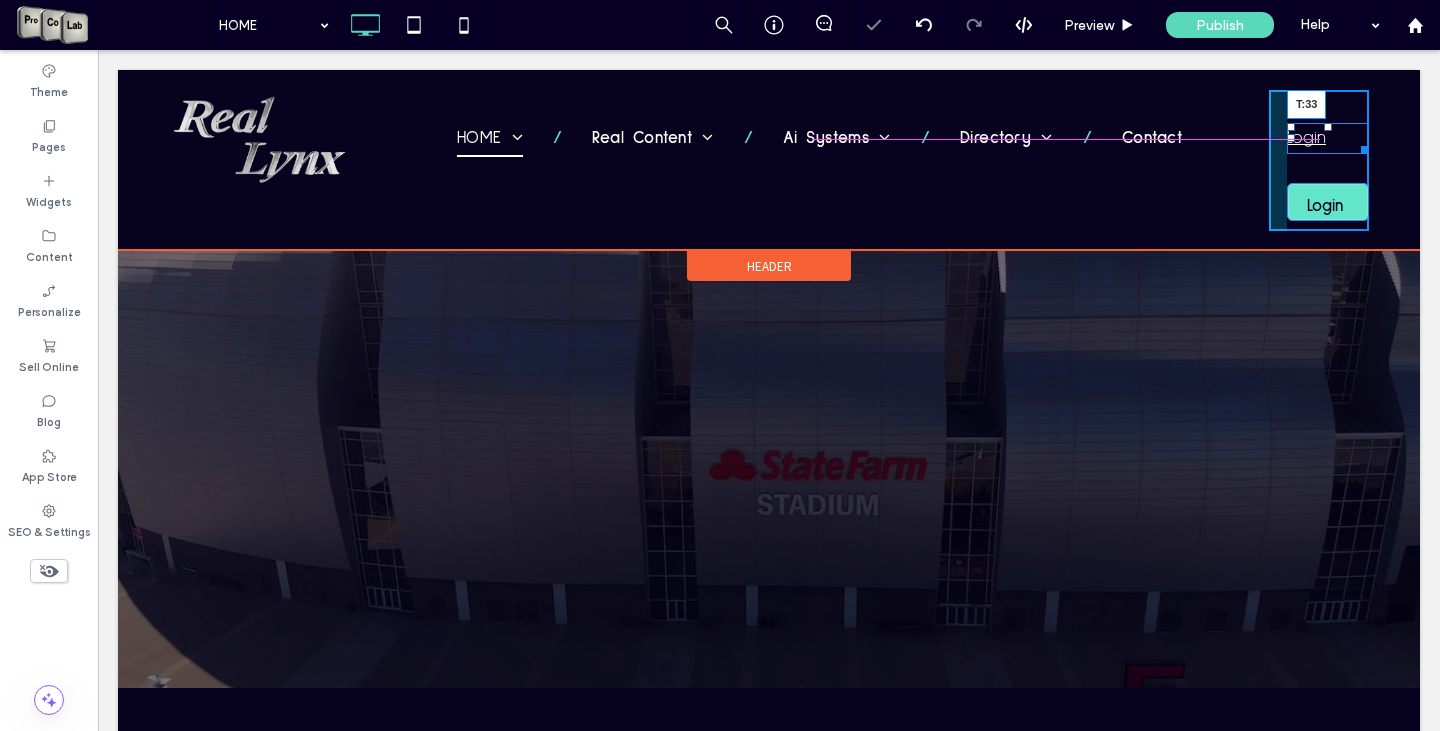 drag, startPoint x: 1318, startPoint y: 100, endPoint x: 1415, endPoint y: 177, distance: 123.84668 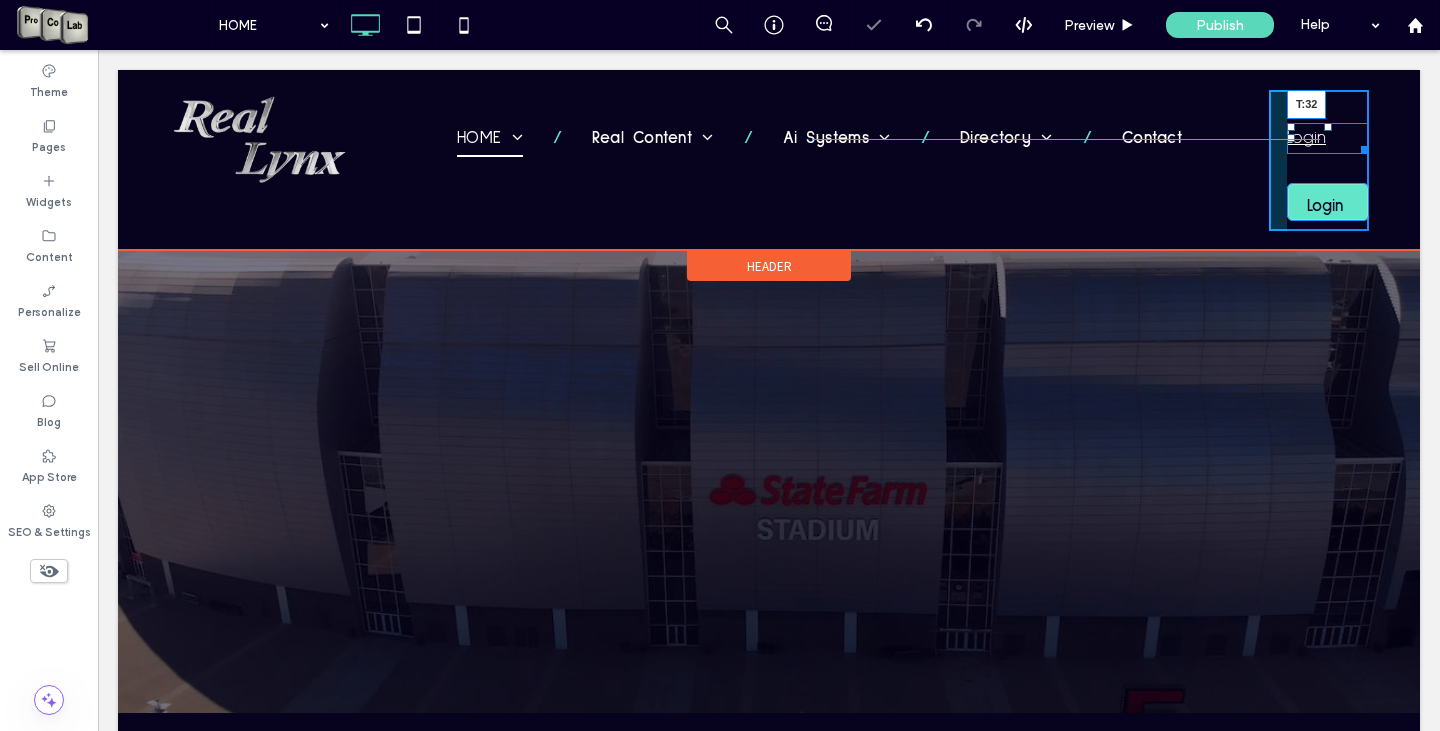 click at bounding box center (1328, 127) 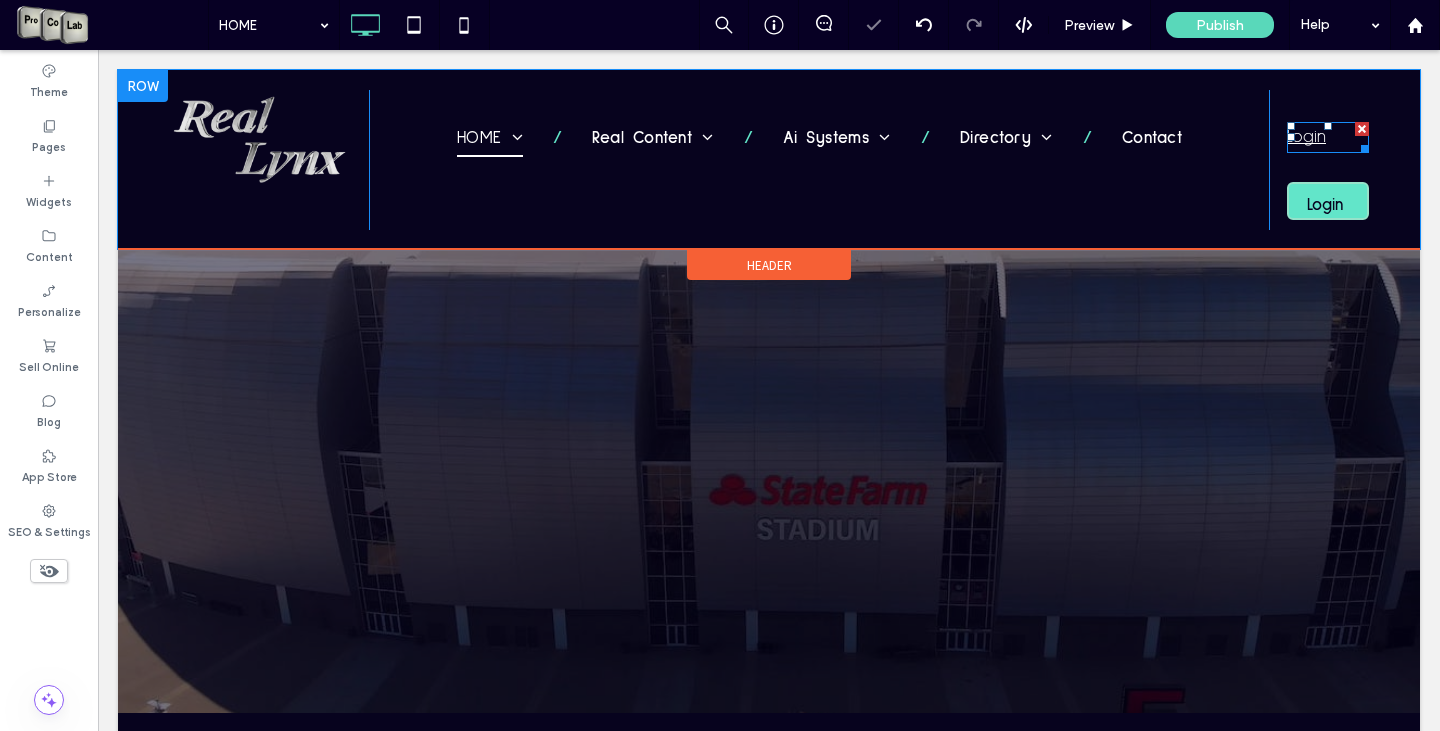 click on "Login" at bounding box center (1306, 137) 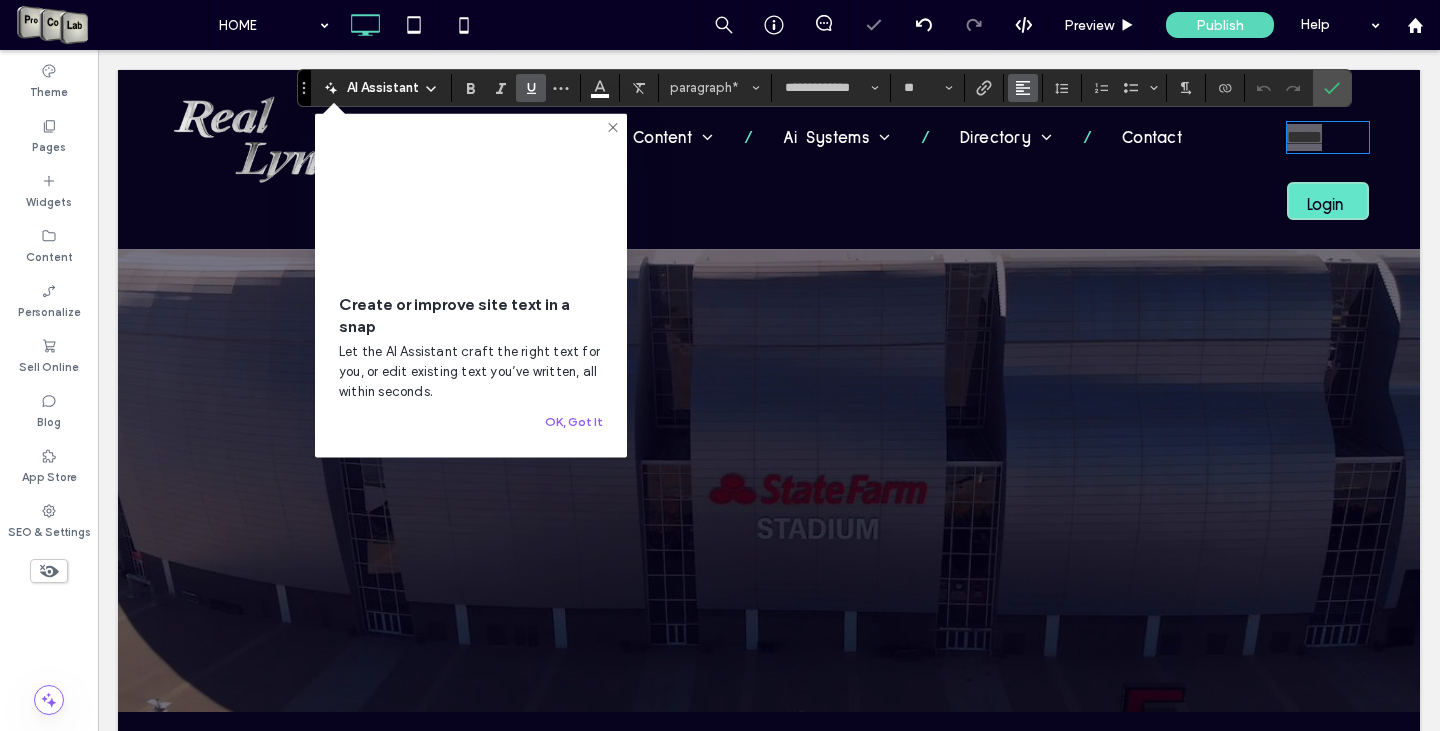 click 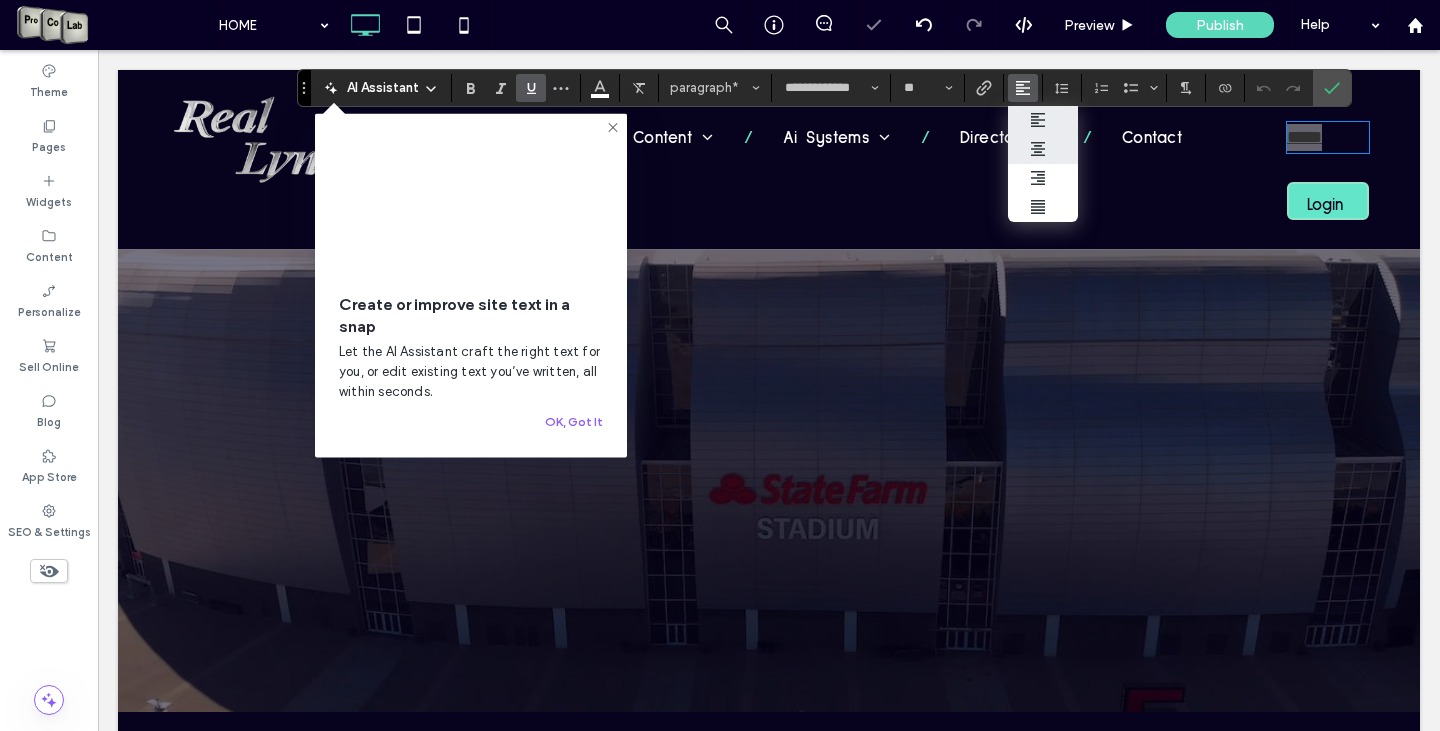 click at bounding box center (1043, 149) 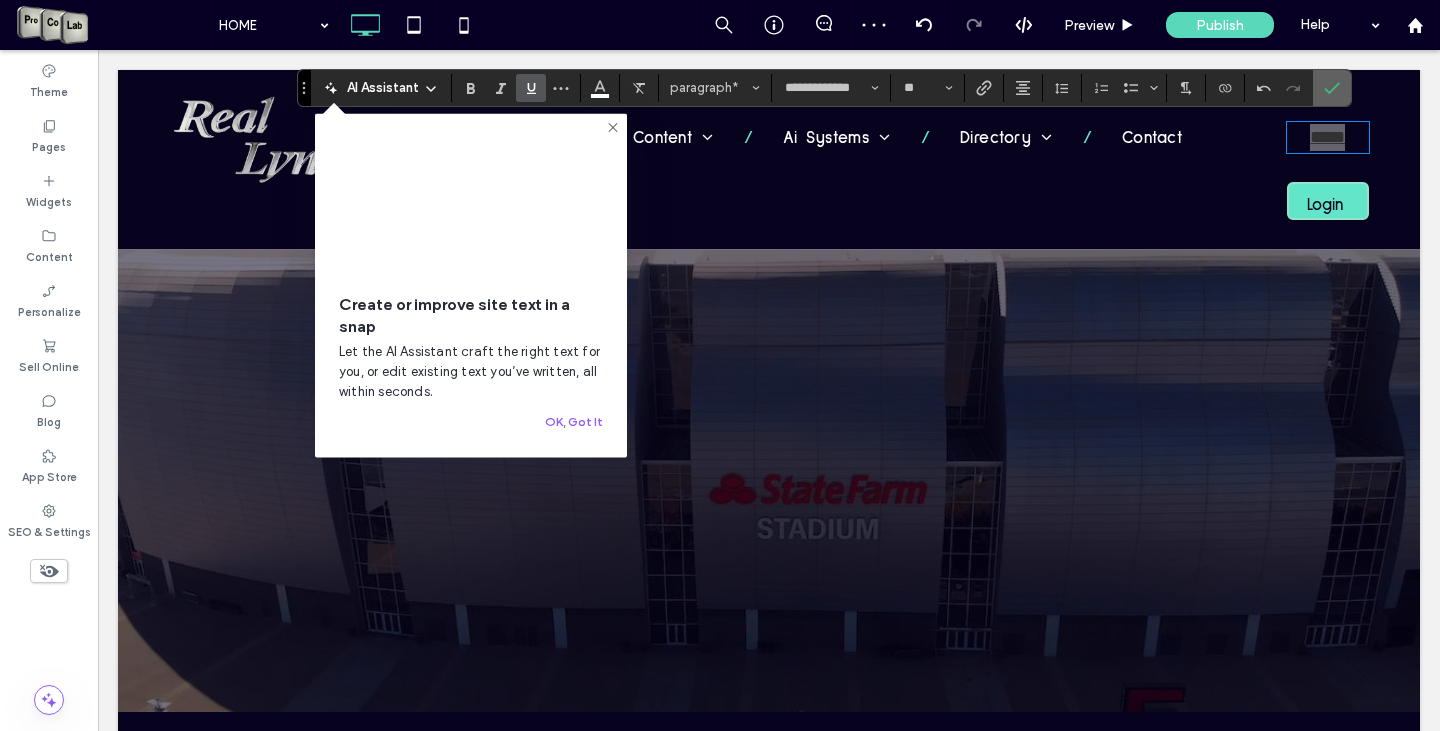 click 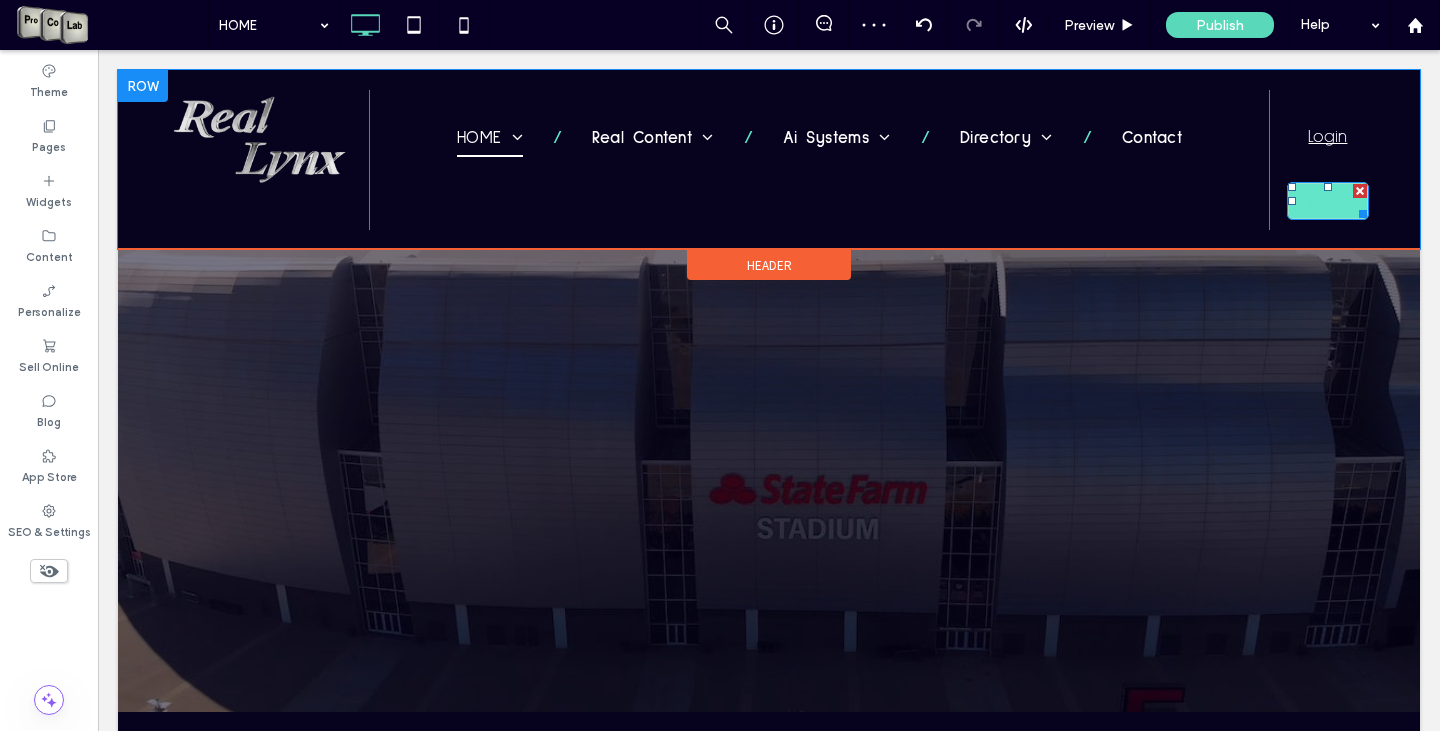 click at bounding box center [1360, 191] 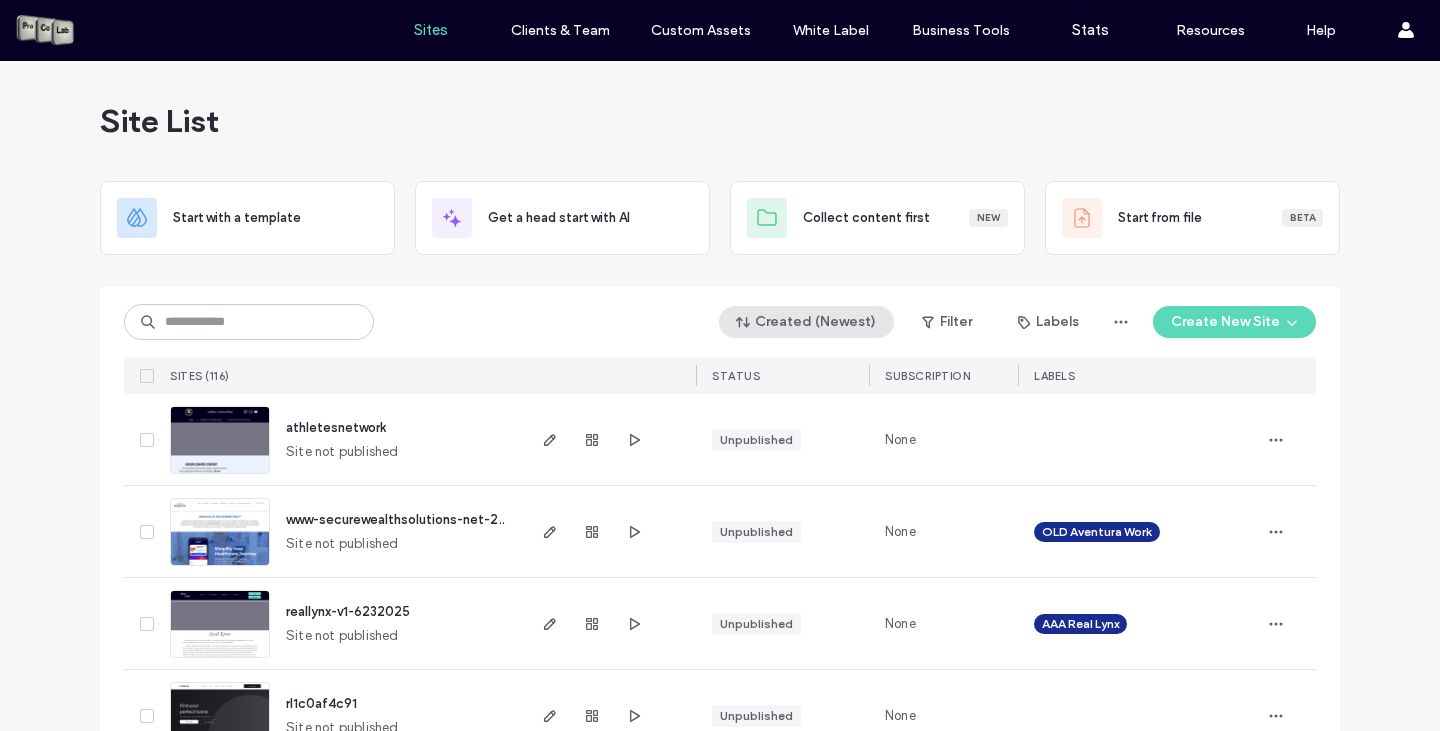 scroll, scrollTop: 0, scrollLeft: 0, axis: both 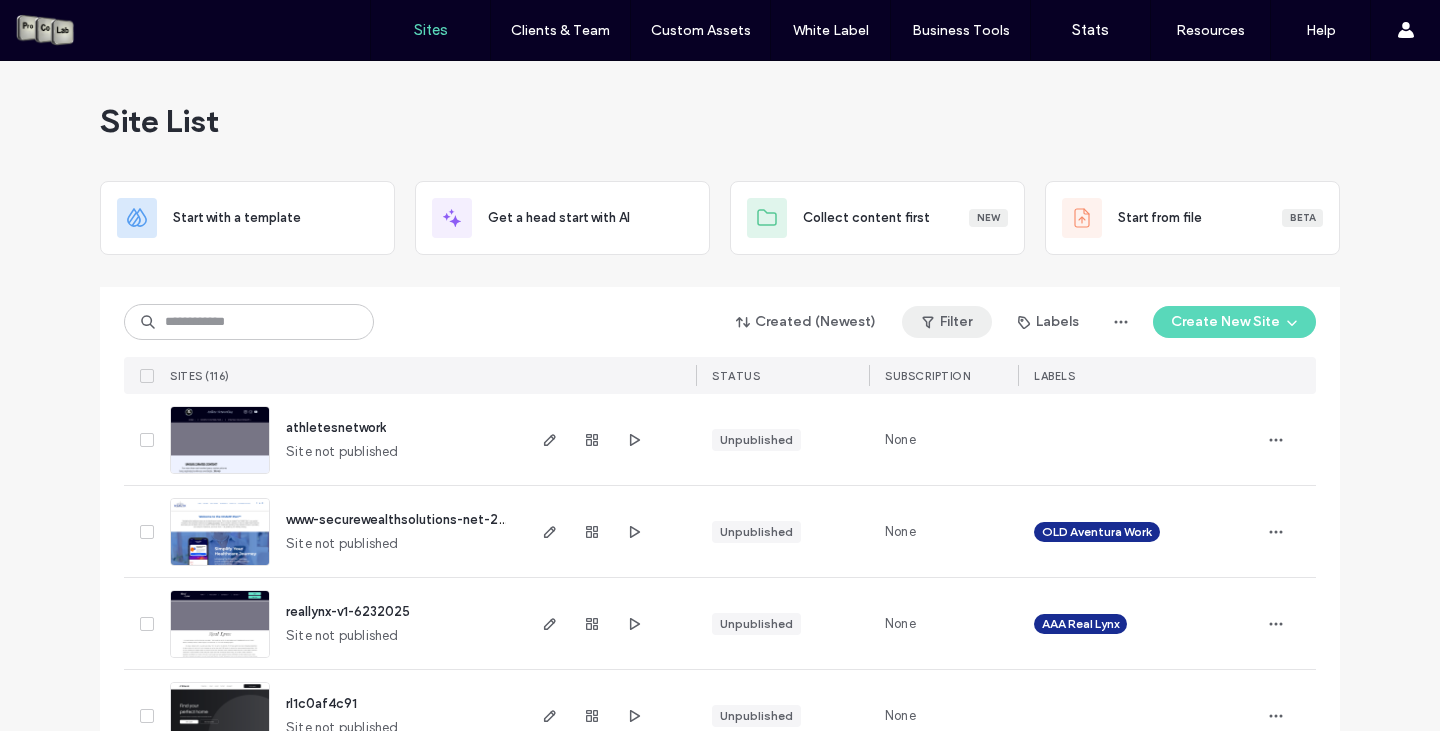 click on "Filter" at bounding box center [947, 322] 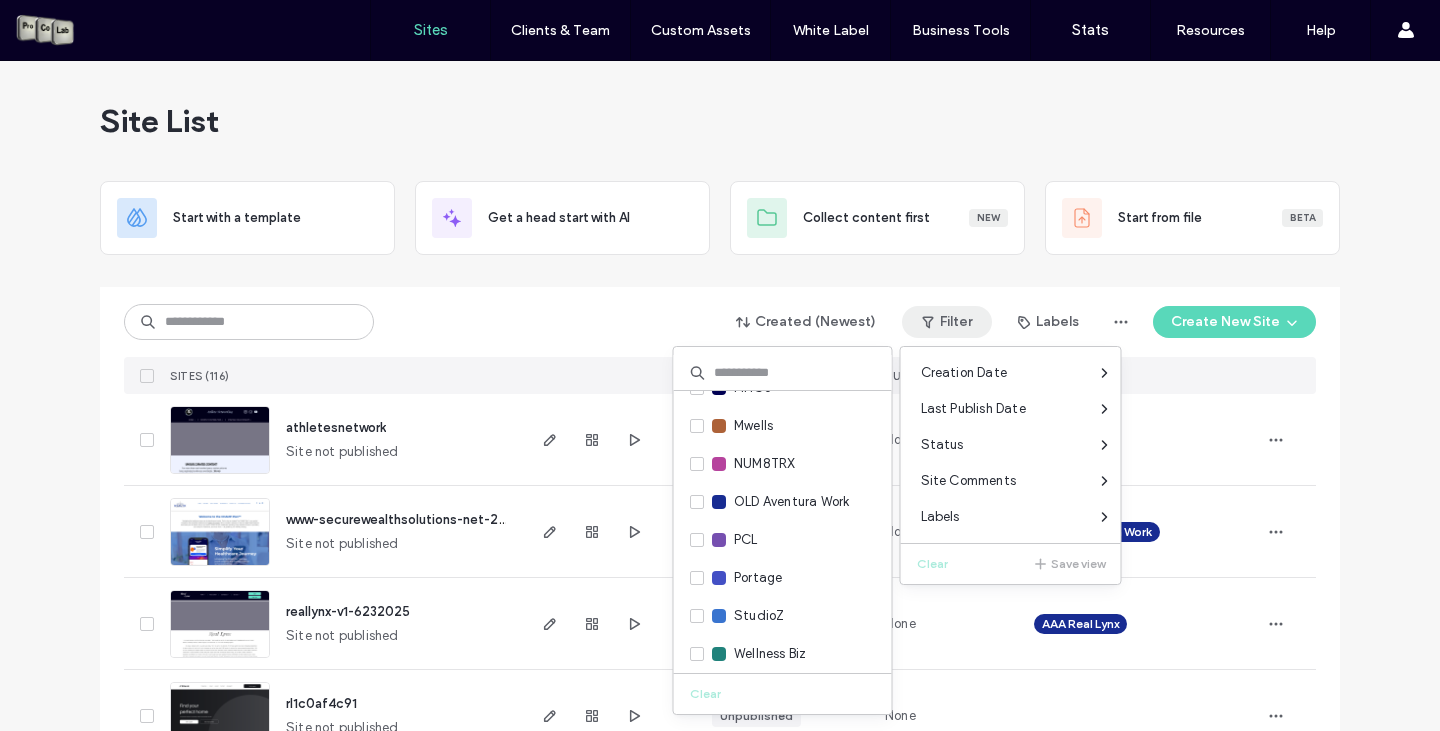 scroll, scrollTop: 828, scrollLeft: 0, axis: vertical 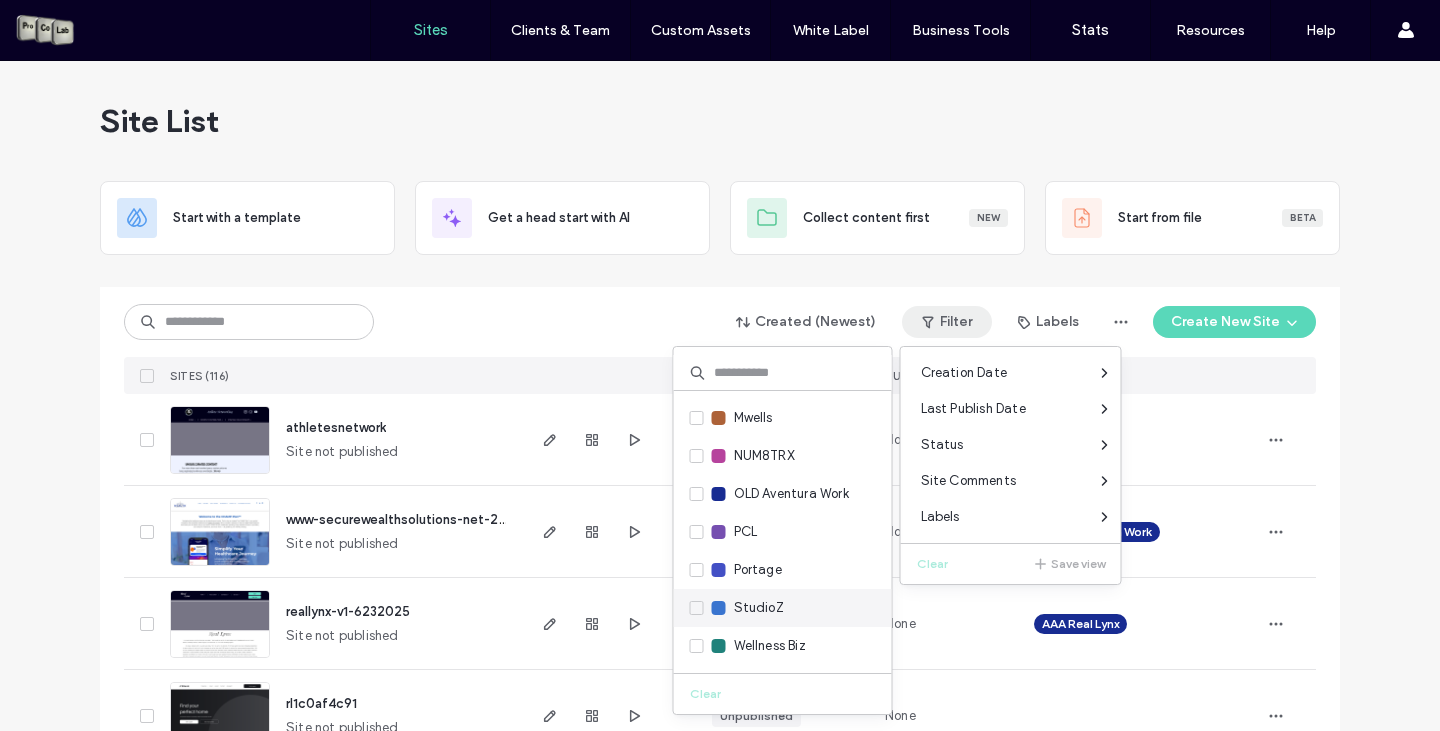 click on "StudioZ" at bounding box center [737, 608] 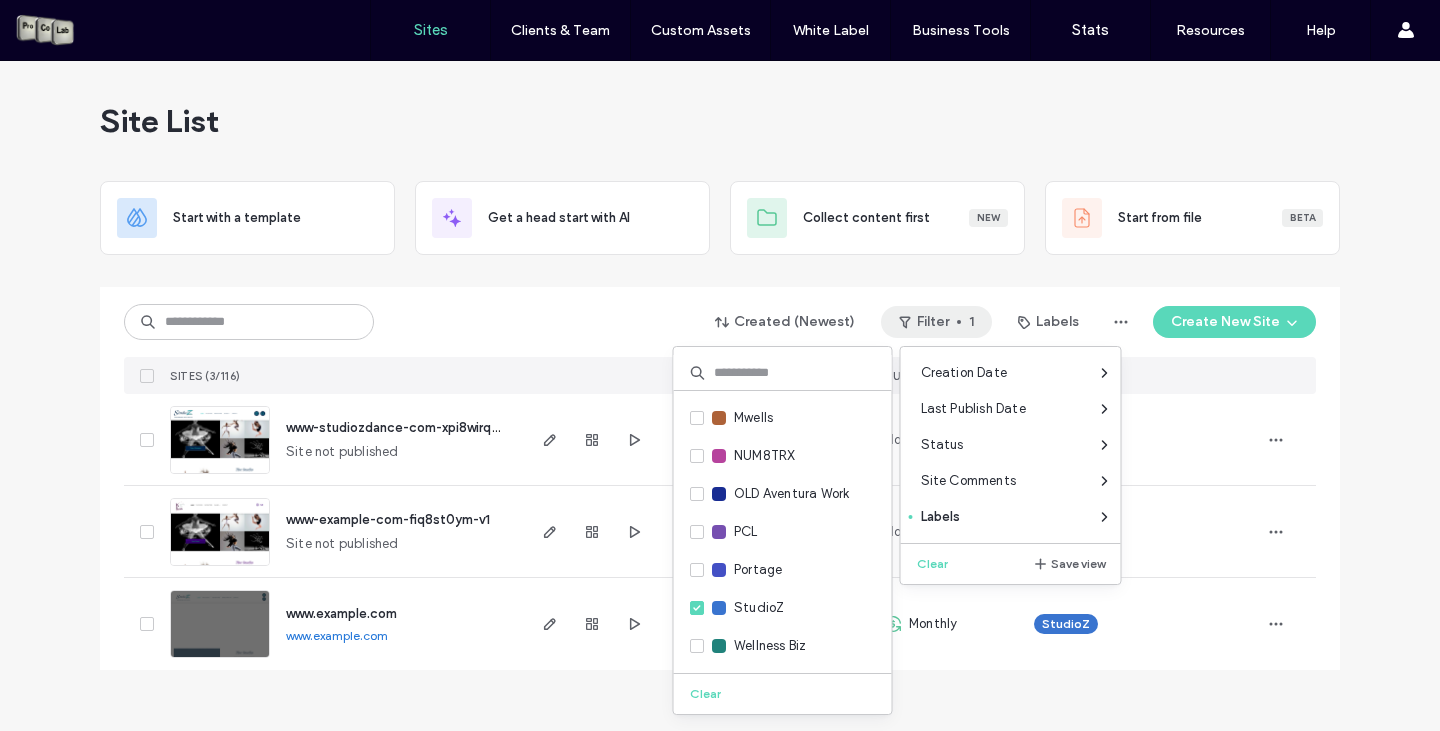 click on "Created (Newest) Filter 1 Labels Create New Site" at bounding box center (720, 322) 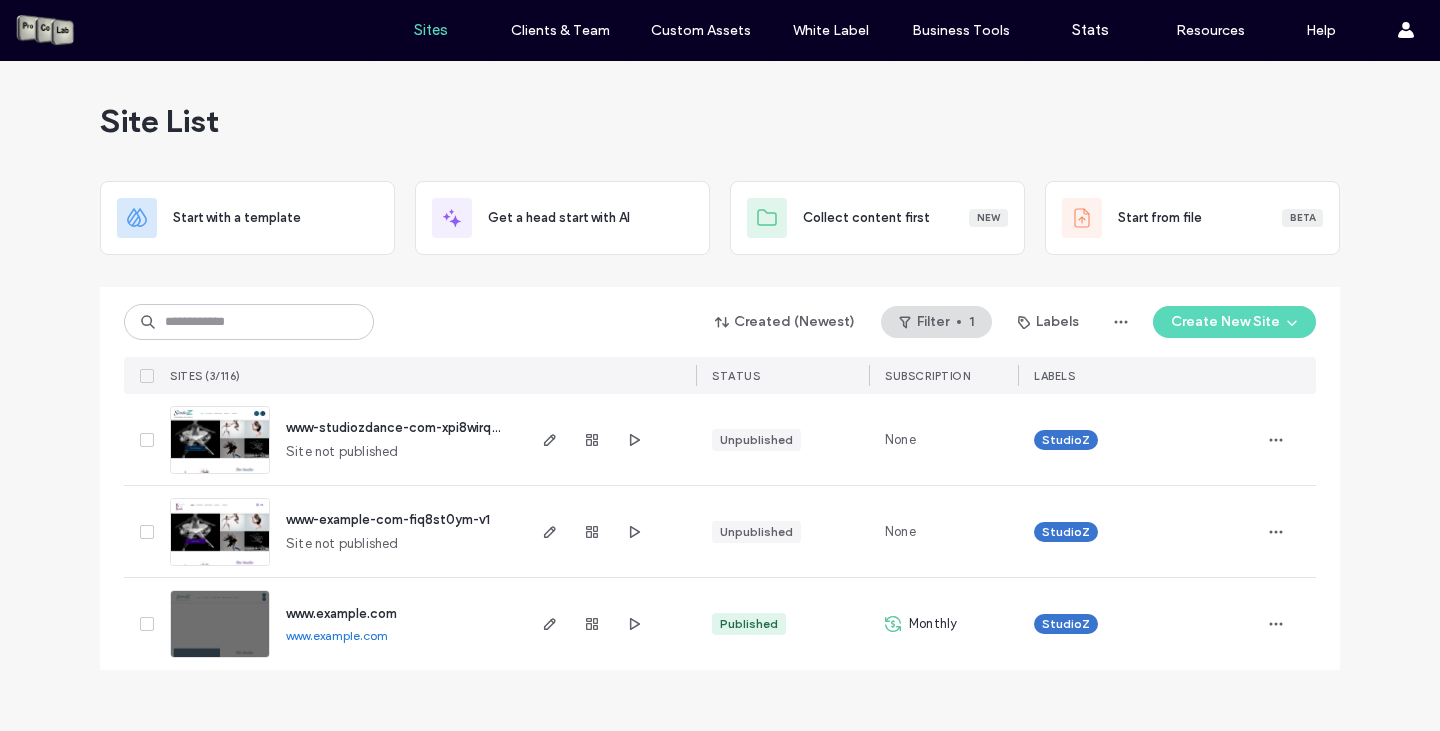 click on "www.studiozdance.com" at bounding box center (341, 613) 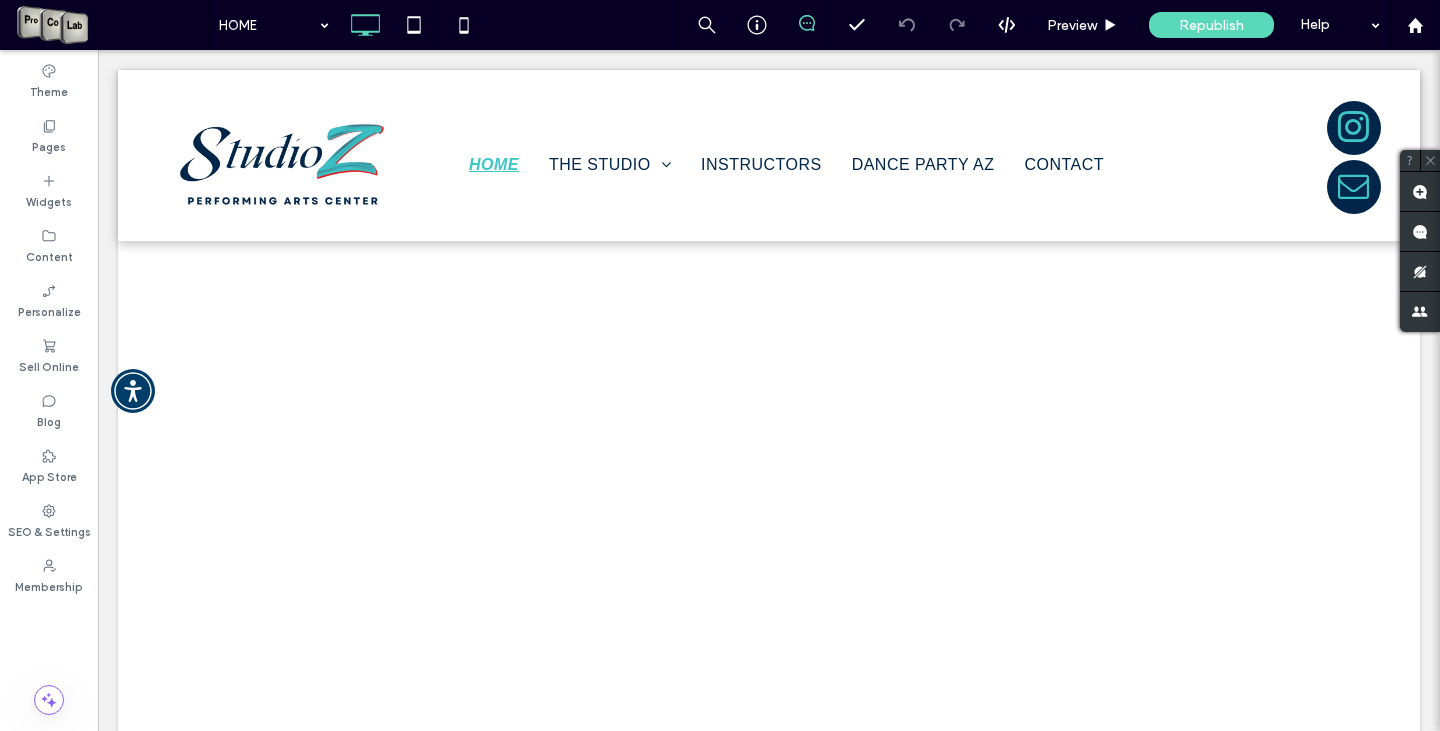 scroll, scrollTop: 0, scrollLeft: 0, axis: both 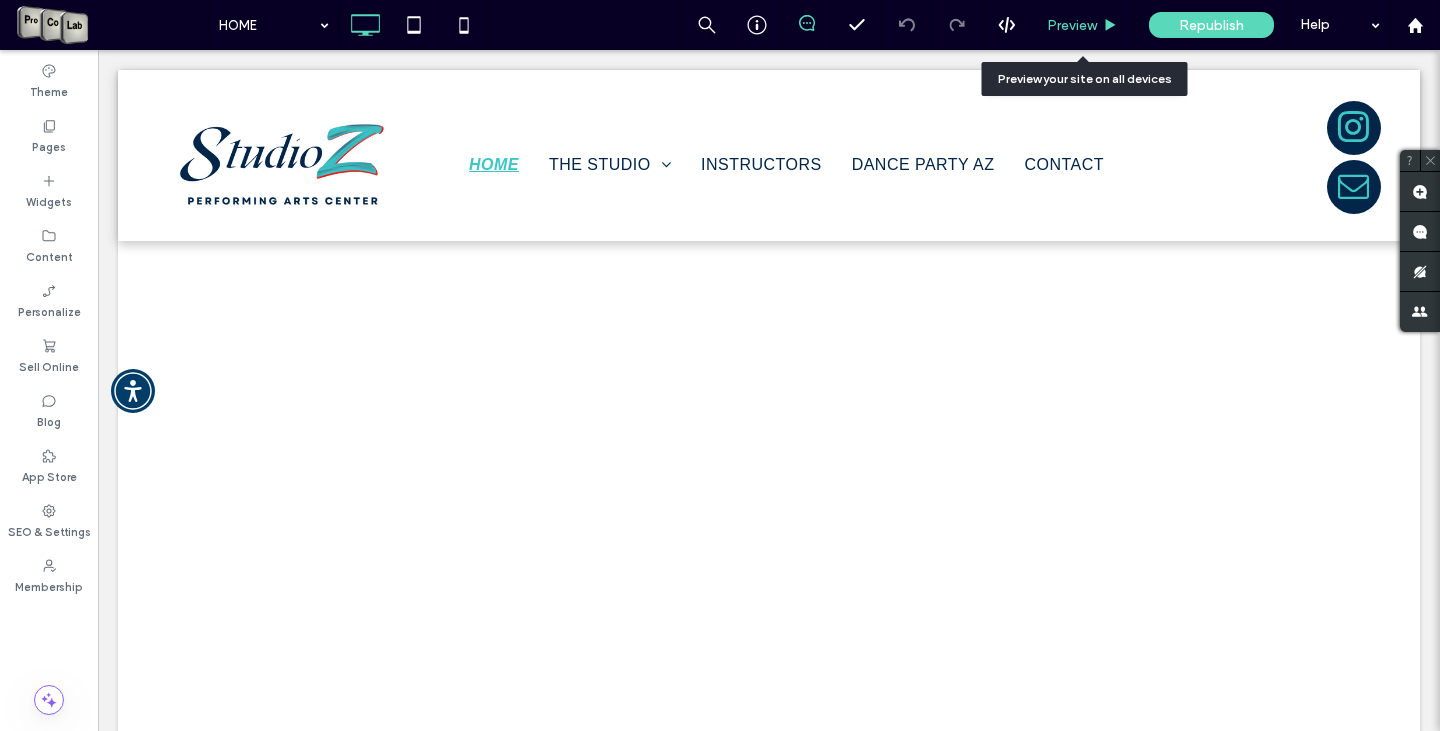 click on "Preview" at bounding box center [1072, 25] 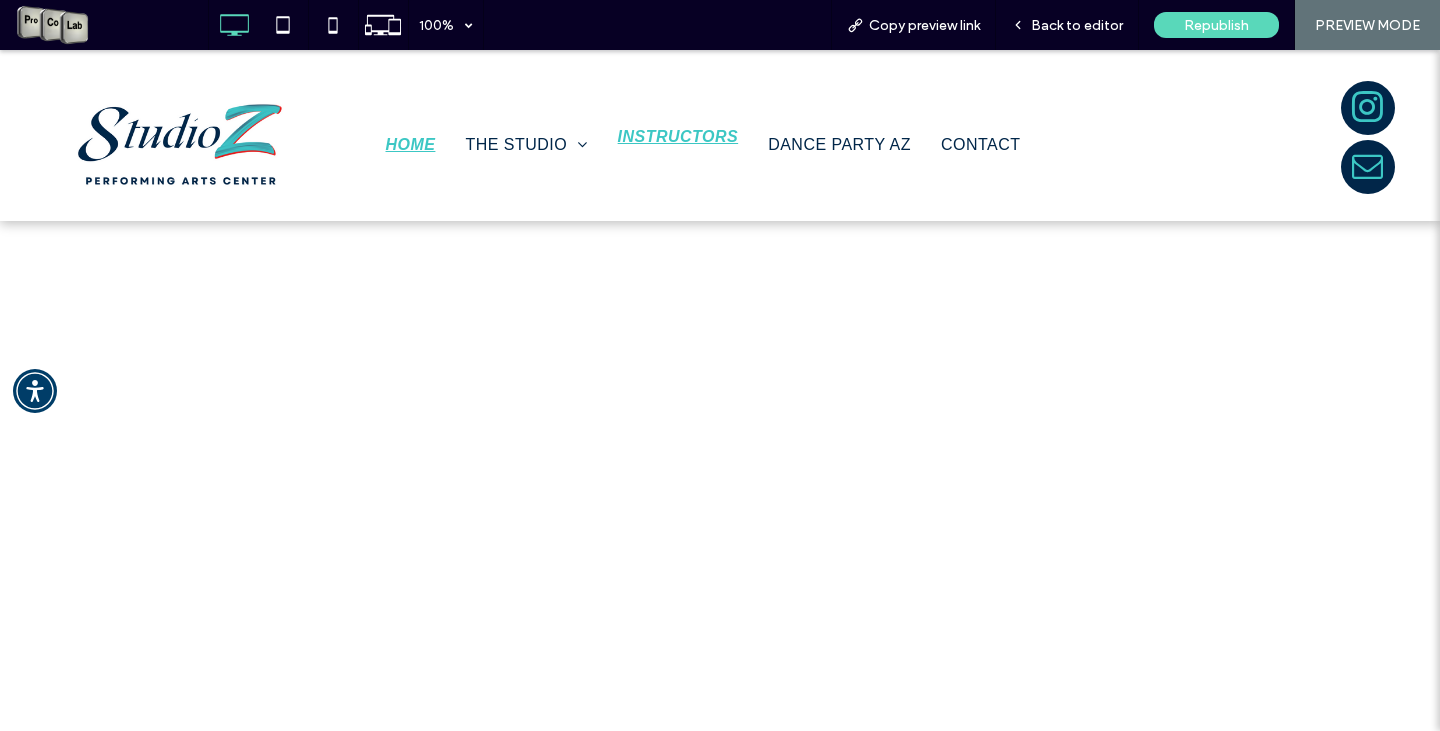 click on "INSTRUCTORS" at bounding box center (678, 137) 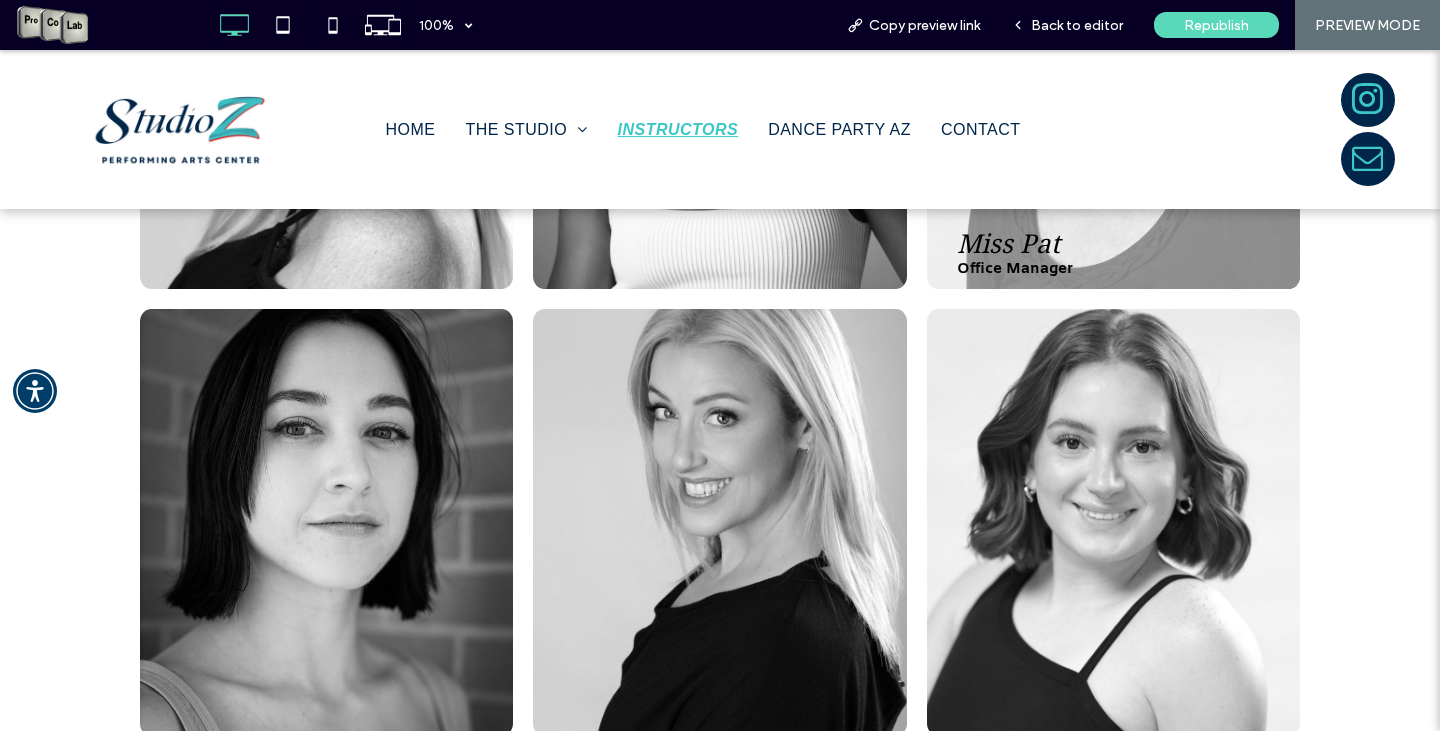 scroll, scrollTop: 1200, scrollLeft: 0, axis: vertical 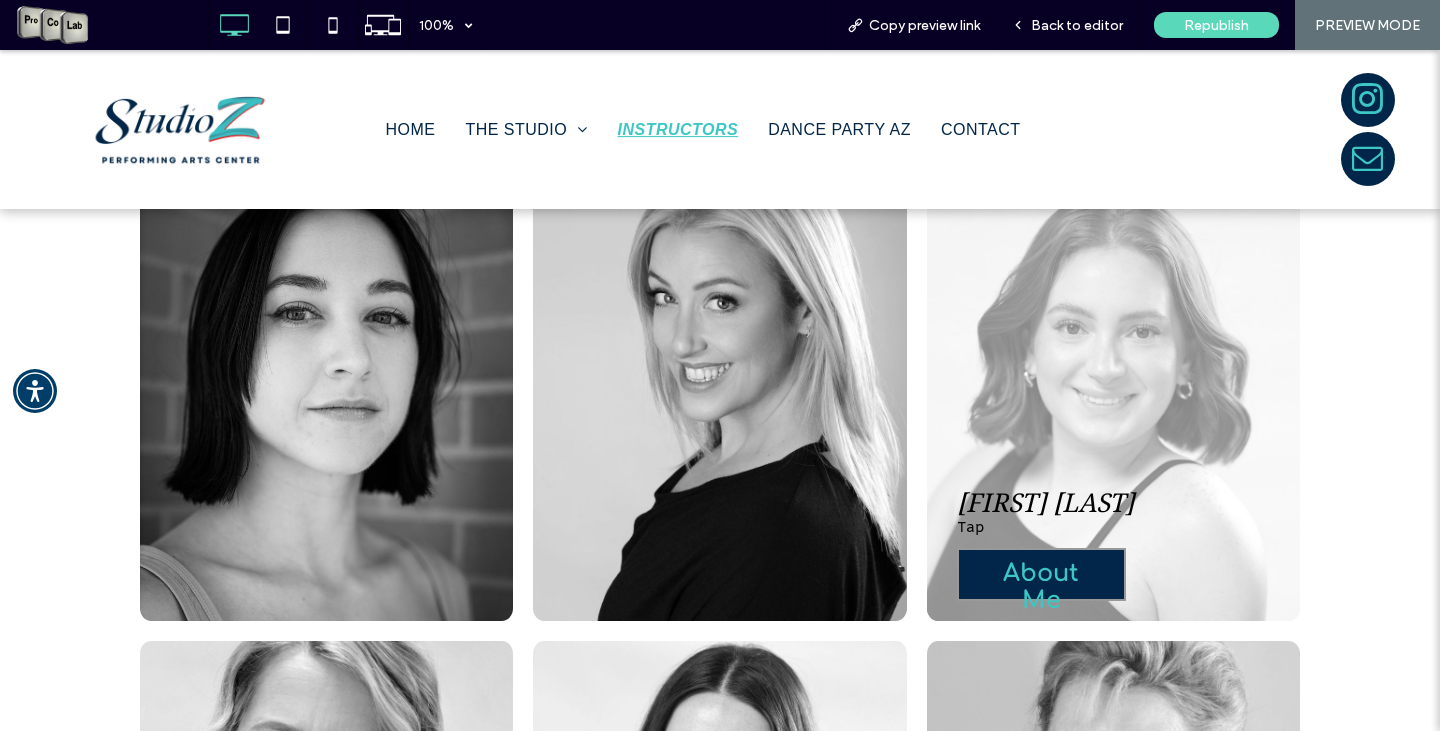 click at bounding box center (1113, 407) 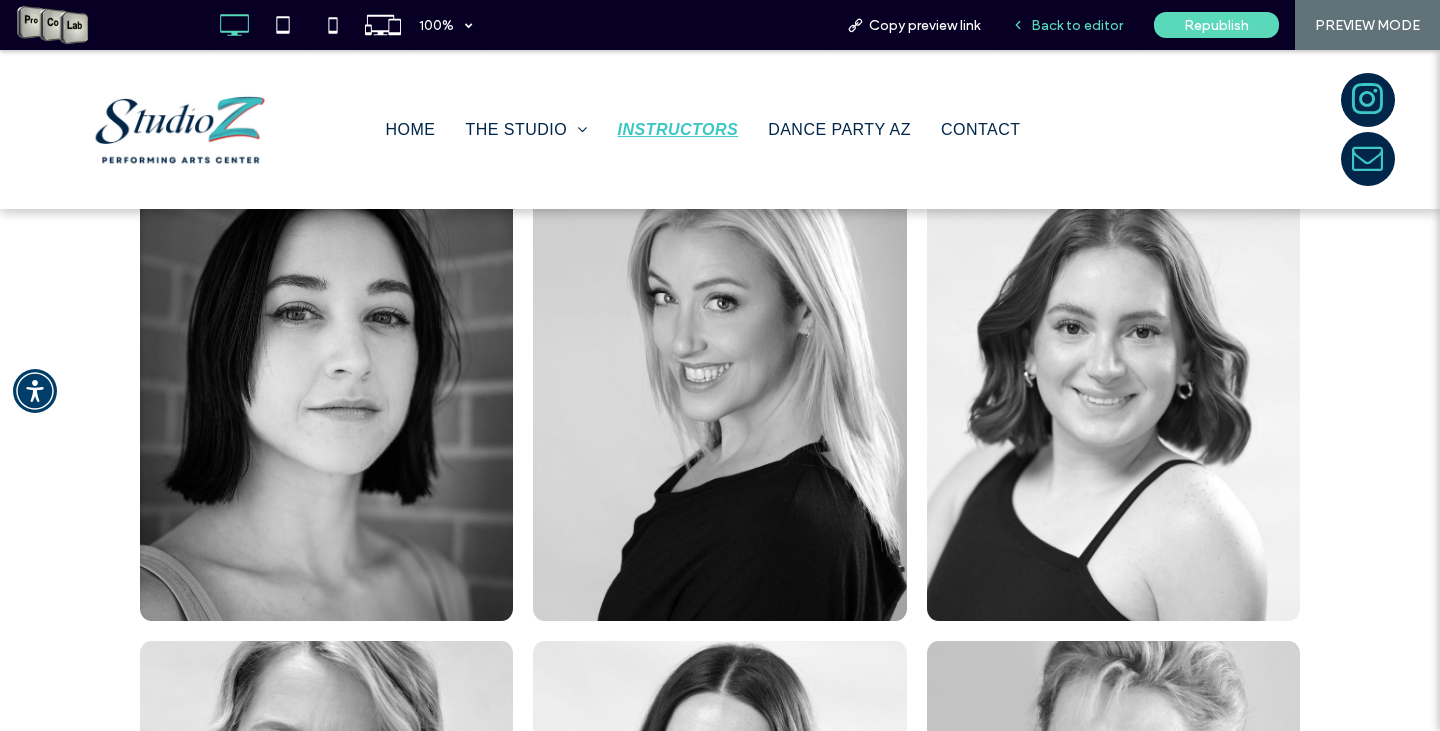 click on "Back to editor" at bounding box center (1077, 25) 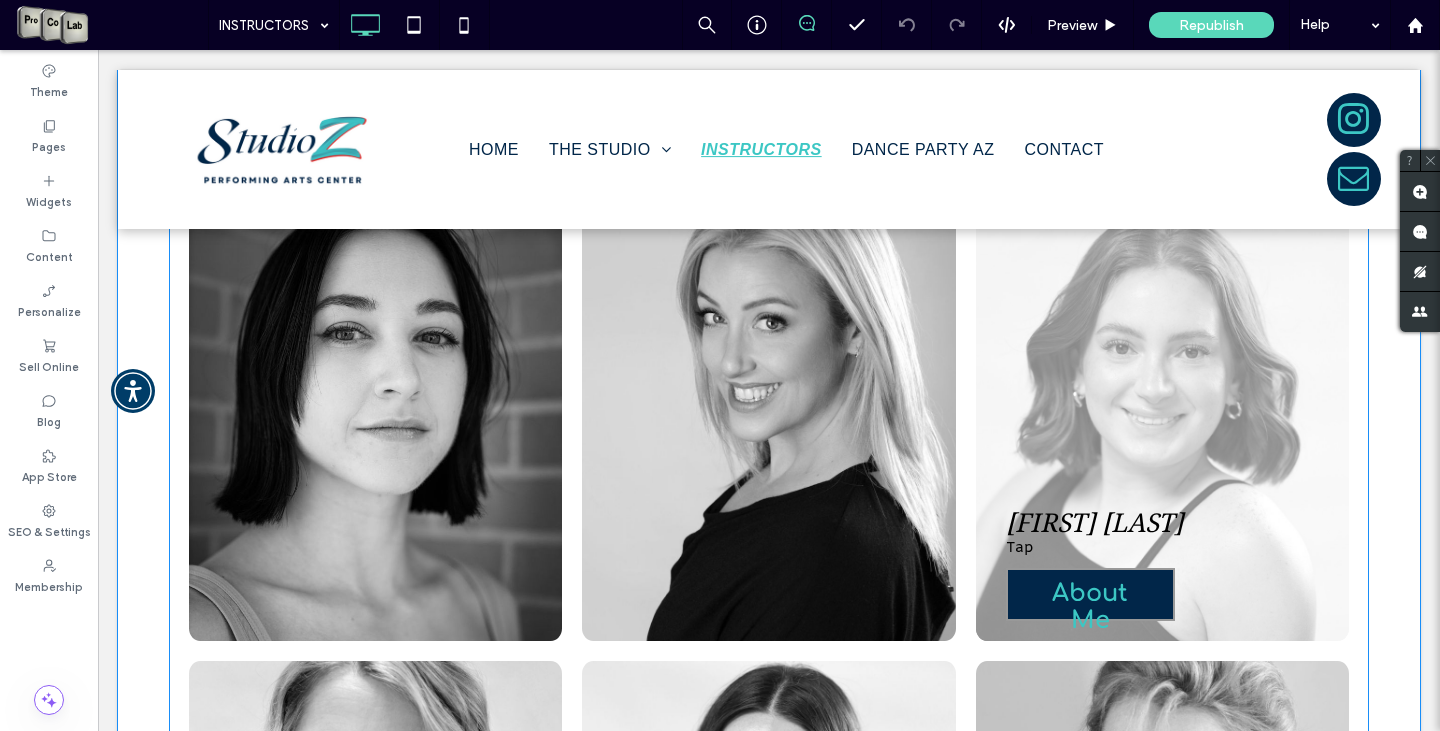 click at bounding box center [1162, 427] 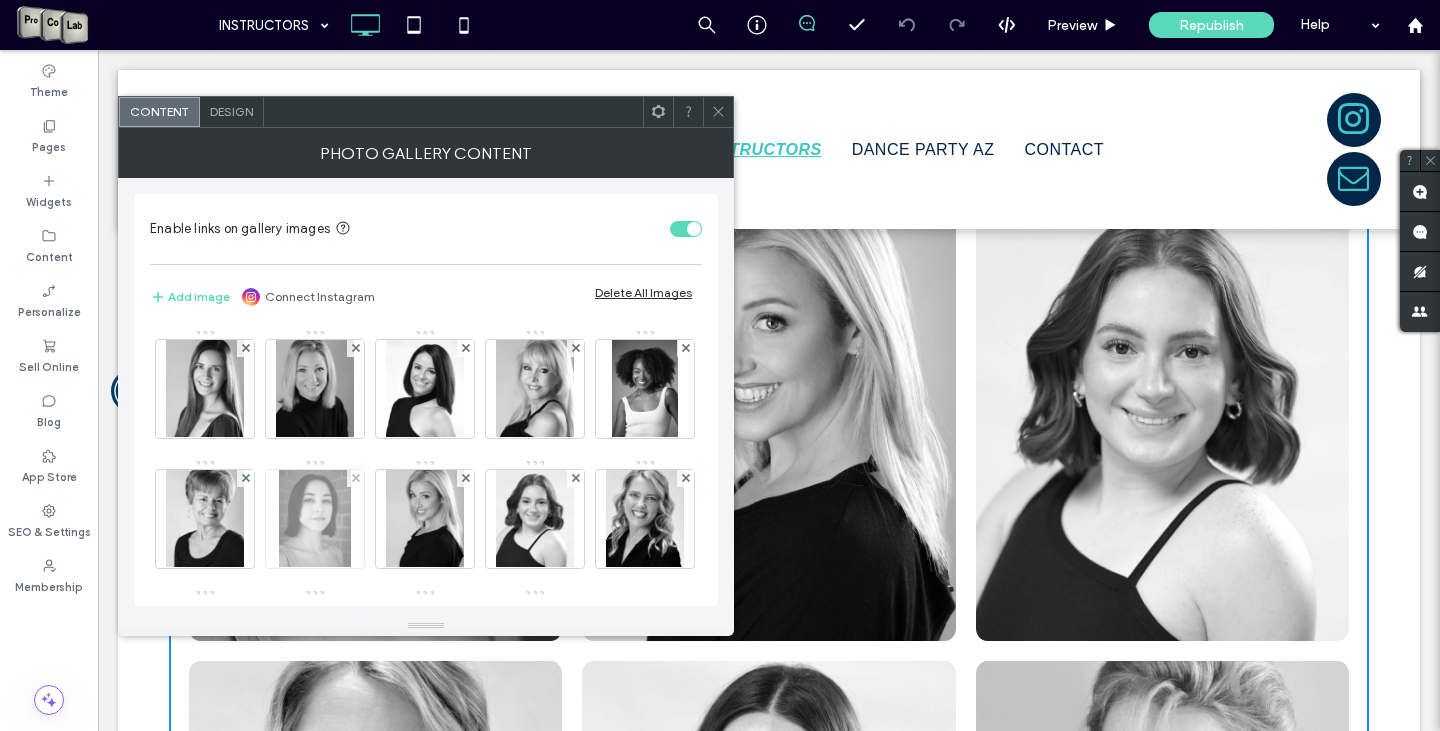 scroll, scrollTop: 265, scrollLeft: 0, axis: vertical 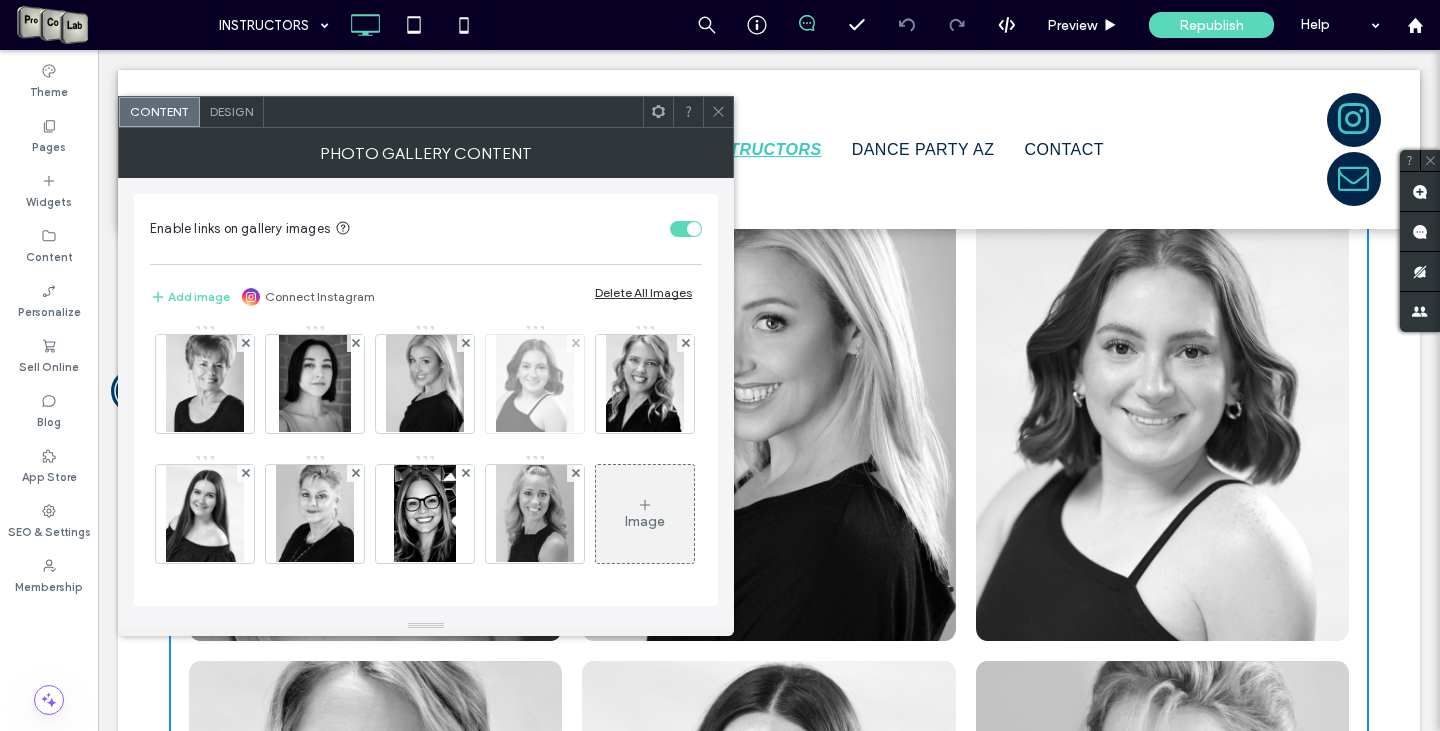 click at bounding box center (535, 384) 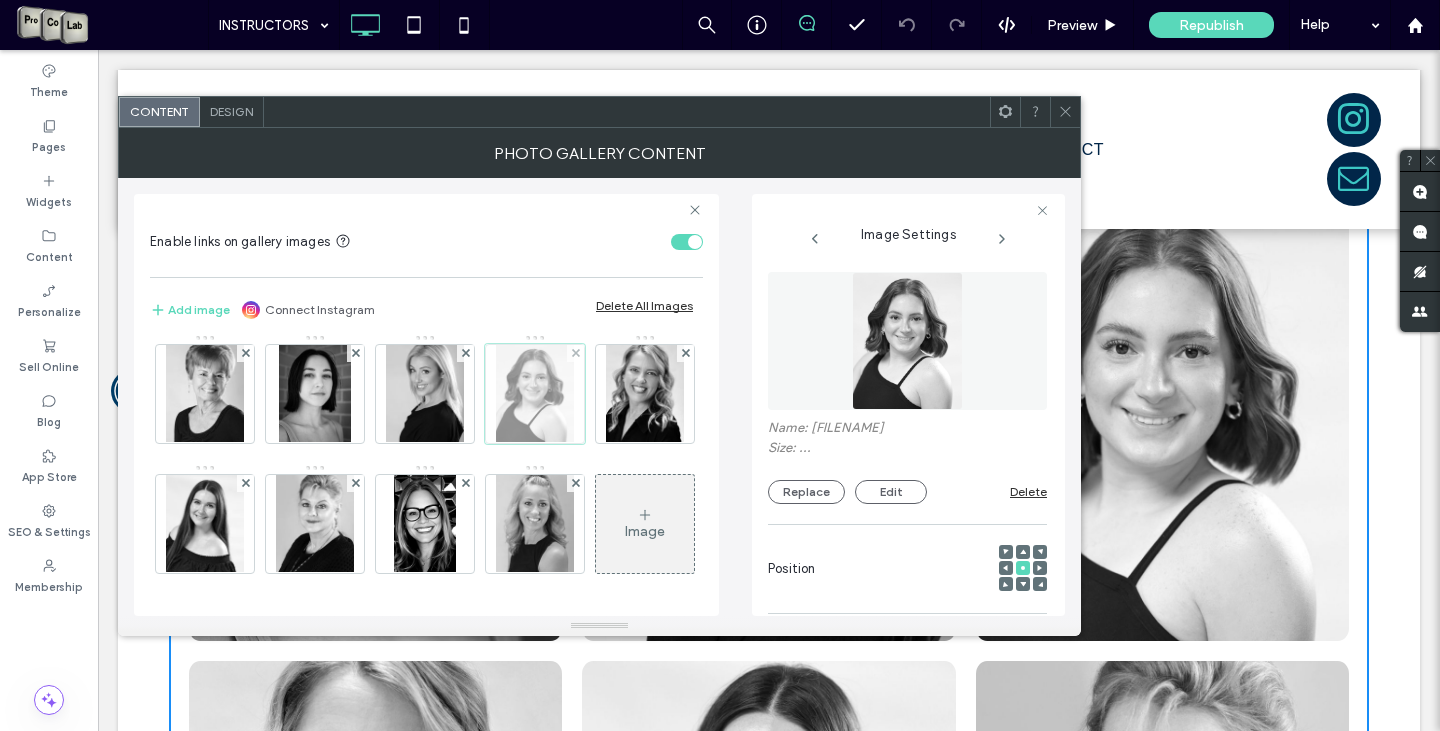scroll, scrollTop: 0, scrollLeft: 147, axis: horizontal 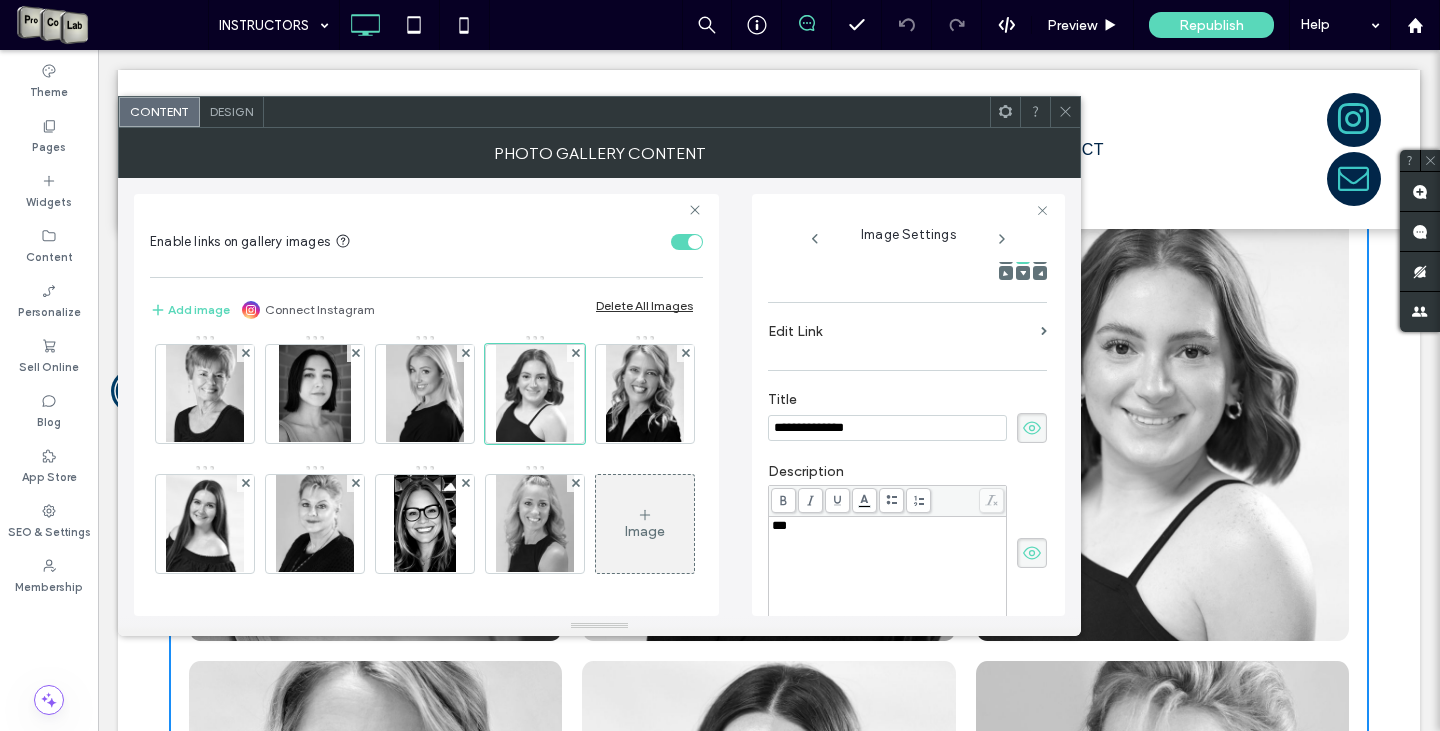 click on "**********" at bounding box center [887, 428] 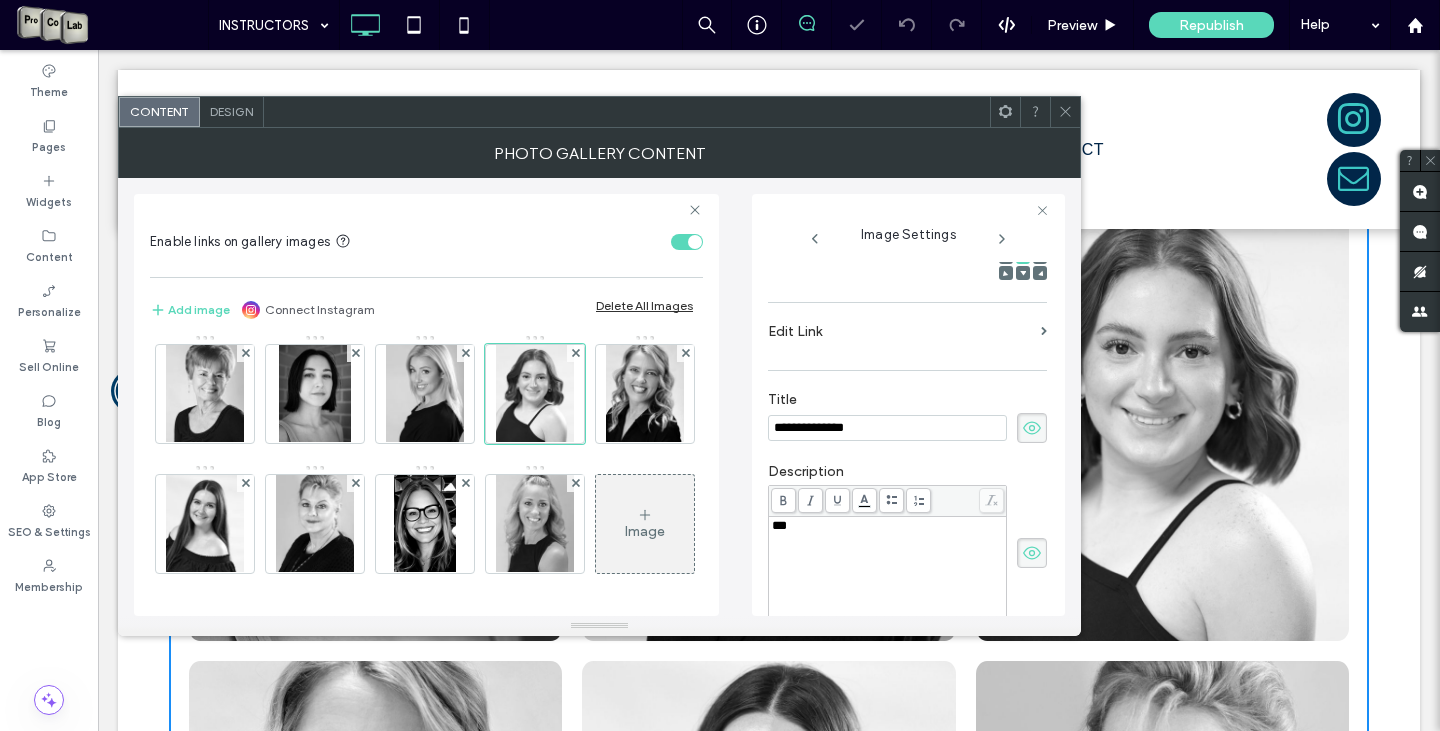 click 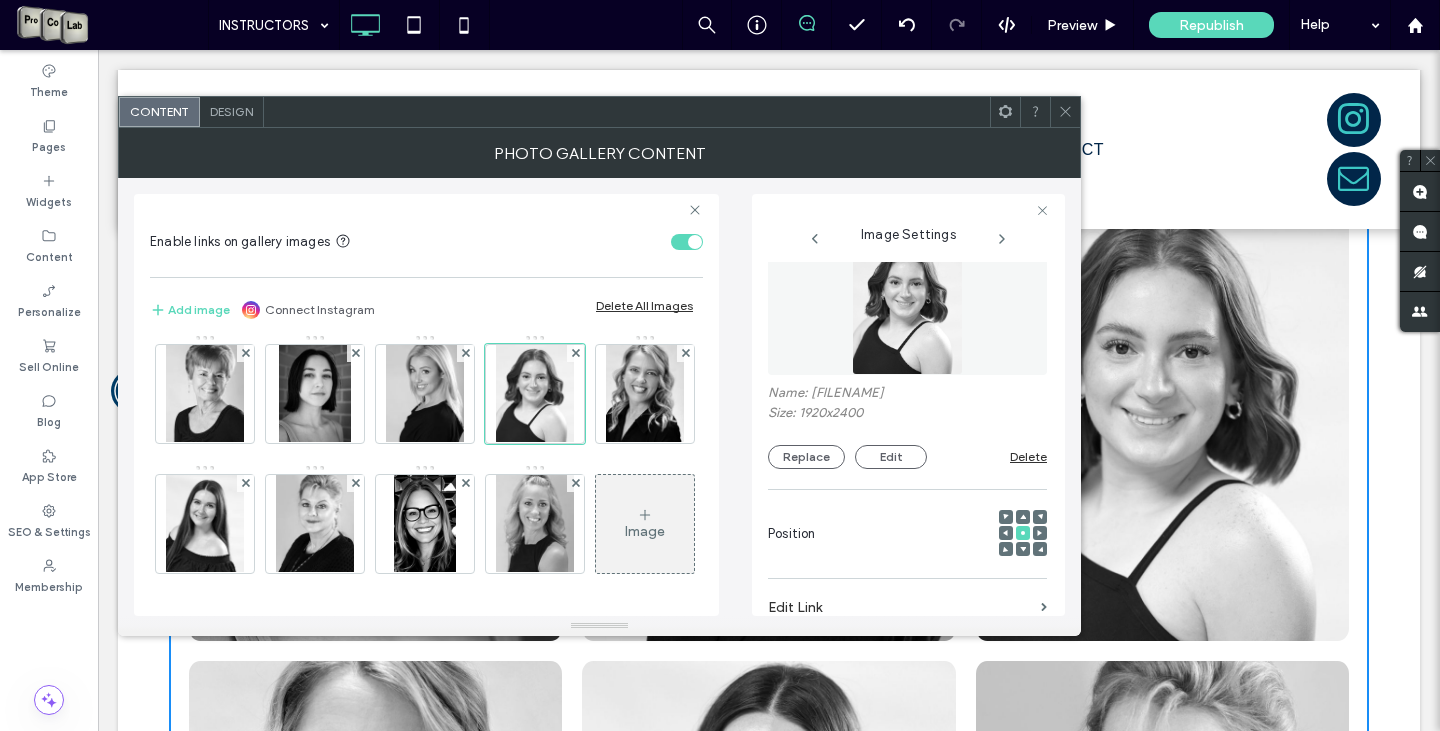 scroll, scrollTop: 0, scrollLeft: 0, axis: both 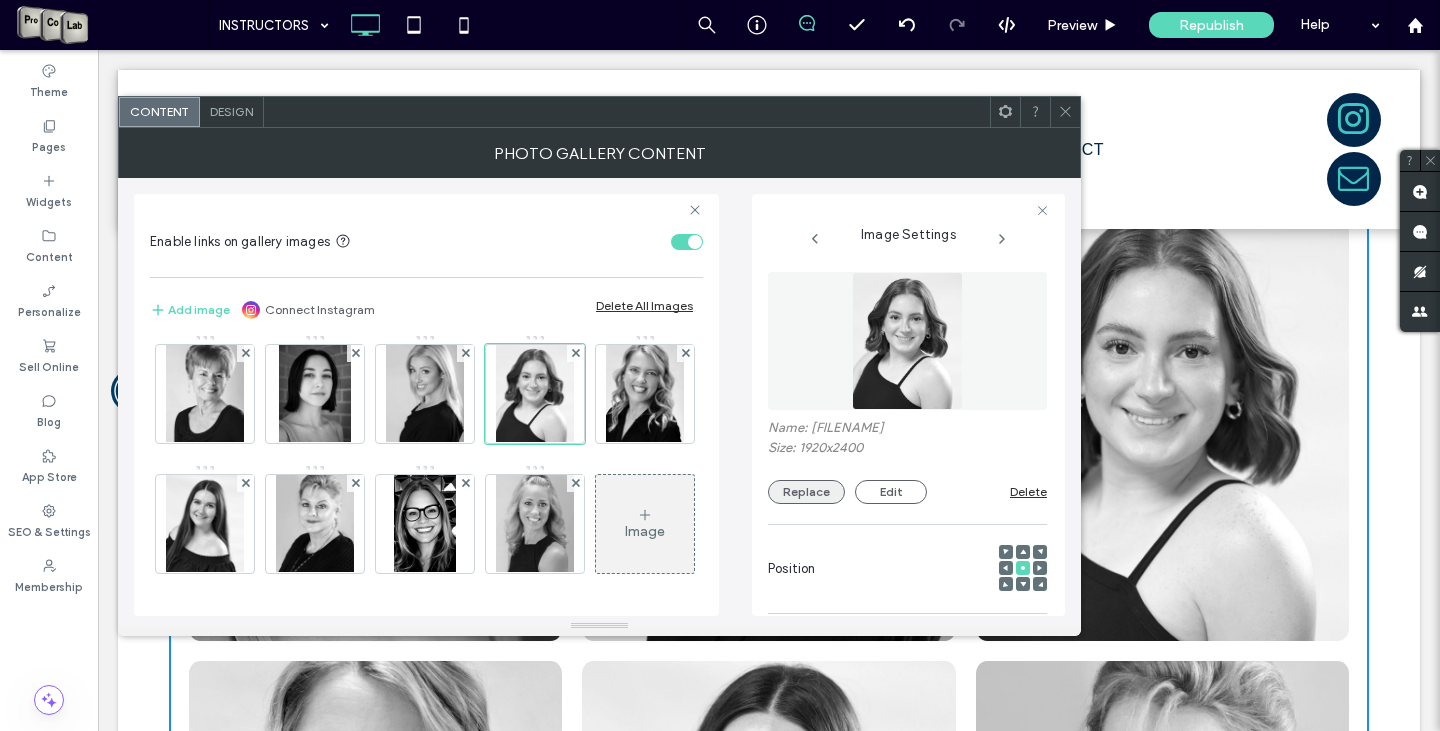 click on "Replace" at bounding box center (806, 492) 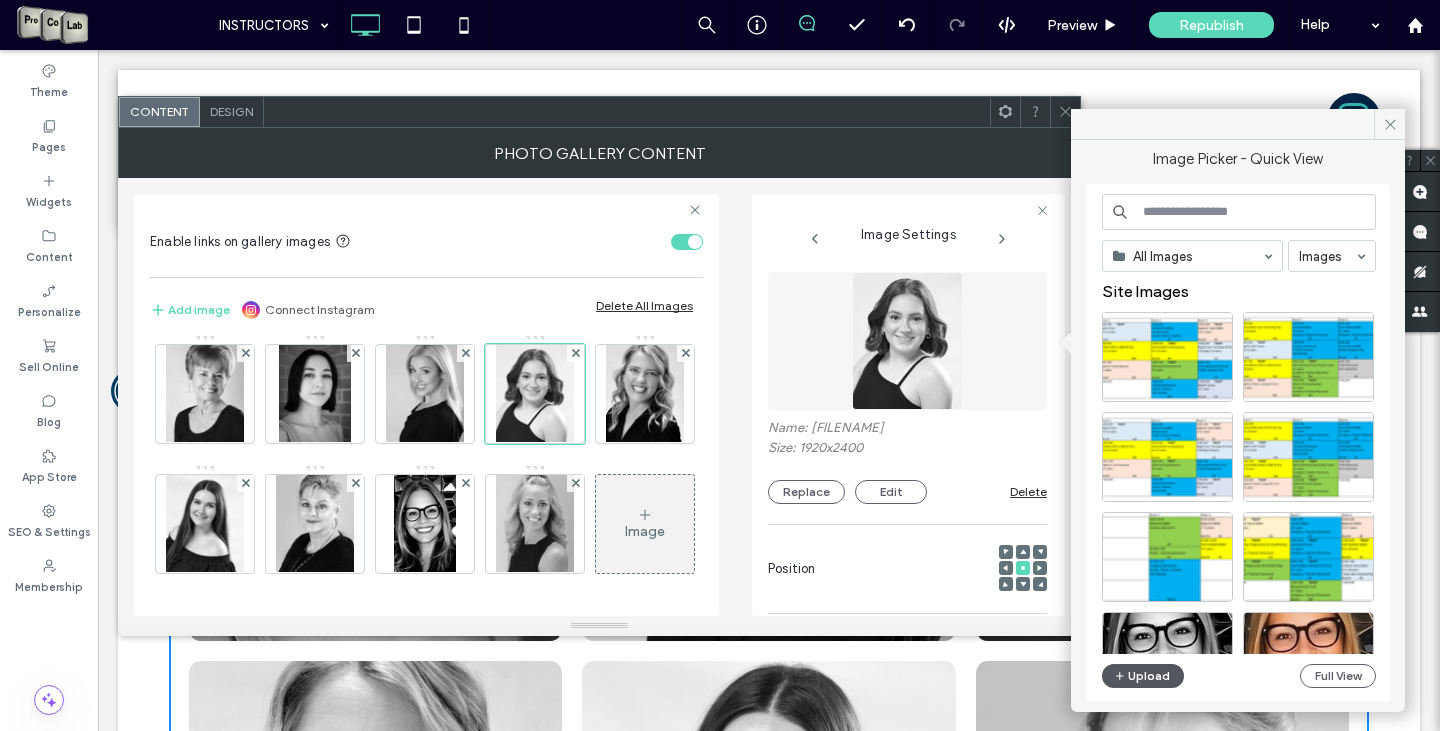 click on "Upload" at bounding box center (1143, 676) 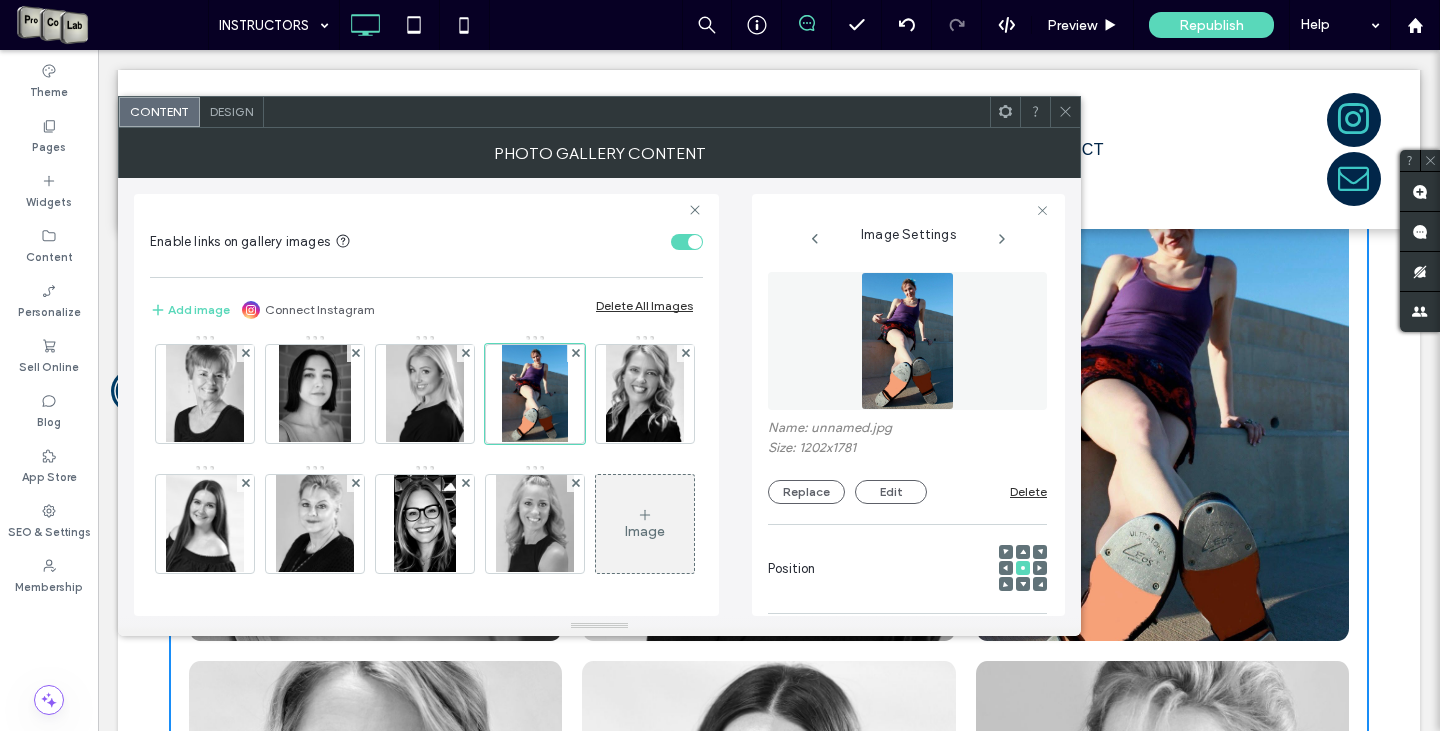 click at bounding box center (1065, 112) 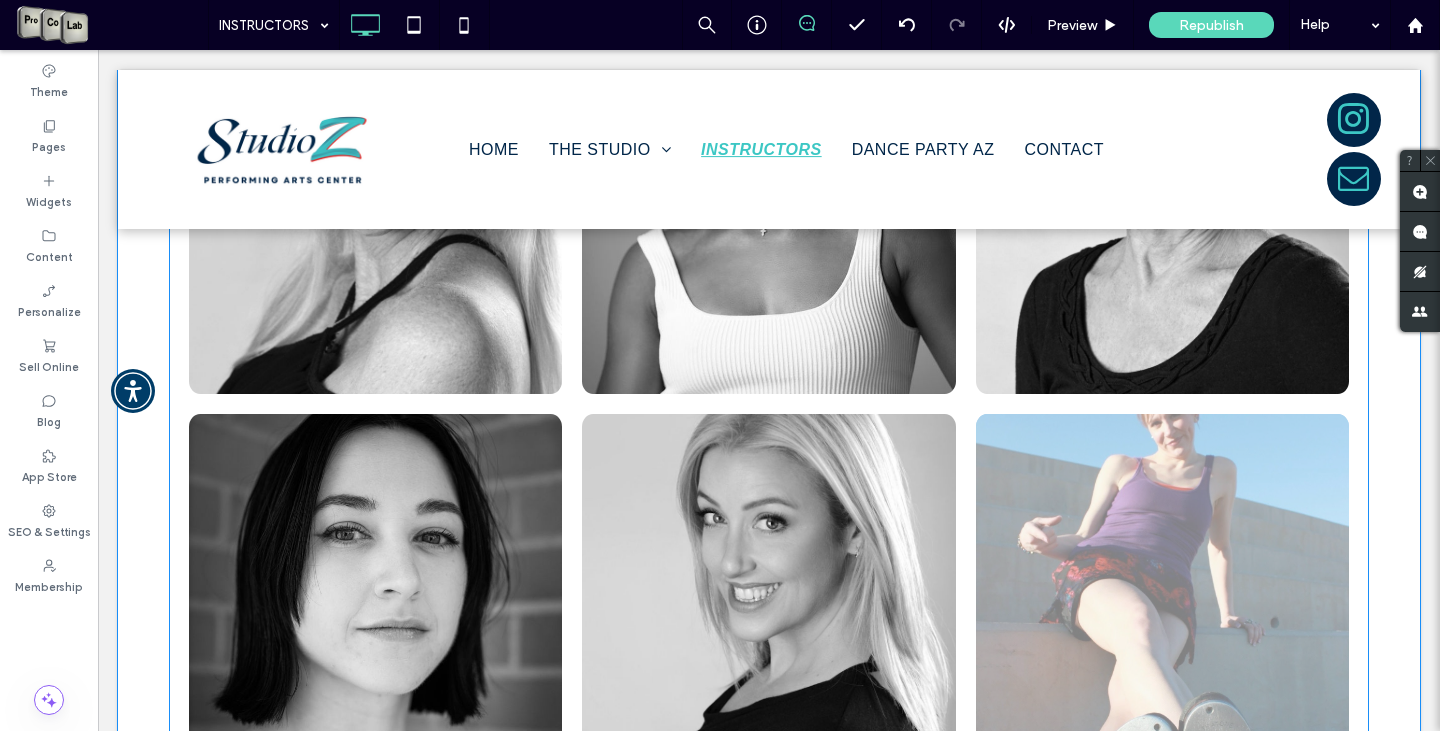 scroll, scrollTop: 1200, scrollLeft: 0, axis: vertical 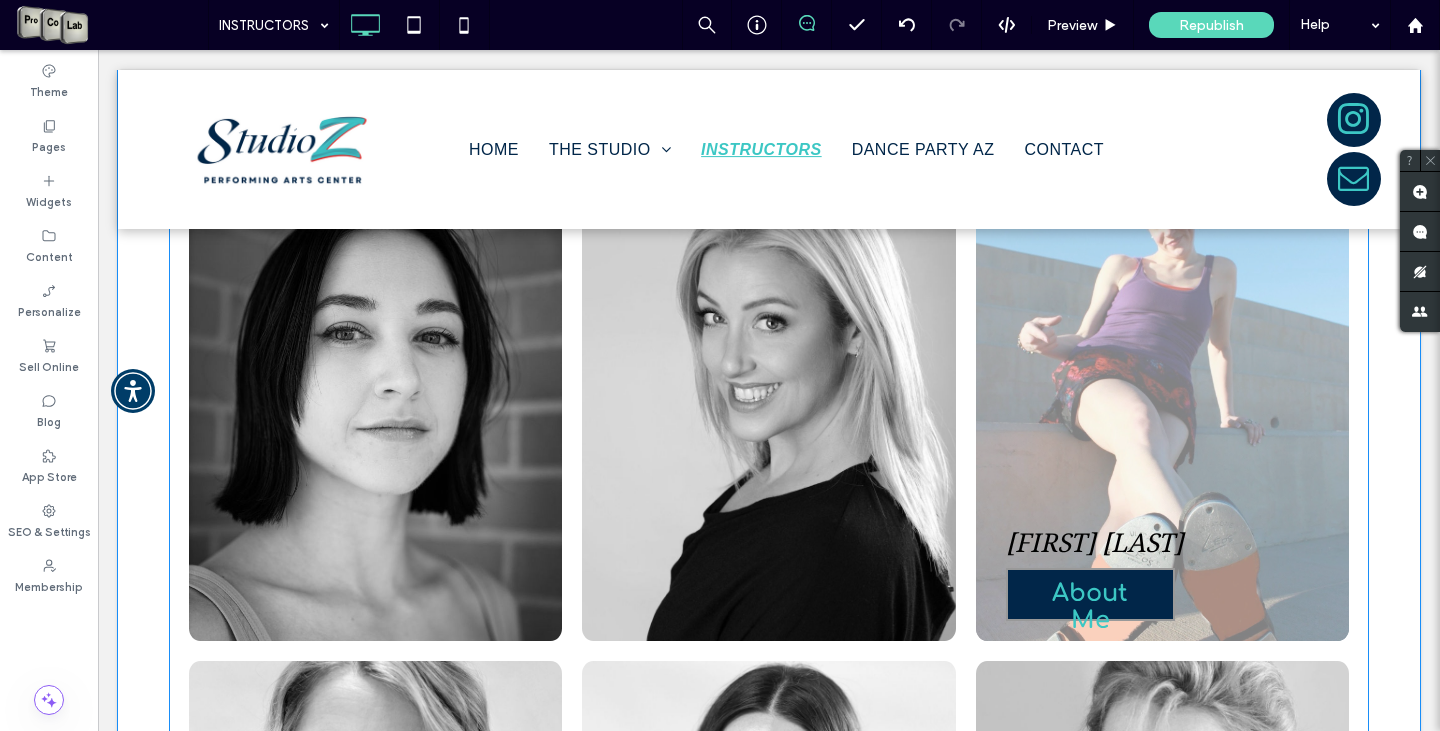 click at bounding box center (1162, 427) 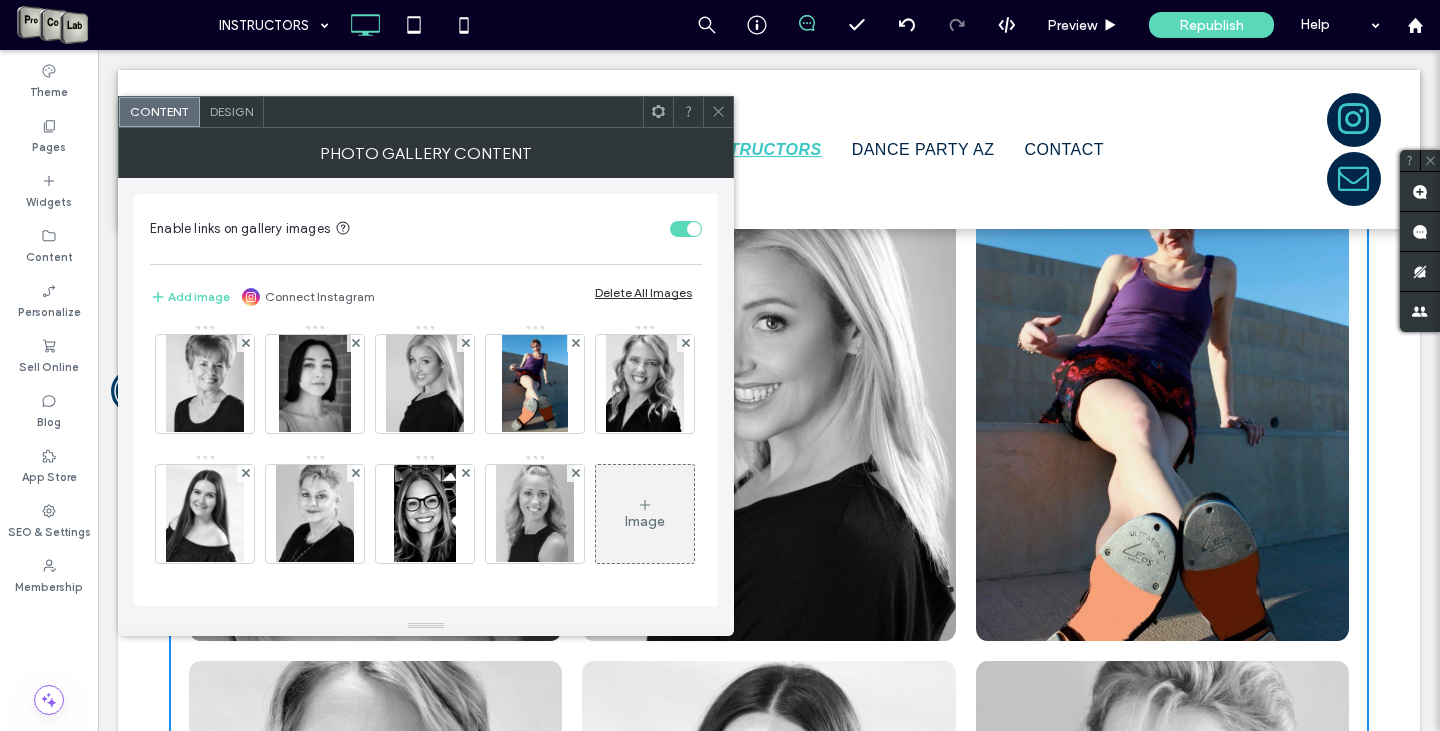 scroll, scrollTop: 200, scrollLeft: 0, axis: vertical 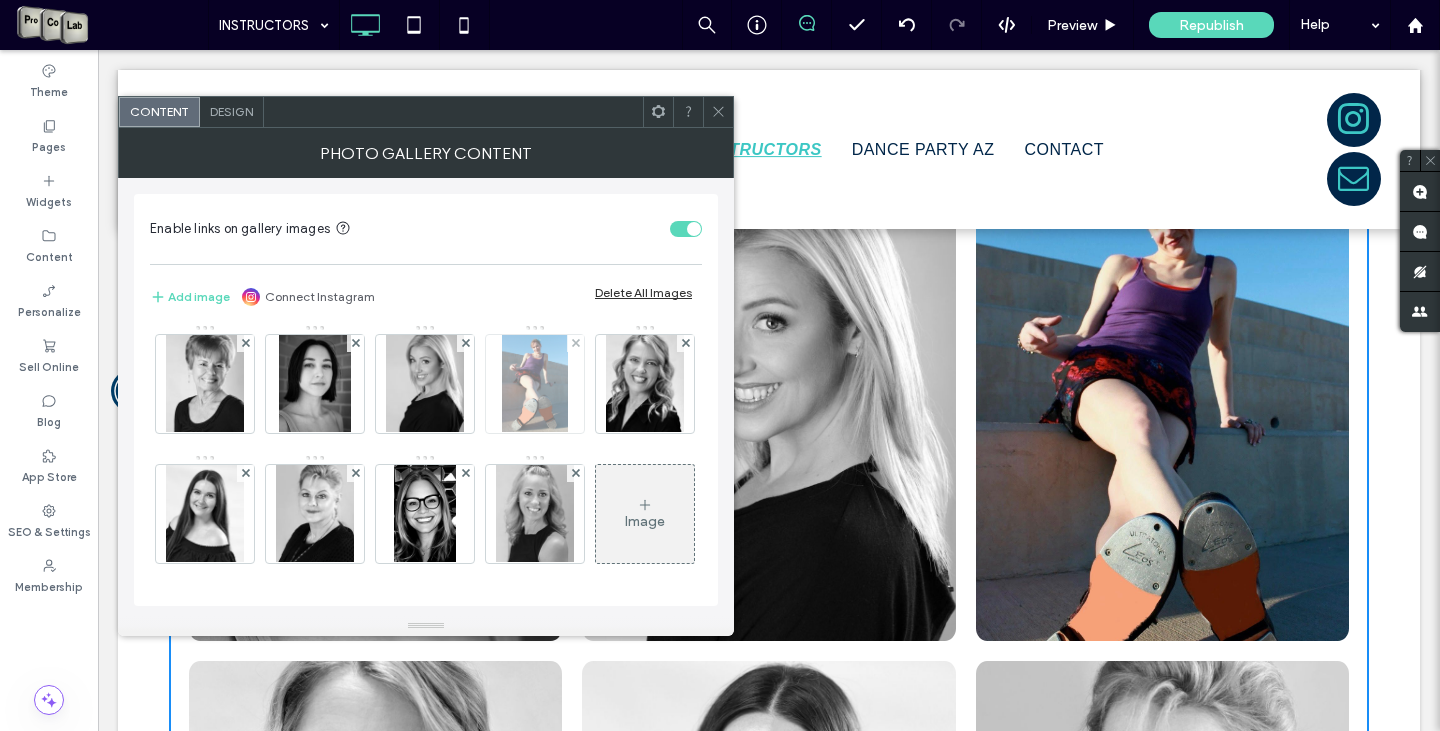 click at bounding box center (535, 384) 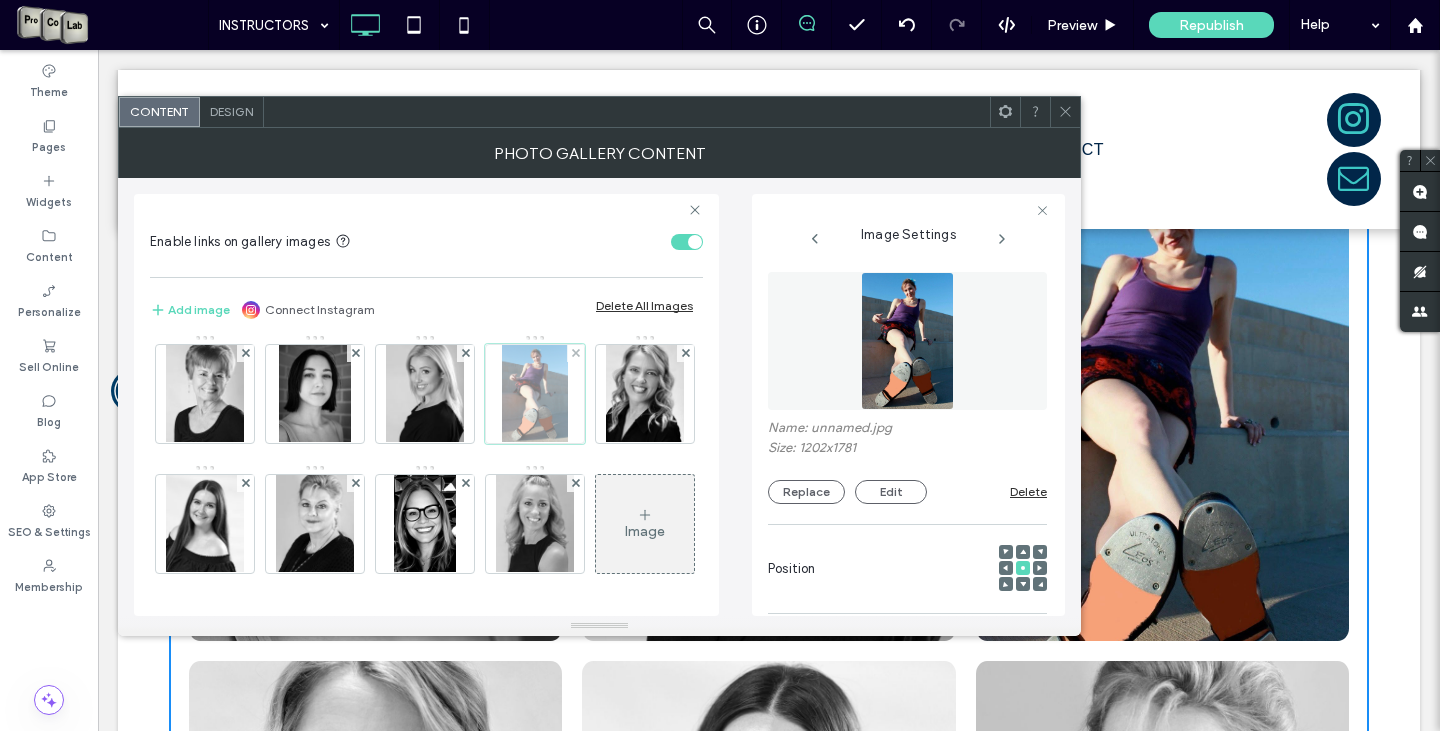scroll, scrollTop: 0, scrollLeft: 31, axis: horizontal 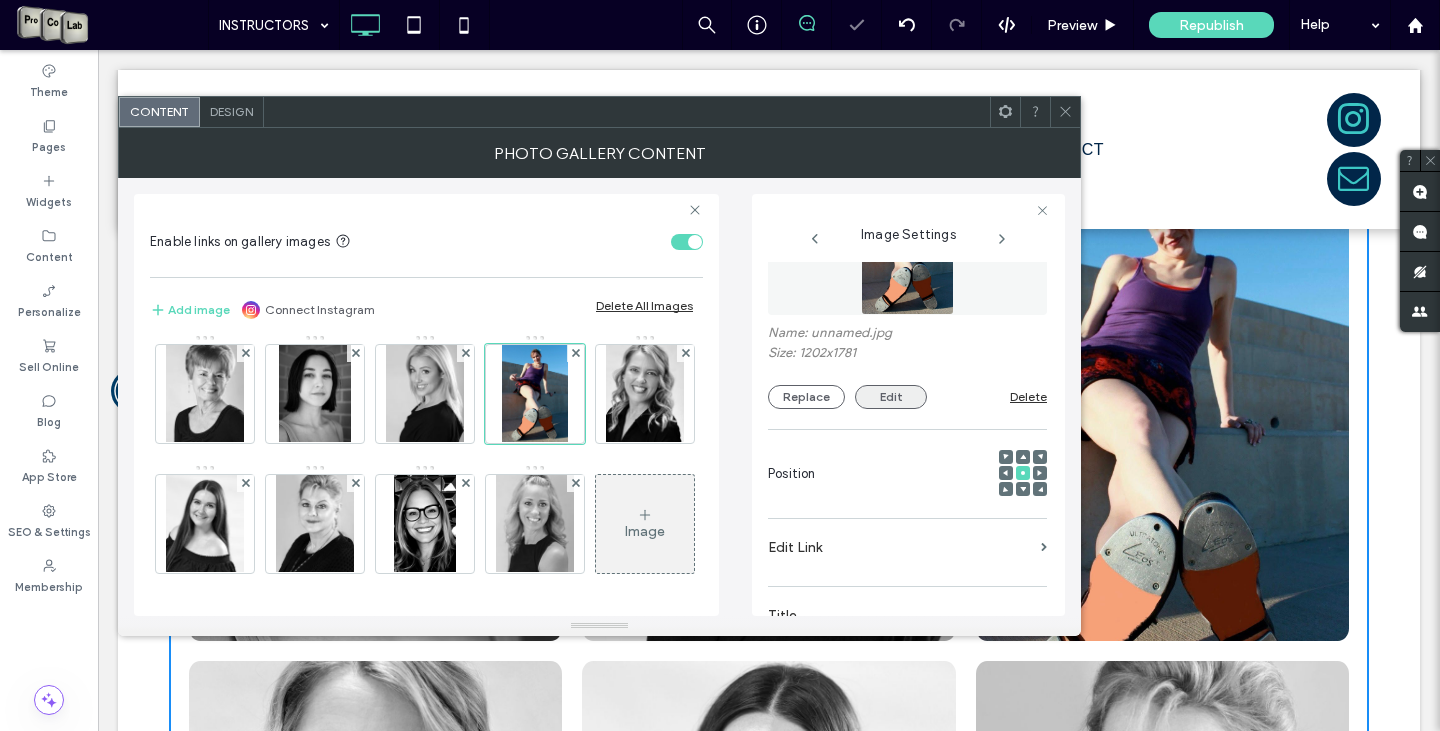 click on "Edit" at bounding box center [891, 397] 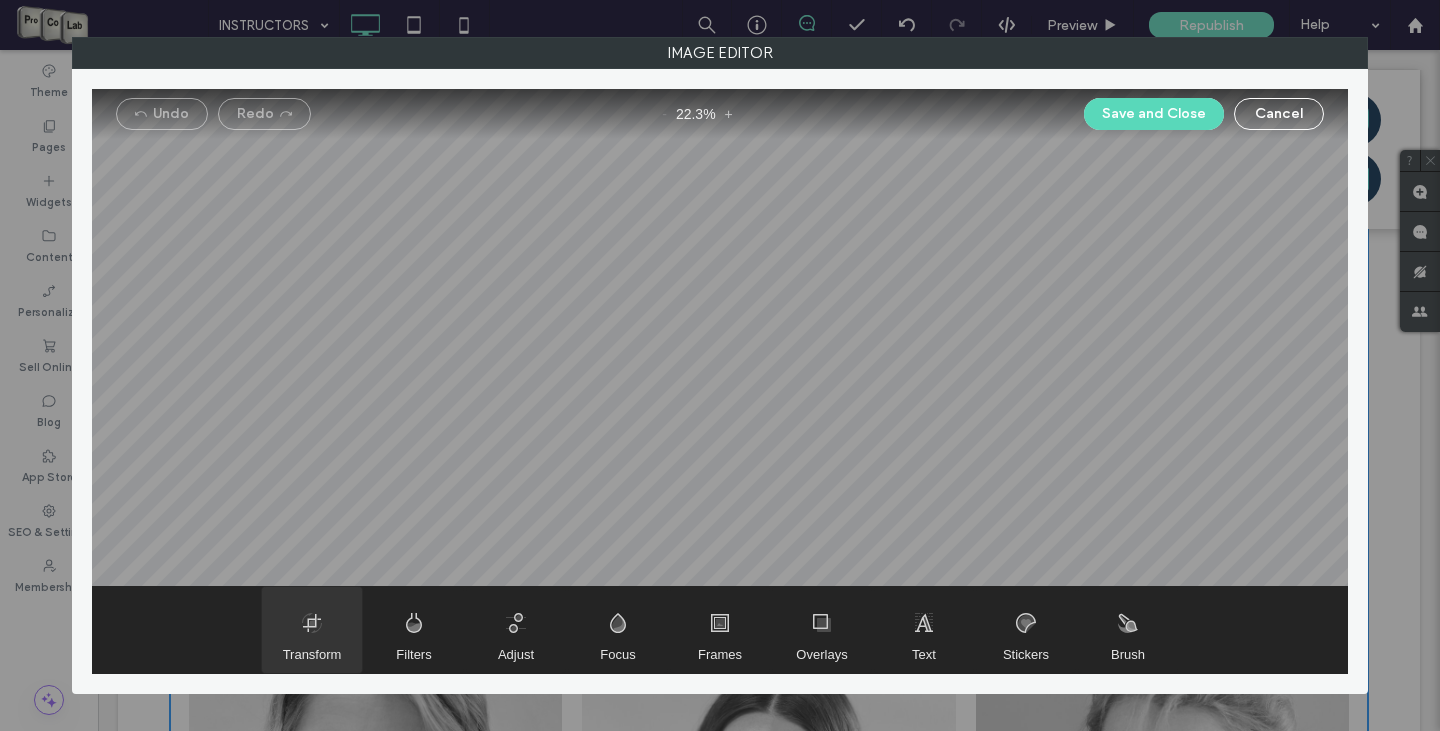 click at bounding box center [312, 630] 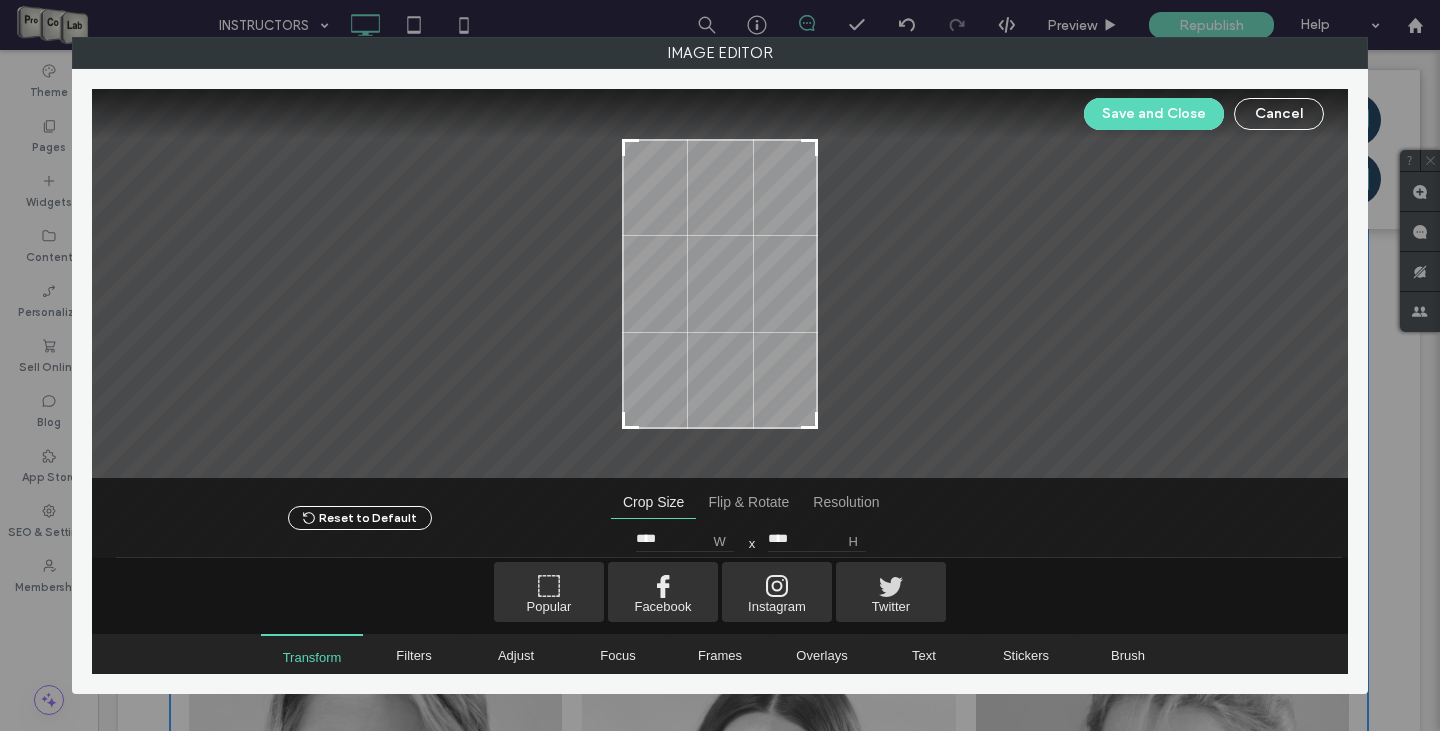 type on "****" 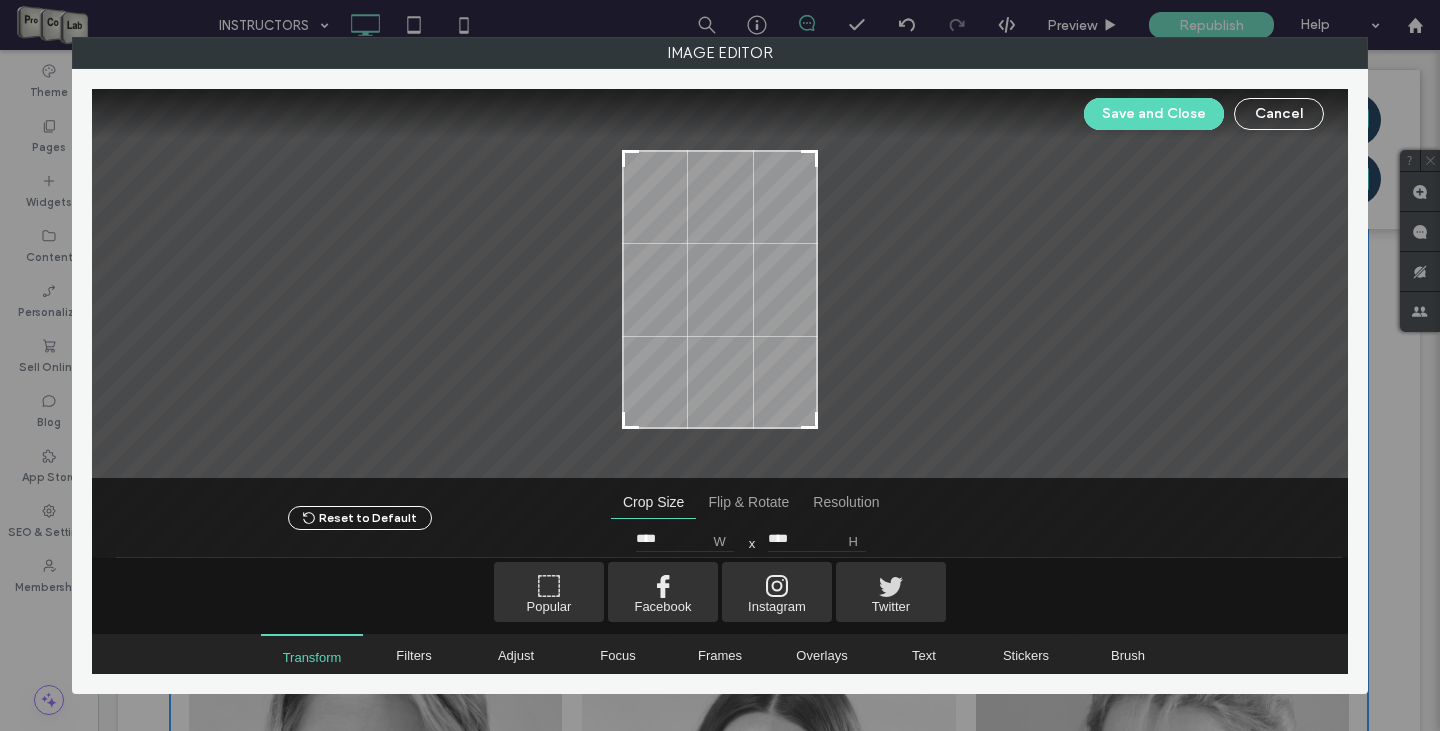drag, startPoint x: 814, startPoint y: 142, endPoint x: 820, endPoint y: 153, distance: 12.529964 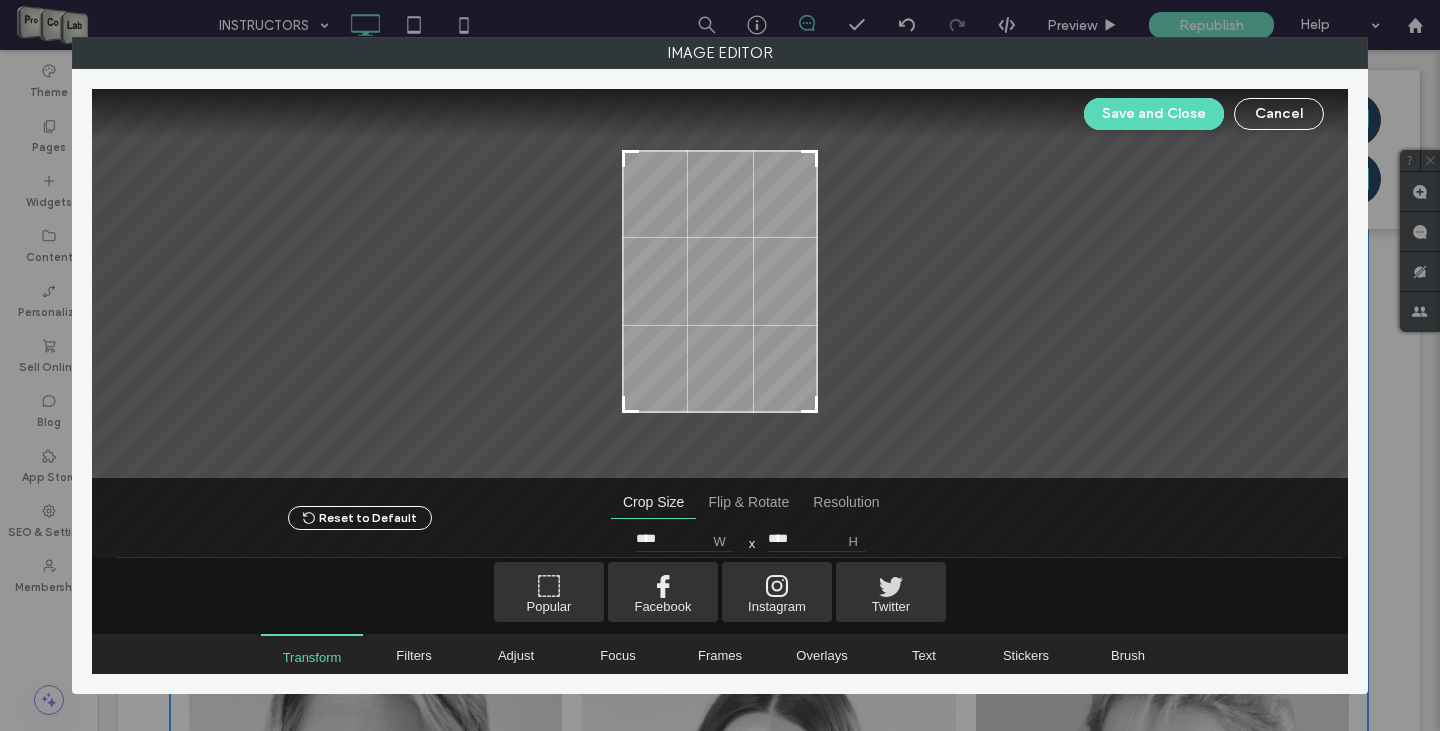 drag, startPoint x: 814, startPoint y: 422, endPoint x: 819, endPoint y: 406, distance: 16.763054 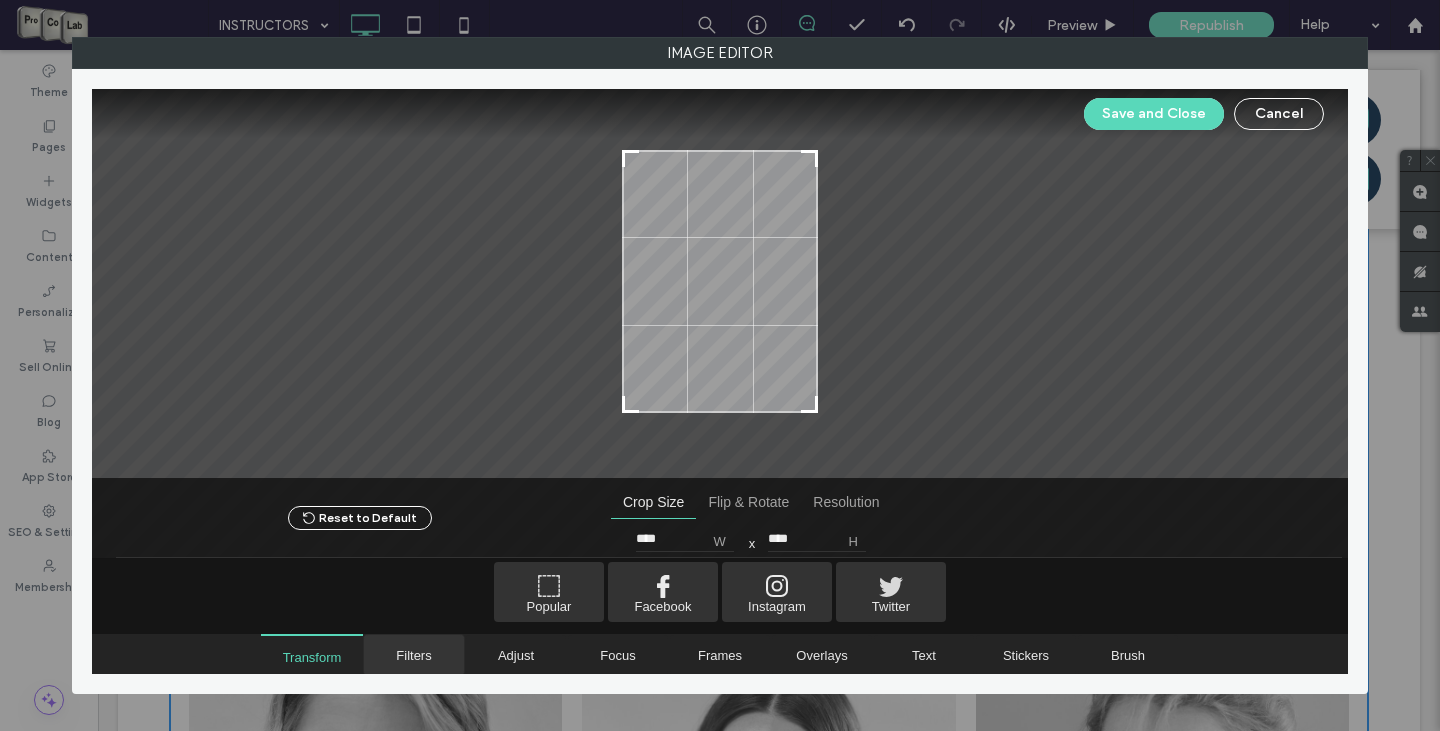 click on "Filters" at bounding box center [413, 655] 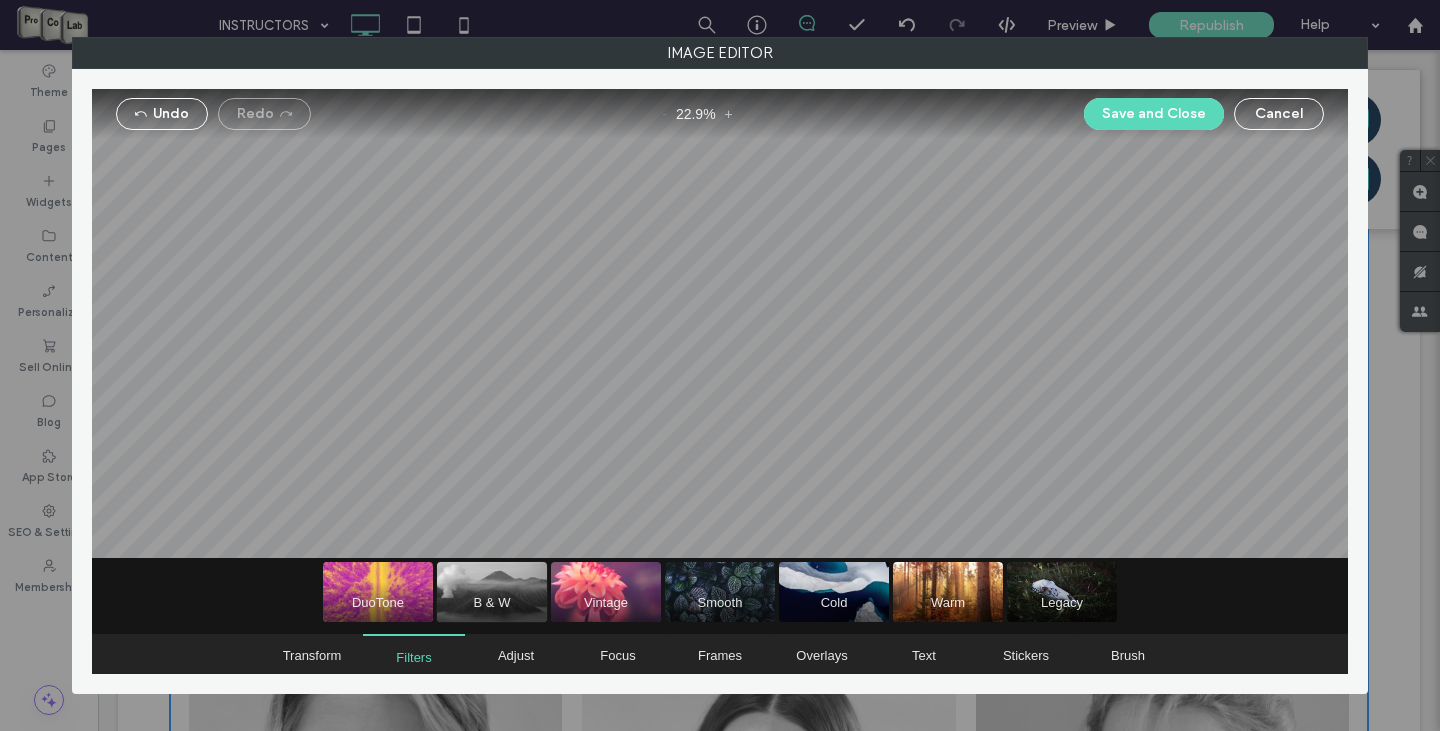 click at bounding box center [492, 592] 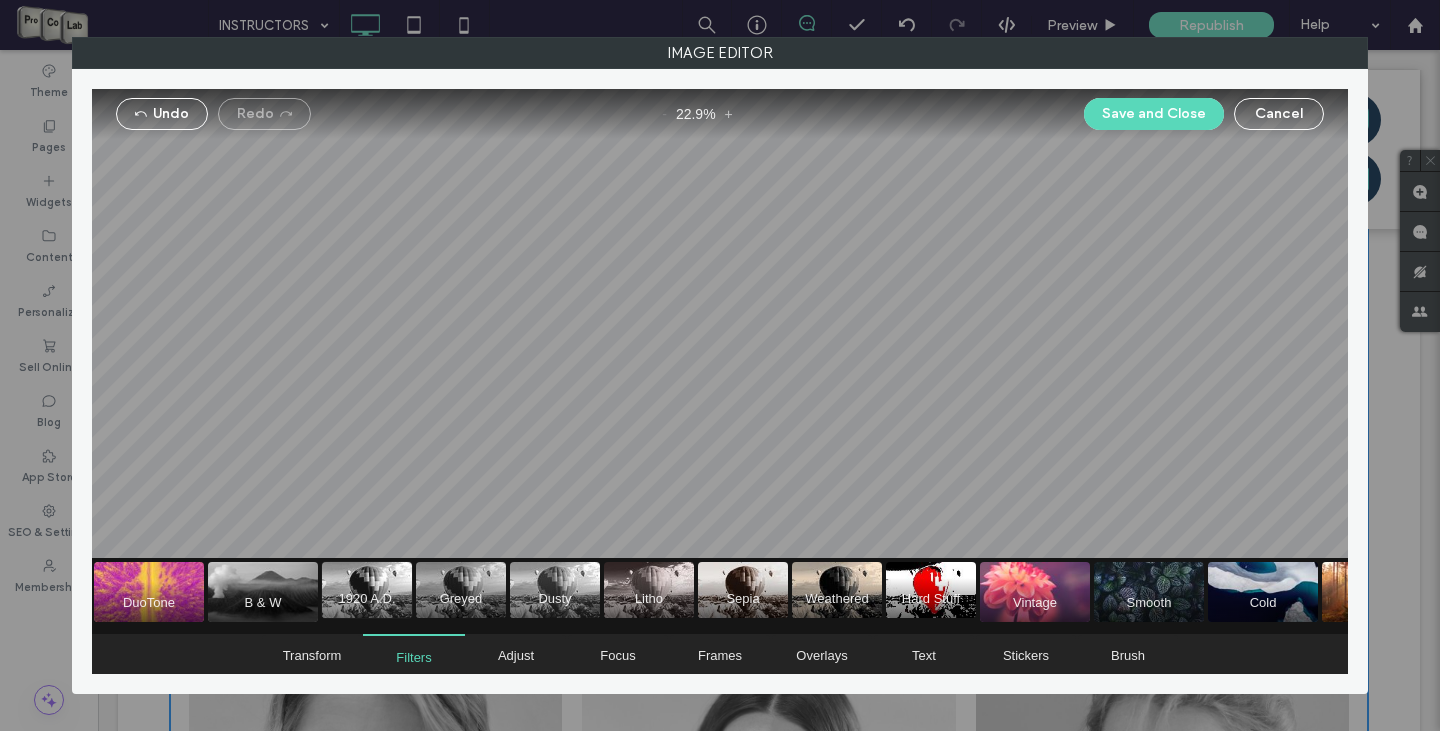 click at bounding box center [367, 590] 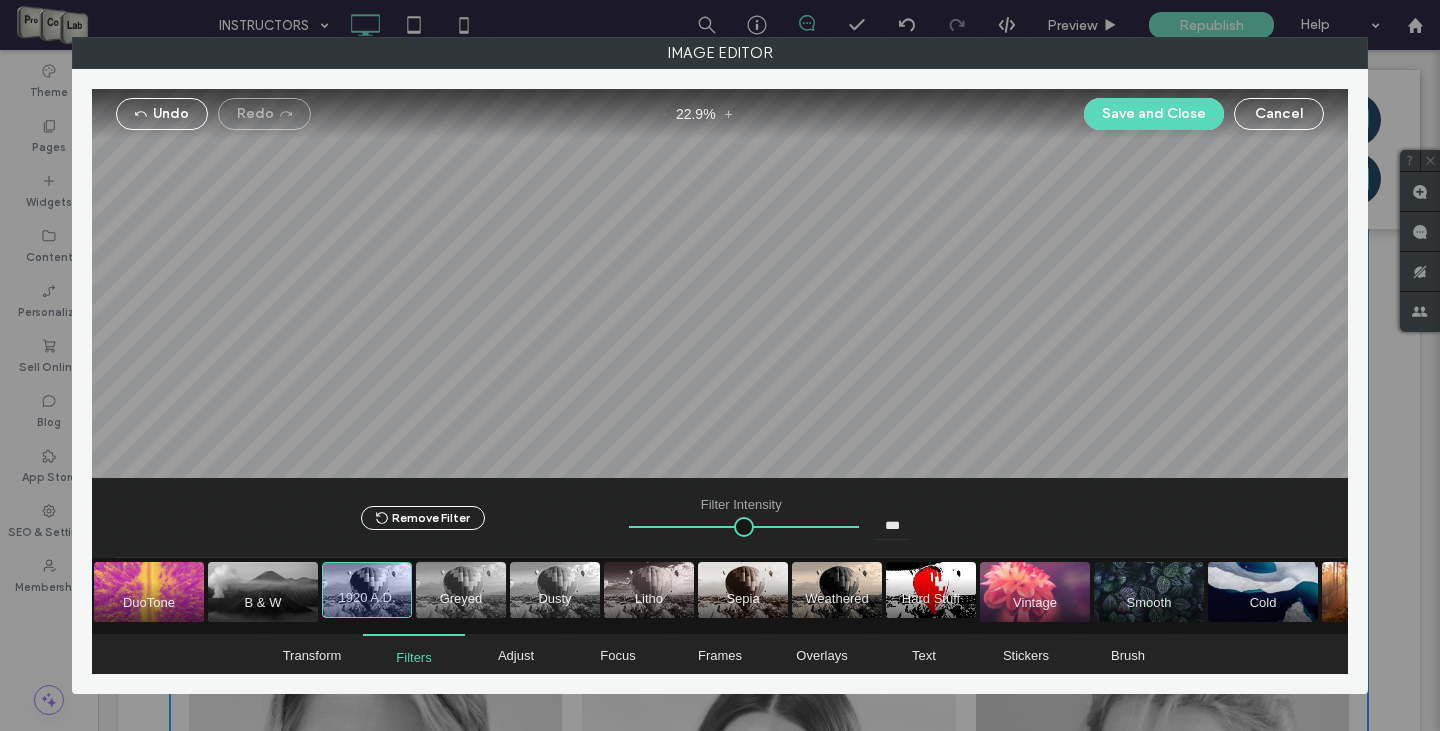click at bounding box center [461, 590] 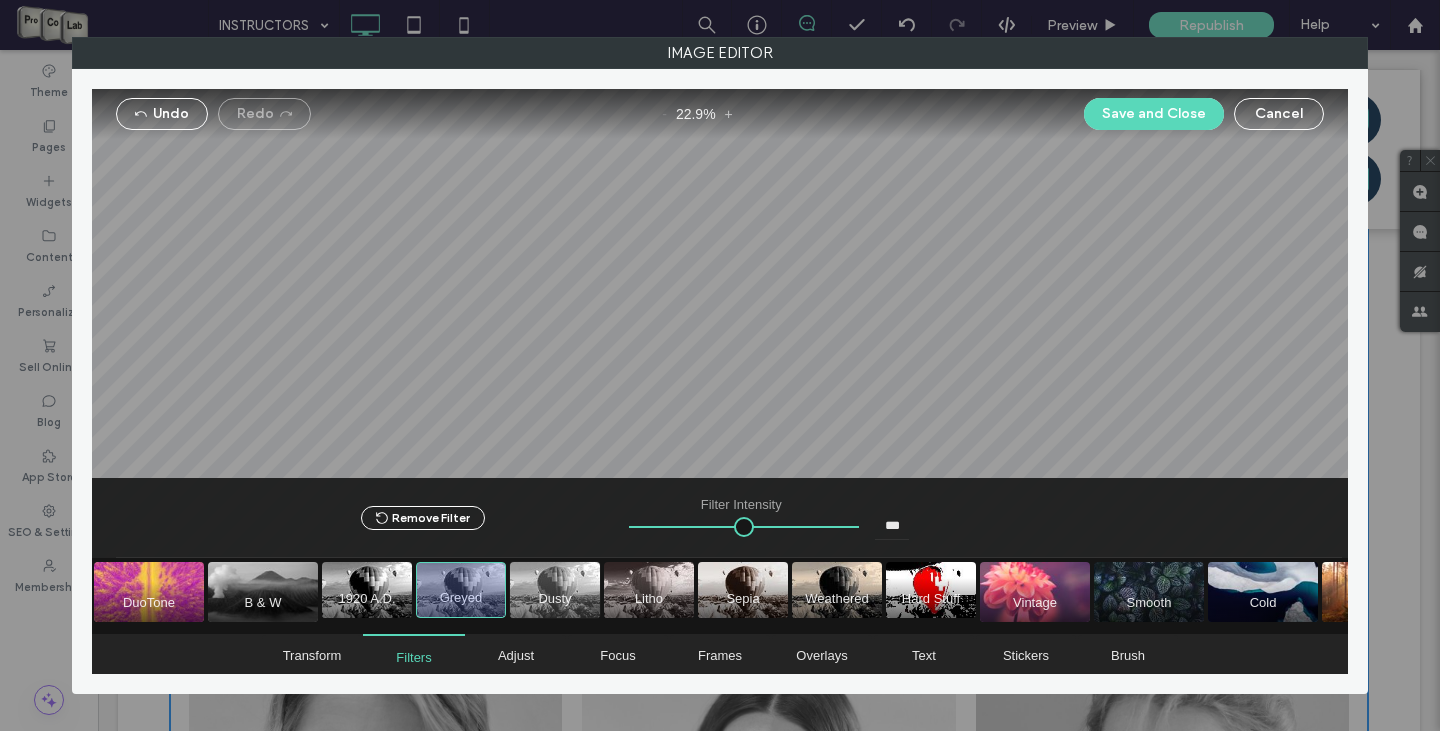 click at bounding box center [555, 590] 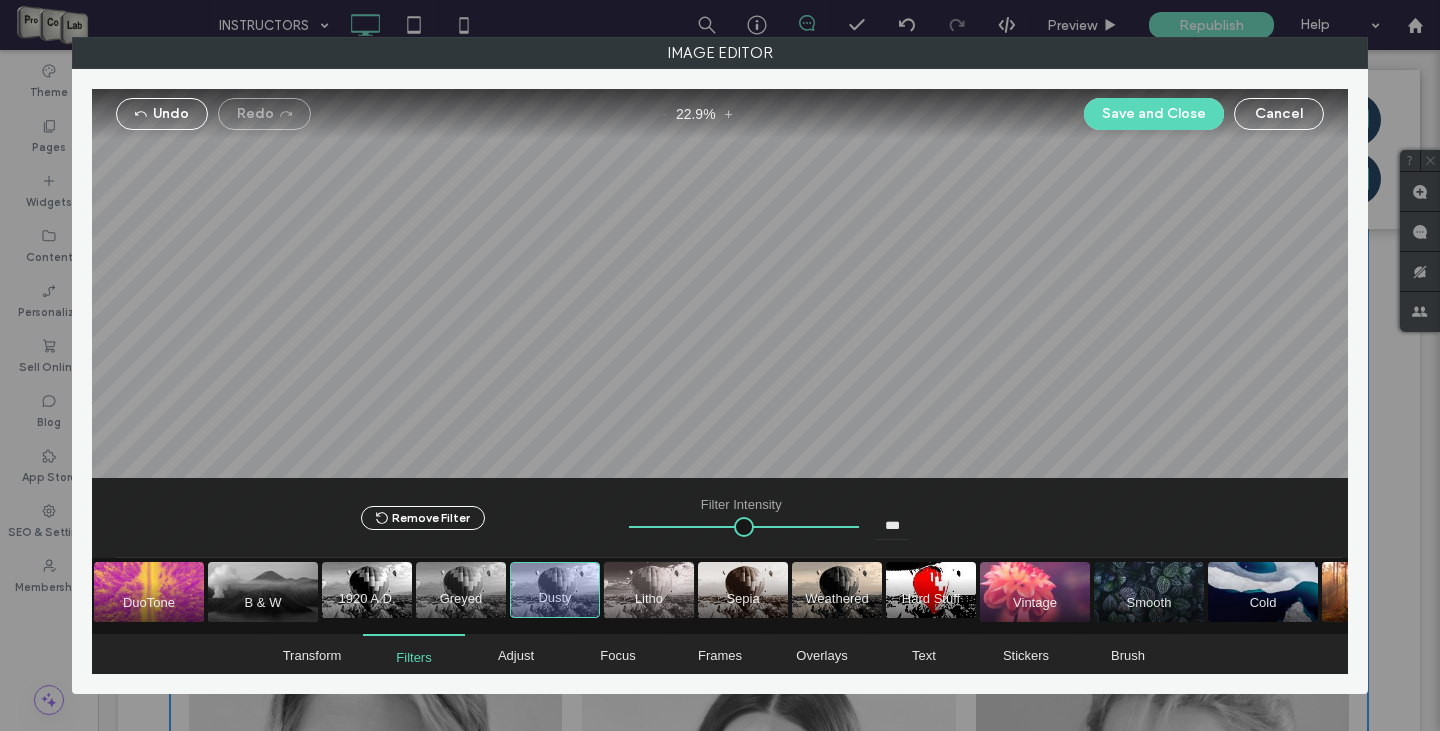 click at bounding box center [649, 590] 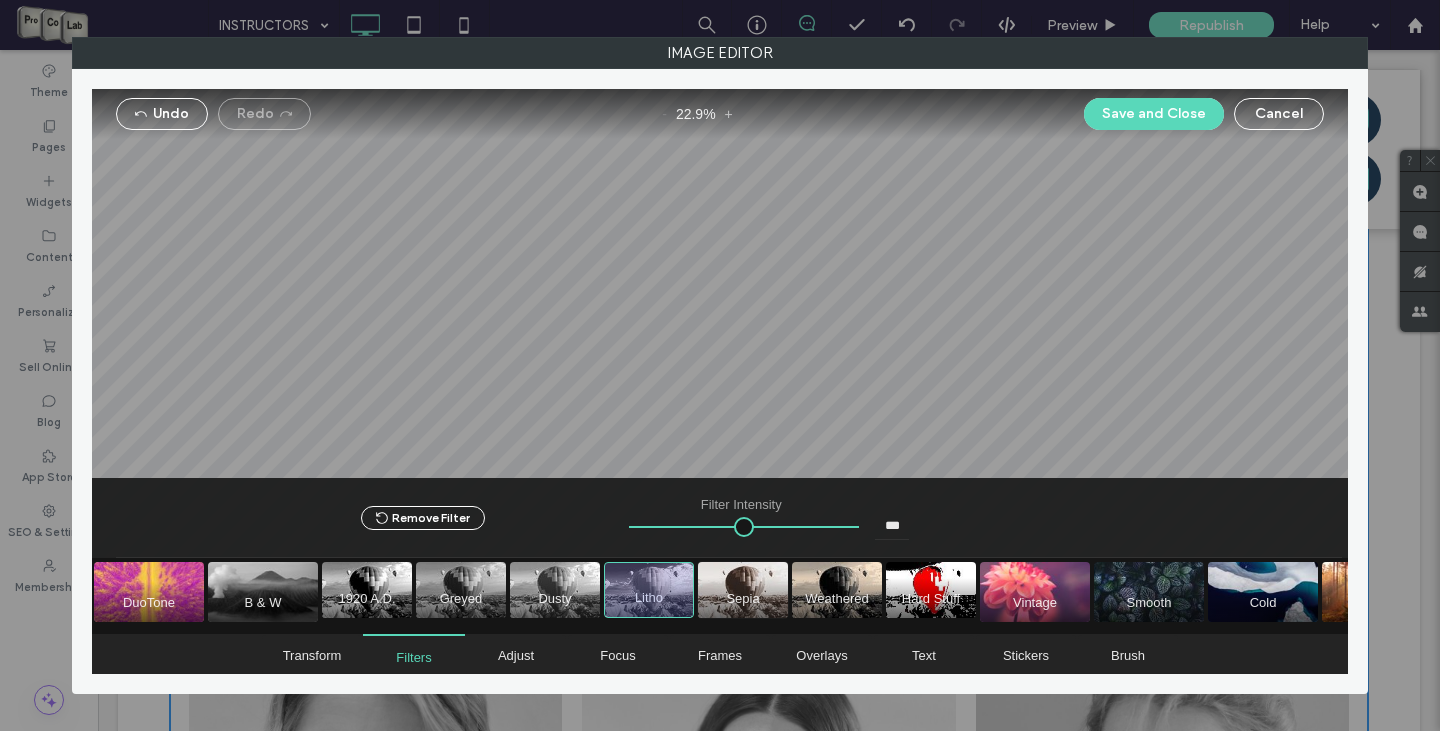click at bounding box center (743, 590) 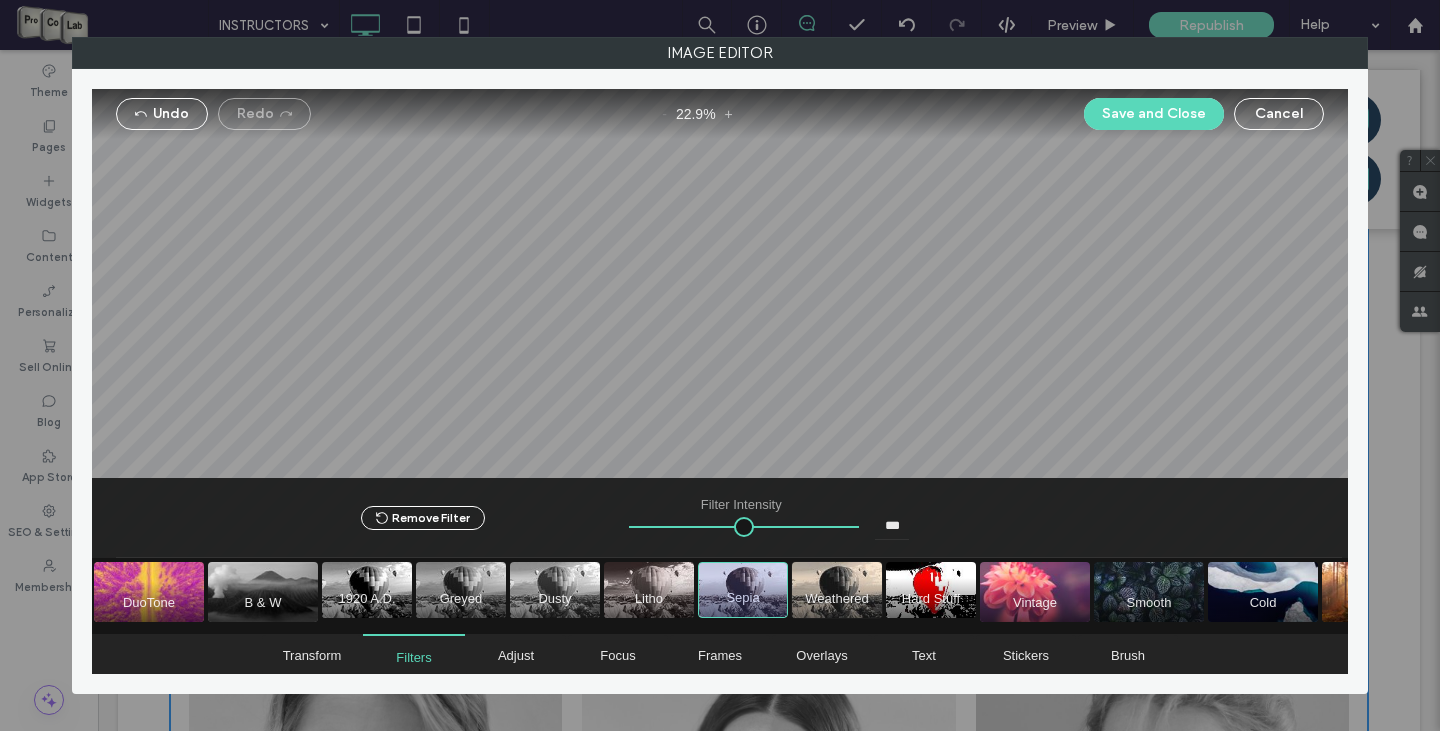 click at bounding box center [837, 590] 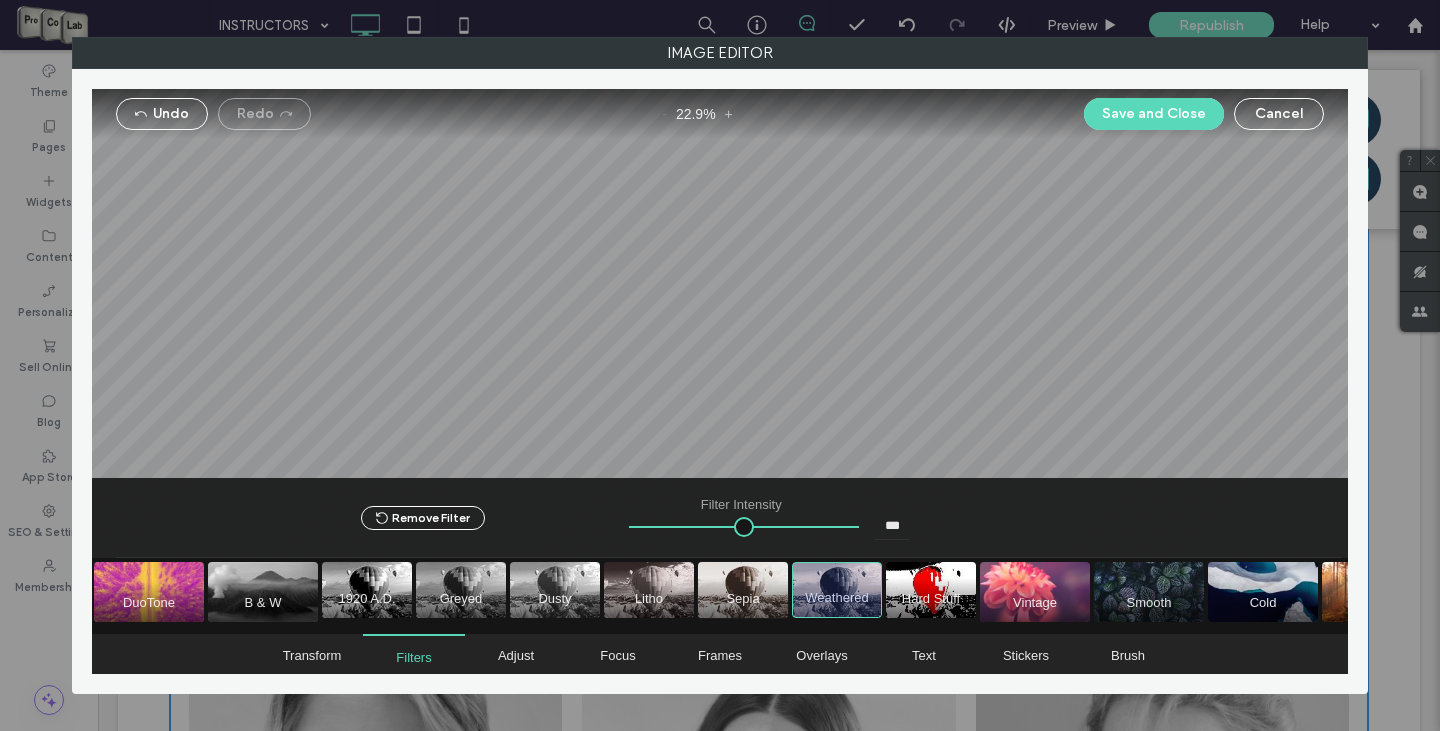 click at bounding box center (743, 590) 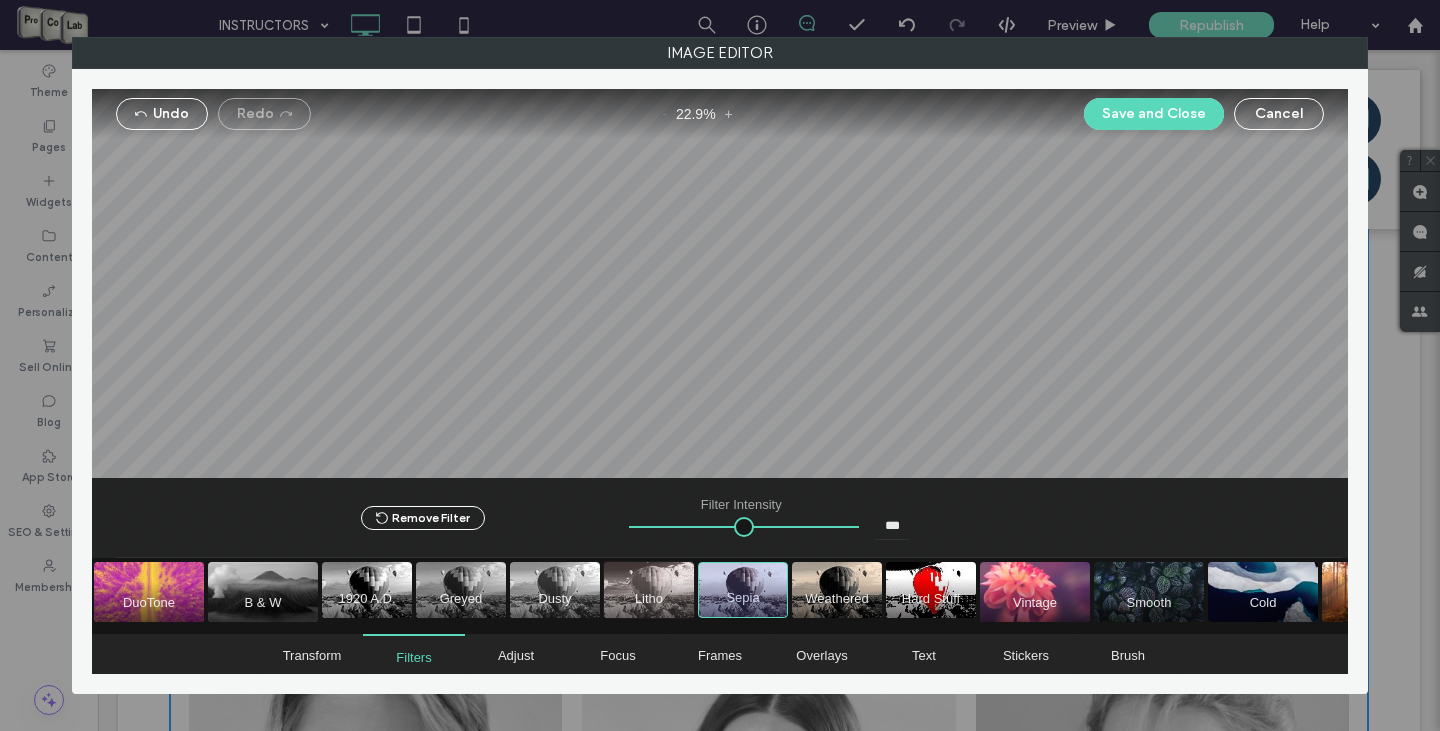click at bounding box center (649, 590) 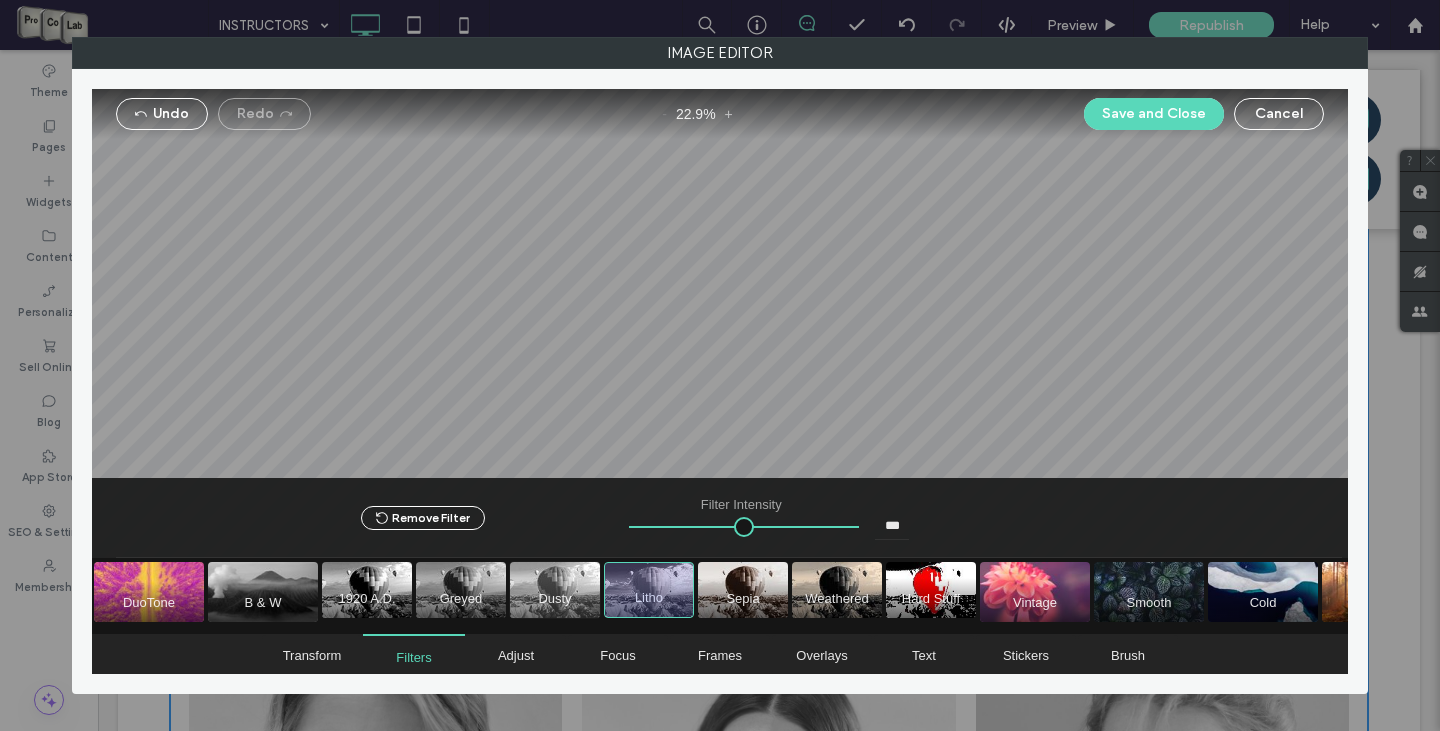 click at bounding box center [555, 590] 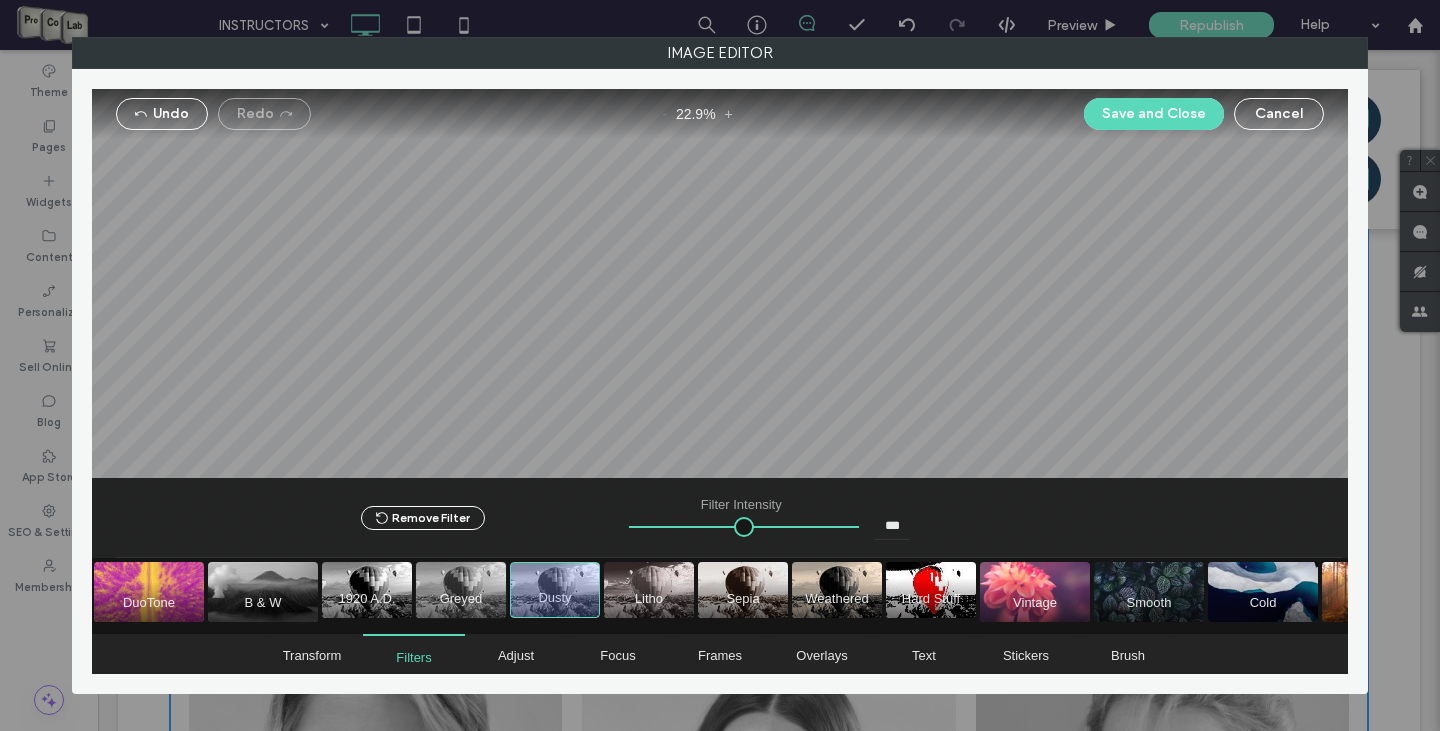 click at bounding box center [461, 590] 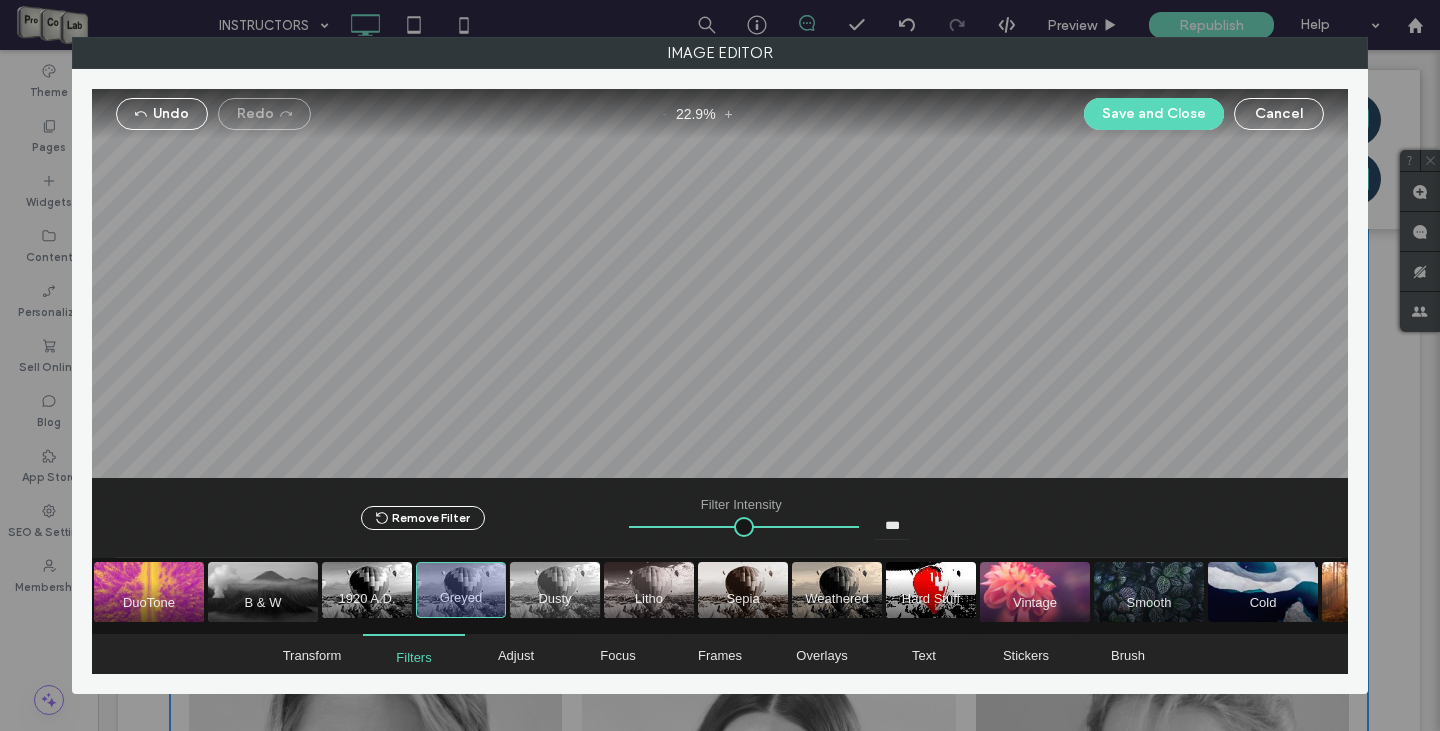 click at bounding box center (555, 590) 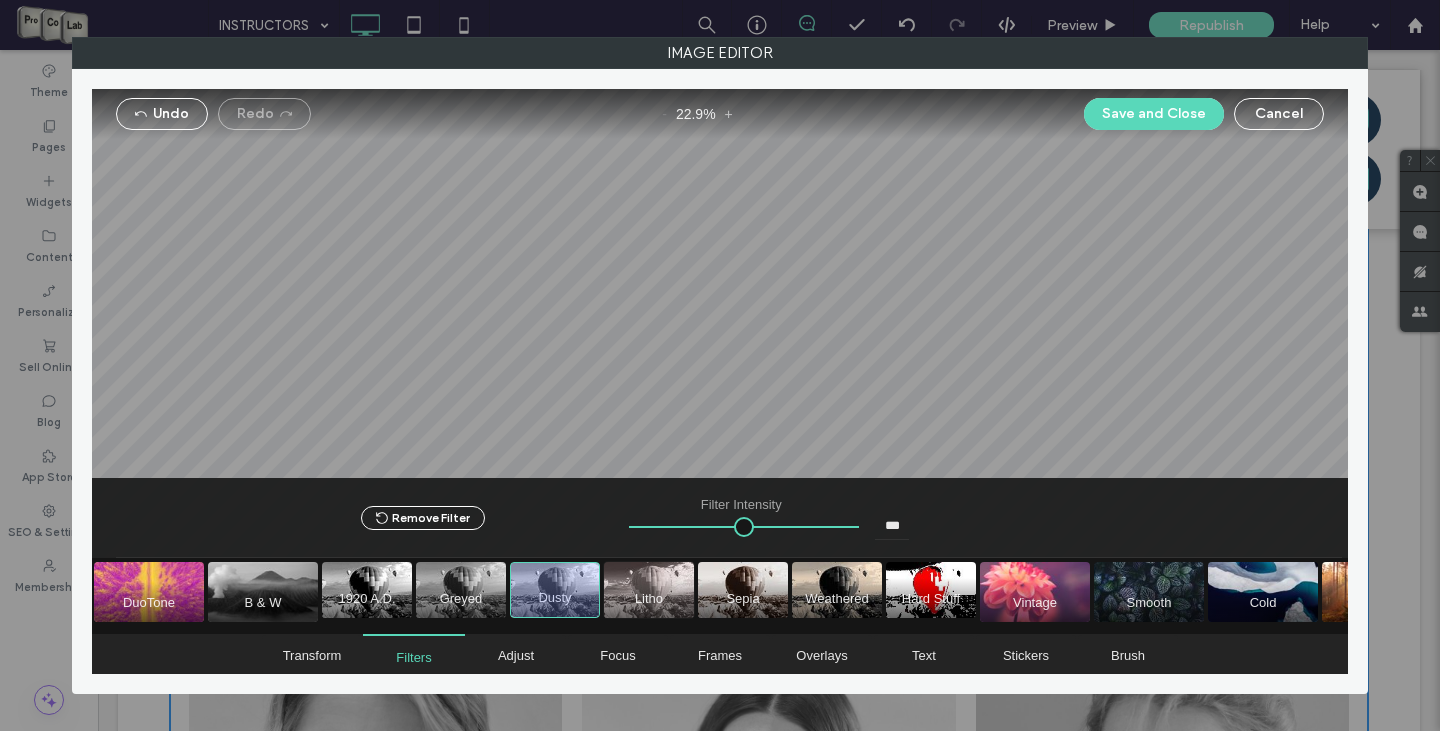 click at bounding box center [649, 590] 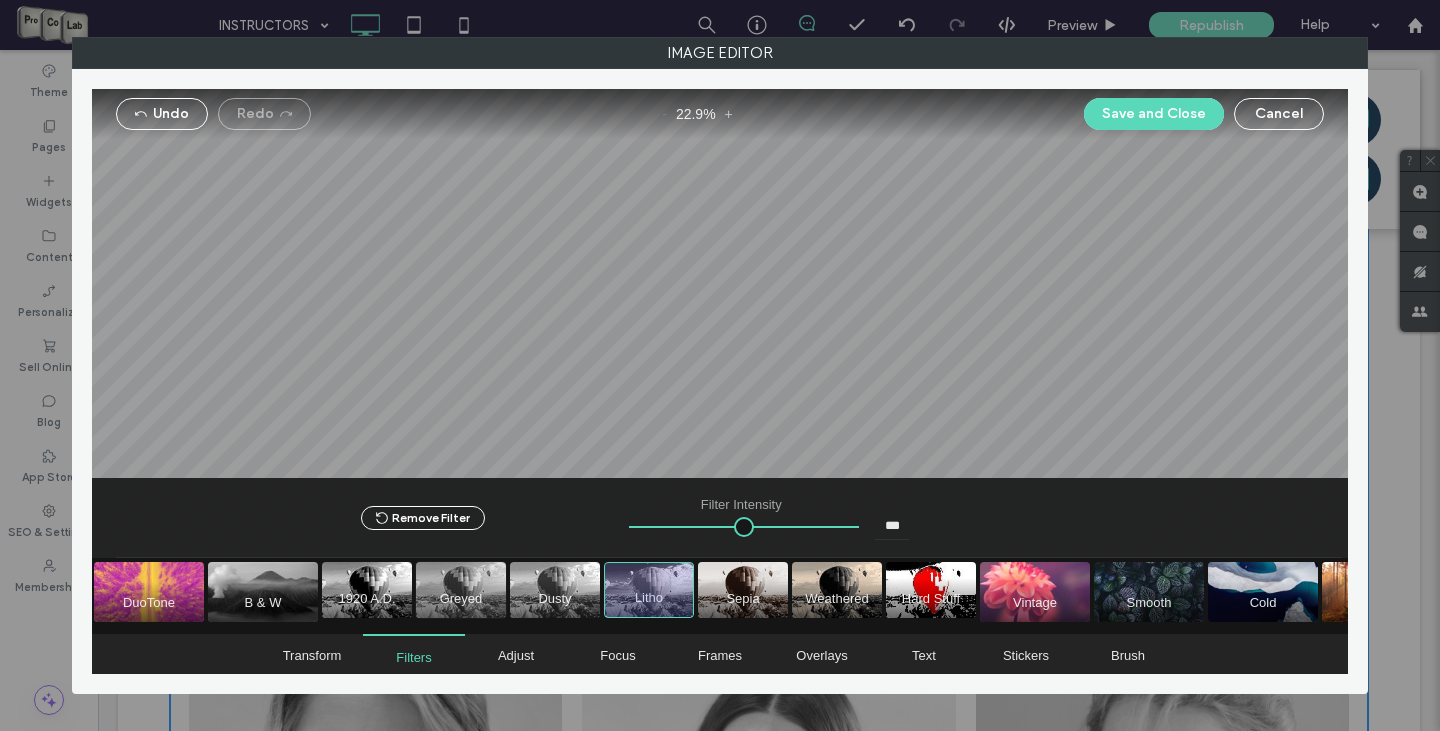 click at bounding box center [461, 590] 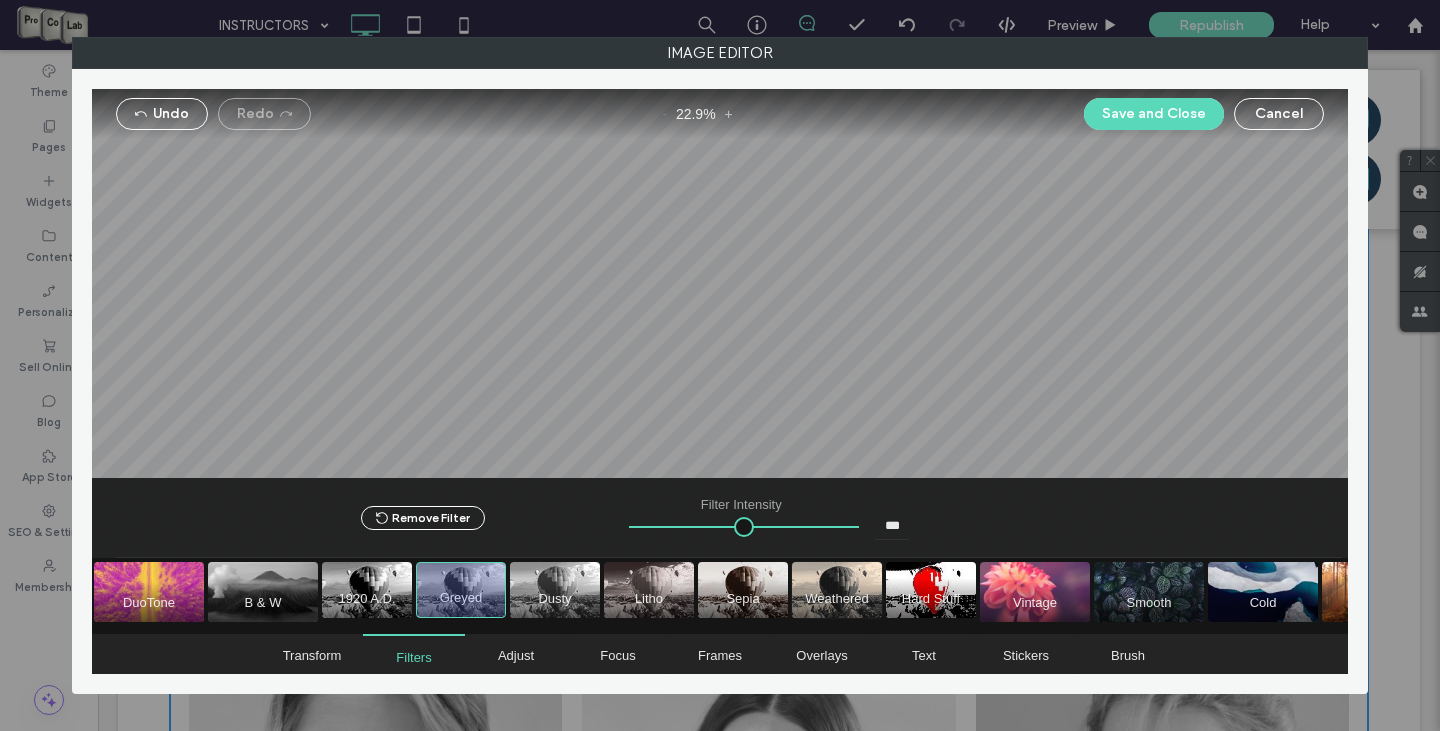 click at bounding box center (837, 590) 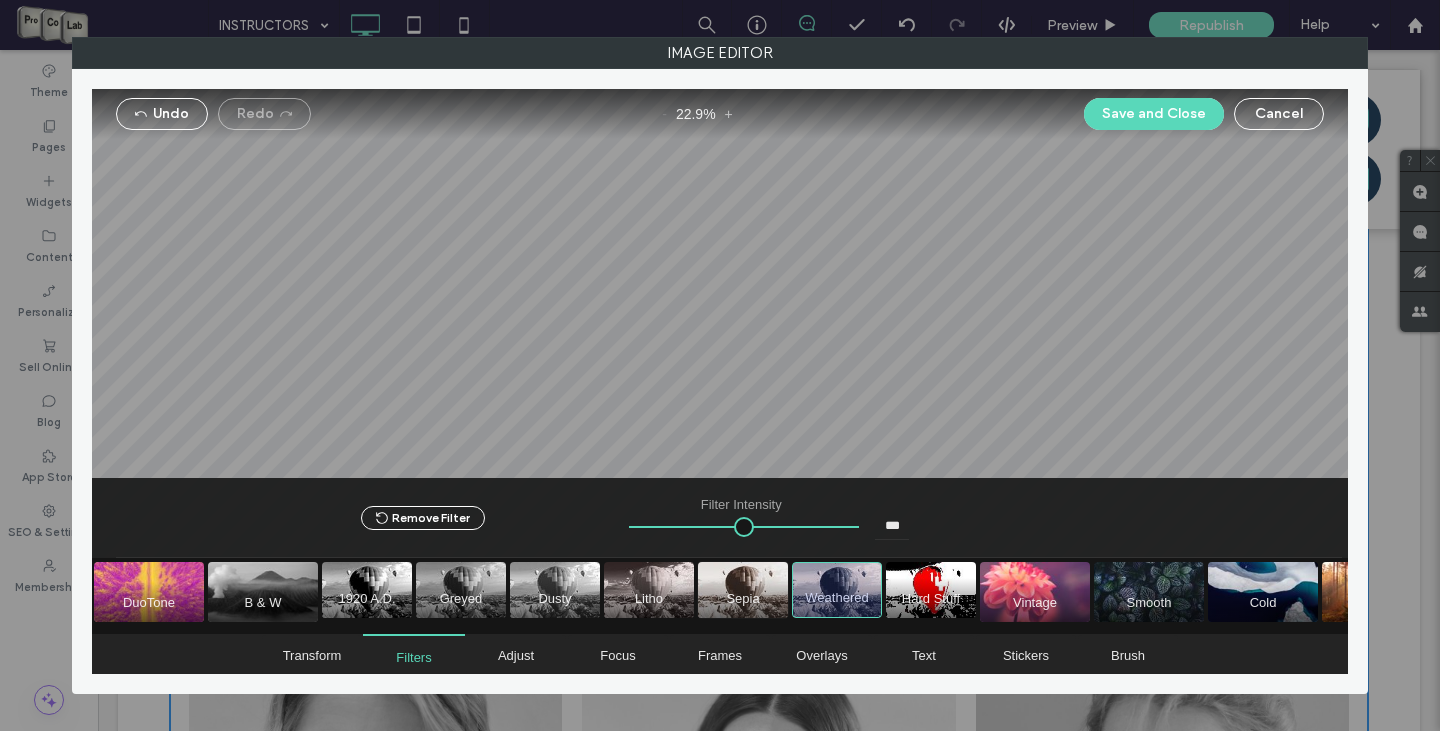 click at bounding box center [743, 590] 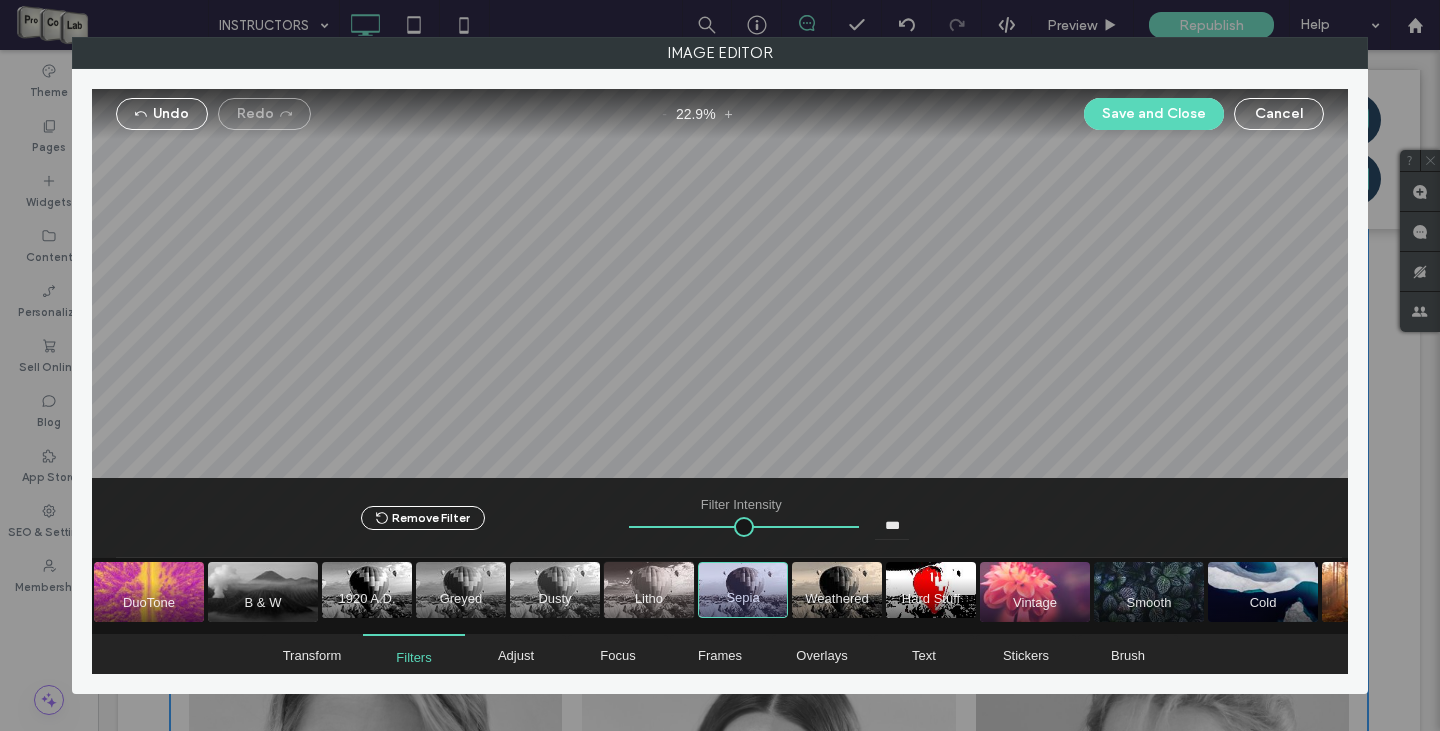 click at bounding box center (649, 590) 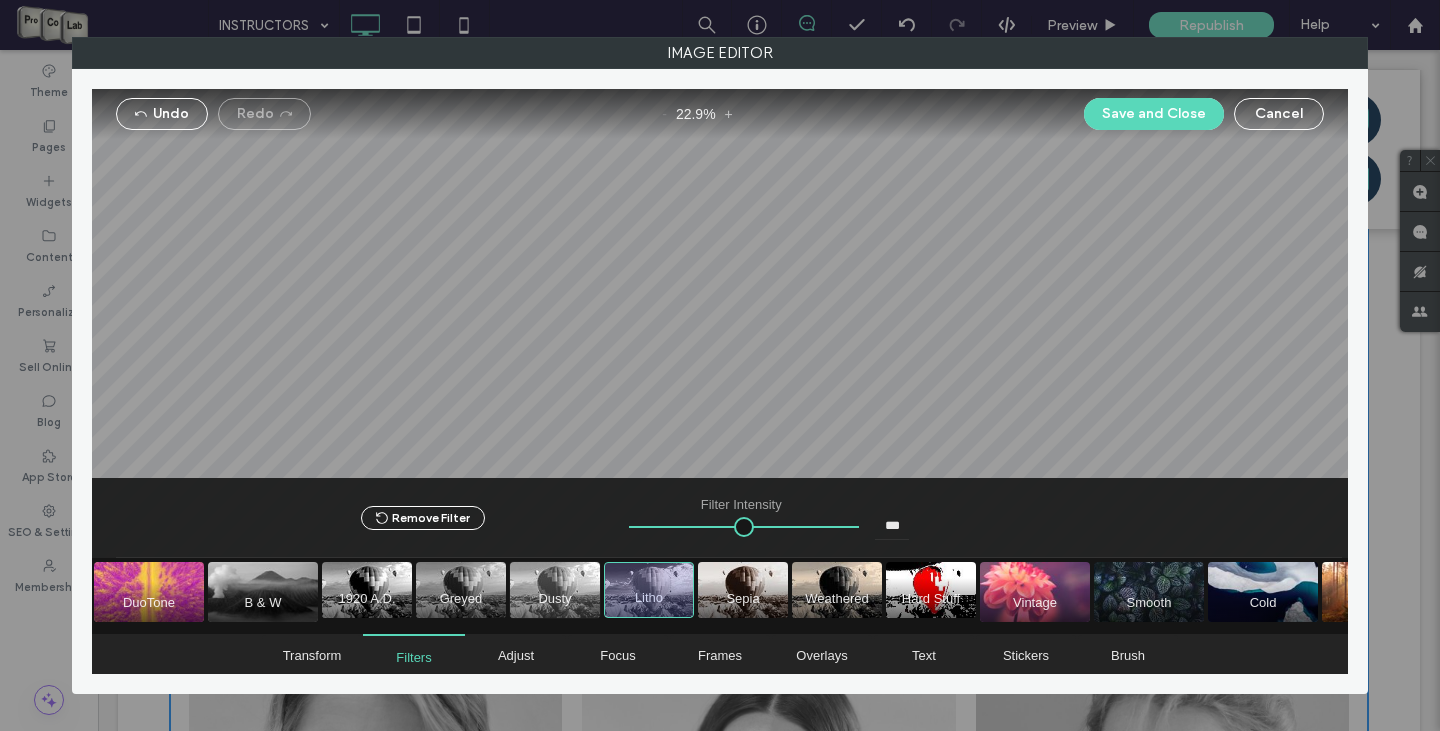 click at bounding box center (555, 590) 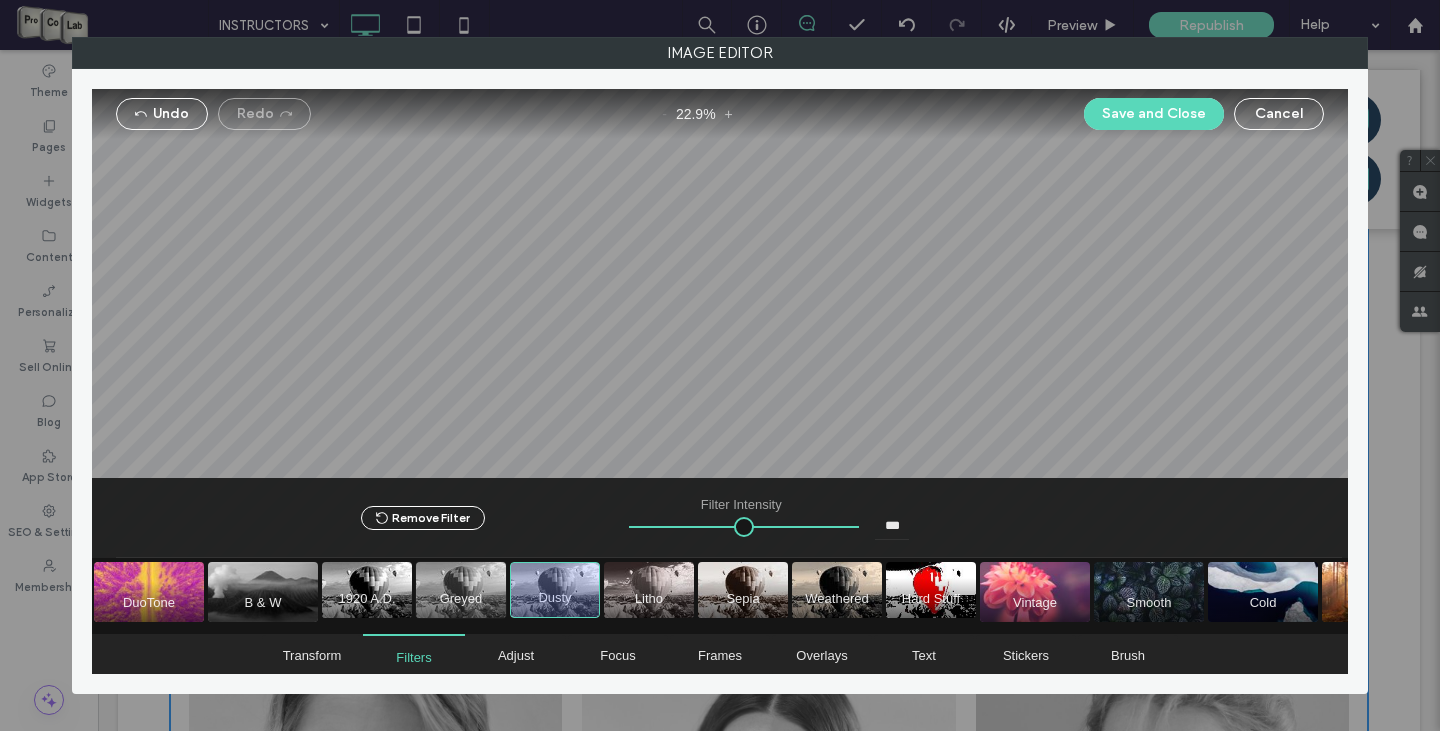 click at bounding box center [461, 590] 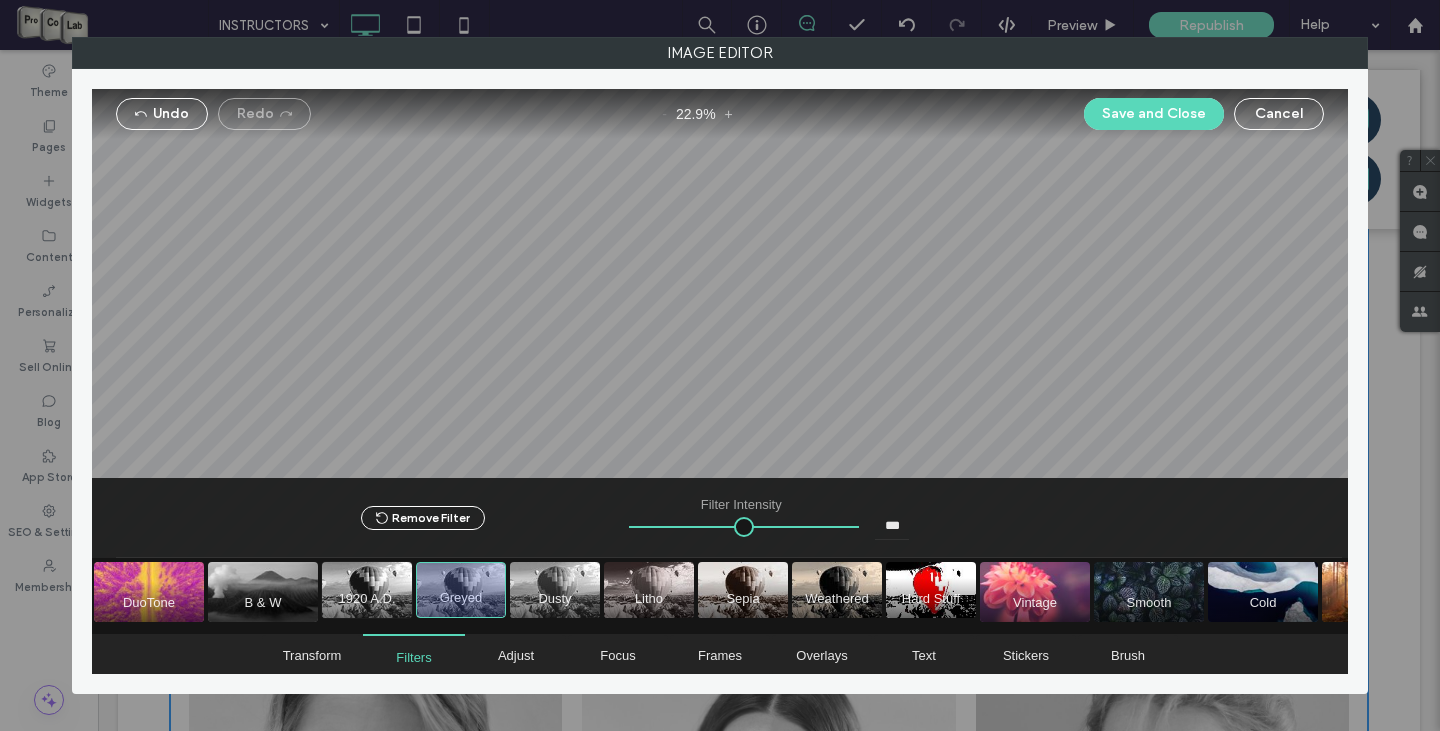 click at bounding box center (367, 590) 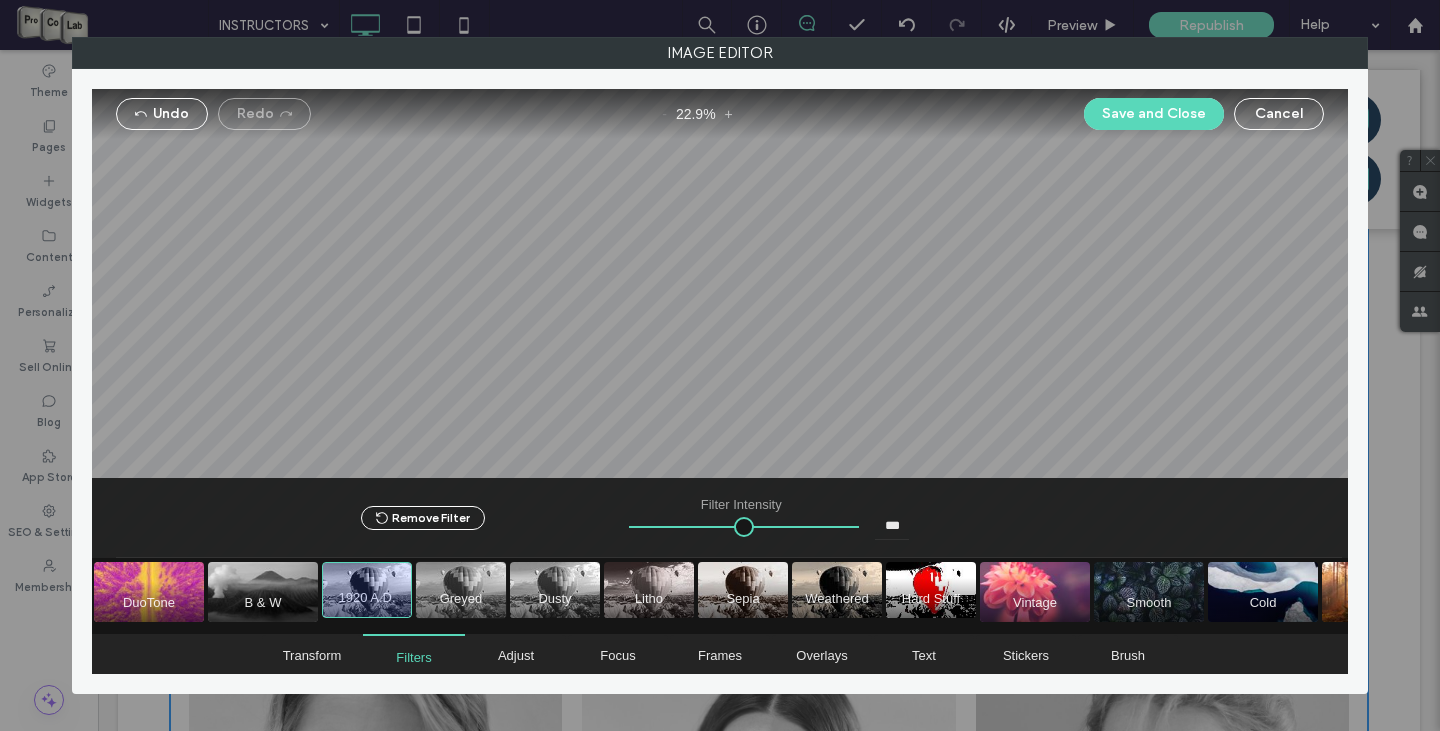 click at bounding box center (461, 590) 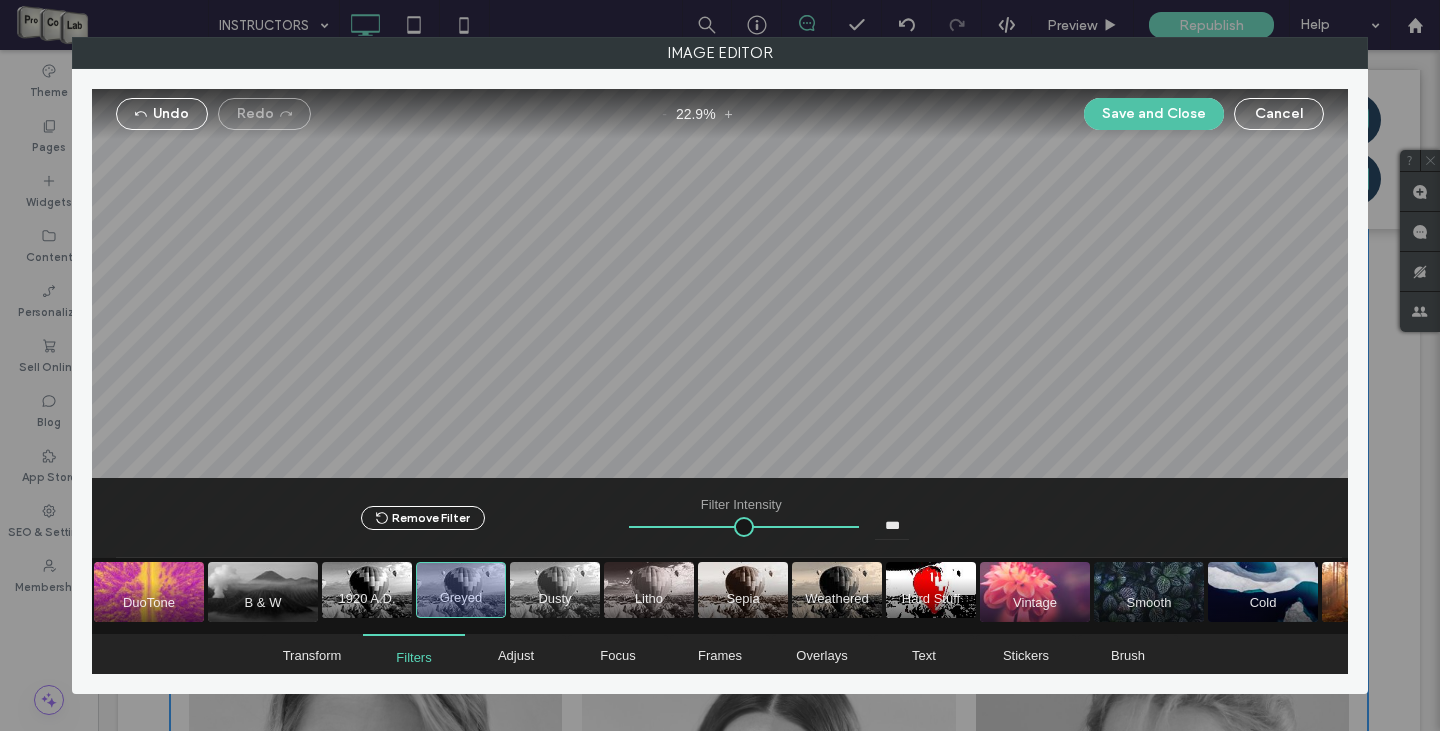 click on "Save and Close" at bounding box center [1154, 114] 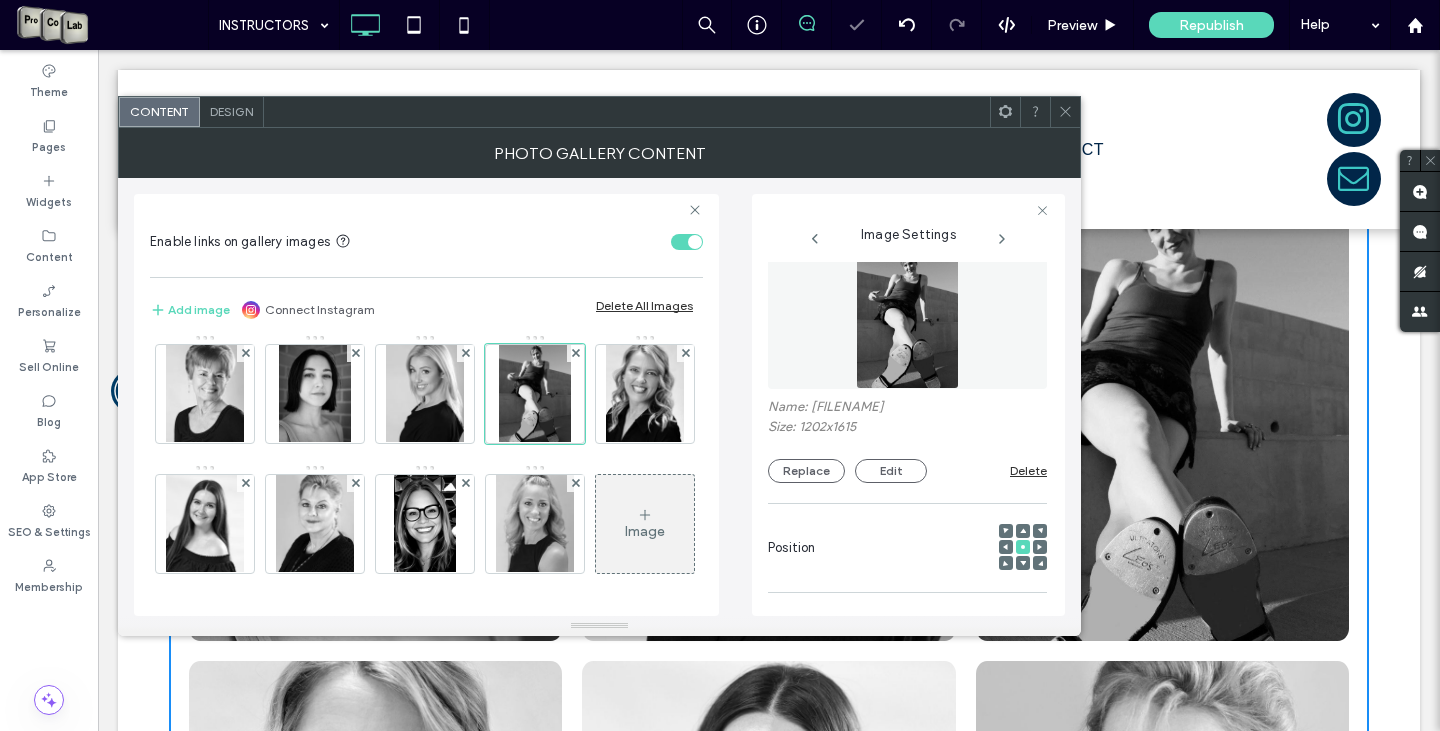 scroll, scrollTop: 0, scrollLeft: 0, axis: both 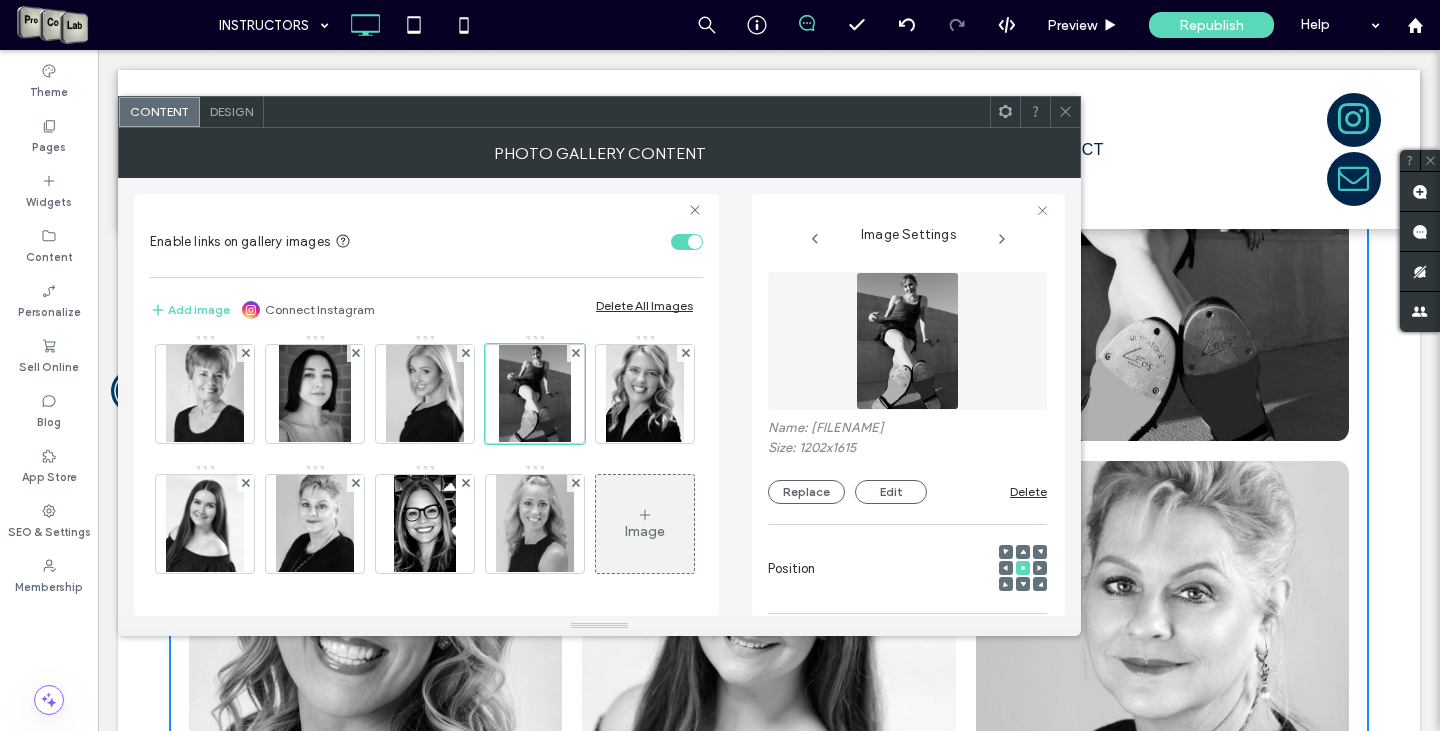 click at bounding box center (1023, 552) 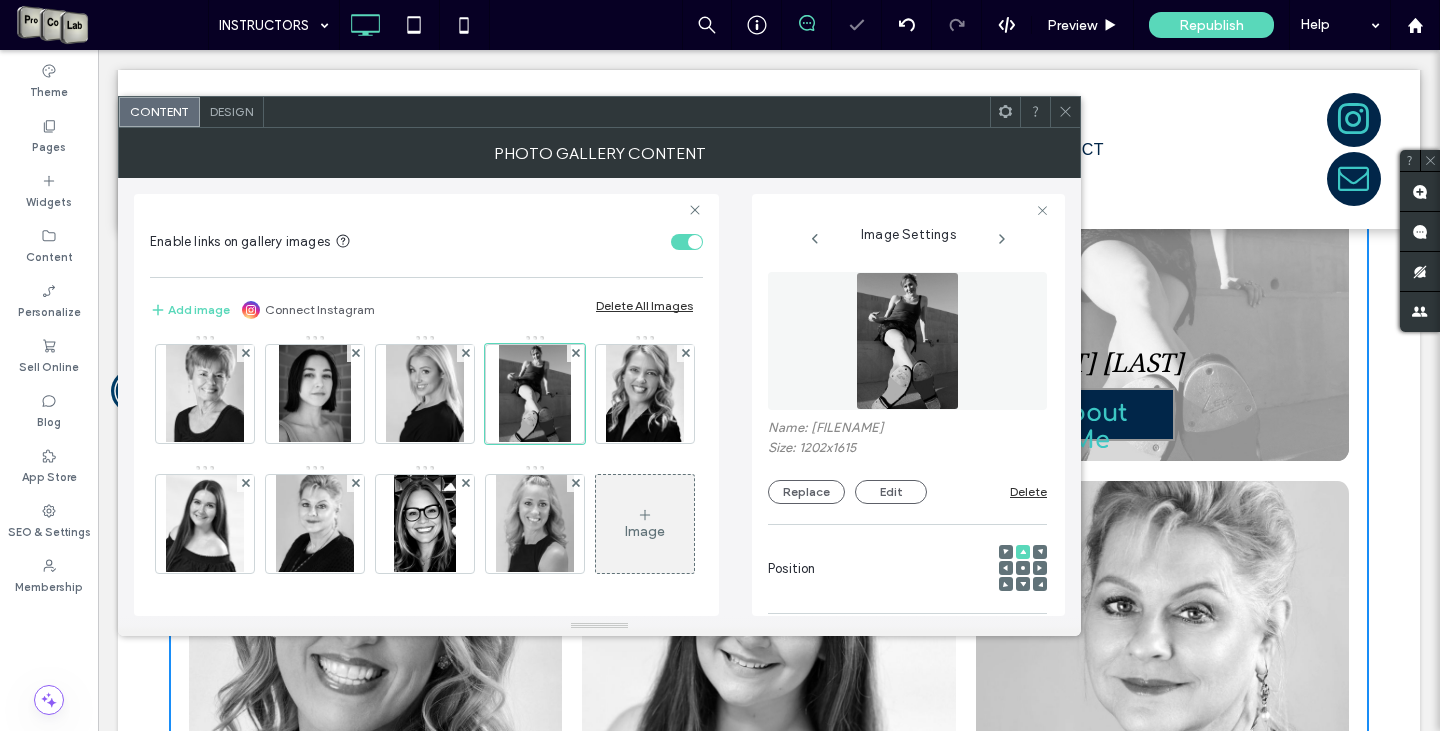 scroll, scrollTop: 1400, scrollLeft: 0, axis: vertical 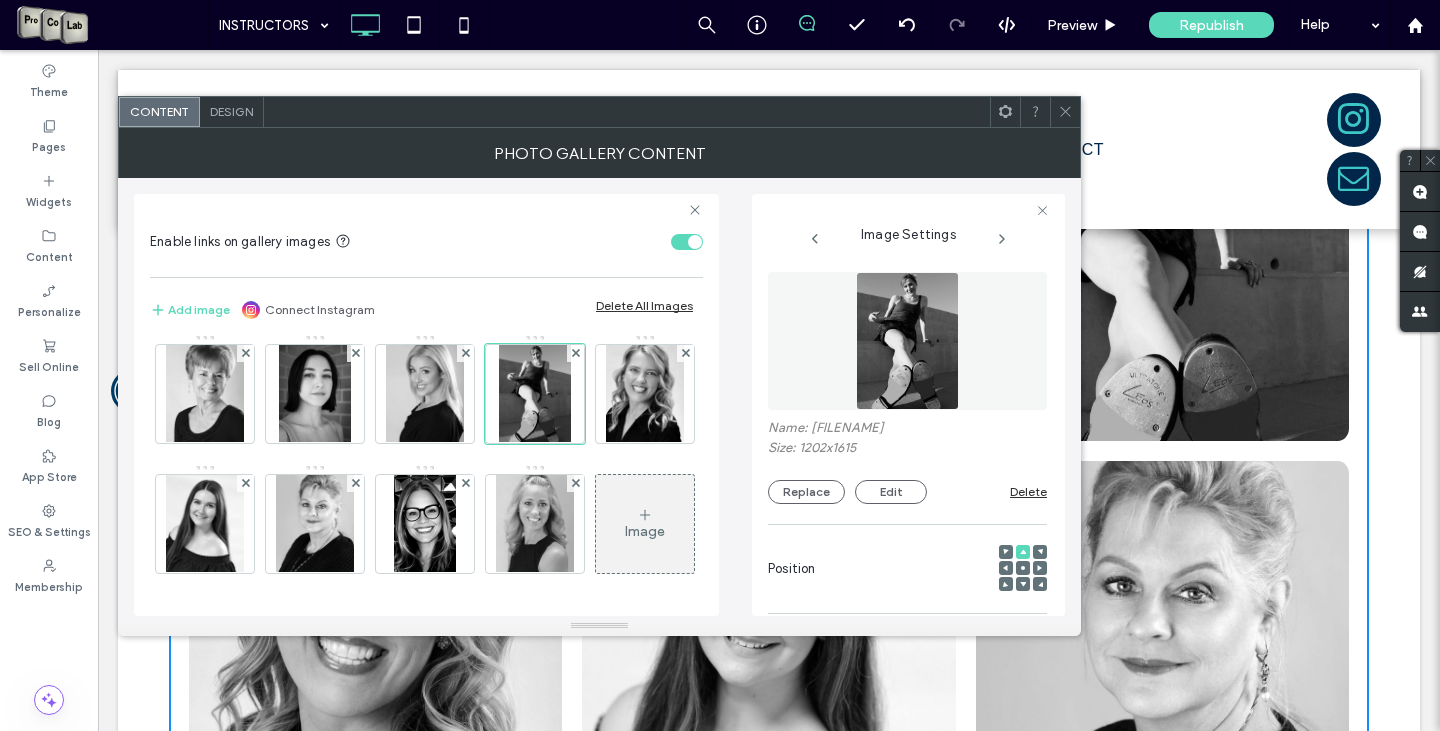 click 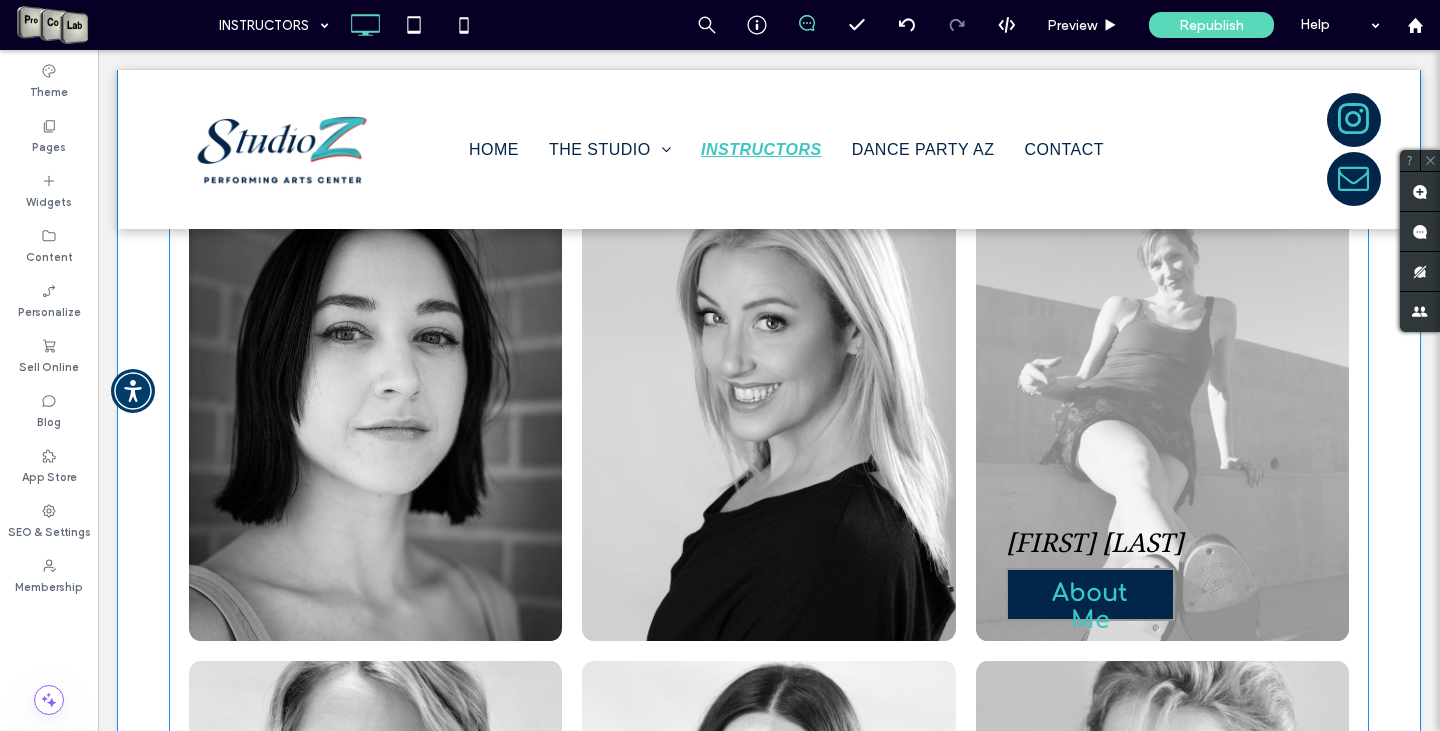 scroll, scrollTop: 1400, scrollLeft: 0, axis: vertical 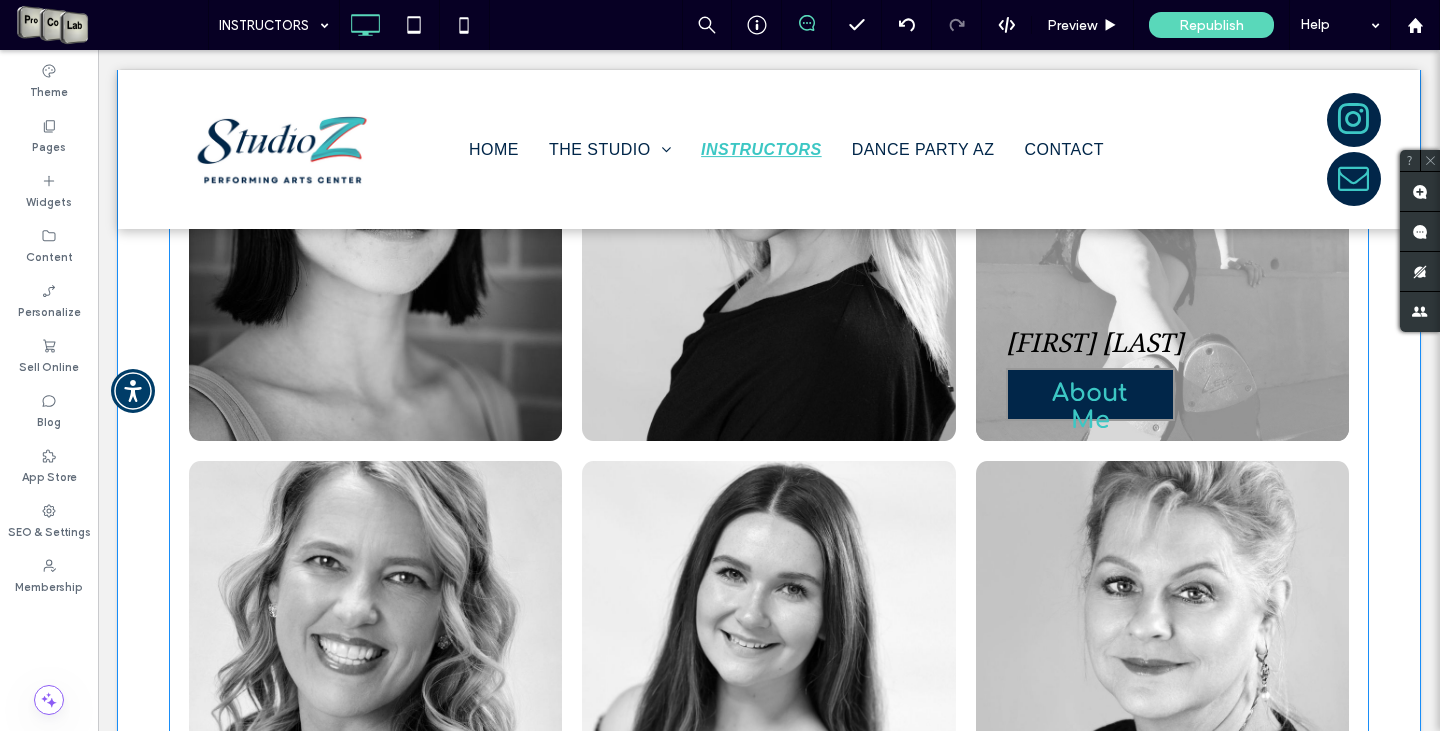 click at bounding box center (1162, 227) 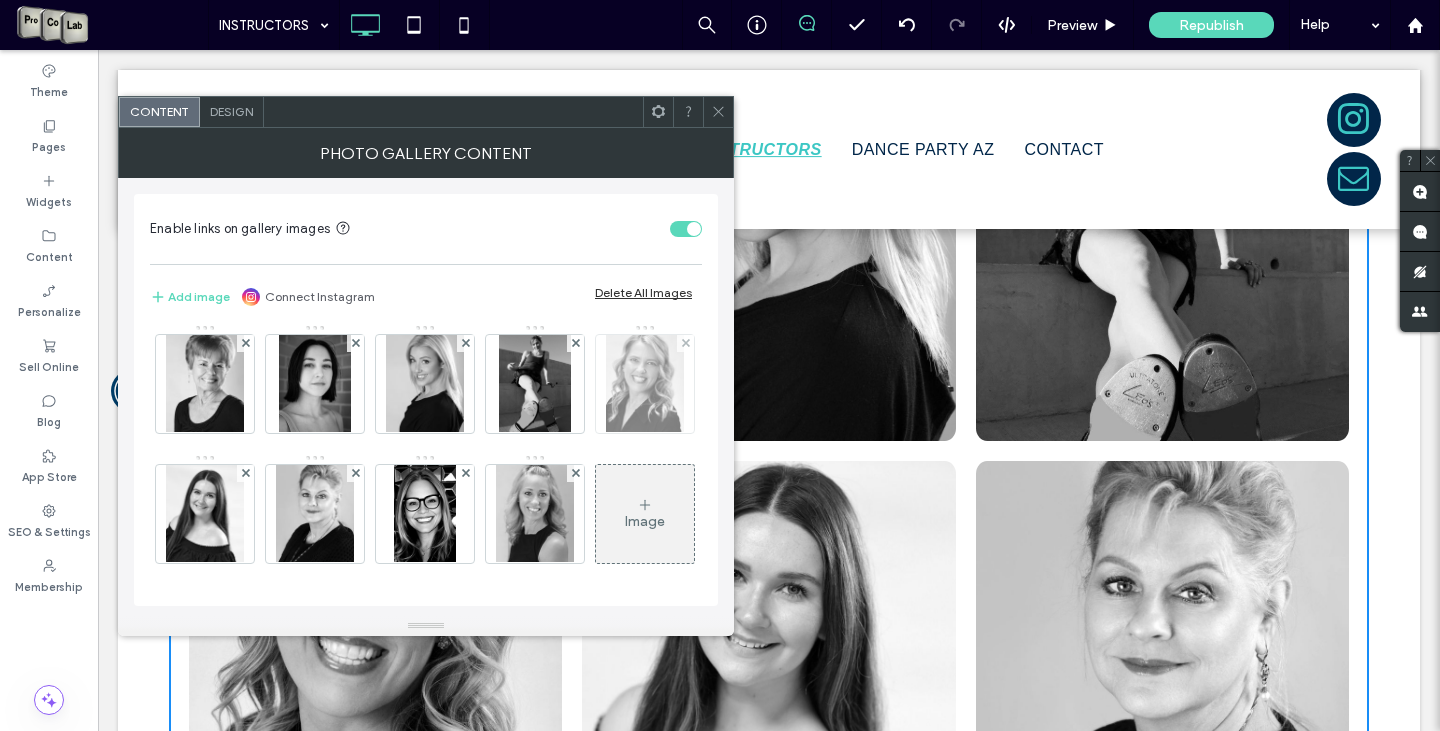 scroll, scrollTop: 200, scrollLeft: 0, axis: vertical 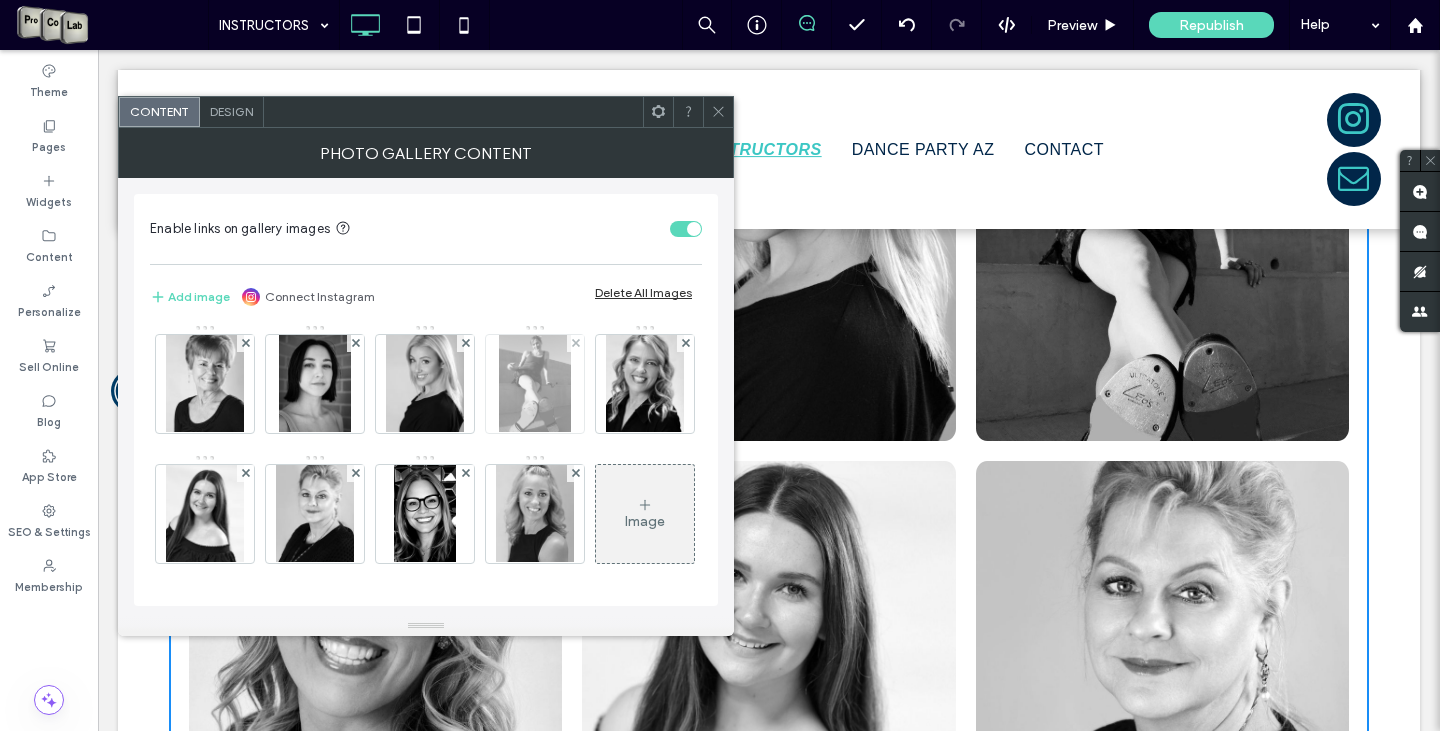 click at bounding box center [535, 384] 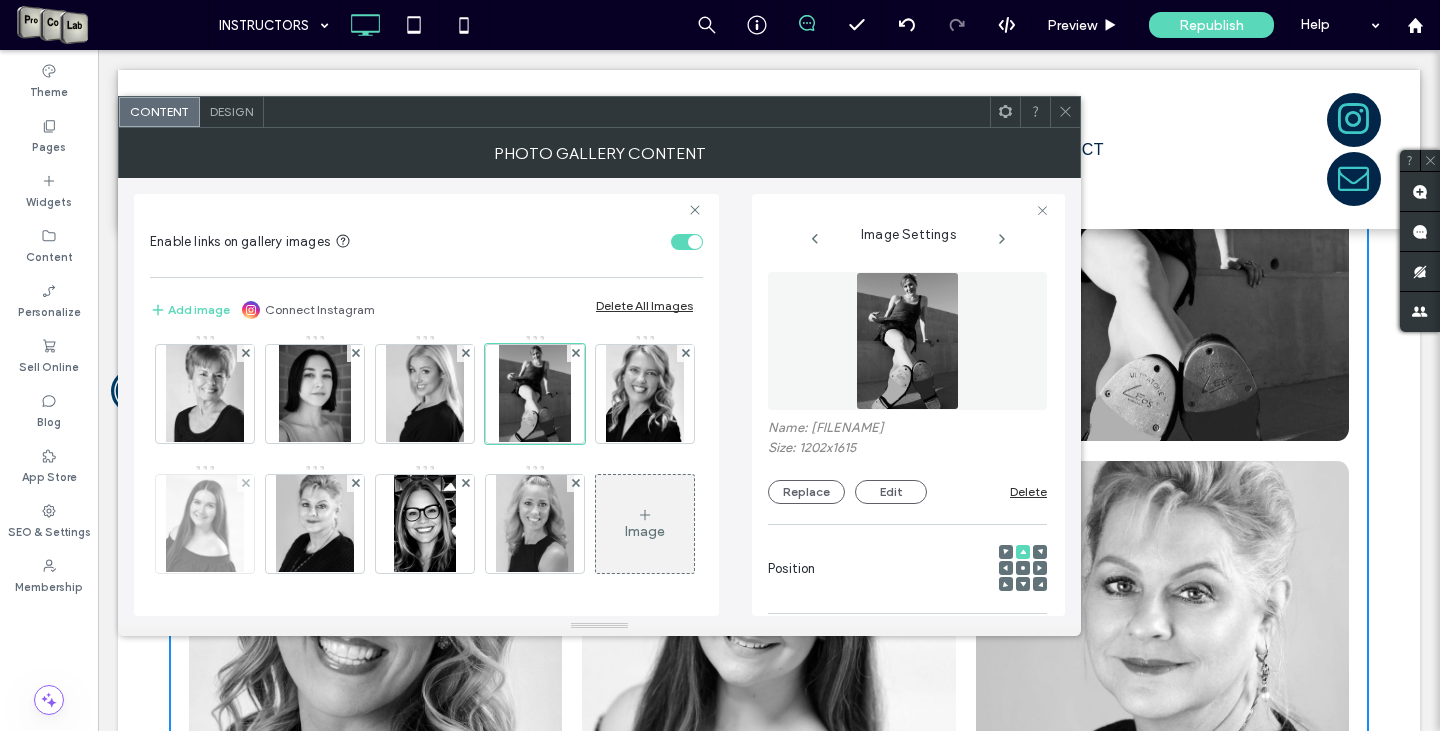 scroll, scrollTop: 0, scrollLeft: 78, axis: horizontal 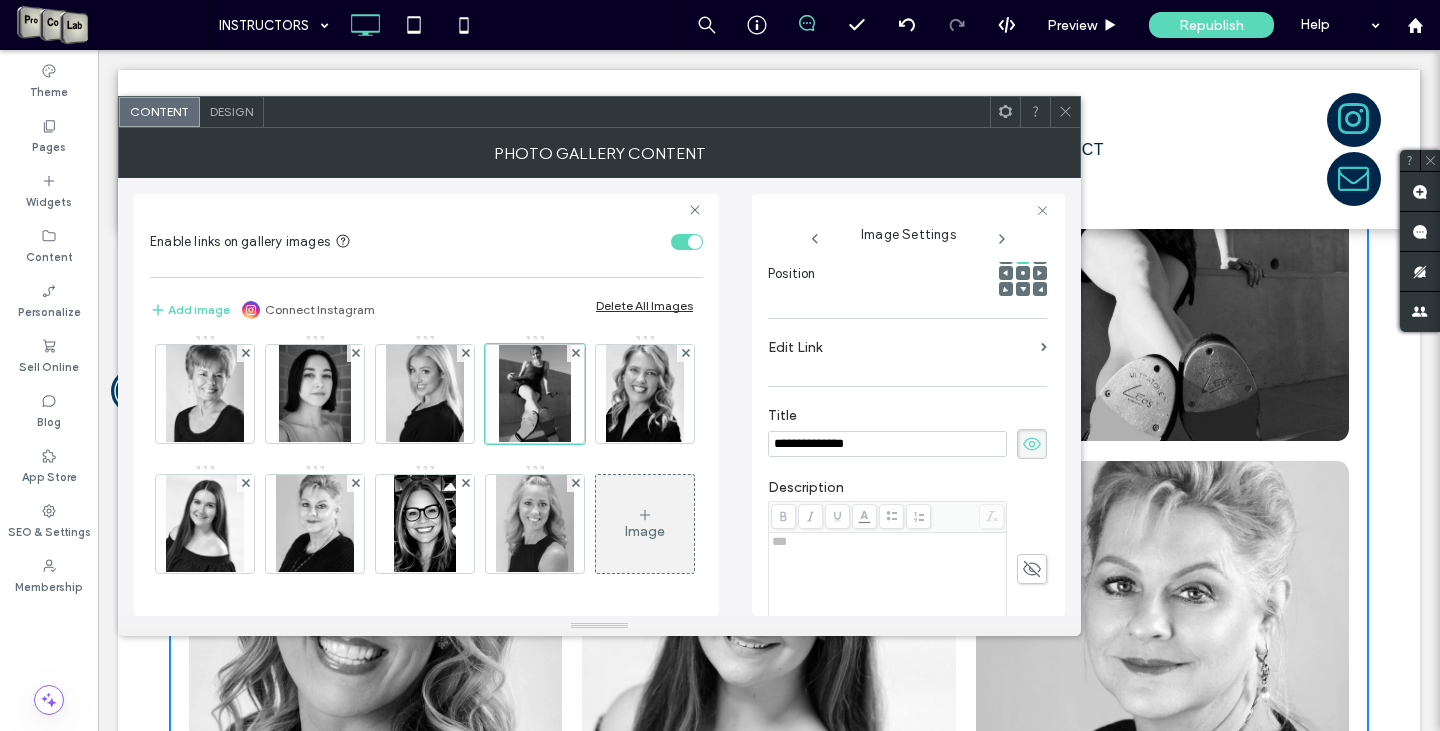 click on "**********" at bounding box center [887, 444] 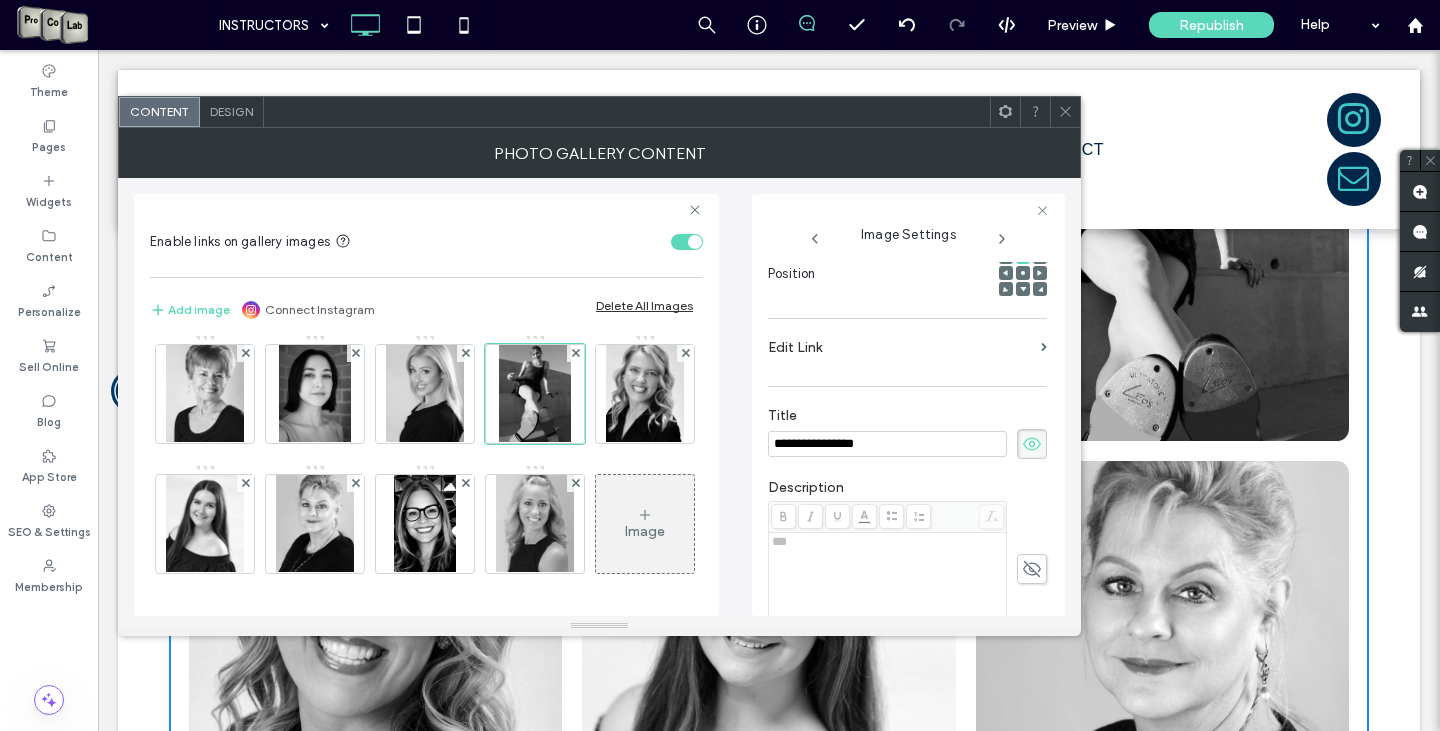type on "**********" 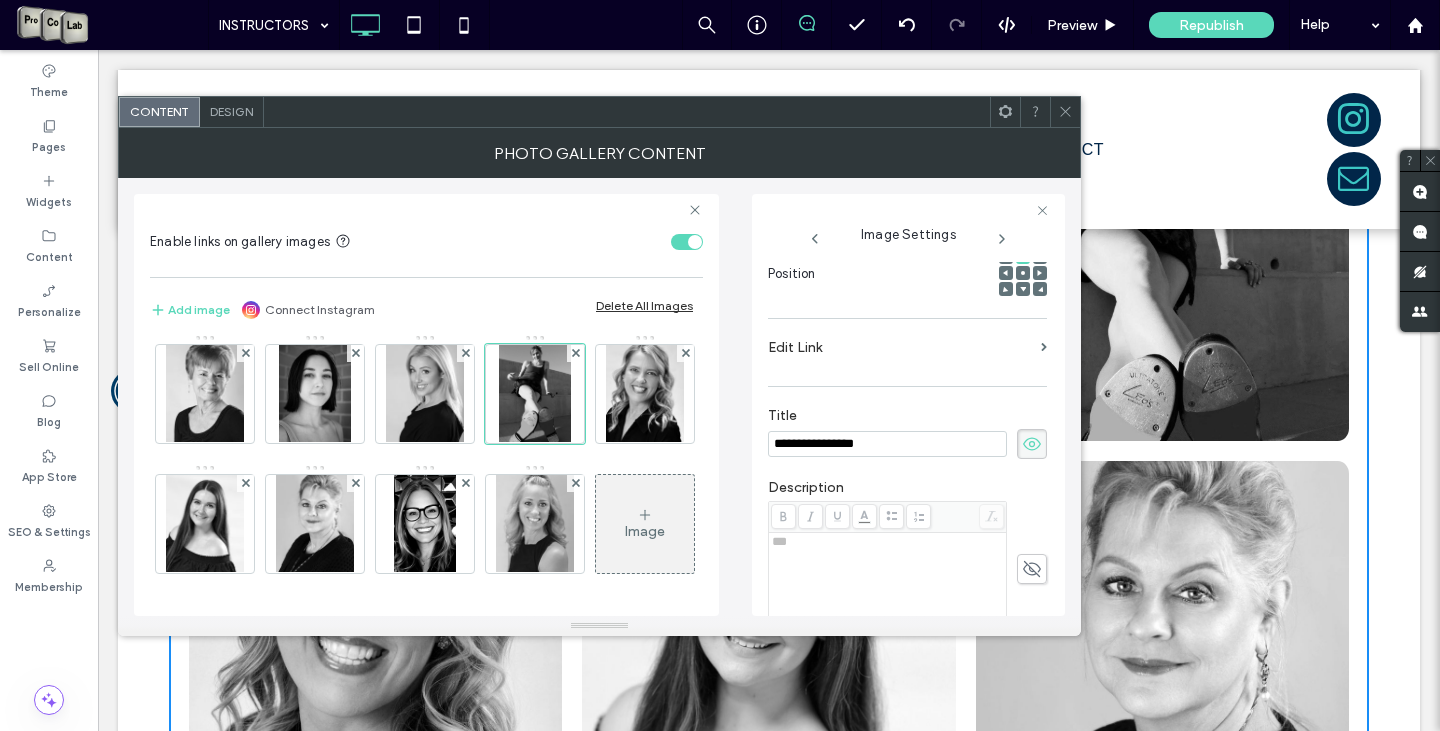 click 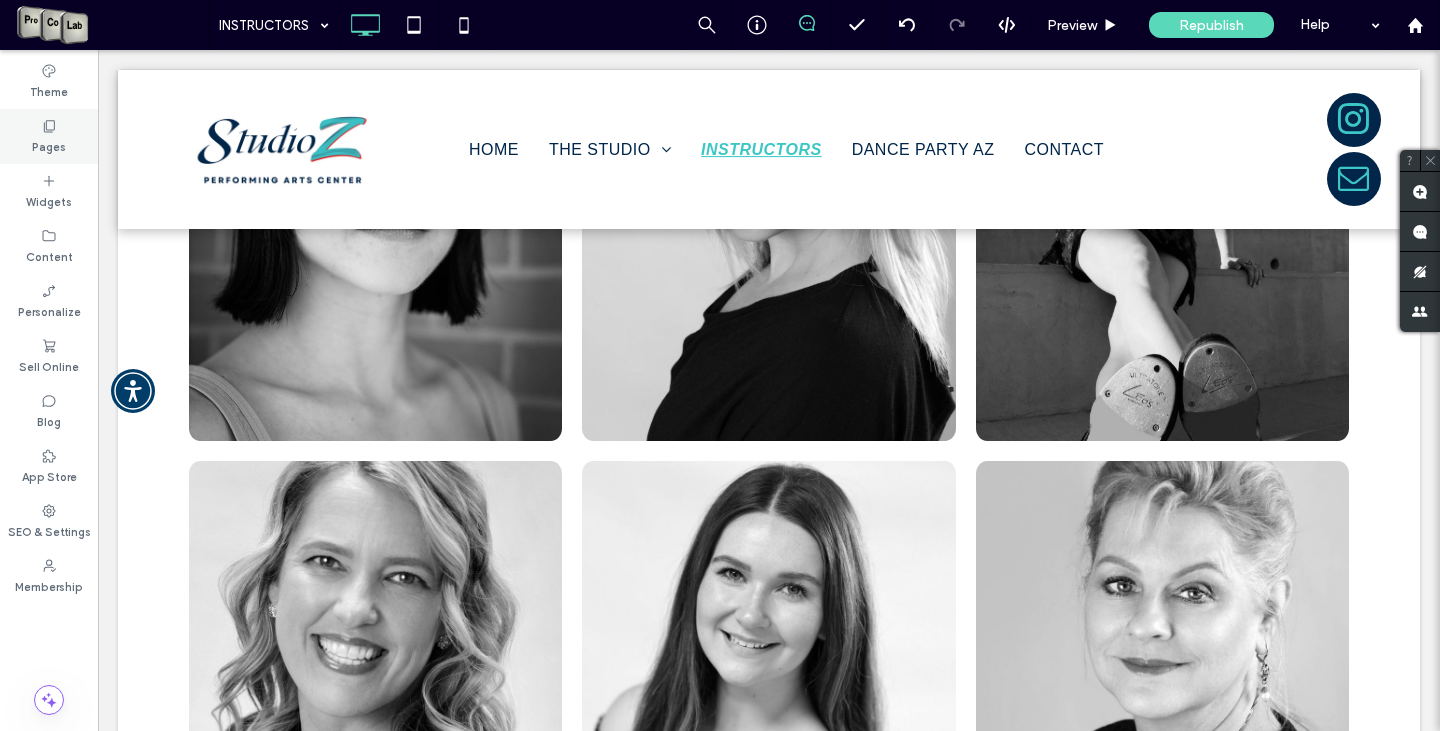 click on "Pages" at bounding box center [49, 145] 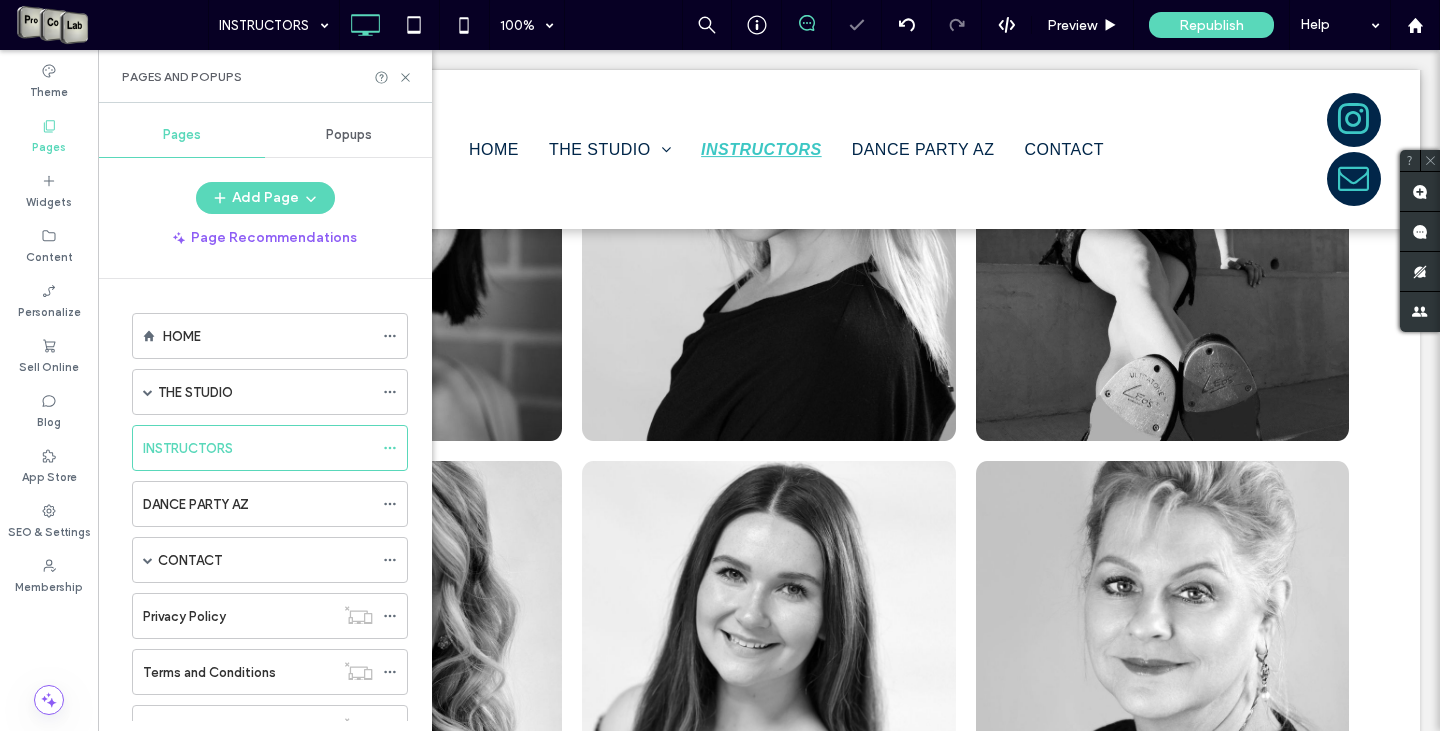 click on "Popups" at bounding box center (349, 135) 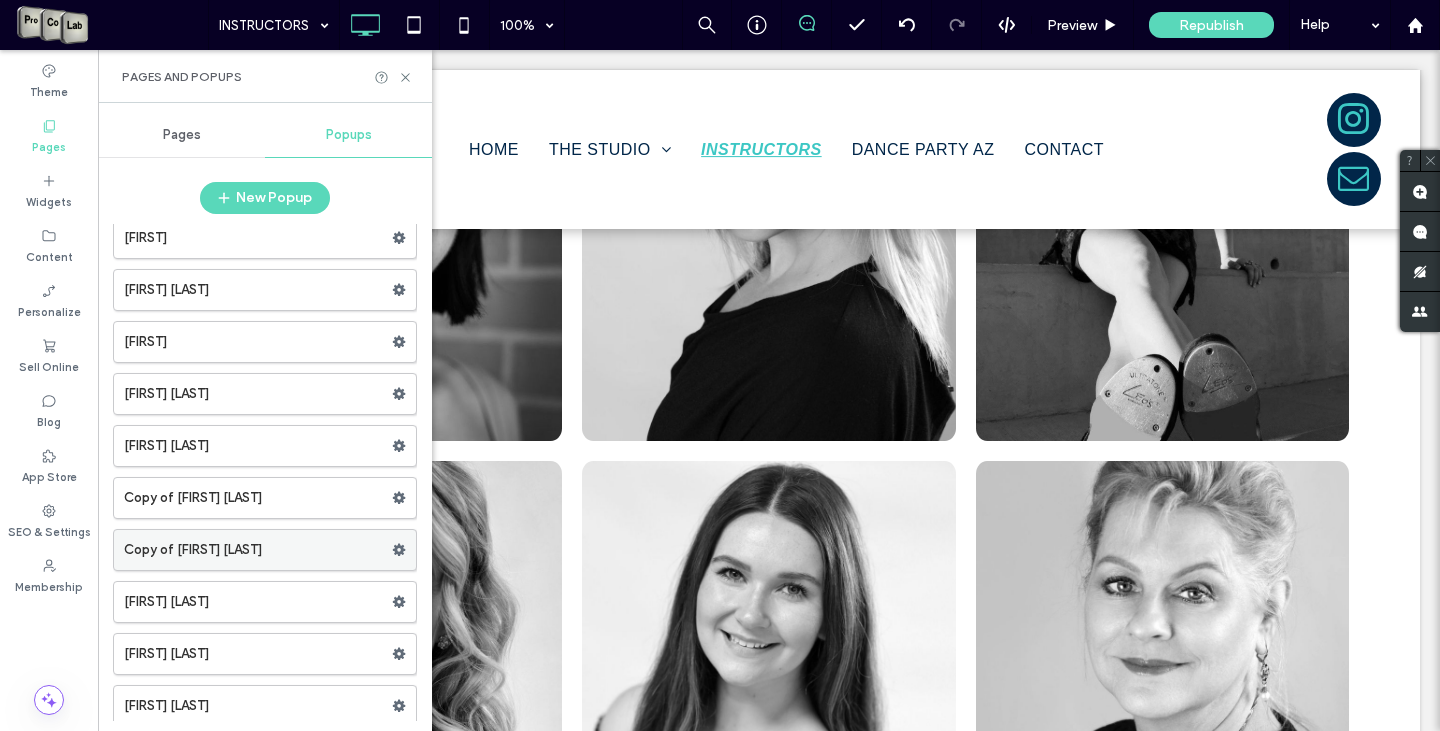 scroll, scrollTop: 0, scrollLeft: 0, axis: both 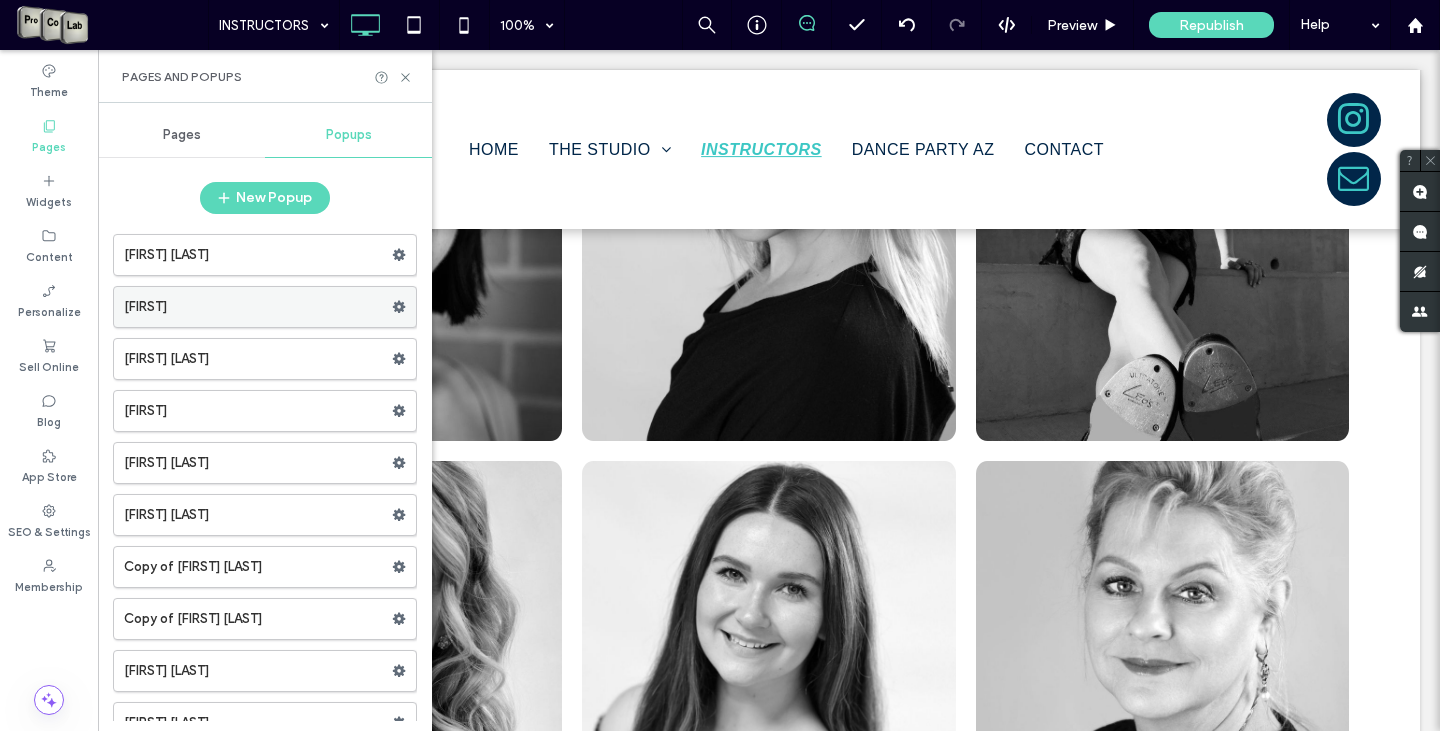click on "Andrea" at bounding box center [258, 307] 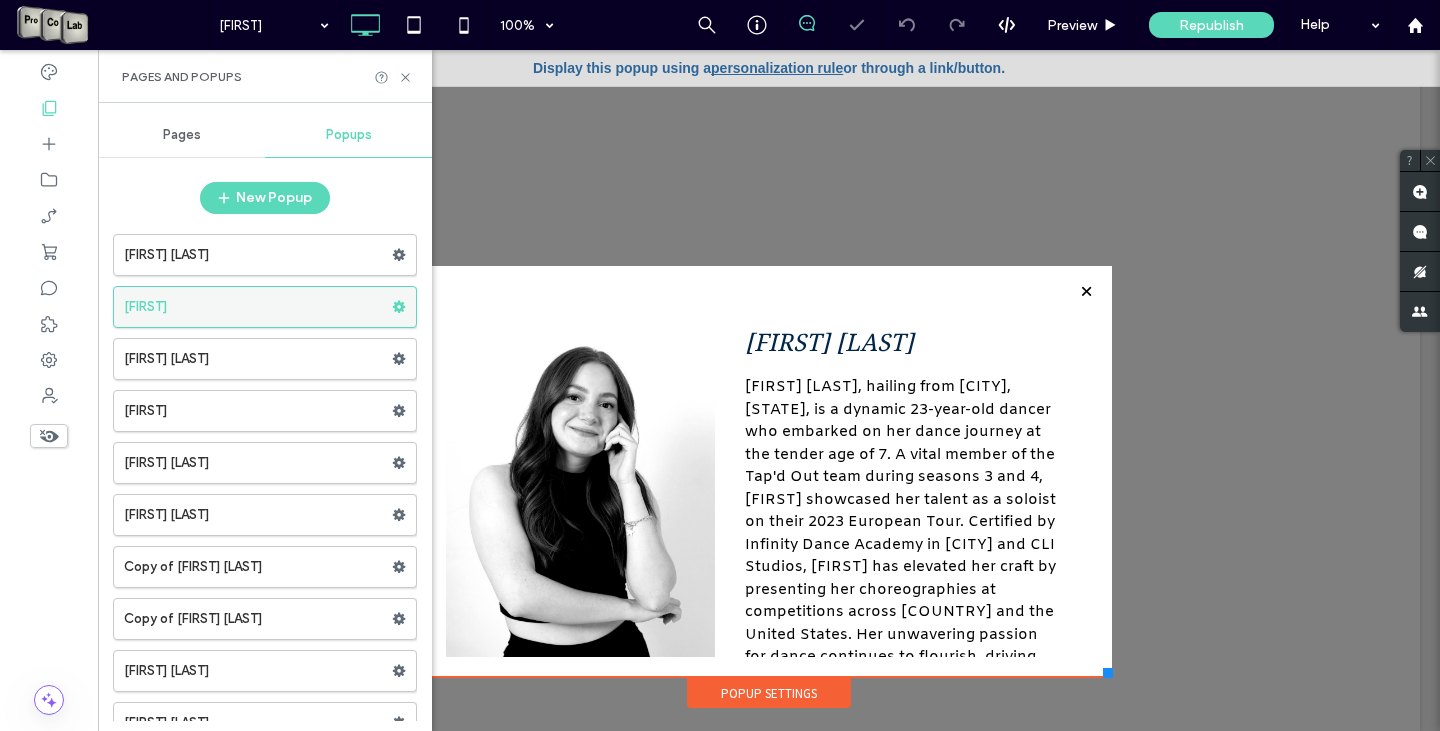 scroll, scrollTop: 0, scrollLeft: 0, axis: both 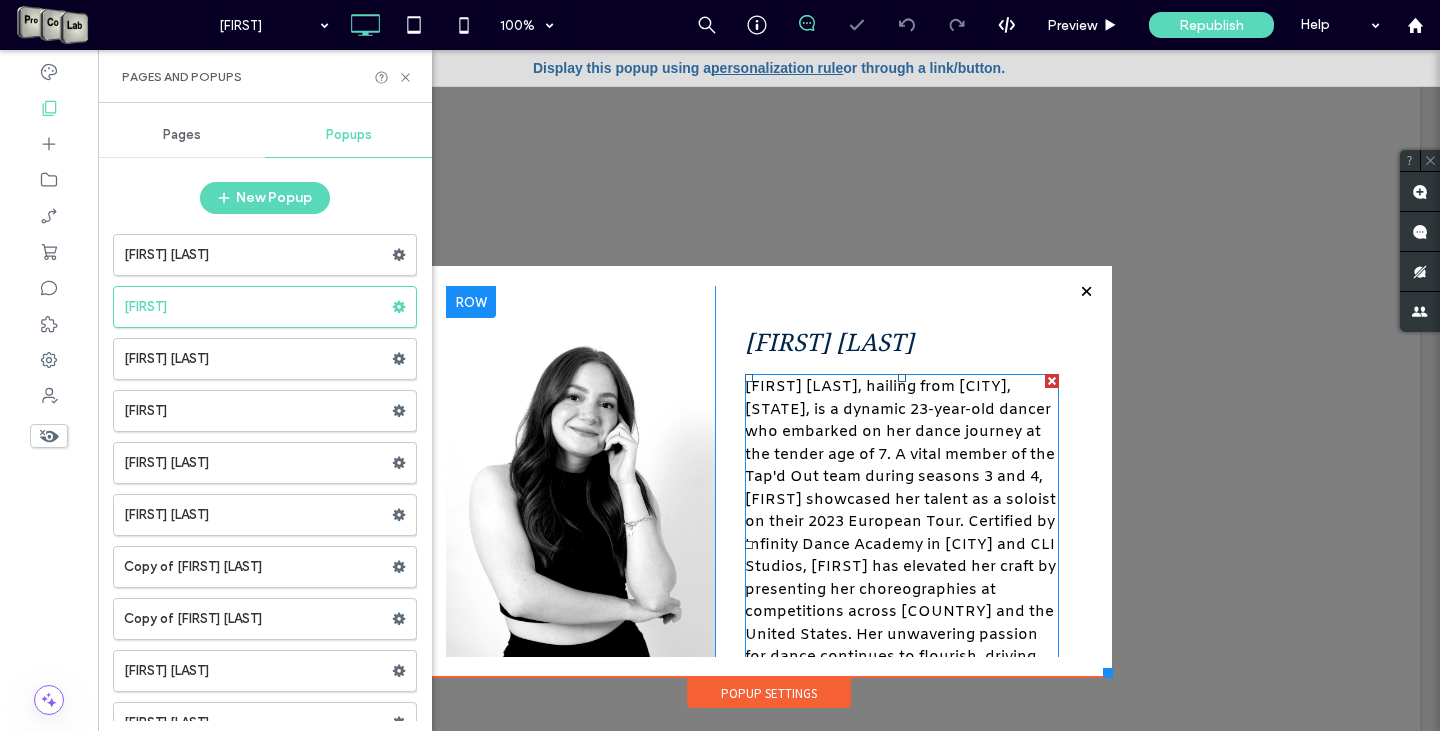click on "Andrea Alvarez, hailing from Hermosillo, Sonora, Mexico, is a dynamic 23-year-old dancer who embarked on her dance journey at the tender age of 7. A vital member of the Tap'd Out team during seasons 3 and 4, Andrea showcased her talent as a soloist on their 2023 European Tour. Certified by Infinity Dance Academy in Mexico City and CLI Studios, Andrea has elevated her craft by presenting her choreographies at competitions across Mexico and the United States. Her unwavering passion for dance continues to flourish, driving her to seek new challenges and inspire others along the way." at bounding box center [902, 545] 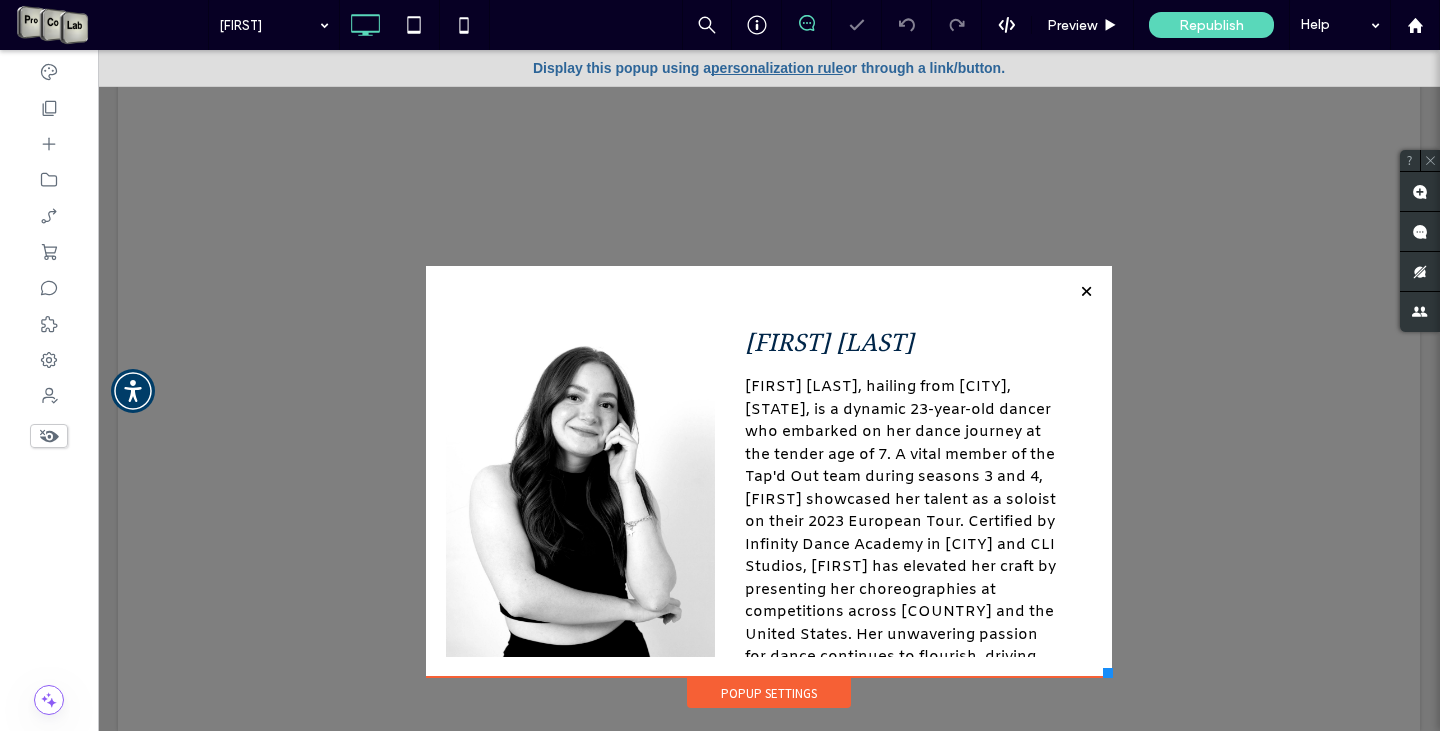 scroll, scrollTop: 20, scrollLeft: 0, axis: vertical 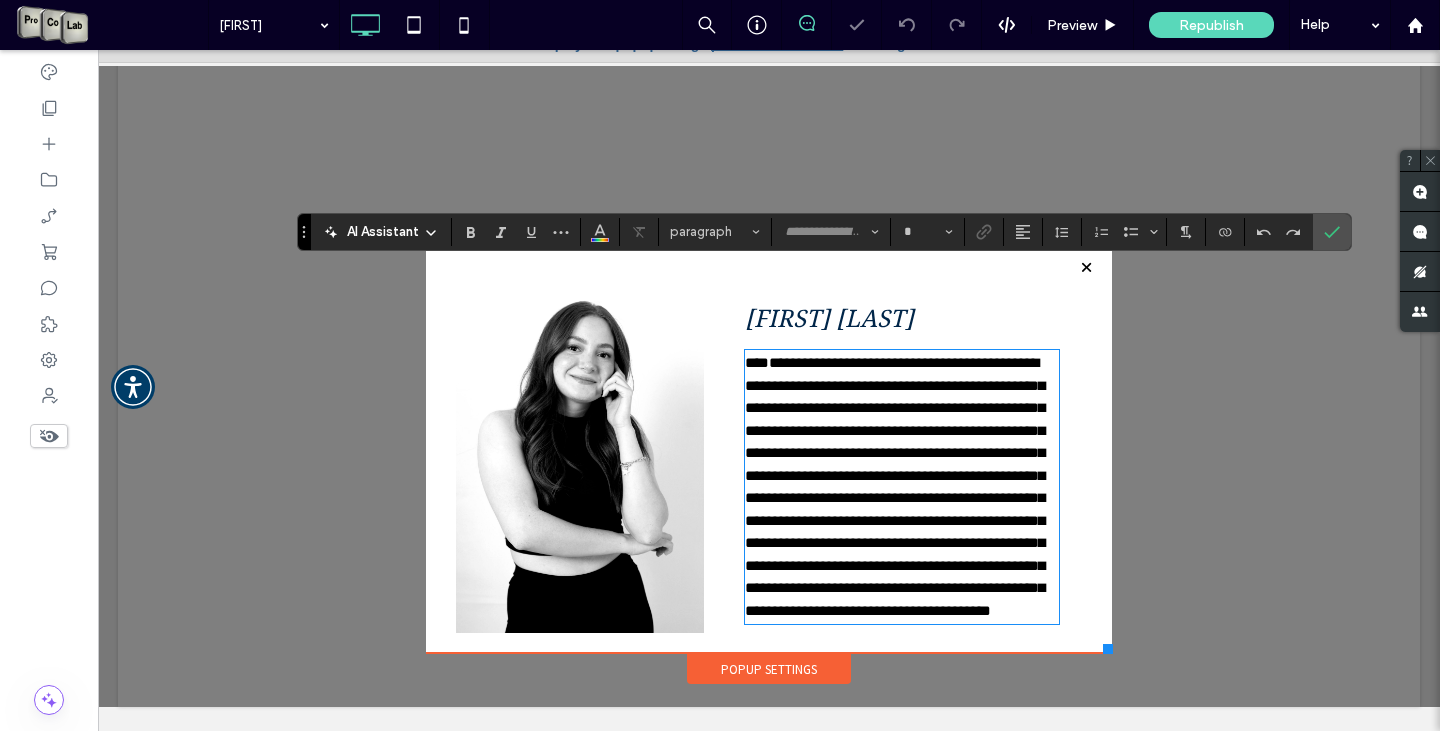 type on "*****" 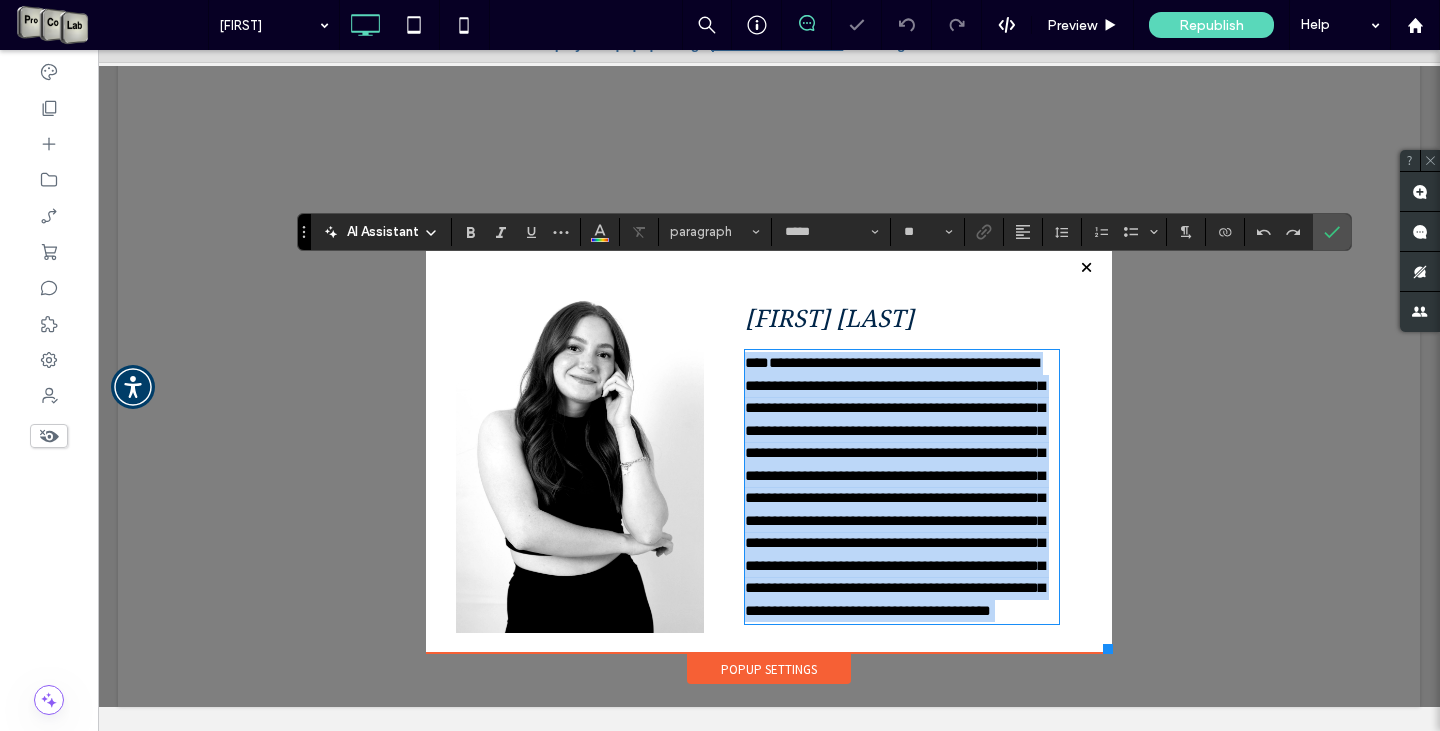 scroll, scrollTop: 0, scrollLeft: 0, axis: both 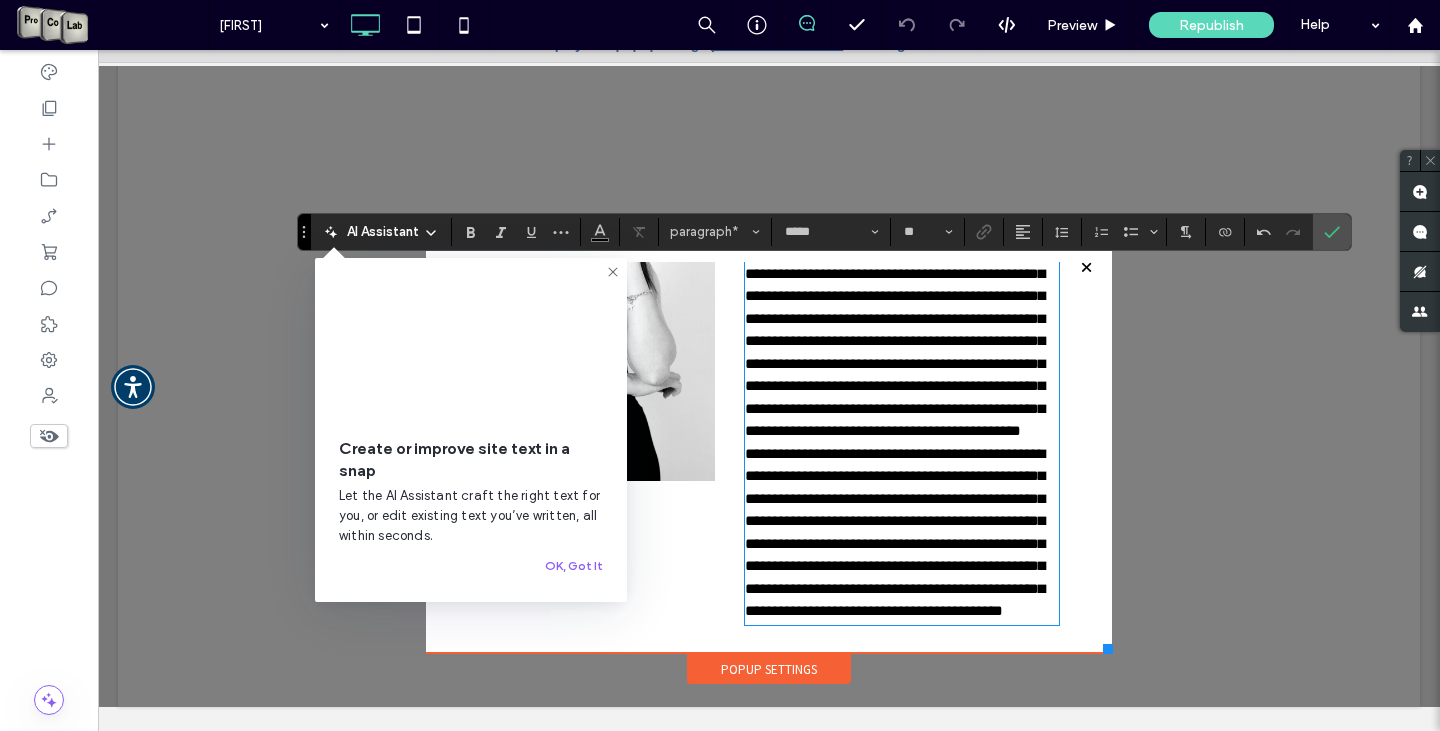 click on "**********" at bounding box center [902, 330] 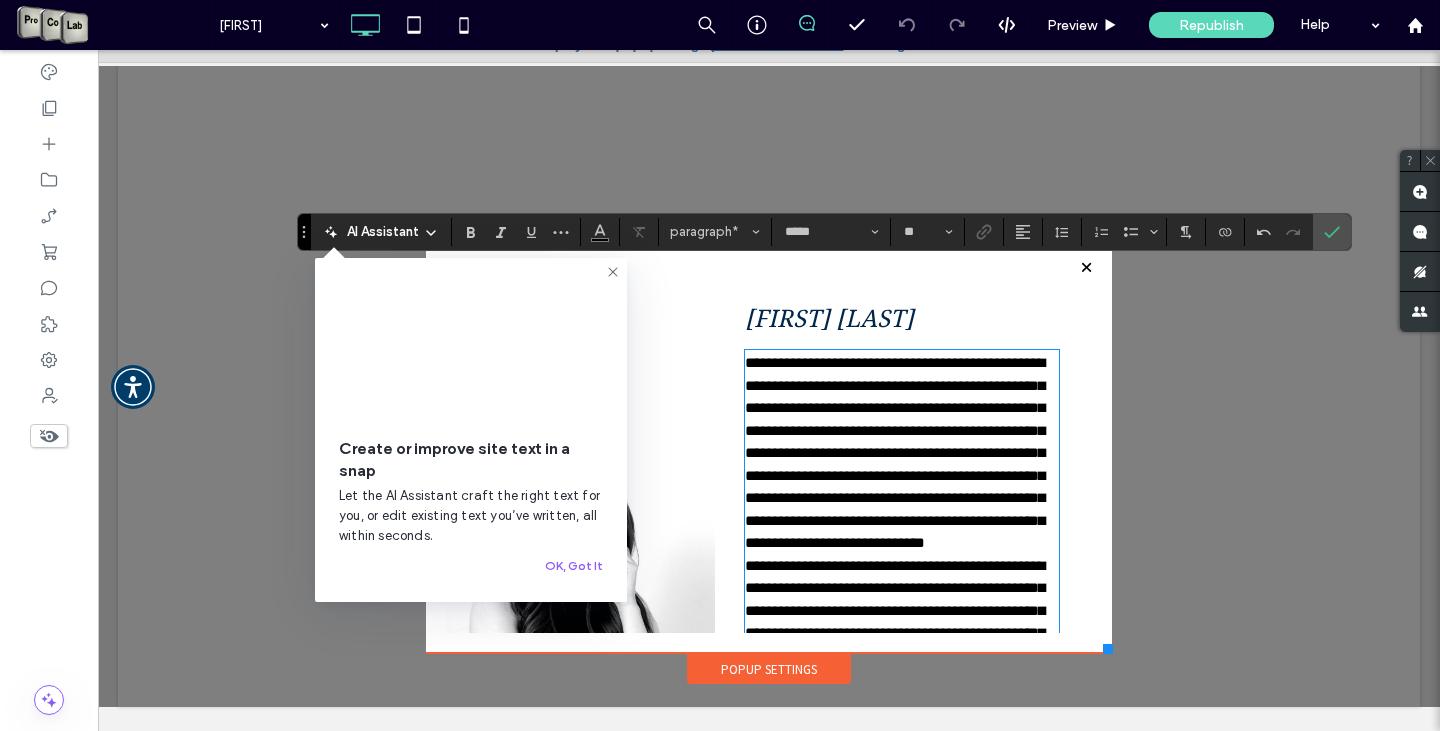 scroll, scrollTop: 200, scrollLeft: 0, axis: vertical 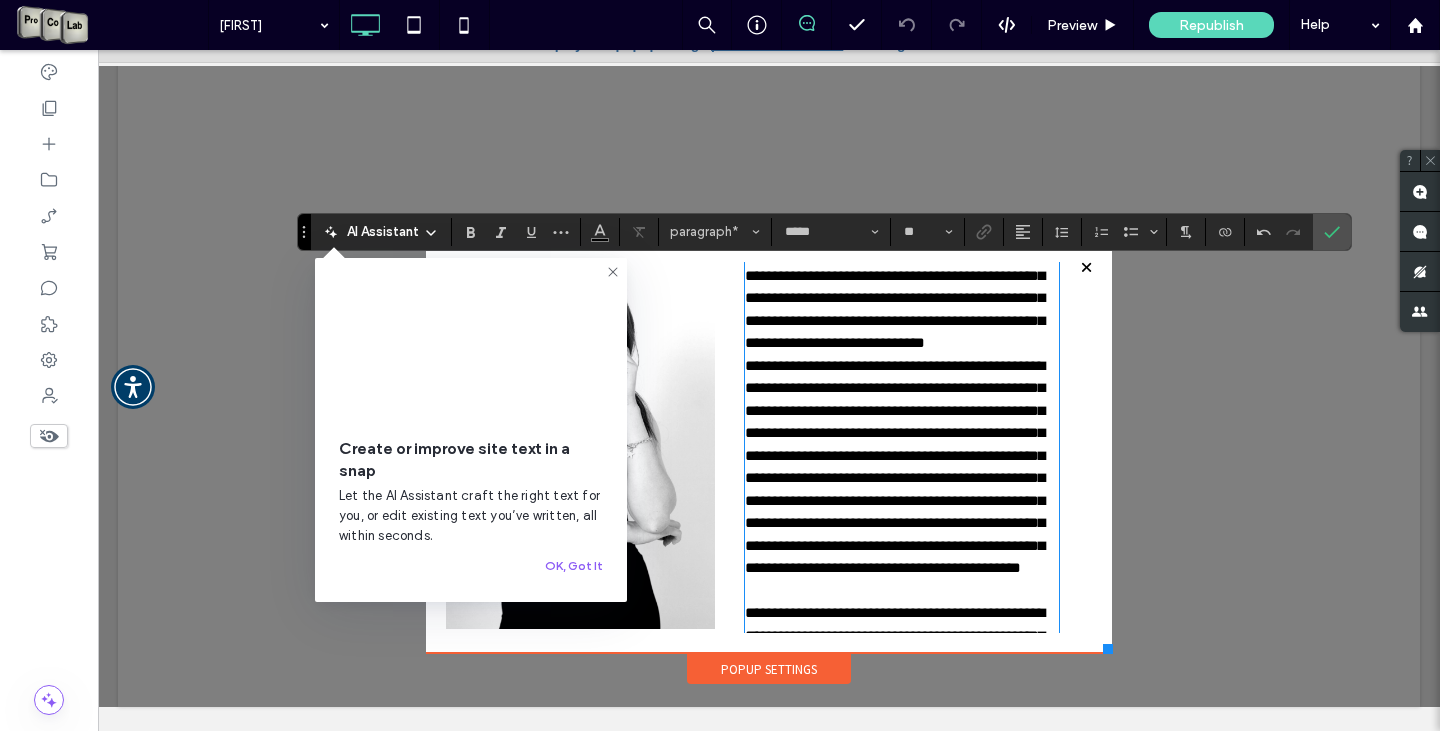 drag, startPoint x: 992, startPoint y: 379, endPoint x: 1000, endPoint y: 389, distance: 12.806249 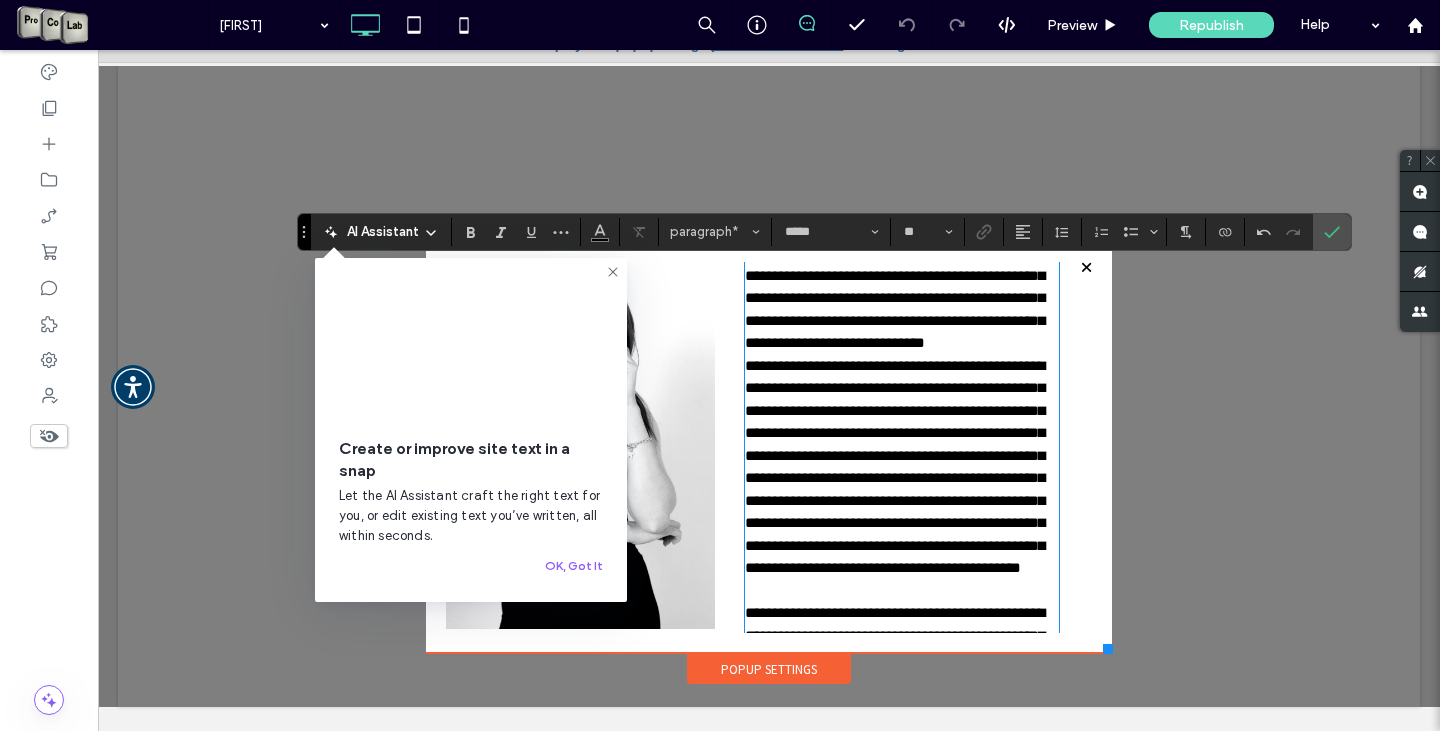click on "**********" at bounding box center [902, 253] 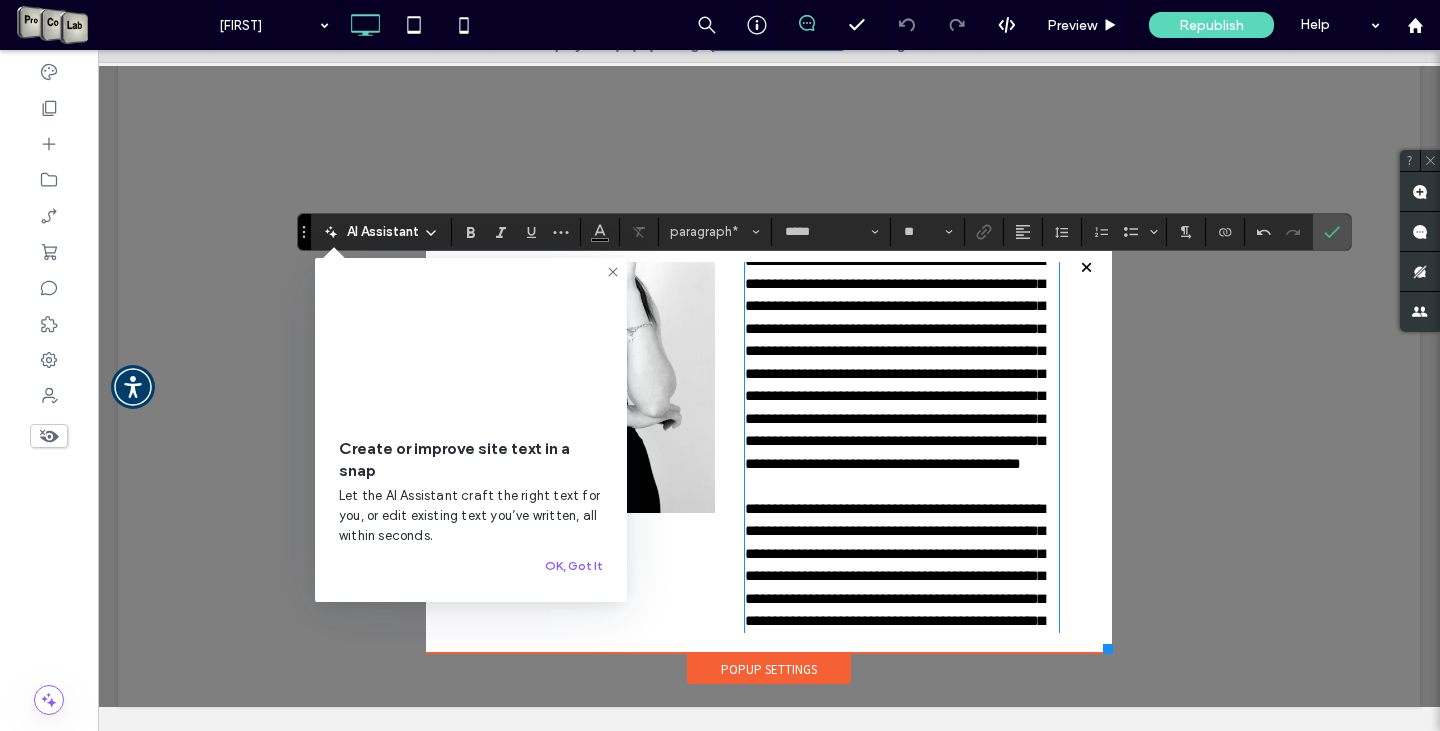 scroll, scrollTop: 400, scrollLeft: 0, axis: vertical 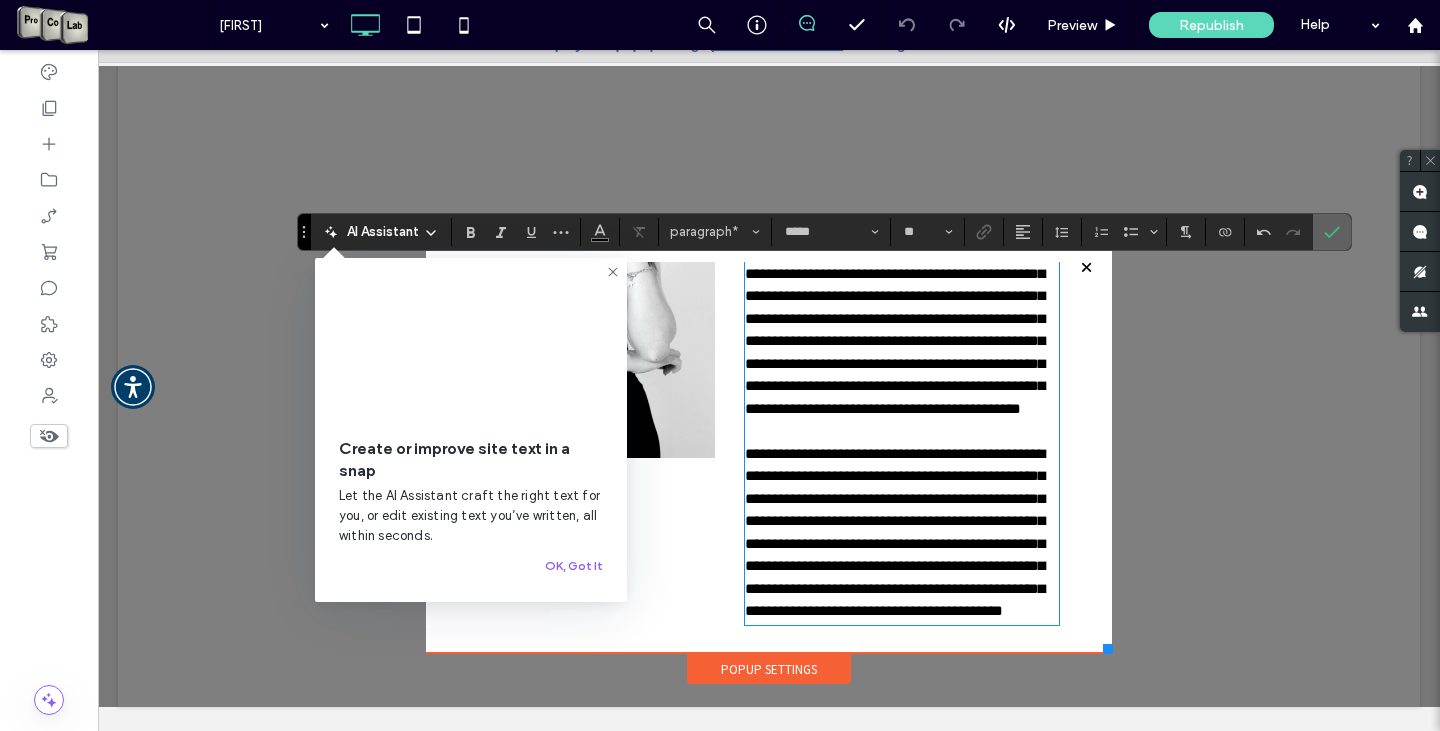 drag, startPoint x: 1329, startPoint y: 223, endPoint x: 1044, endPoint y: 237, distance: 285.34366 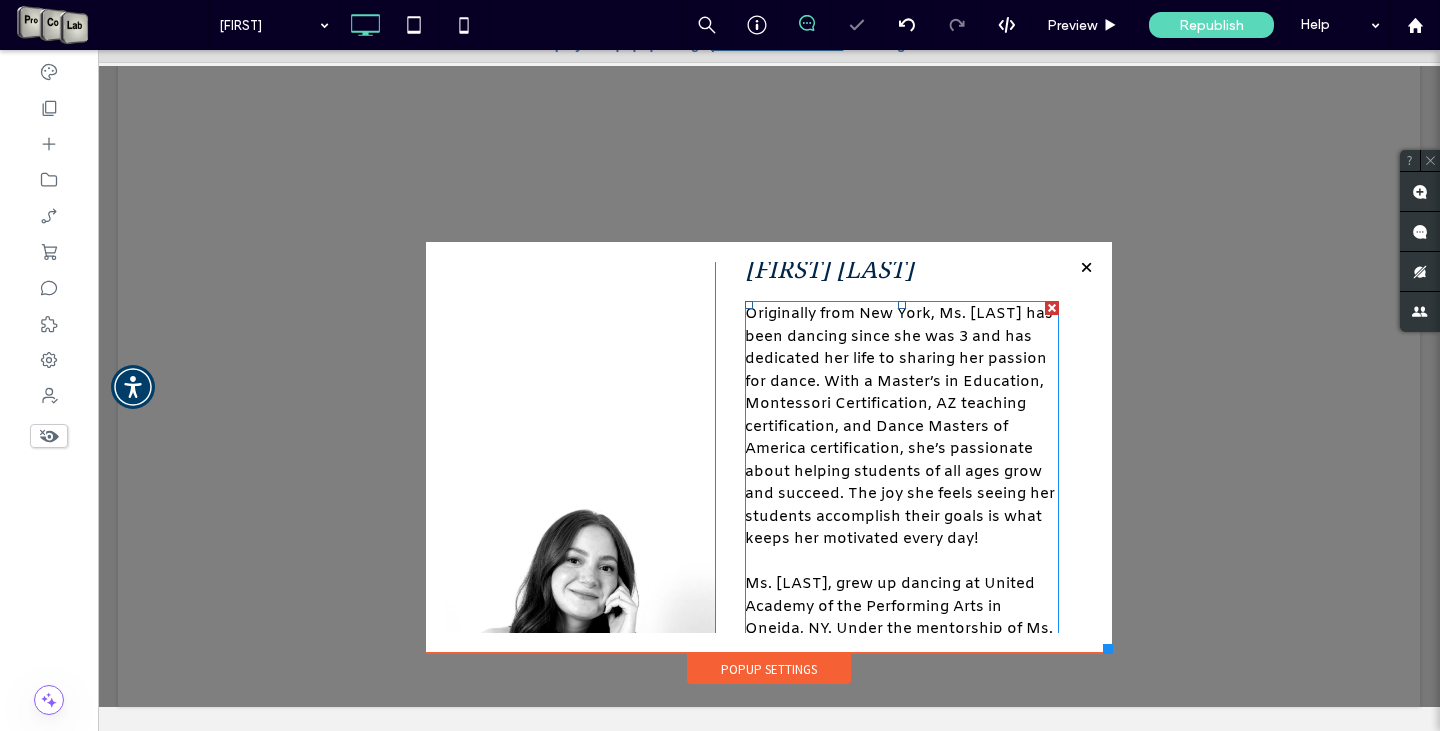 scroll, scrollTop: 0, scrollLeft: 0, axis: both 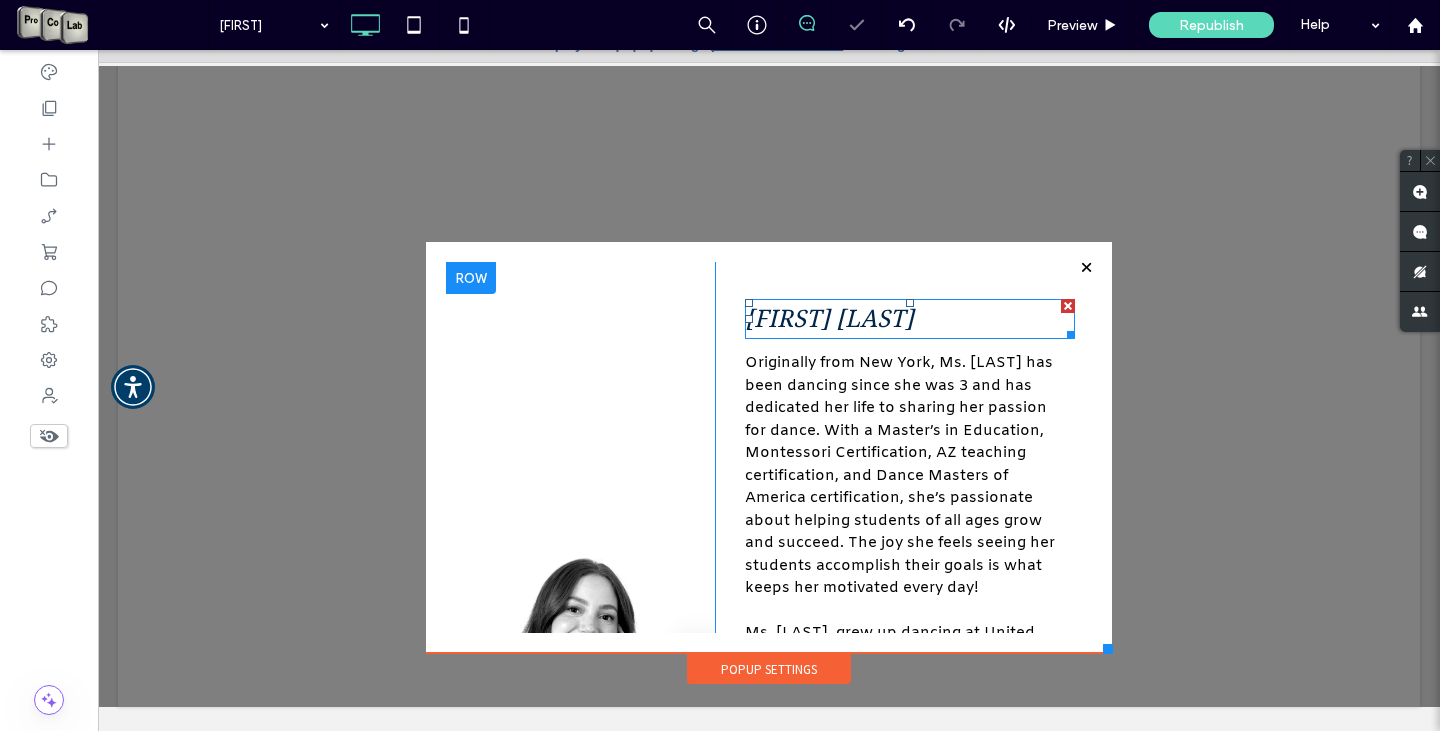 click on "Andrea Alvarez" at bounding box center (829, 319) 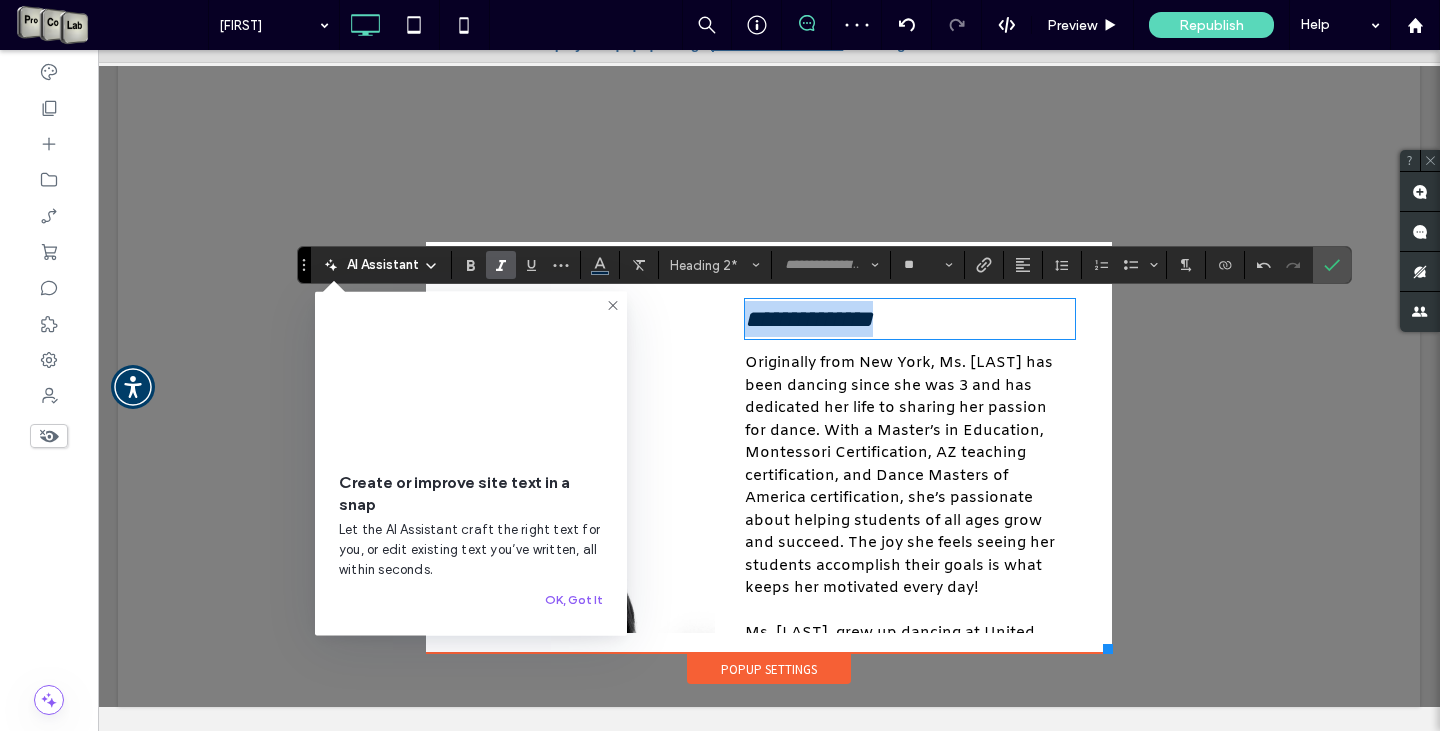type on "*****" 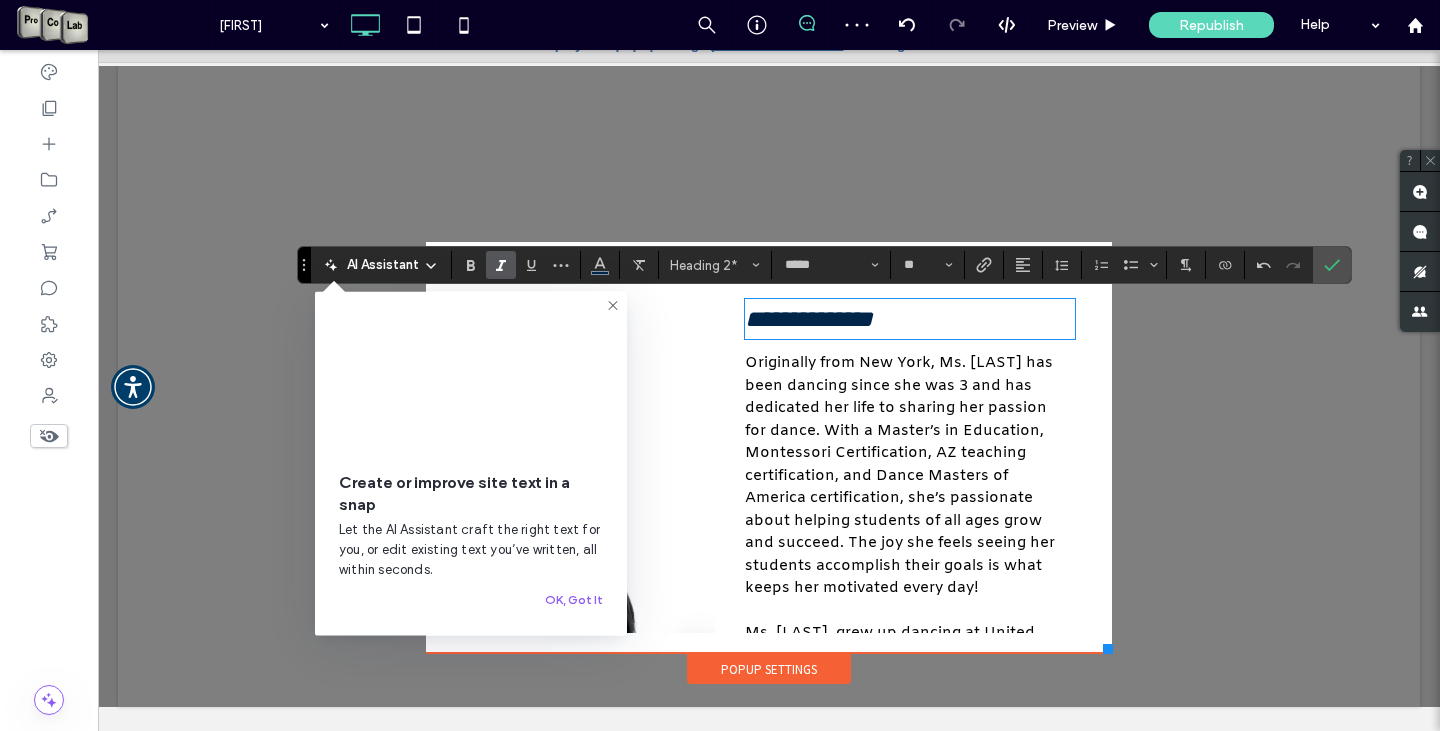 scroll, scrollTop: 0, scrollLeft: 0, axis: both 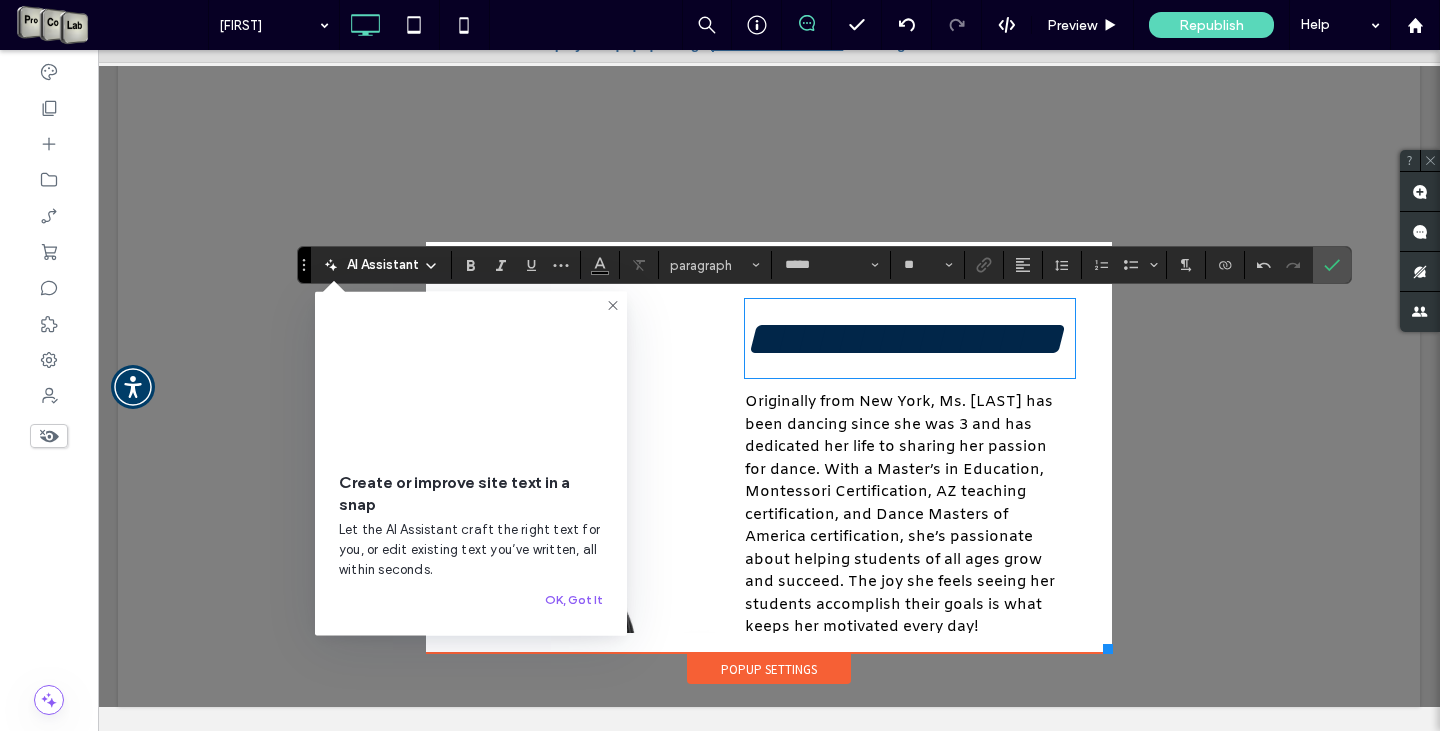 type 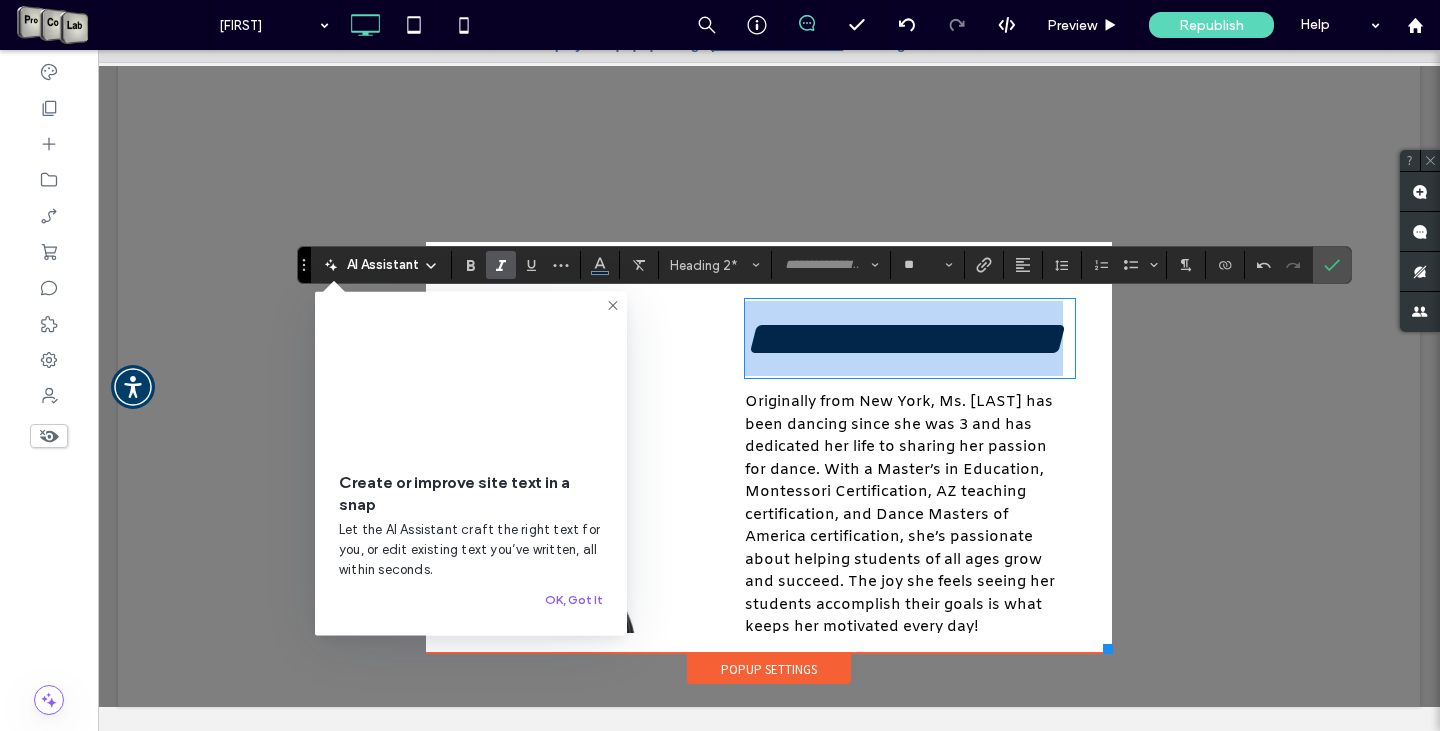 drag, startPoint x: 888, startPoint y: 418, endPoint x: 708, endPoint y: 345, distance: 194.23955 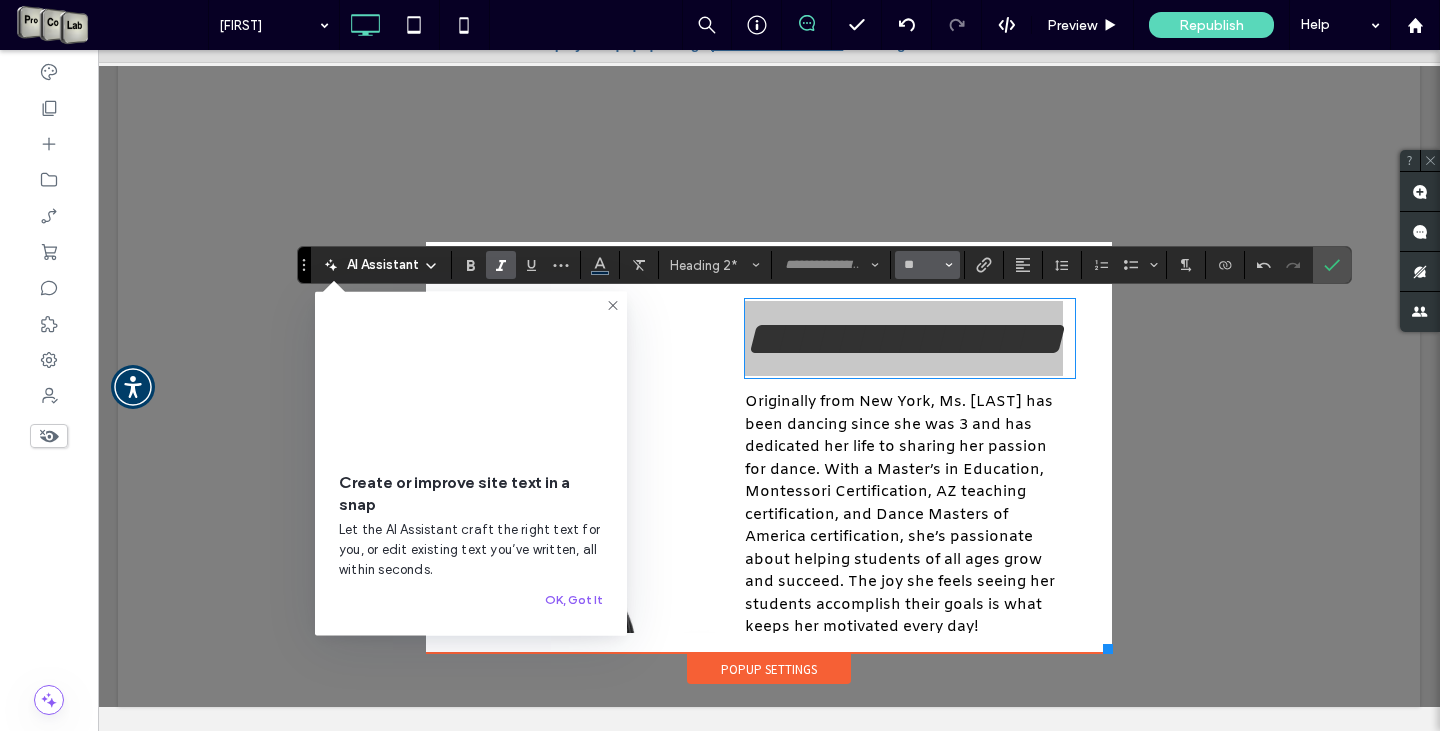 click 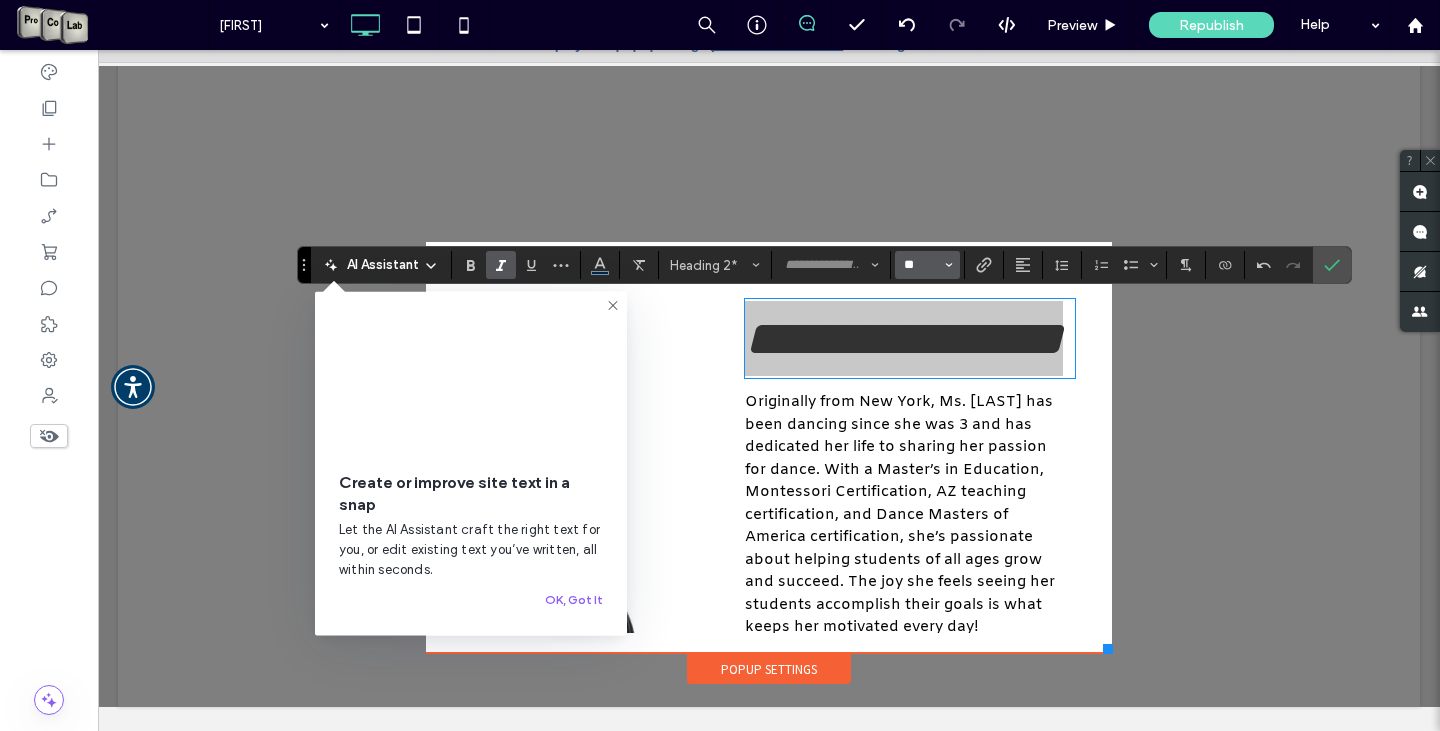 type 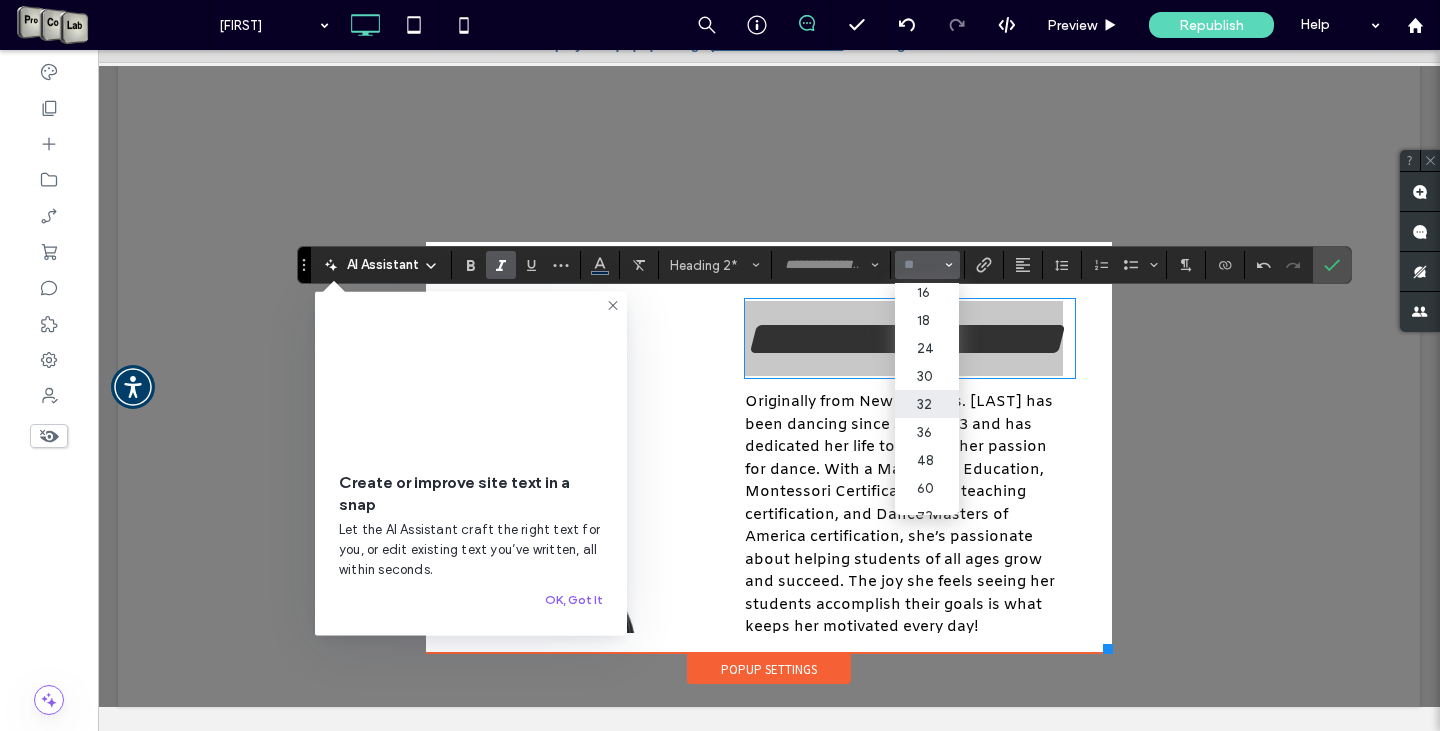 scroll, scrollTop: 147, scrollLeft: 0, axis: vertical 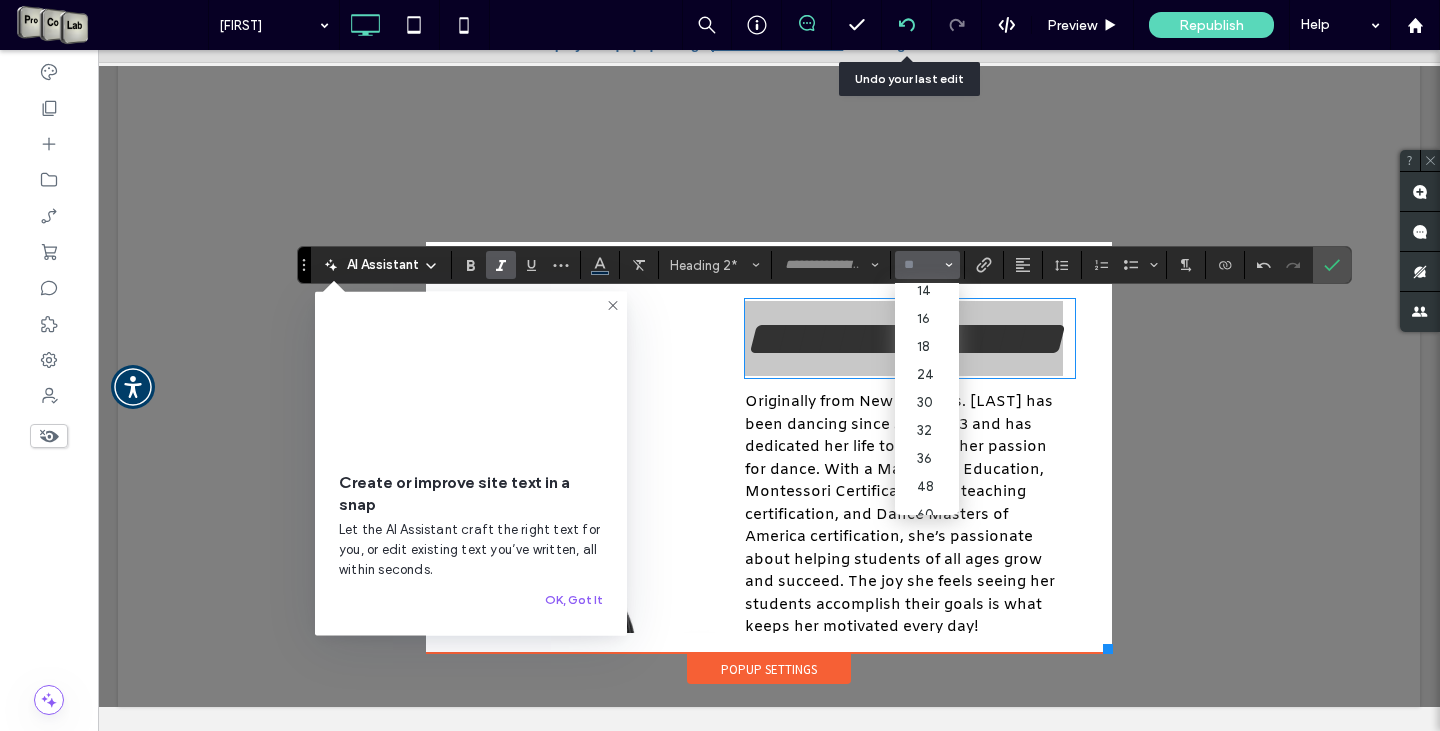 click at bounding box center (907, 25) 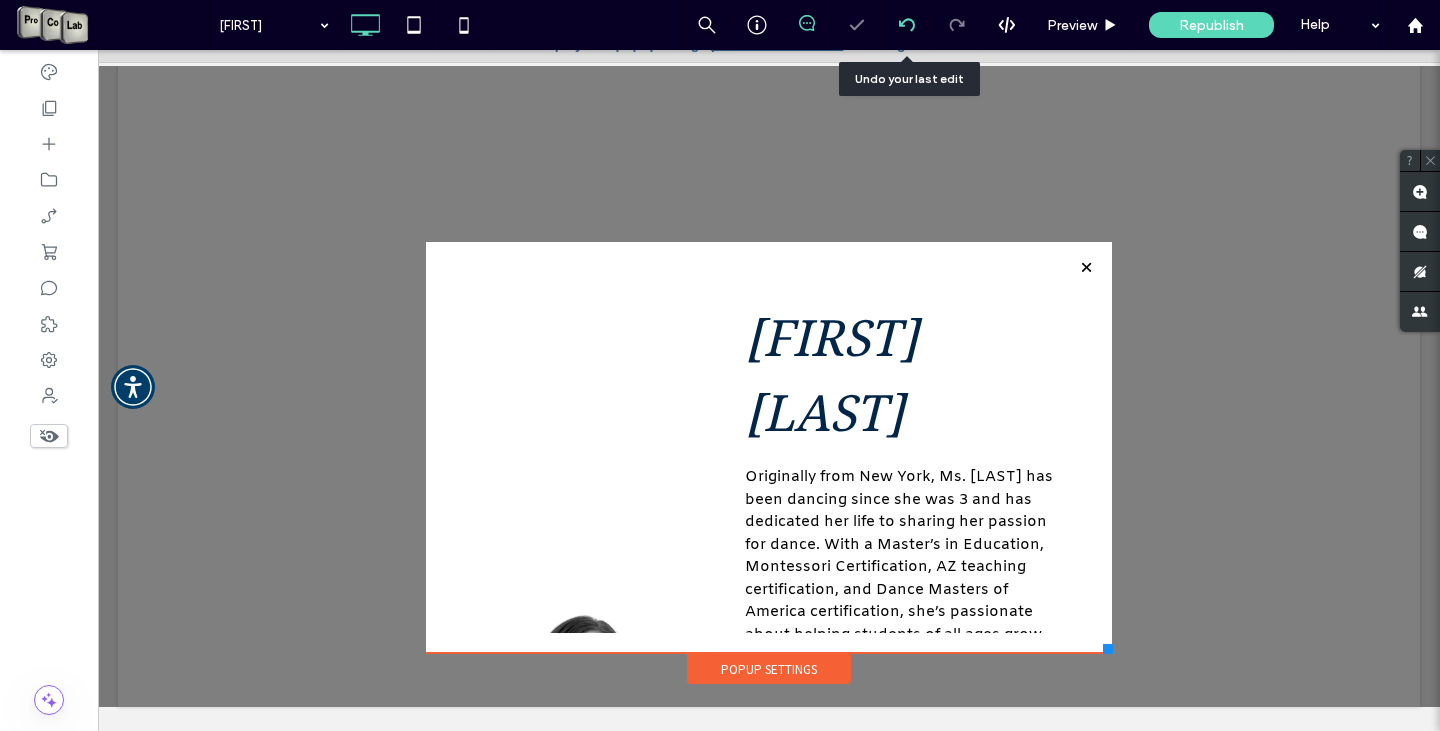 click 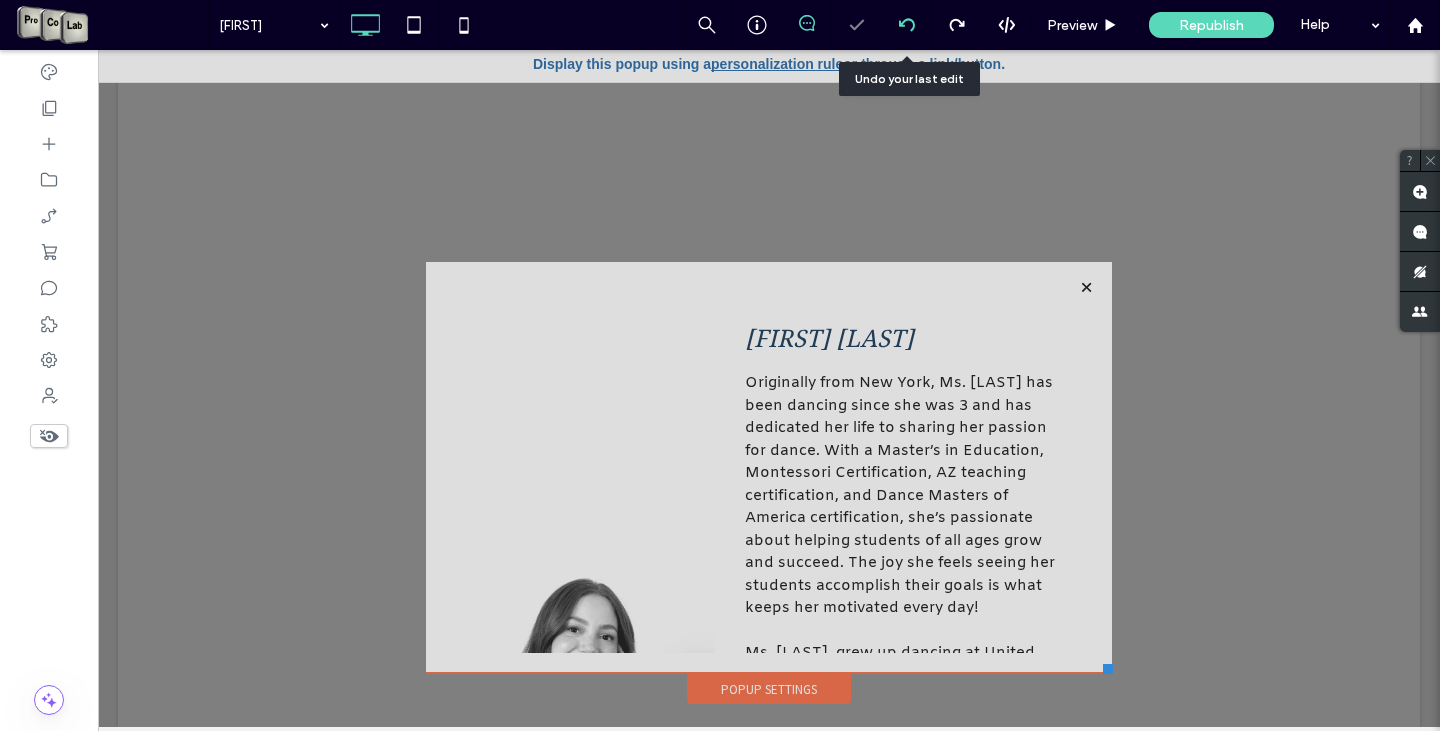 scroll, scrollTop: 0, scrollLeft: 0, axis: both 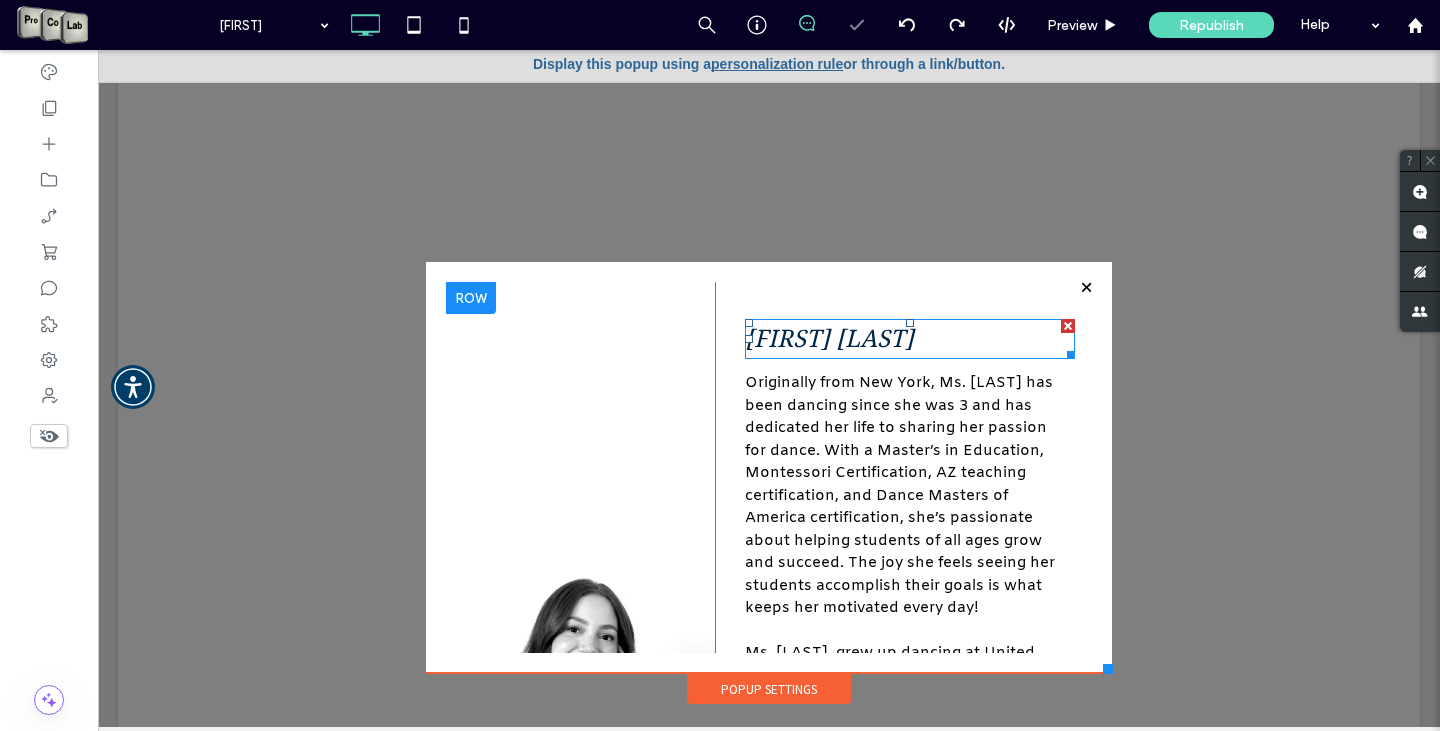 click on "Andrea Alvarez" at bounding box center [829, 339] 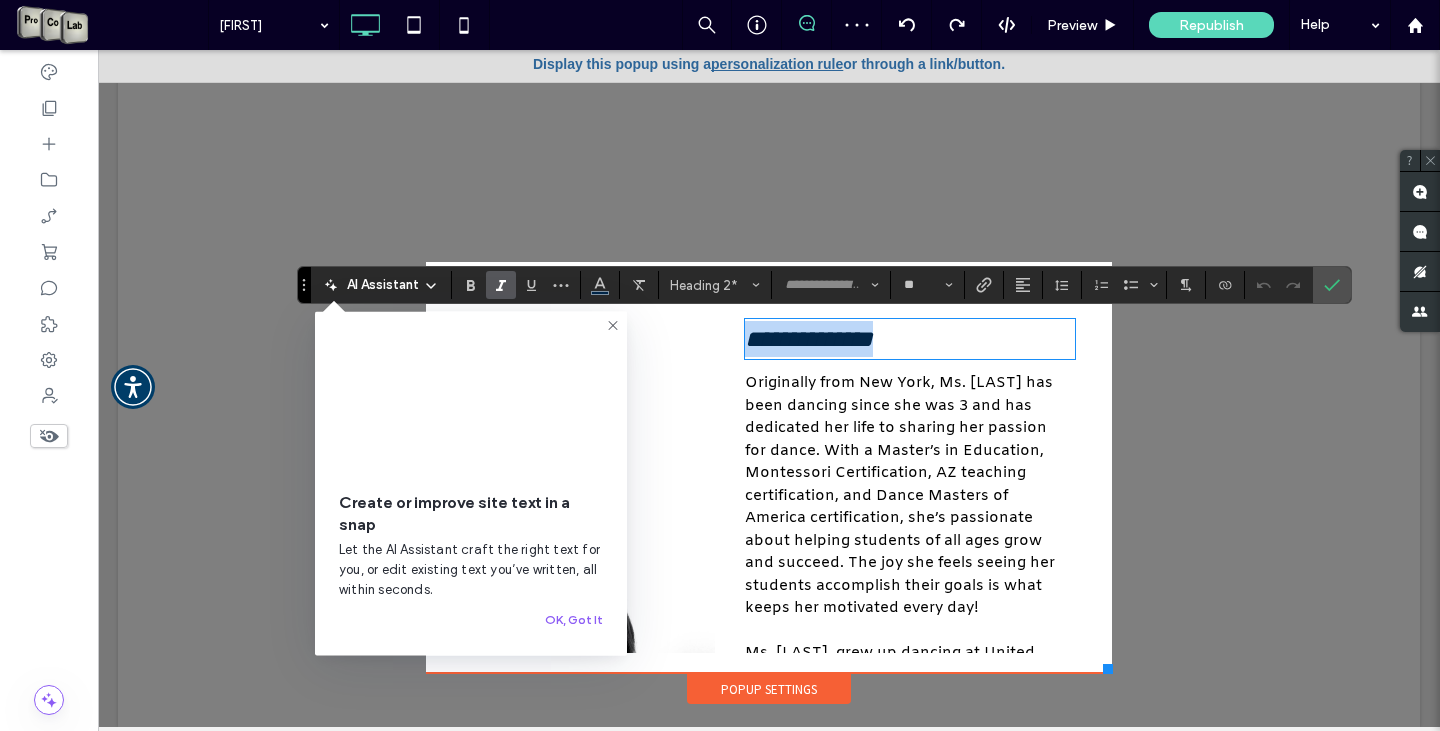 type on "*****" 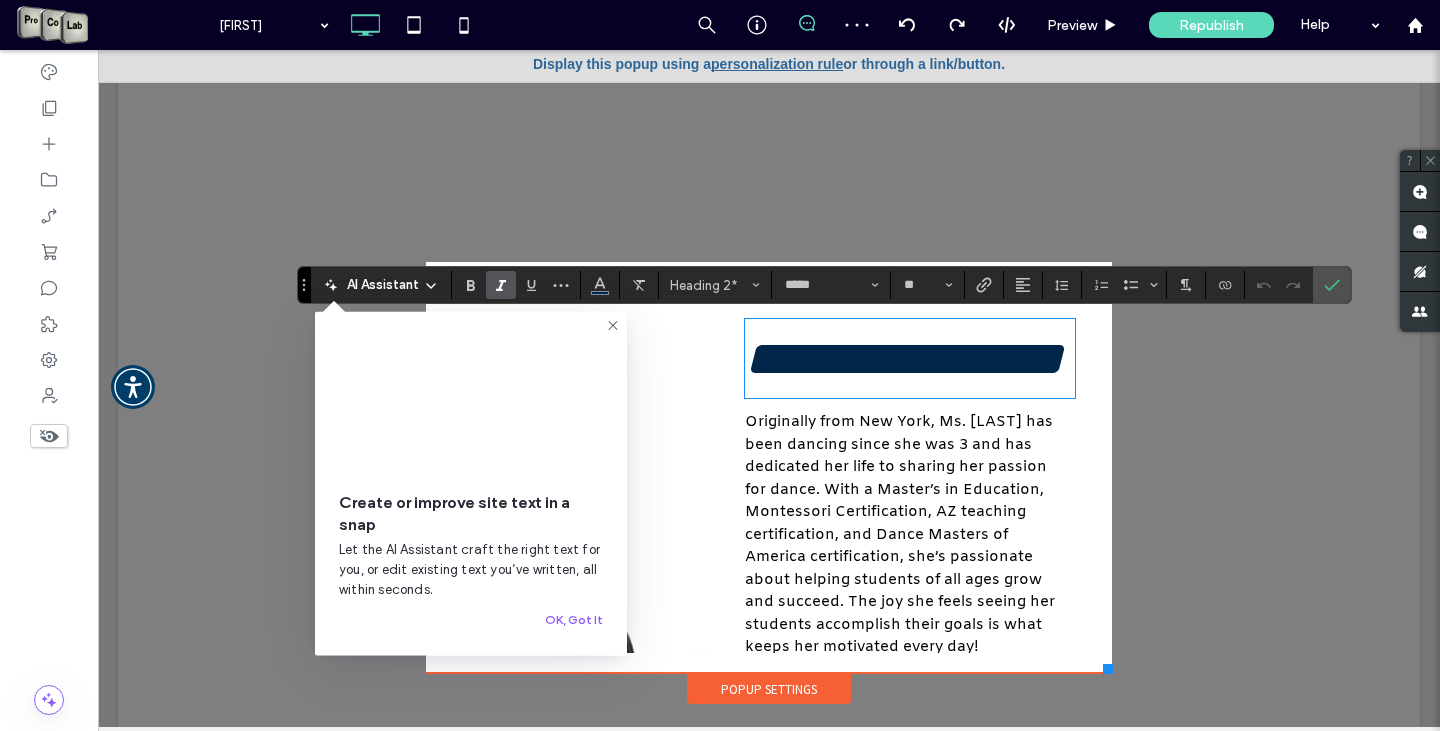 scroll, scrollTop: 0, scrollLeft: 0, axis: both 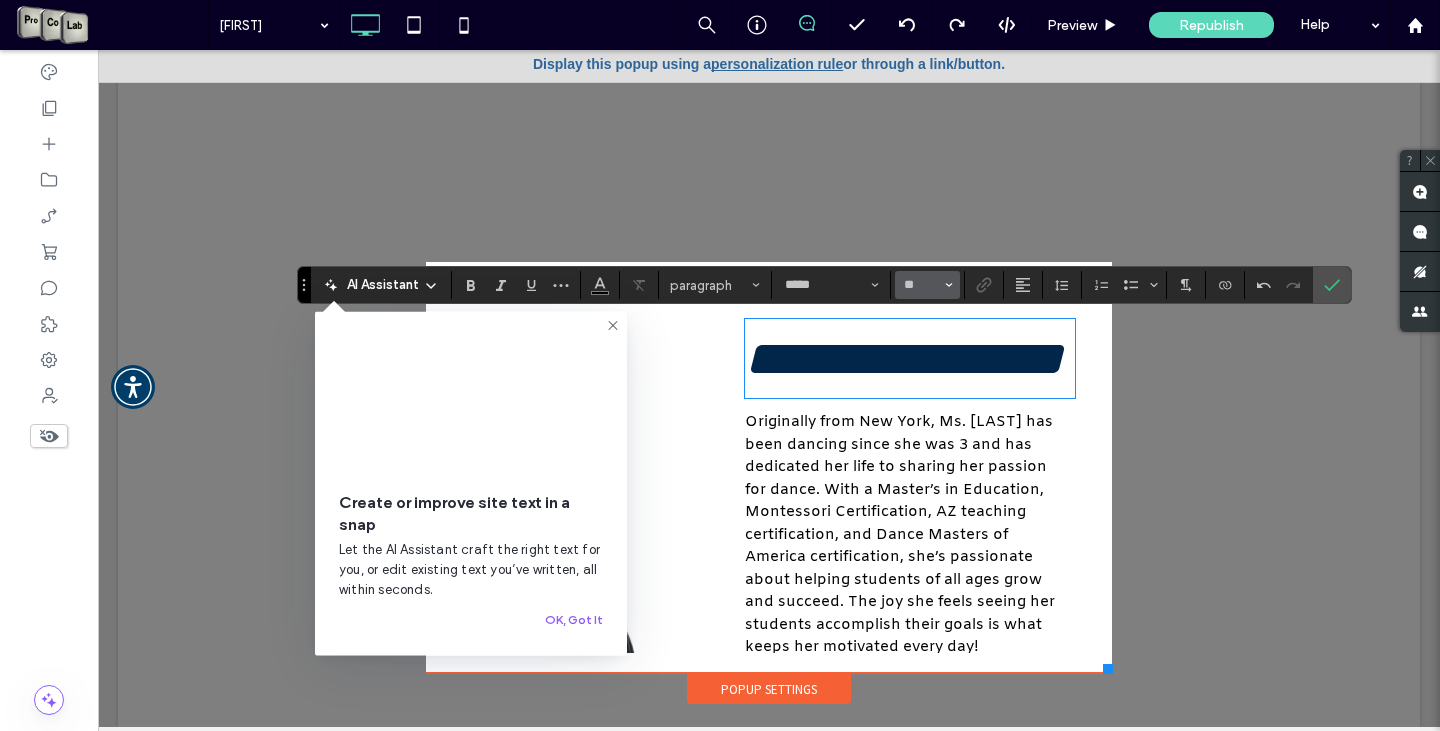 click 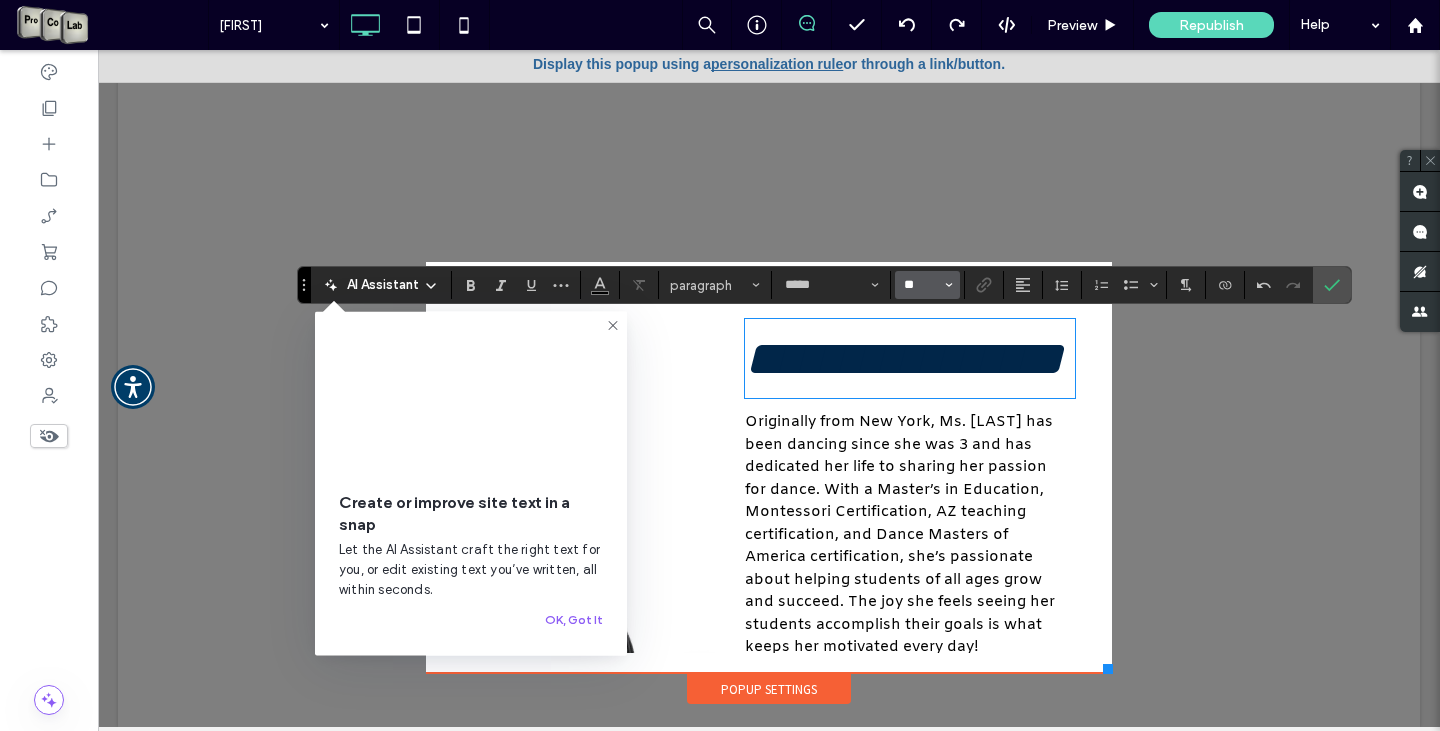 type 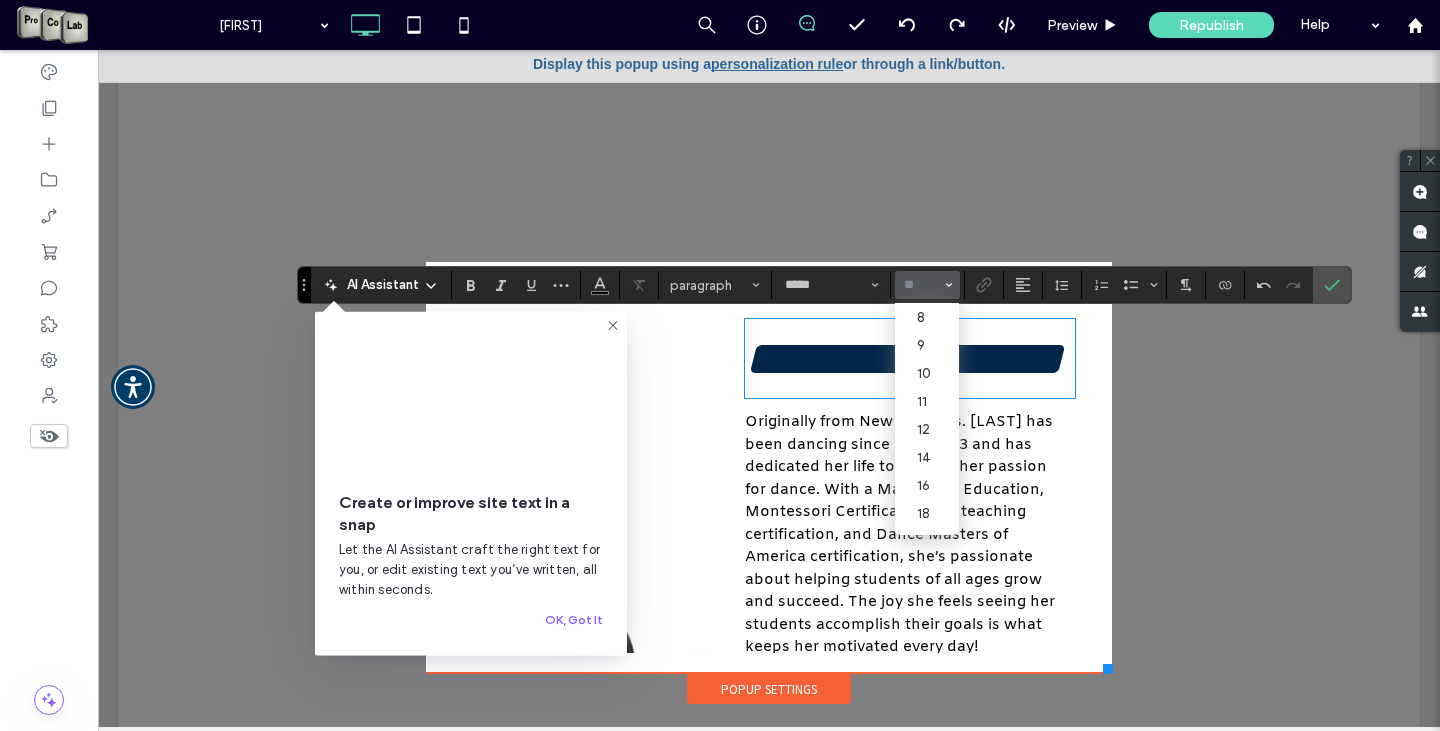 type 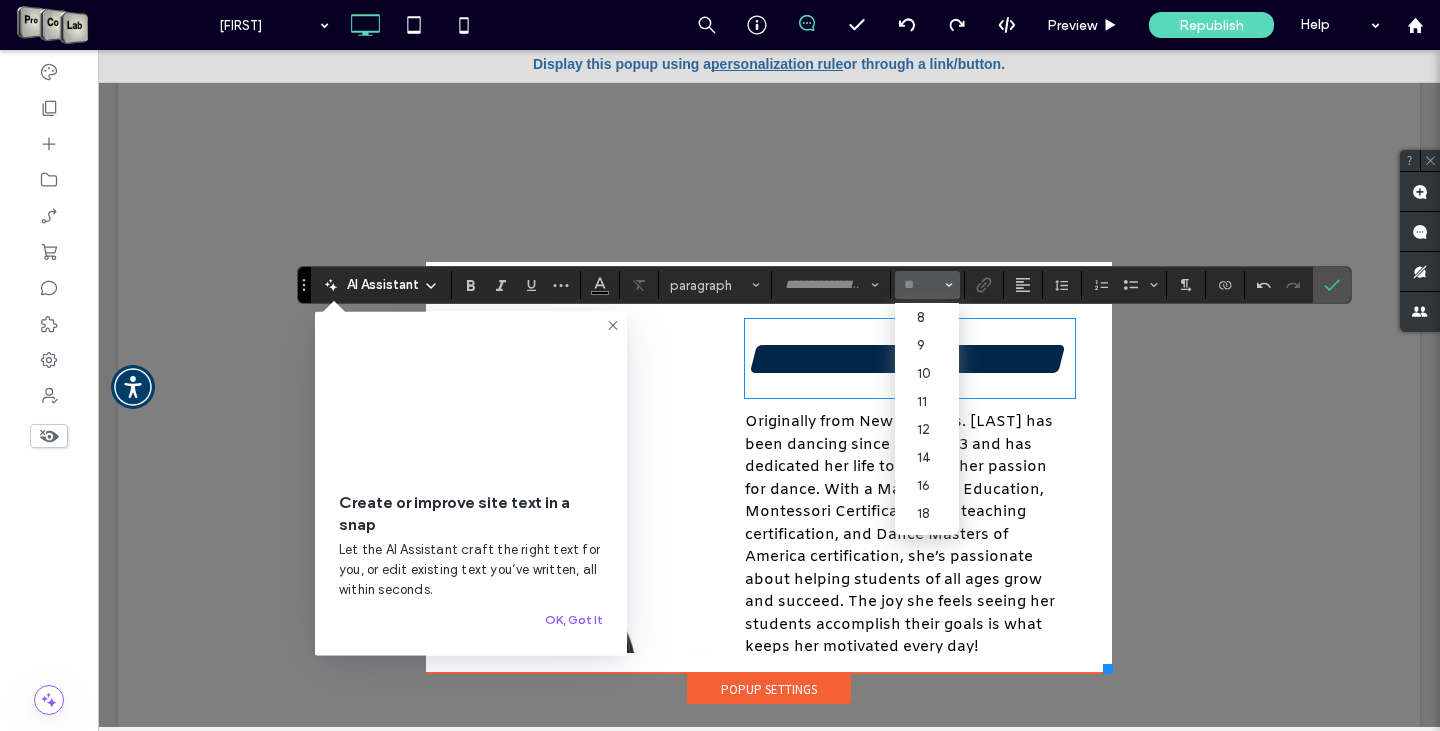 click on "**********" at bounding box center (904, 358) 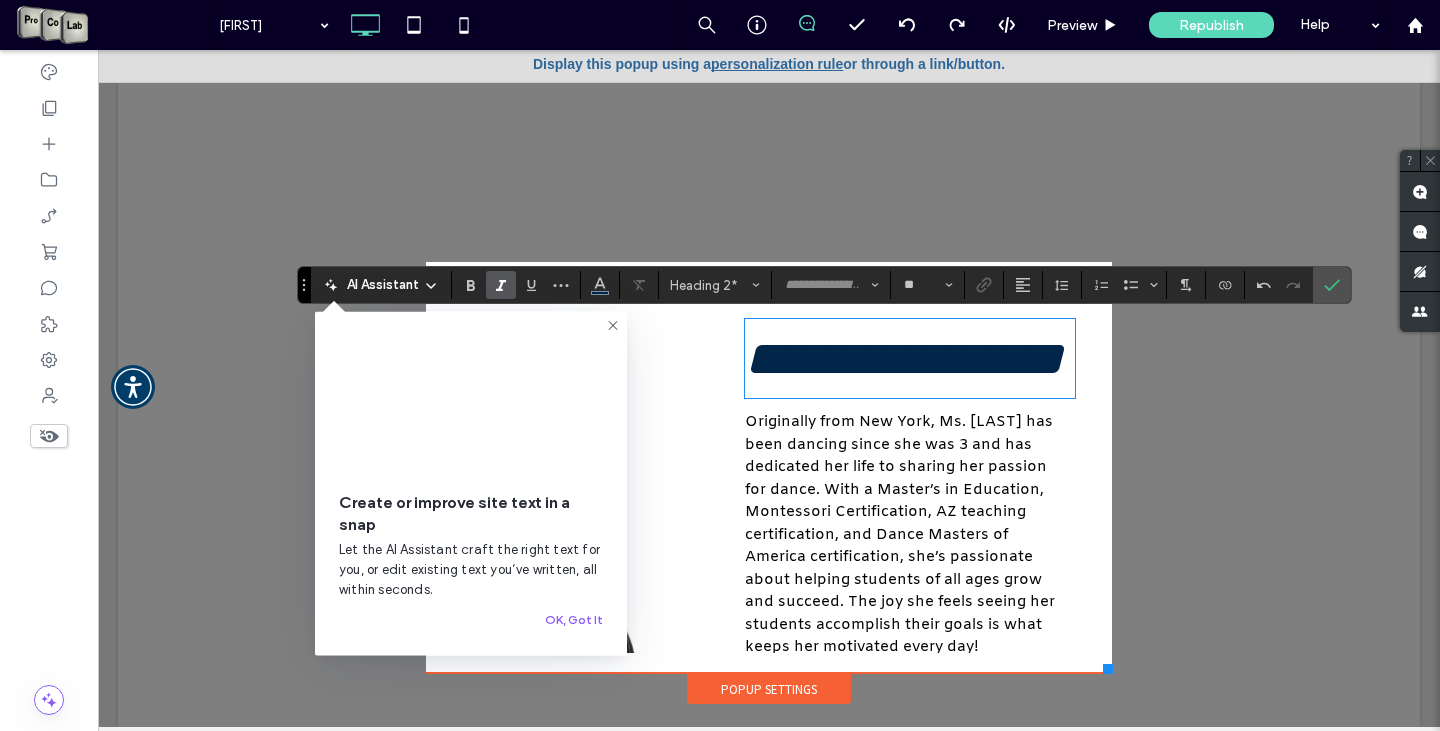 click on "**********" at bounding box center [904, 358] 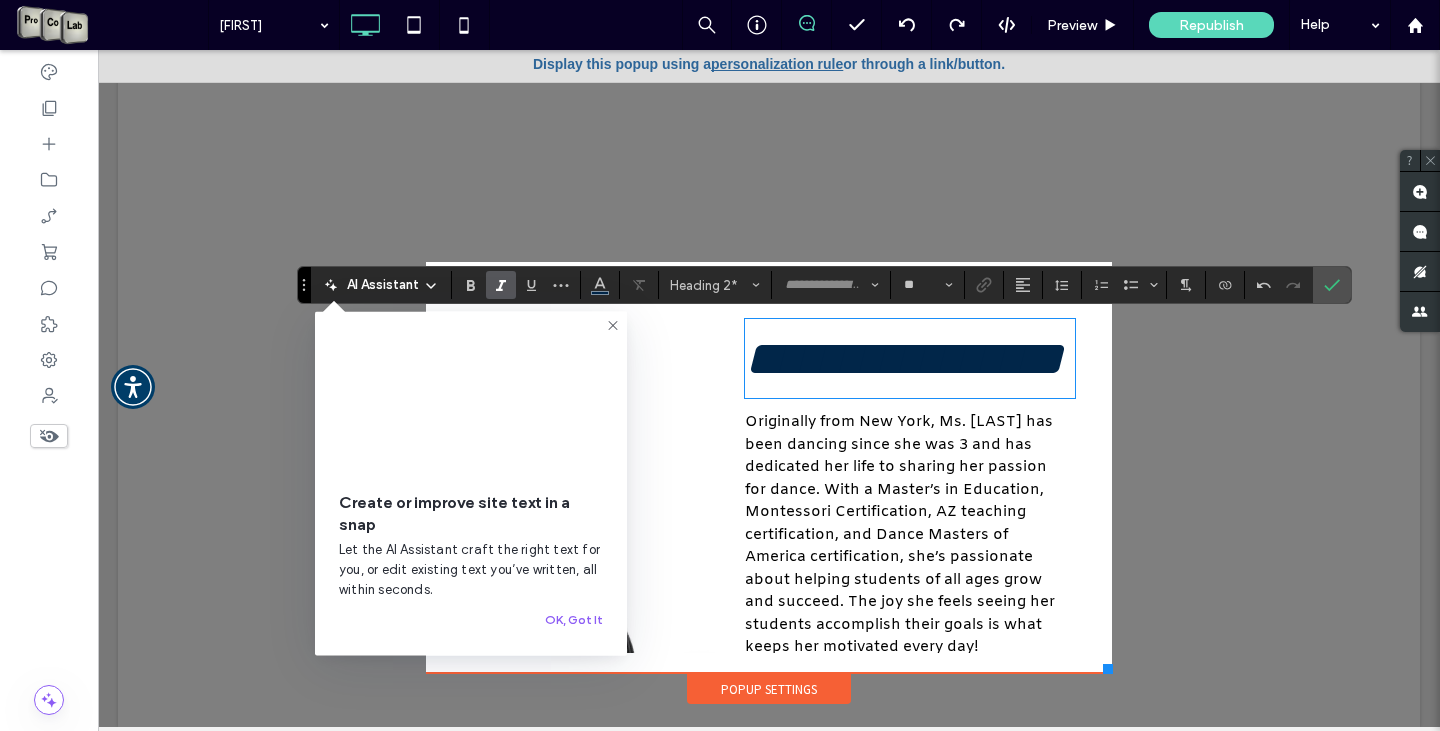 click on "**********" at bounding box center [904, 358] 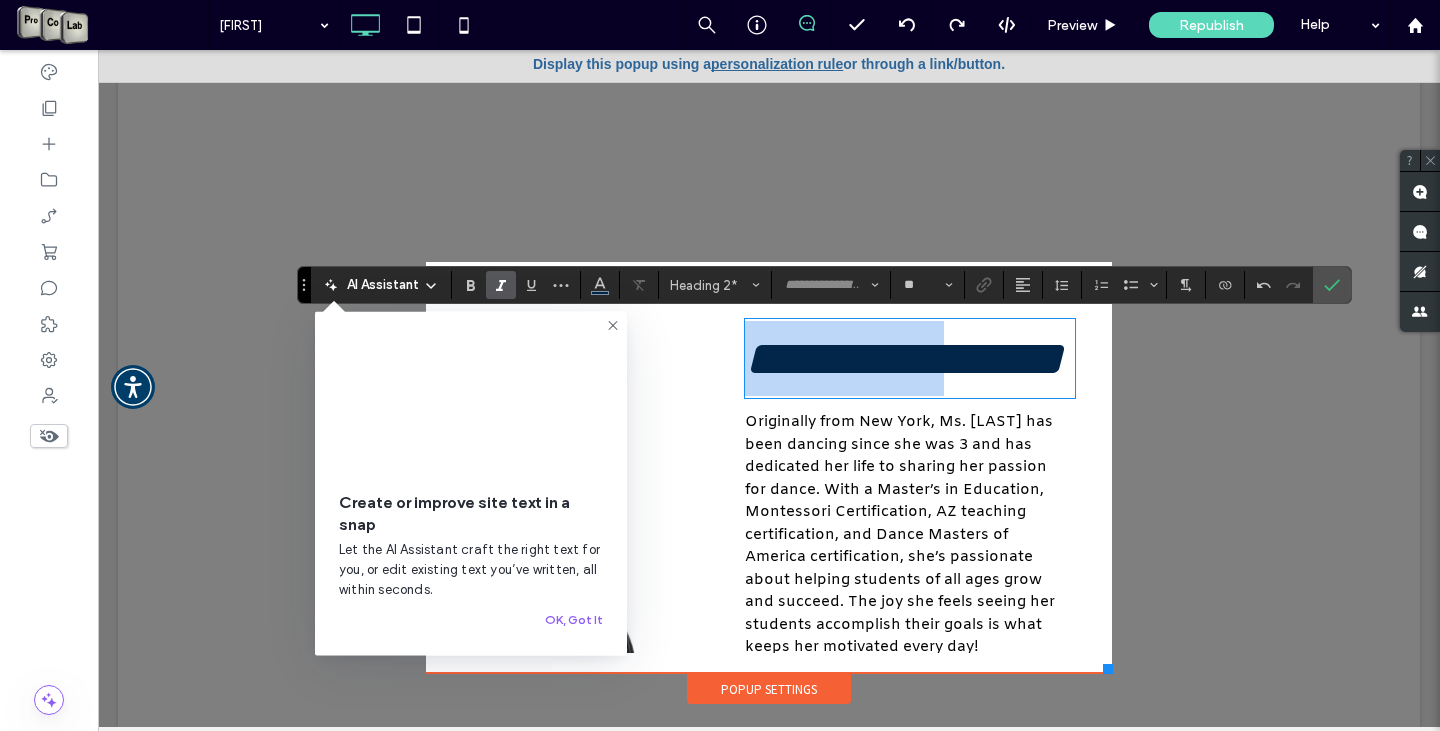 click on "**********" at bounding box center [904, 358] 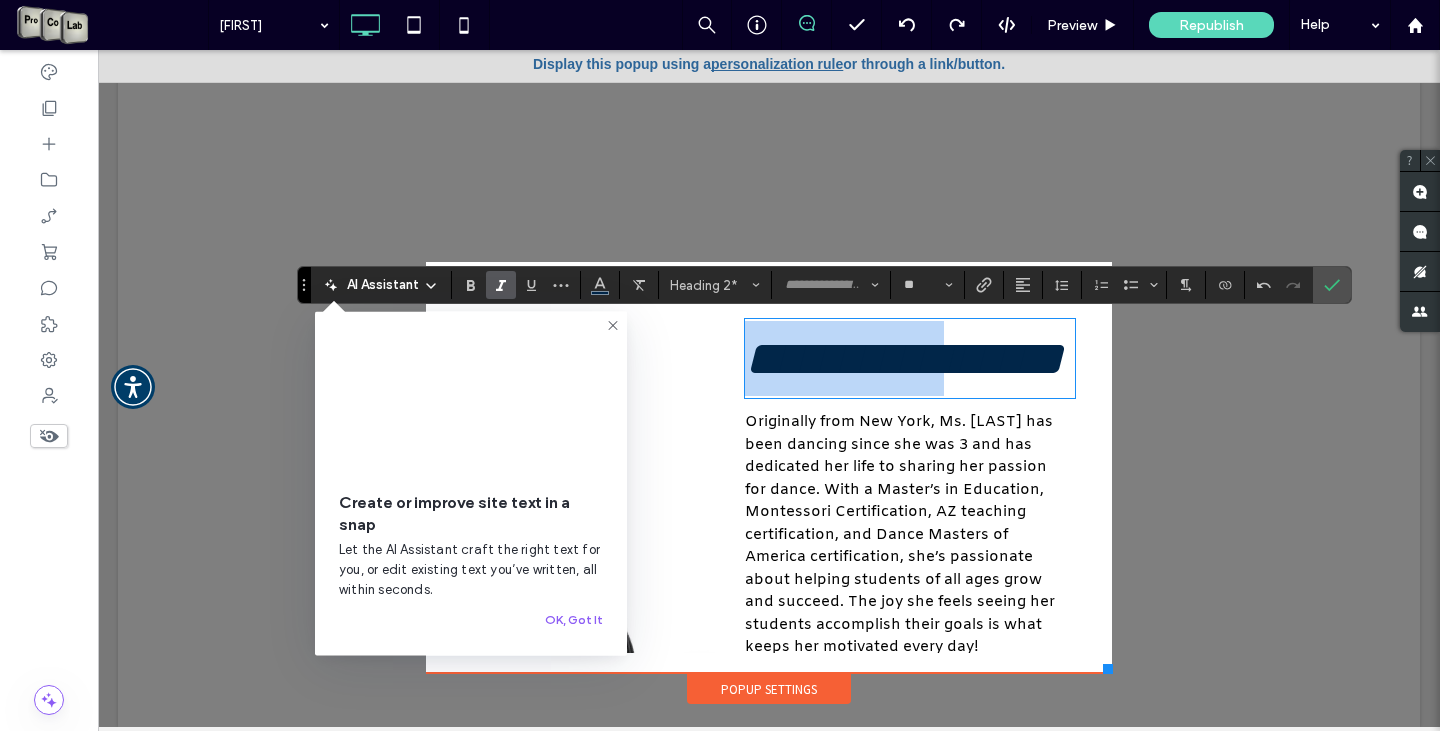 click on "**********" at bounding box center [904, 358] 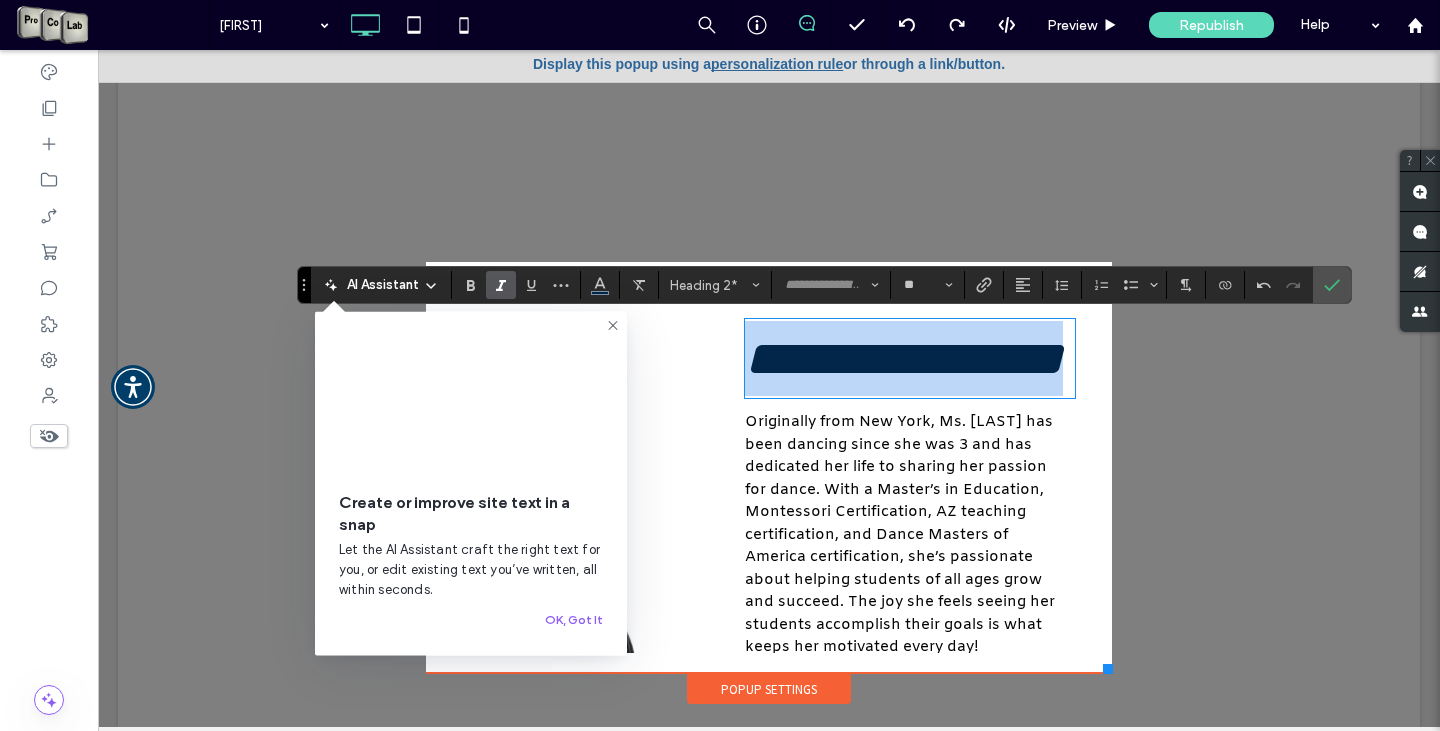 drag, startPoint x: 749, startPoint y: 355, endPoint x: 912, endPoint y: 440, distance: 183.83145 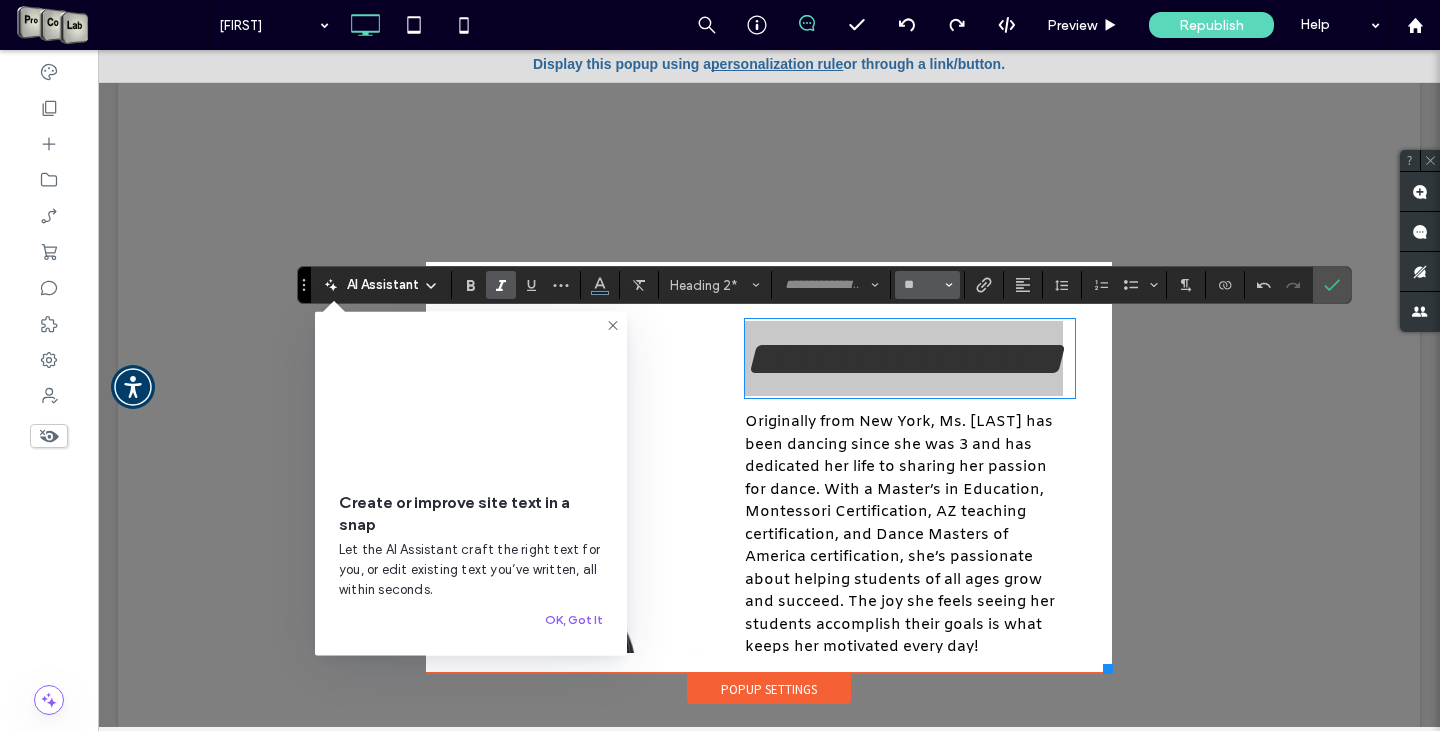 click on "**" at bounding box center (927, 285) 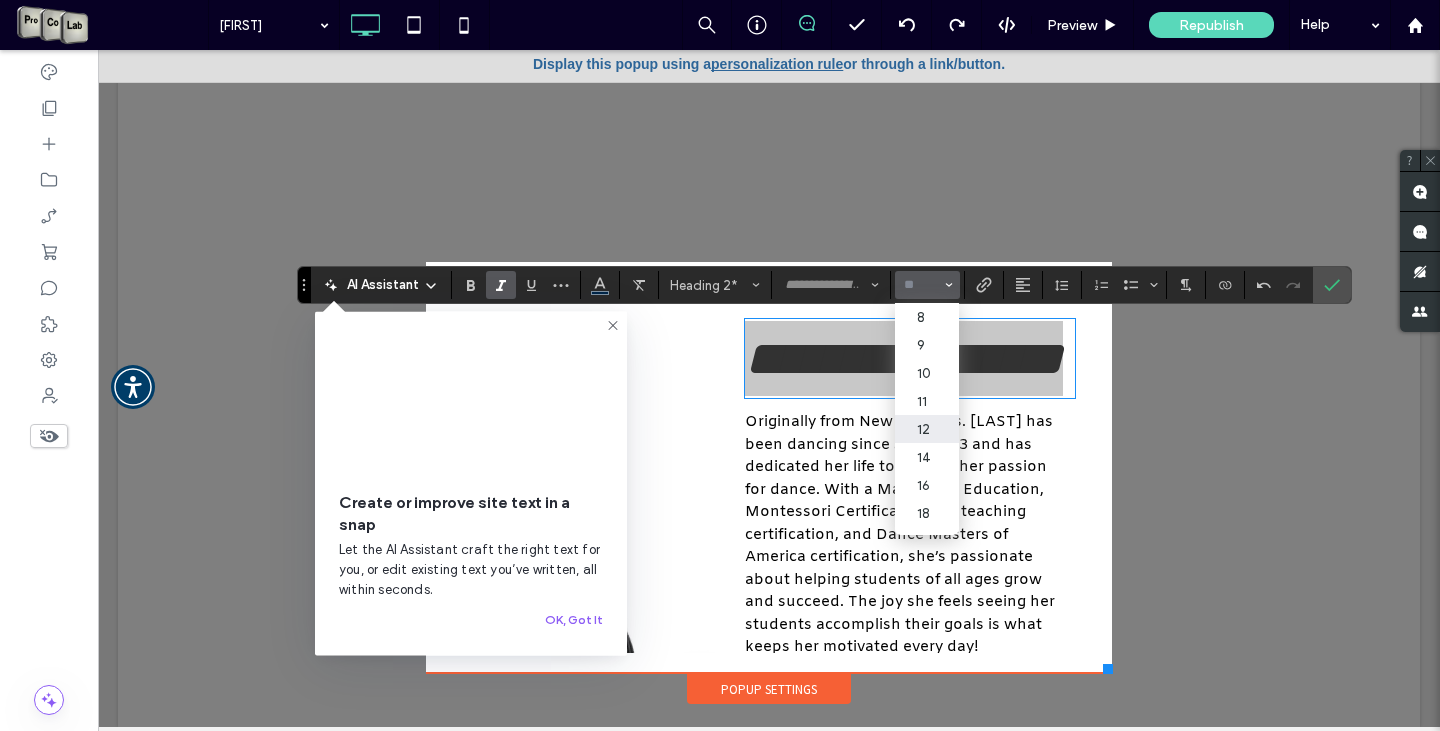 scroll, scrollTop: 100, scrollLeft: 0, axis: vertical 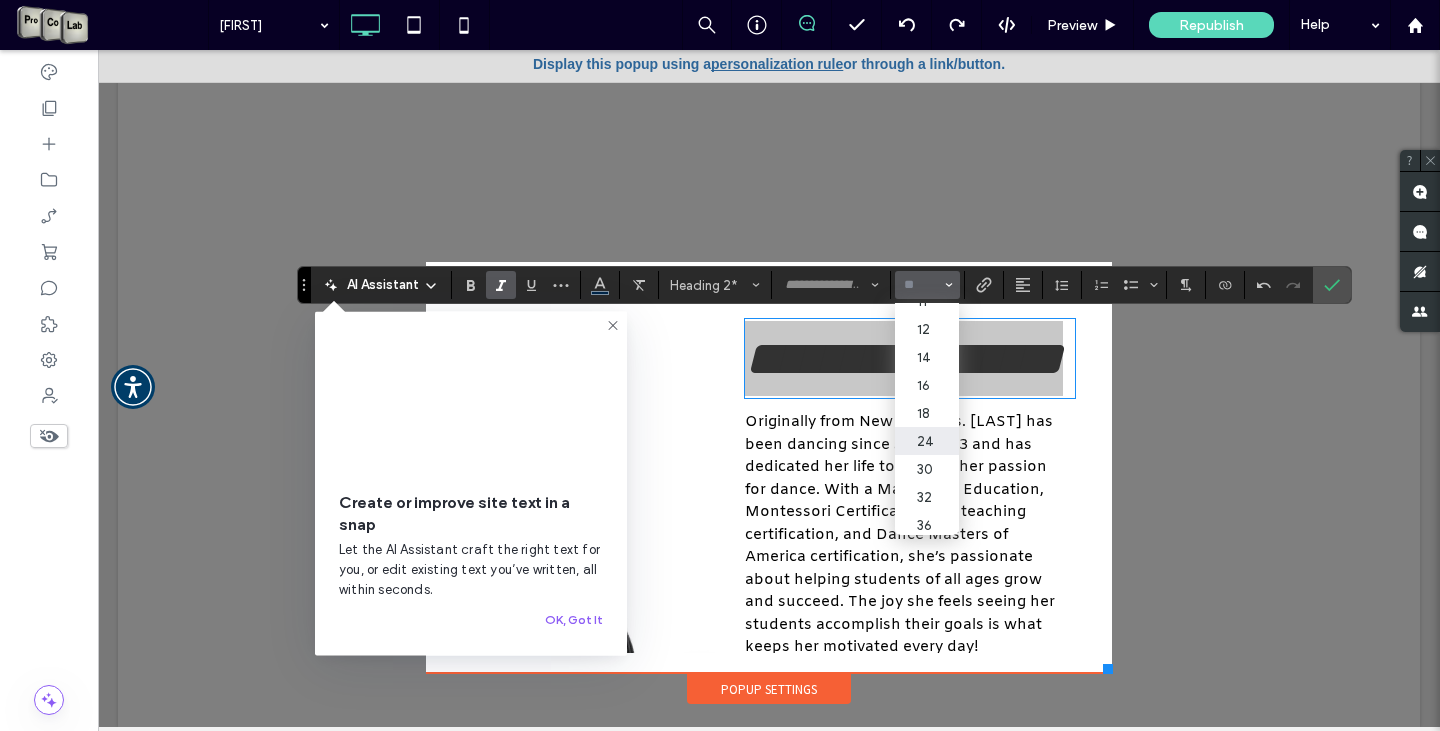 click on "24" at bounding box center [927, 441] 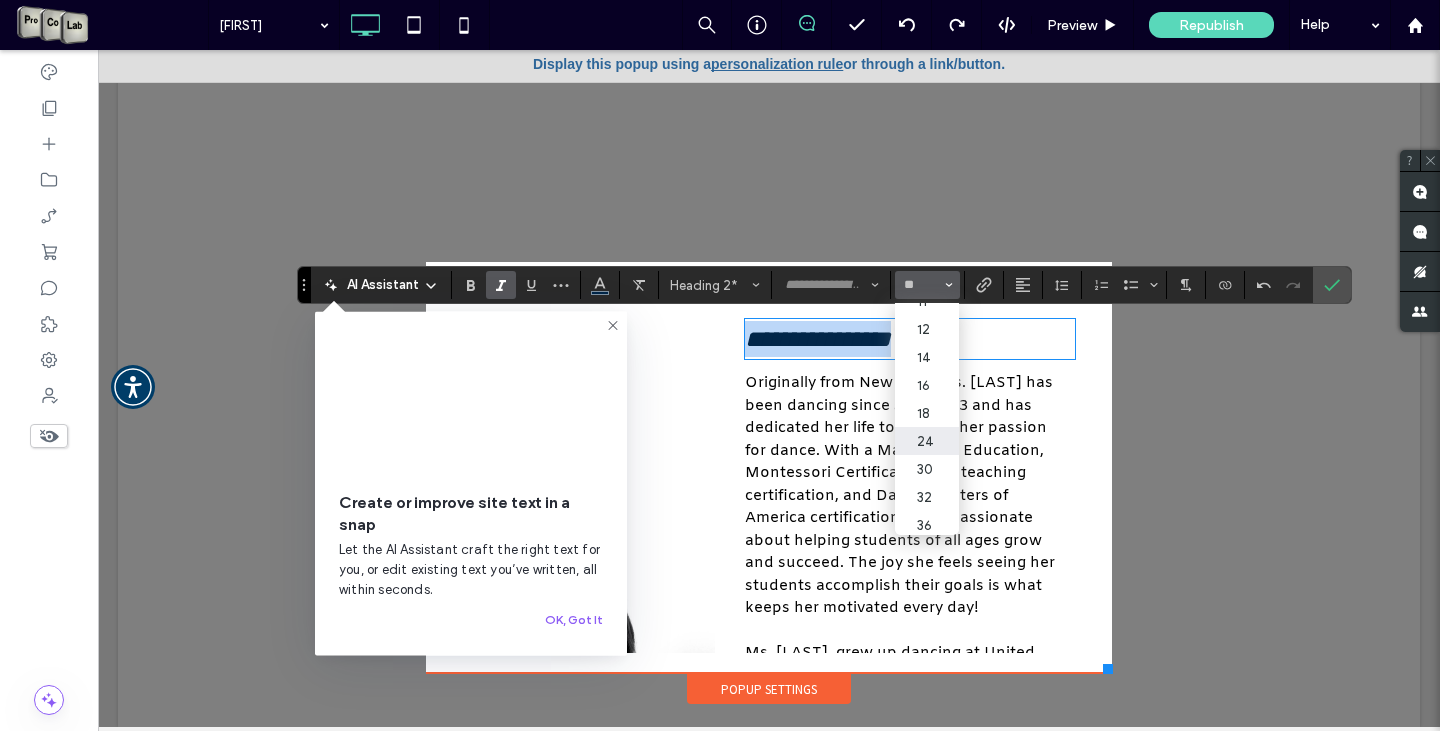 type on "**" 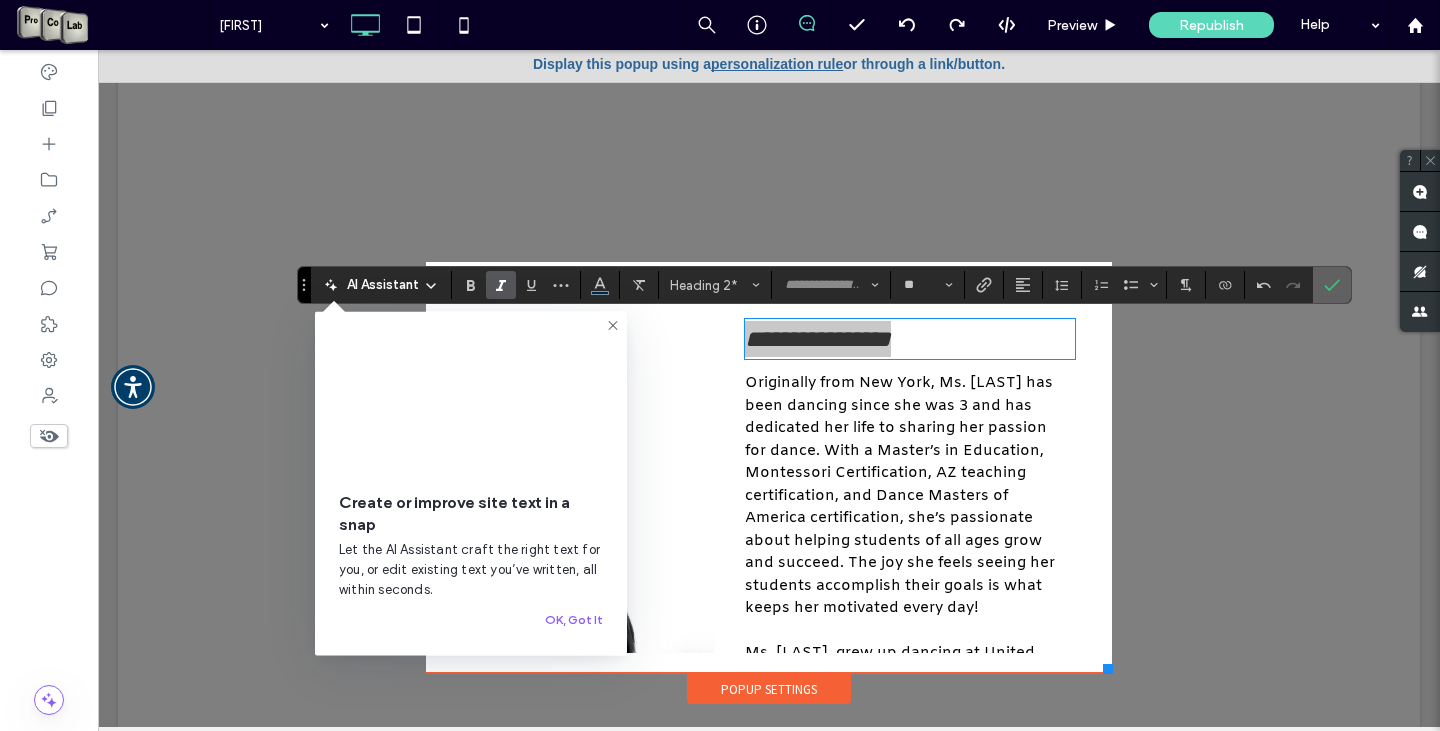 click at bounding box center [1332, 285] 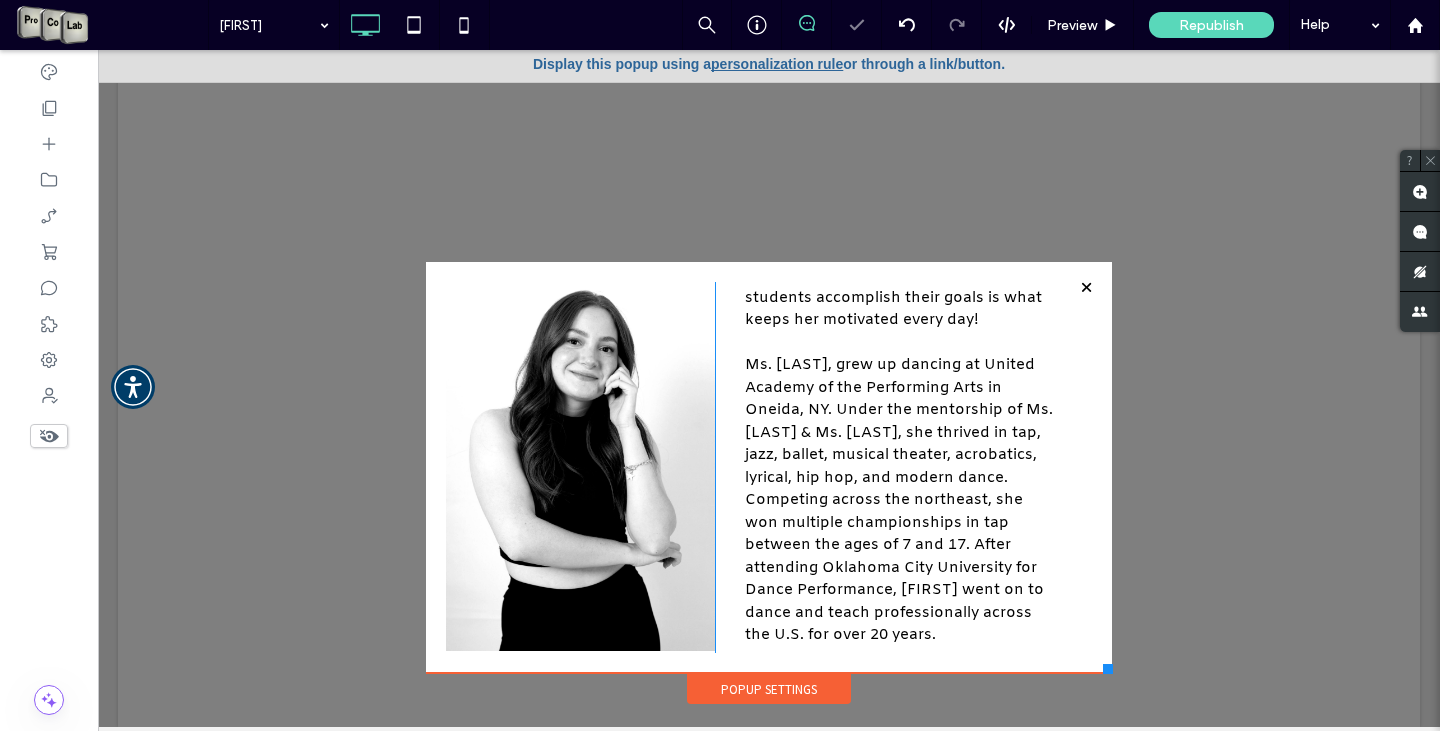 scroll, scrollTop: 300, scrollLeft: 0, axis: vertical 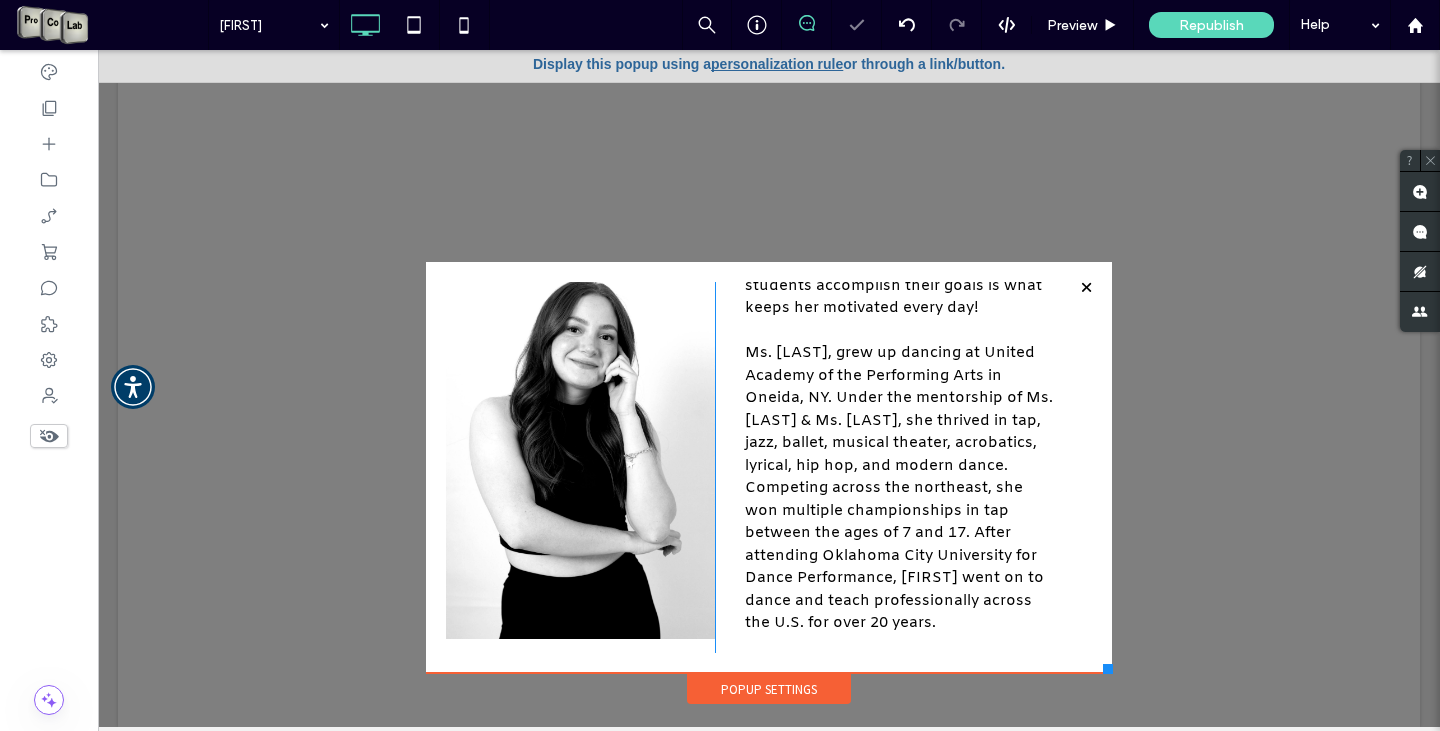 click on "Click To Paste" at bounding box center (580, 437) 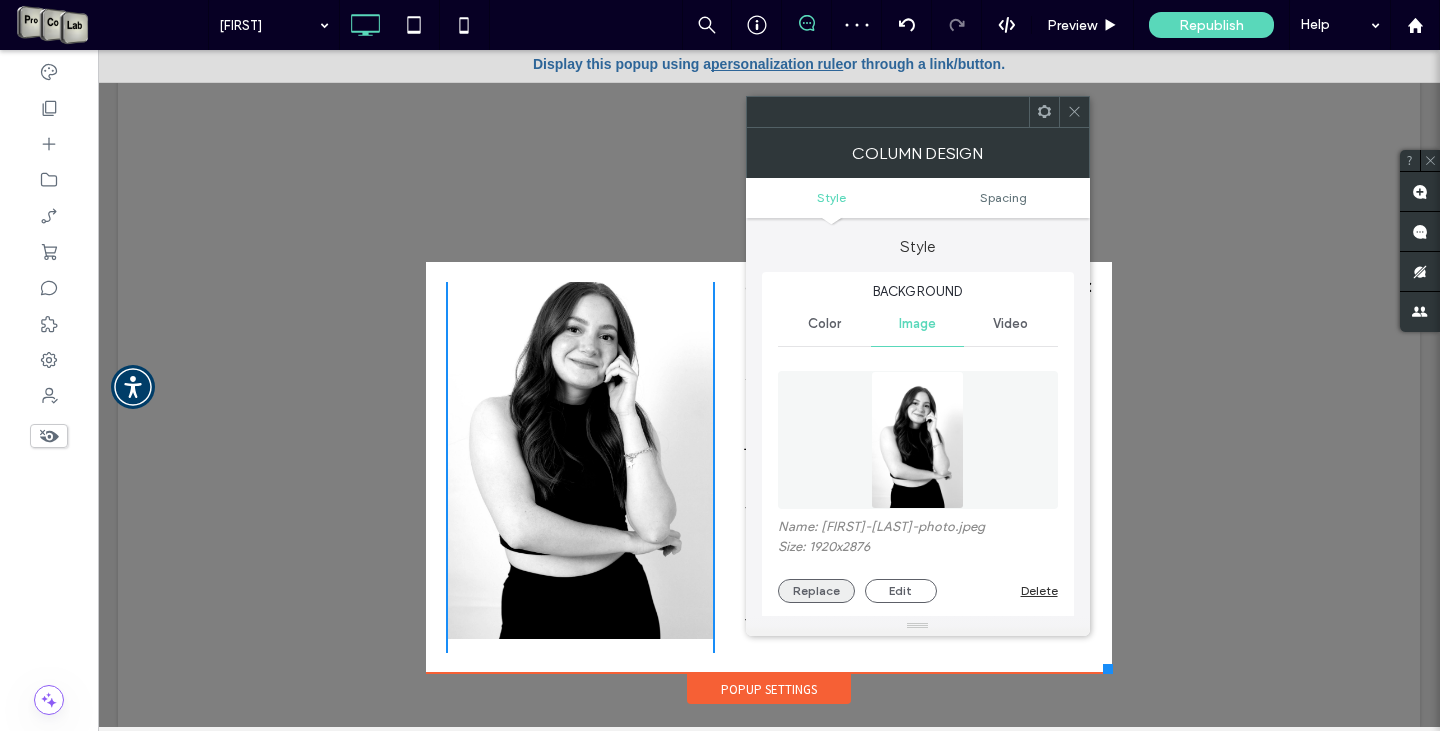 click on "Replace" at bounding box center [816, 591] 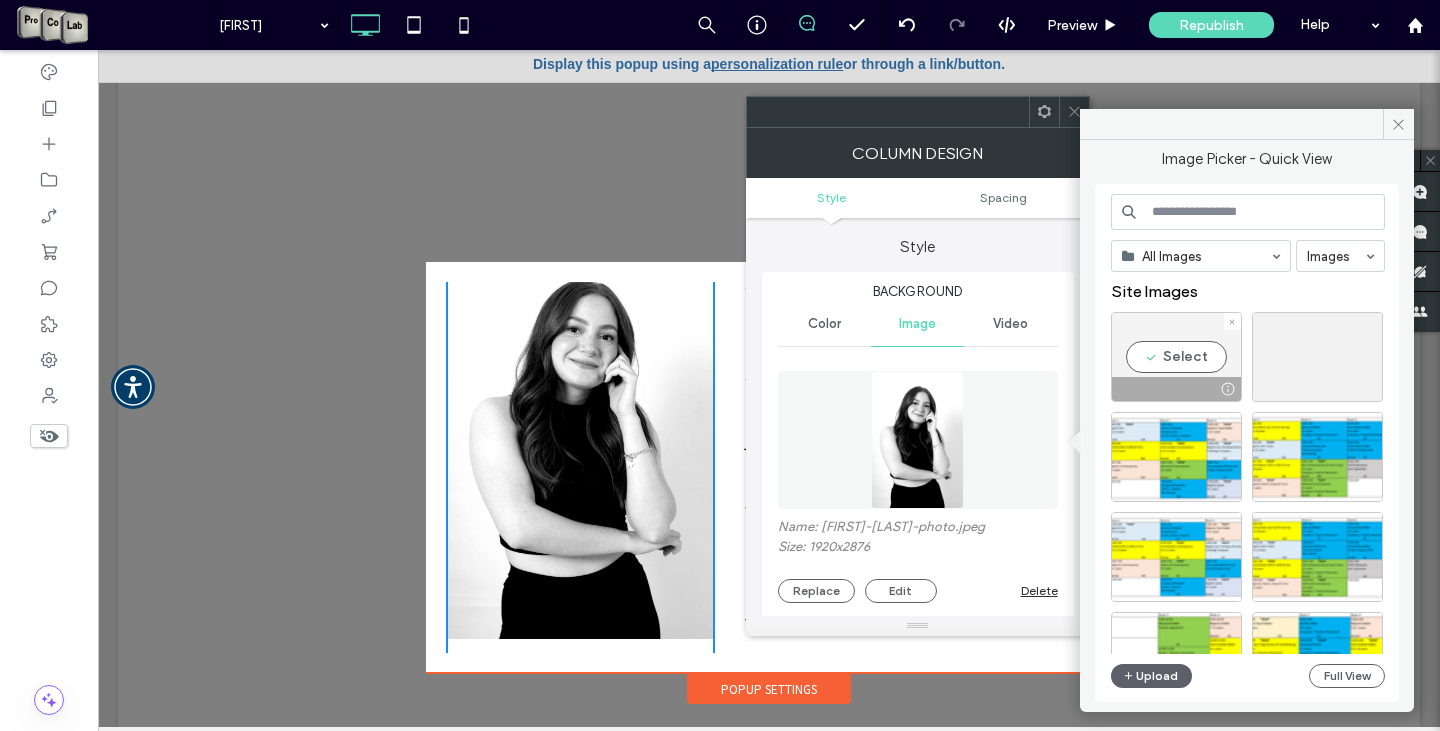 click on "Select" at bounding box center [1176, 357] 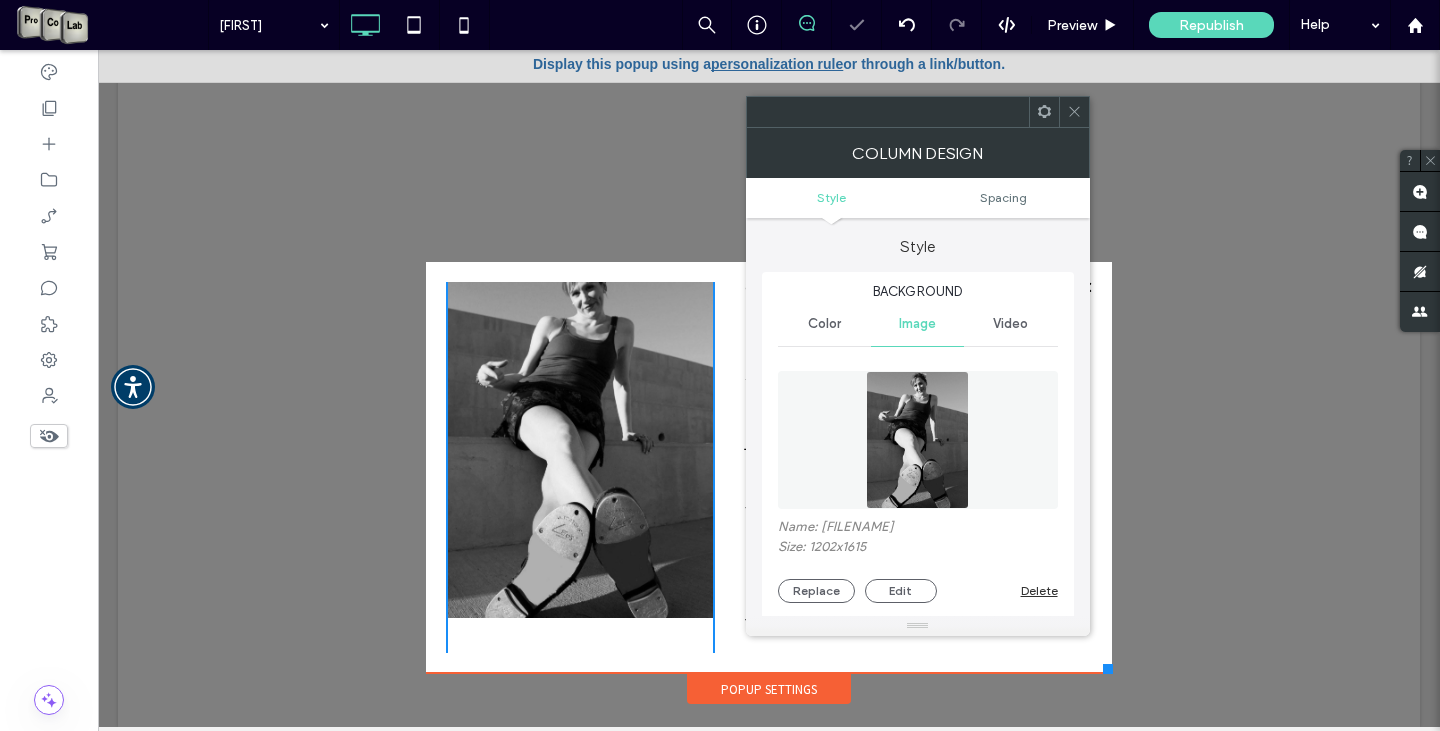 click 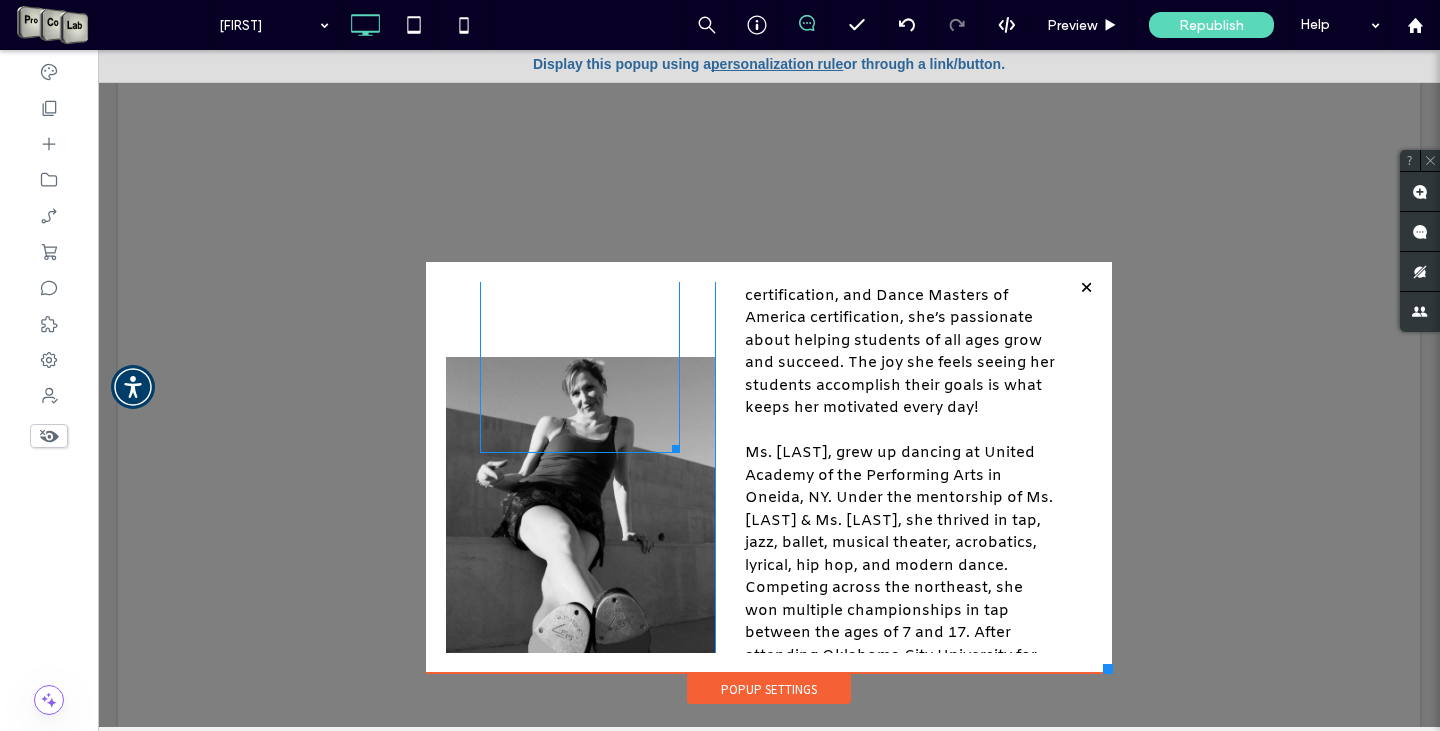 scroll, scrollTop: 0, scrollLeft: 0, axis: both 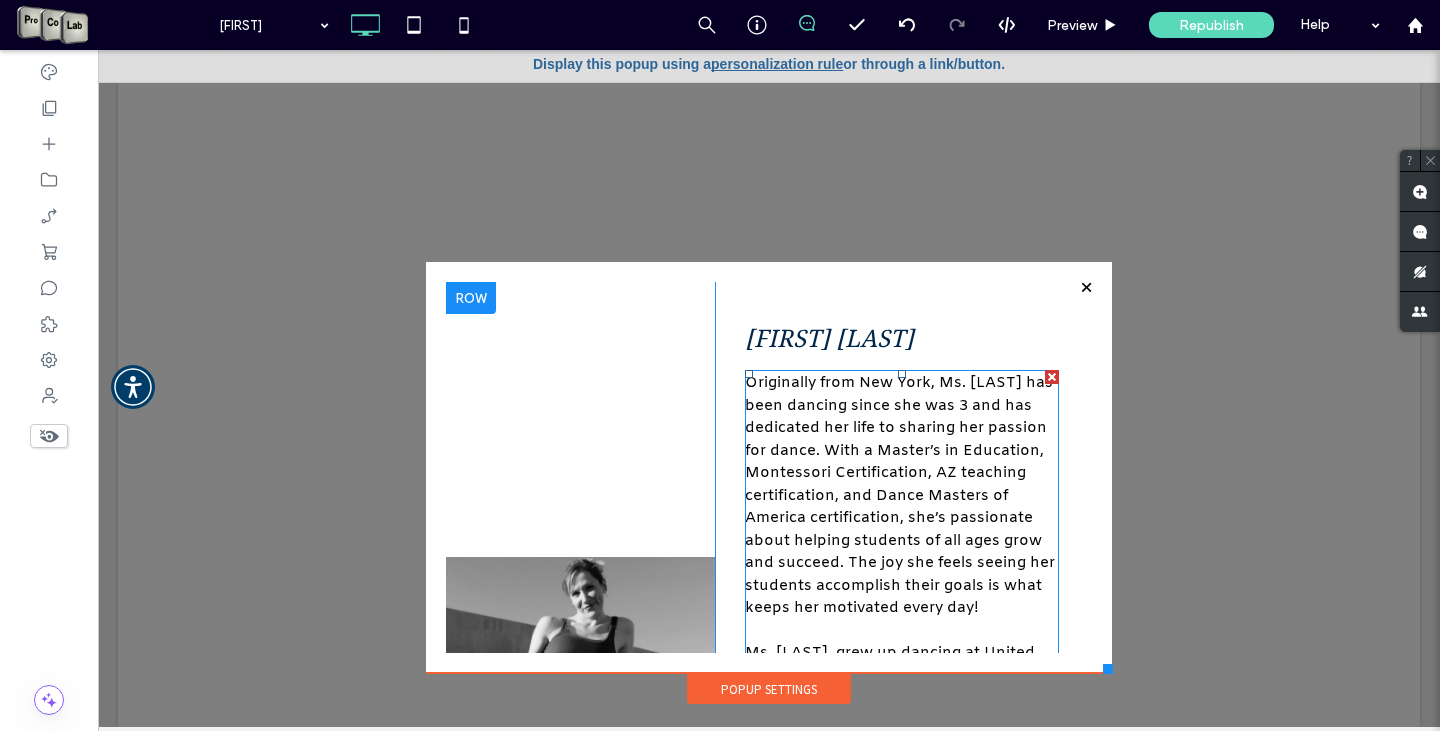 click on "Originally from New York, Ms. Stephanie has been dancing since she was 3 and has dedicated her life to sharing her passion for dance. With a Master’s in Education, Montessori Certification, AZ teaching certification, and Dance Masters of America certification, she’s passionate about helping students of all ages grow and succeed. The joy she feels seeing her students accomplish their goals is what keeps her motivated every day!" at bounding box center (900, 495) 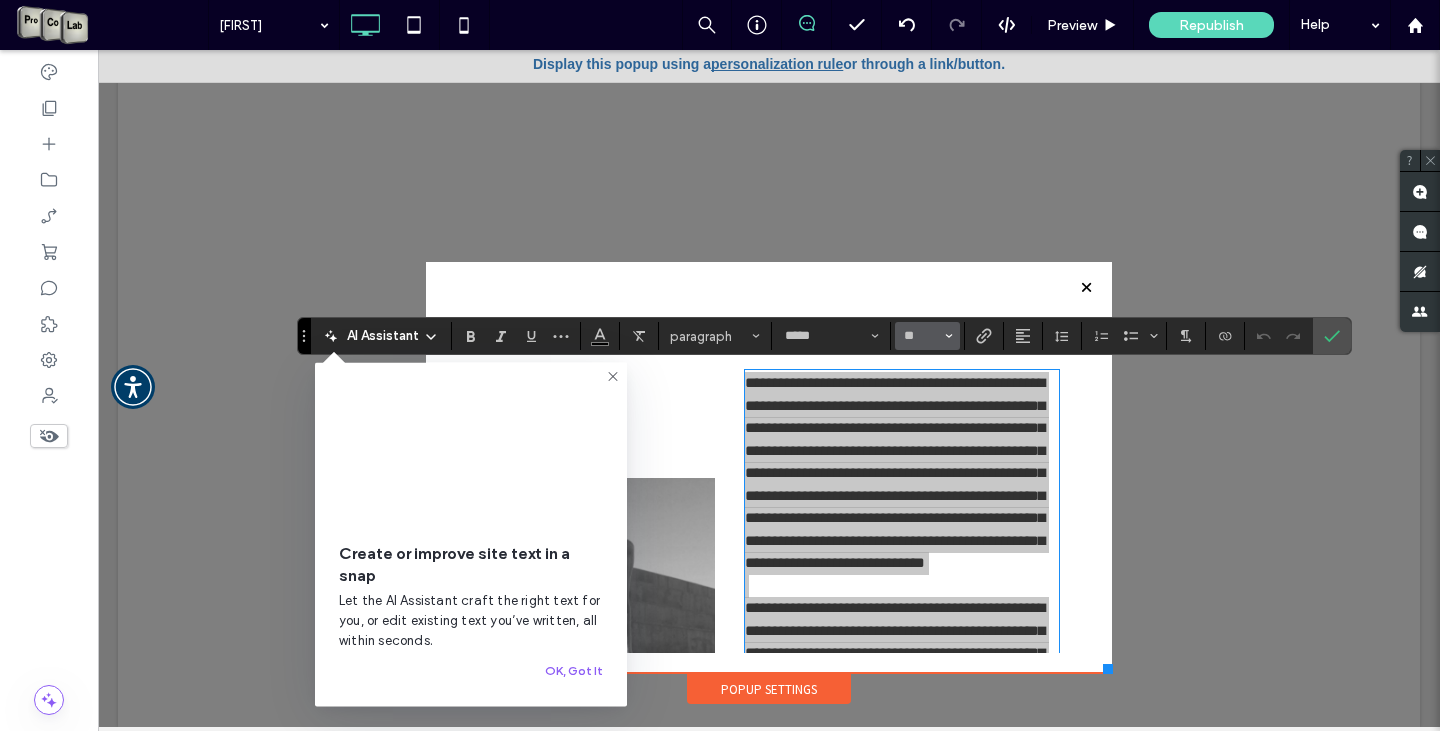 click 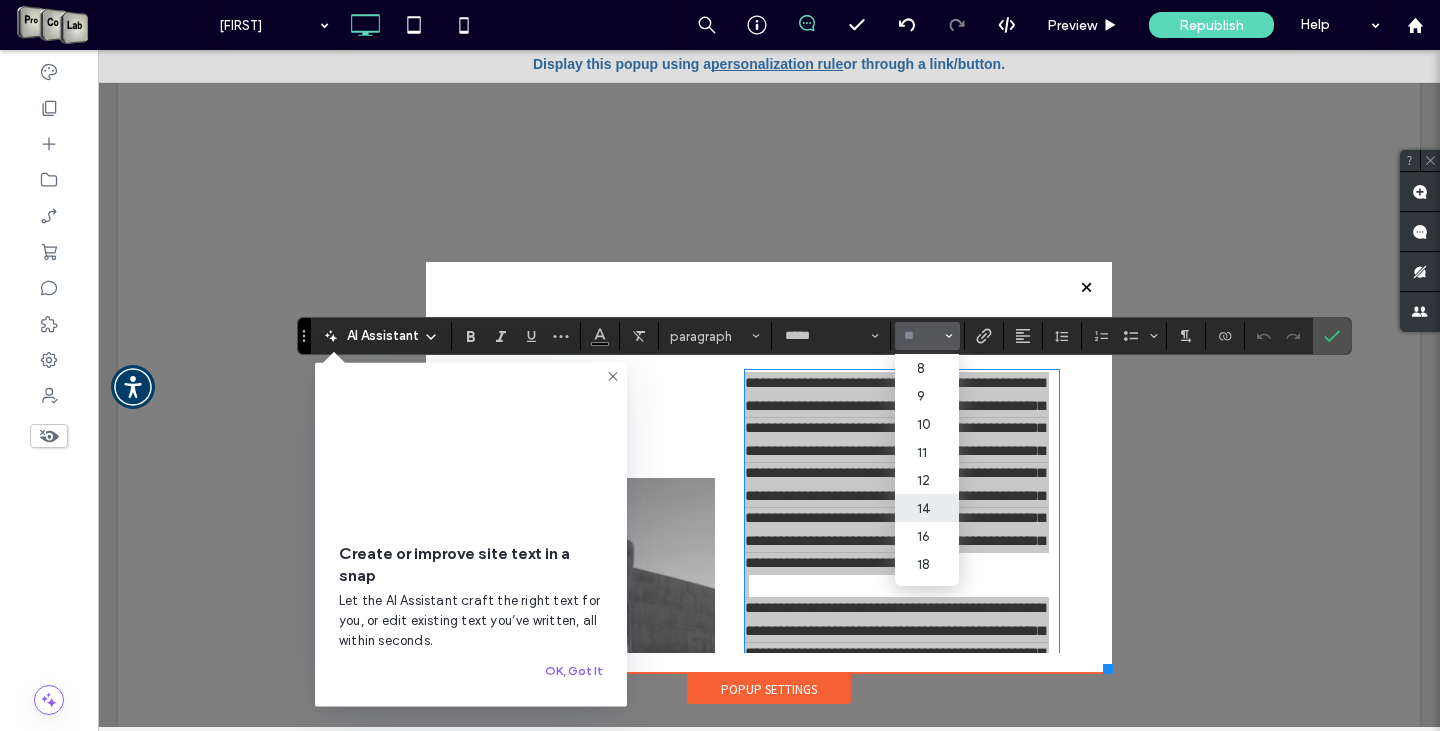 click on "14" at bounding box center [927, 508] 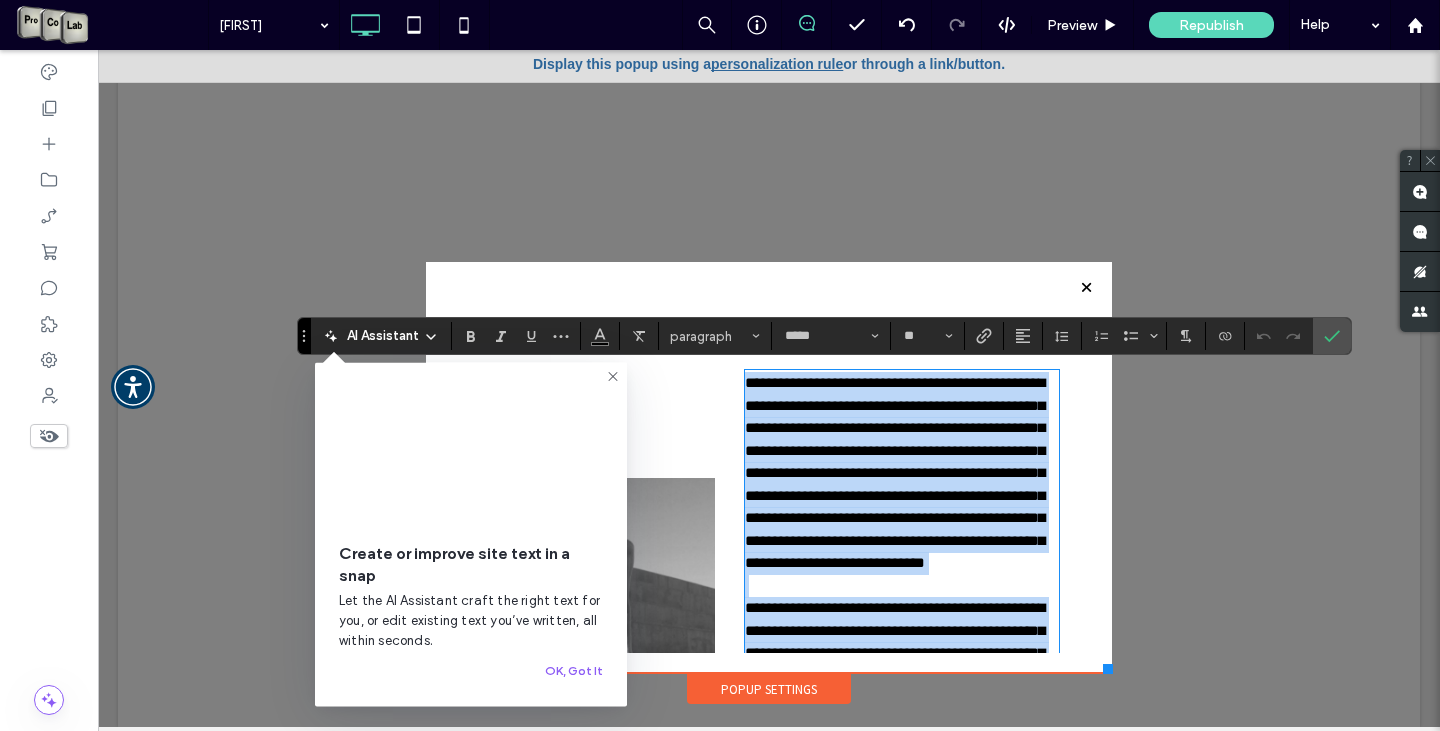 type on "**" 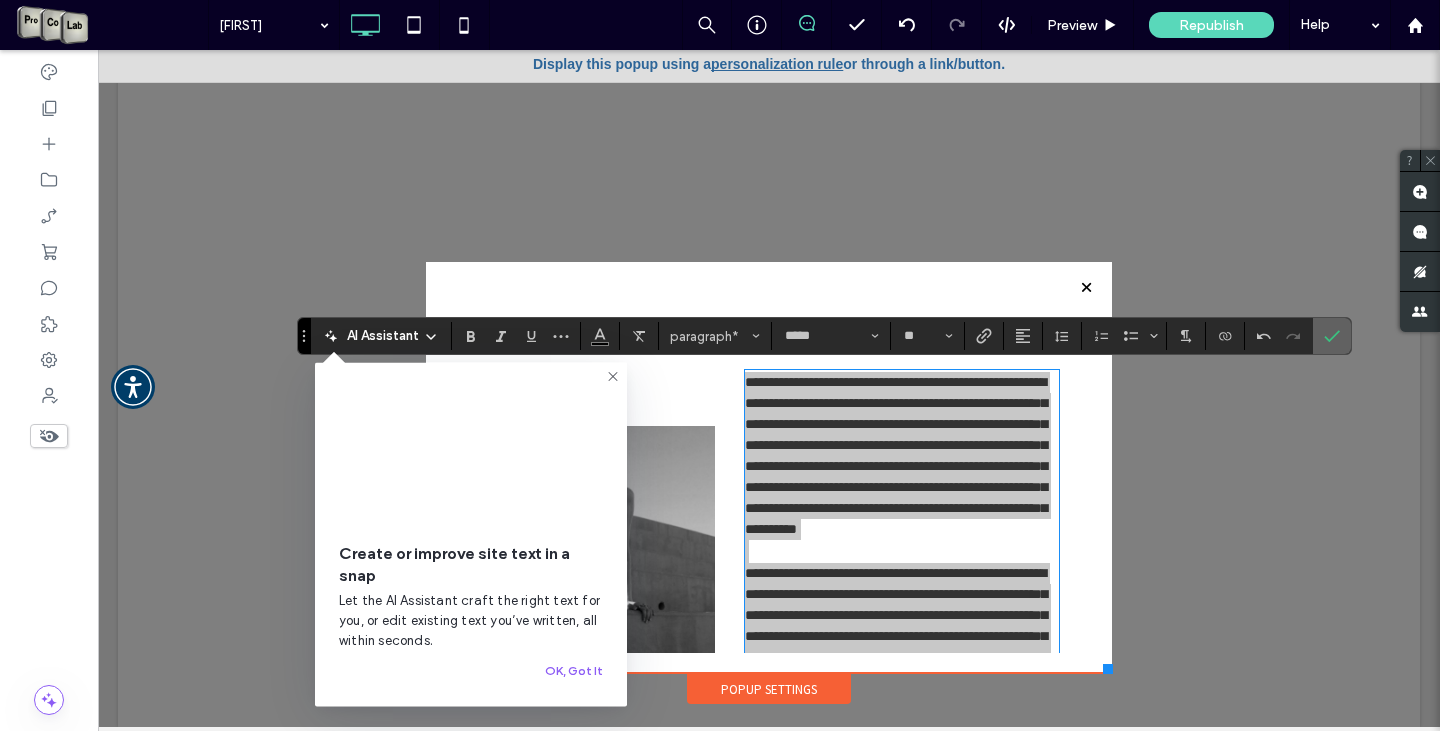 click 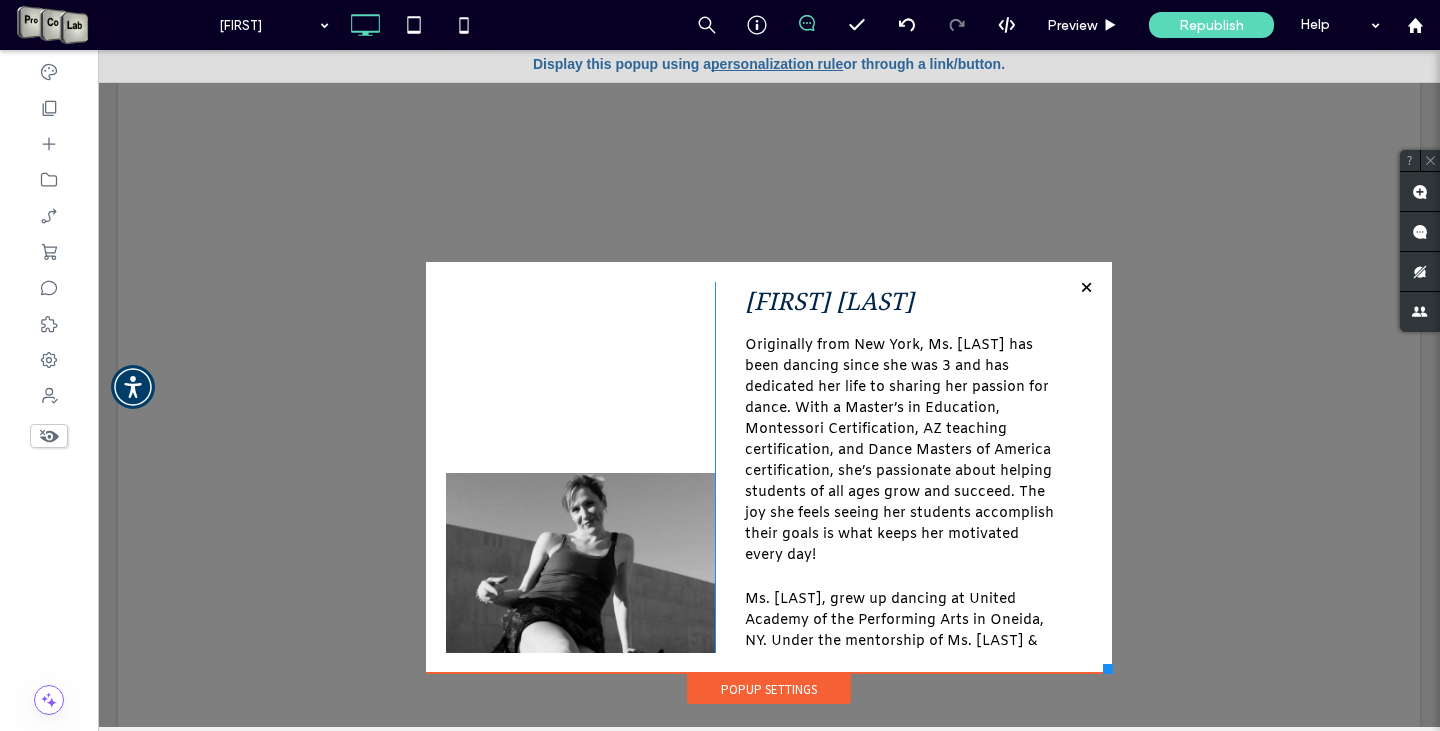 scroll, scrollTop: 0, scrollLeft: 0, axis: both 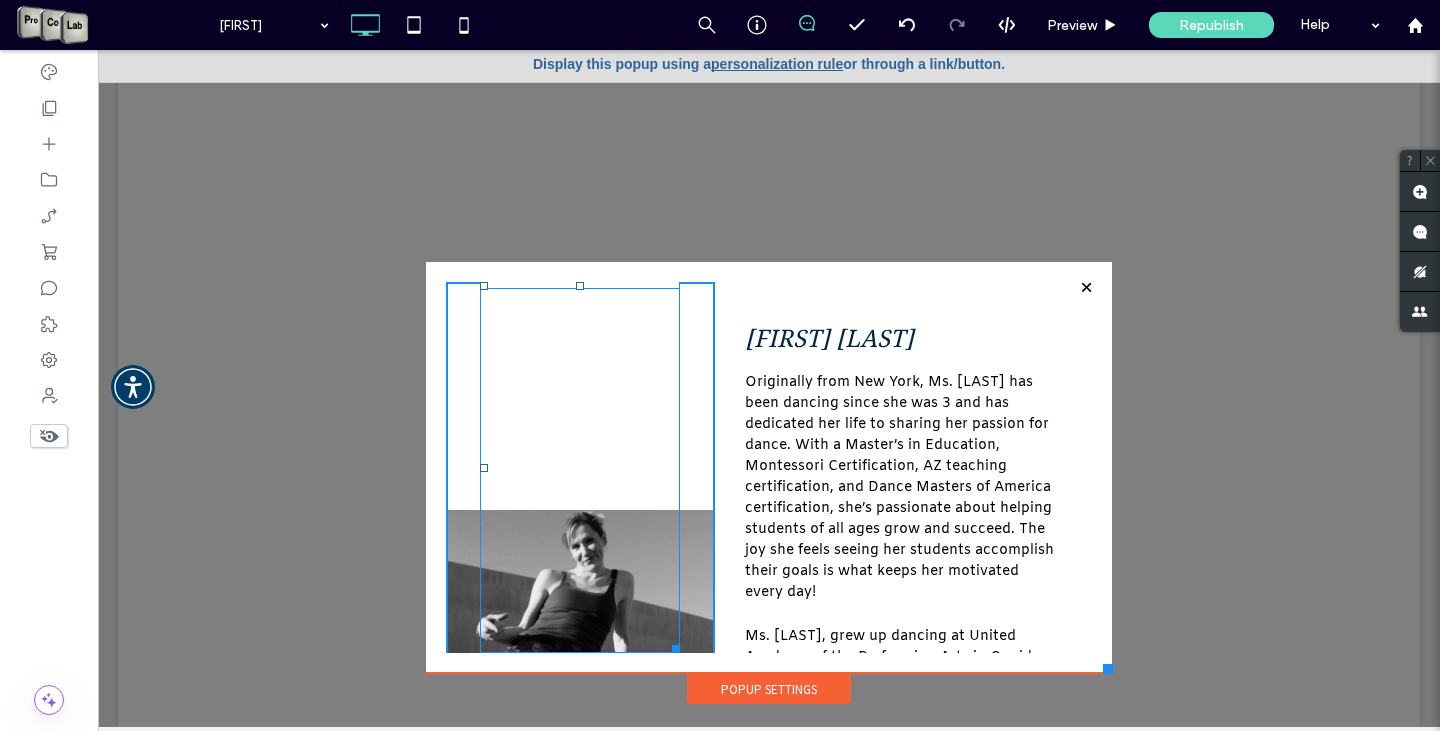 drag, startPoint x: 671, startPoint y: 645, endPoint x: 820, endPoint y: 691, distance: 155.93909 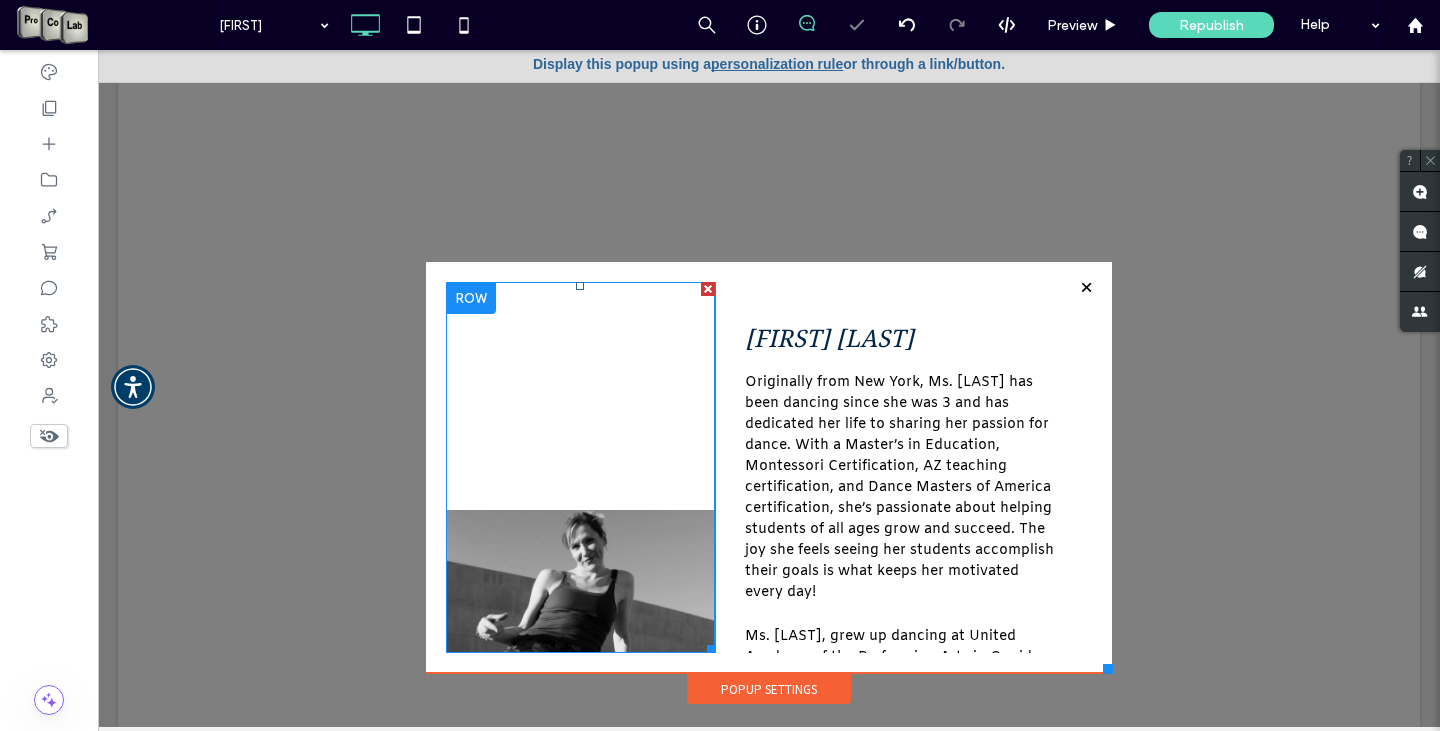 click at bounding box center (580, 467) 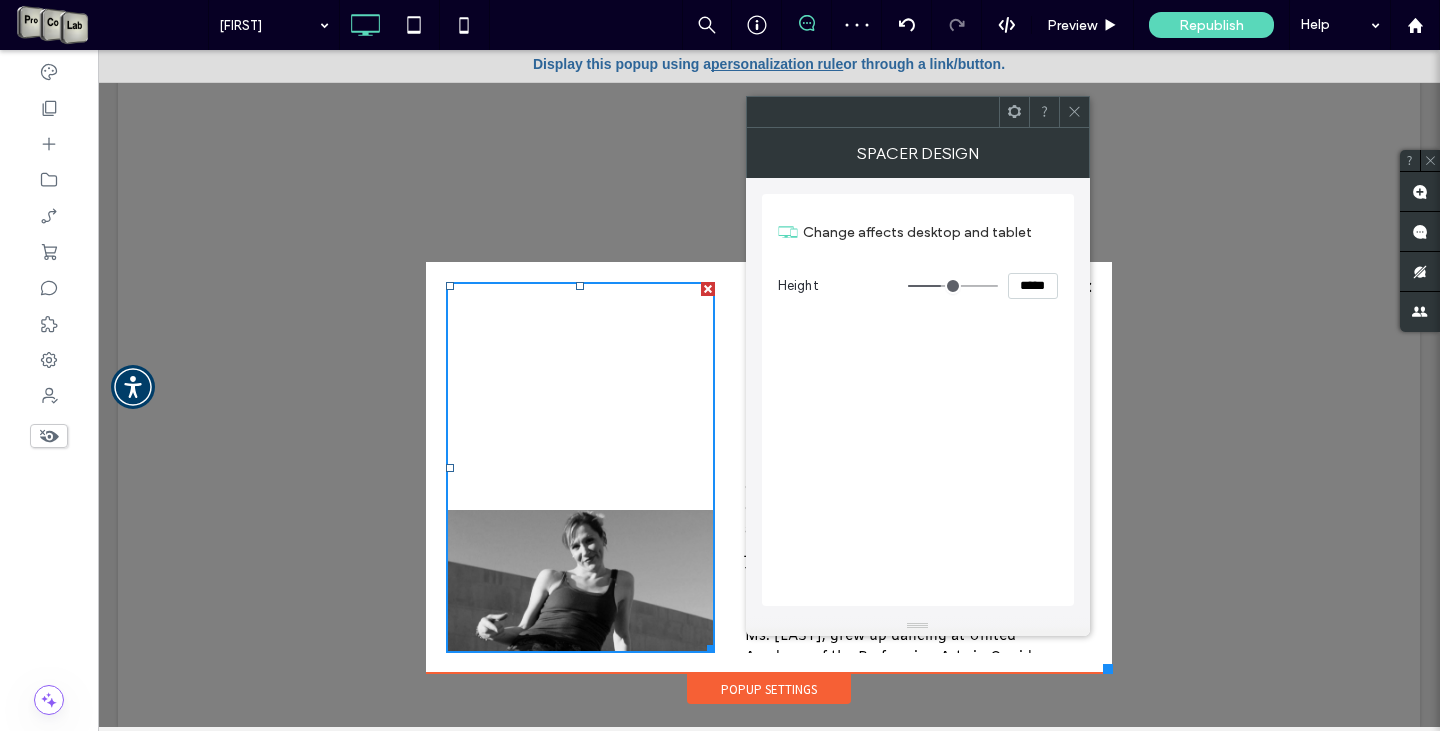 type on "***" 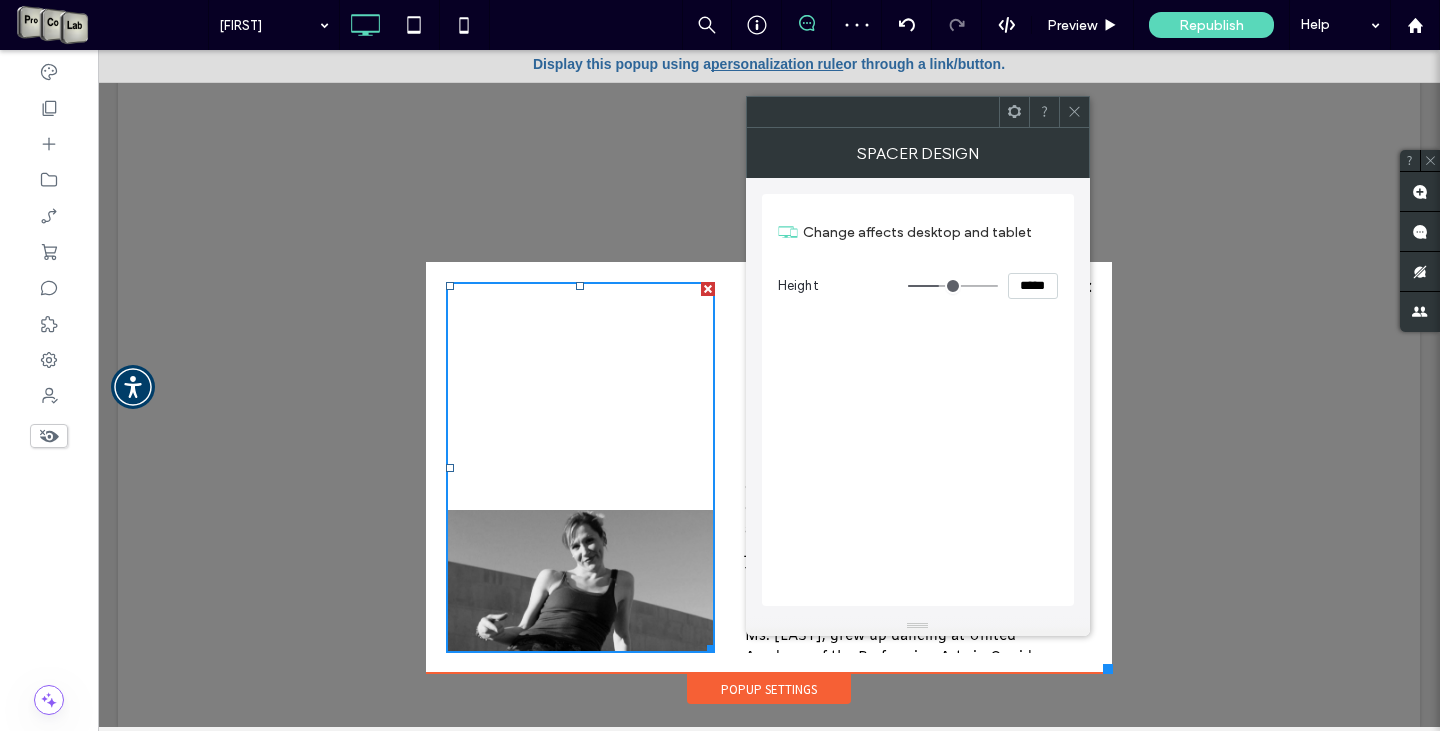 type on "***" 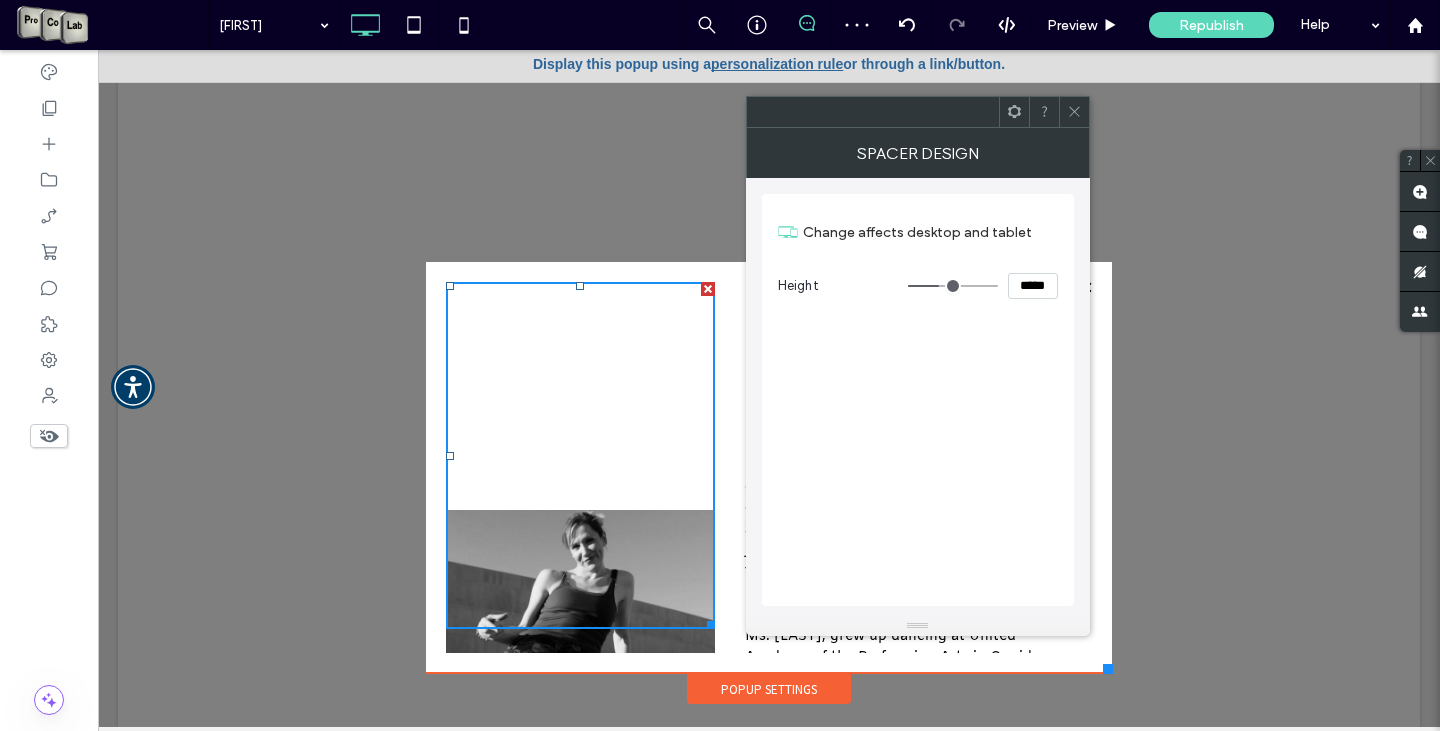 type on "***" 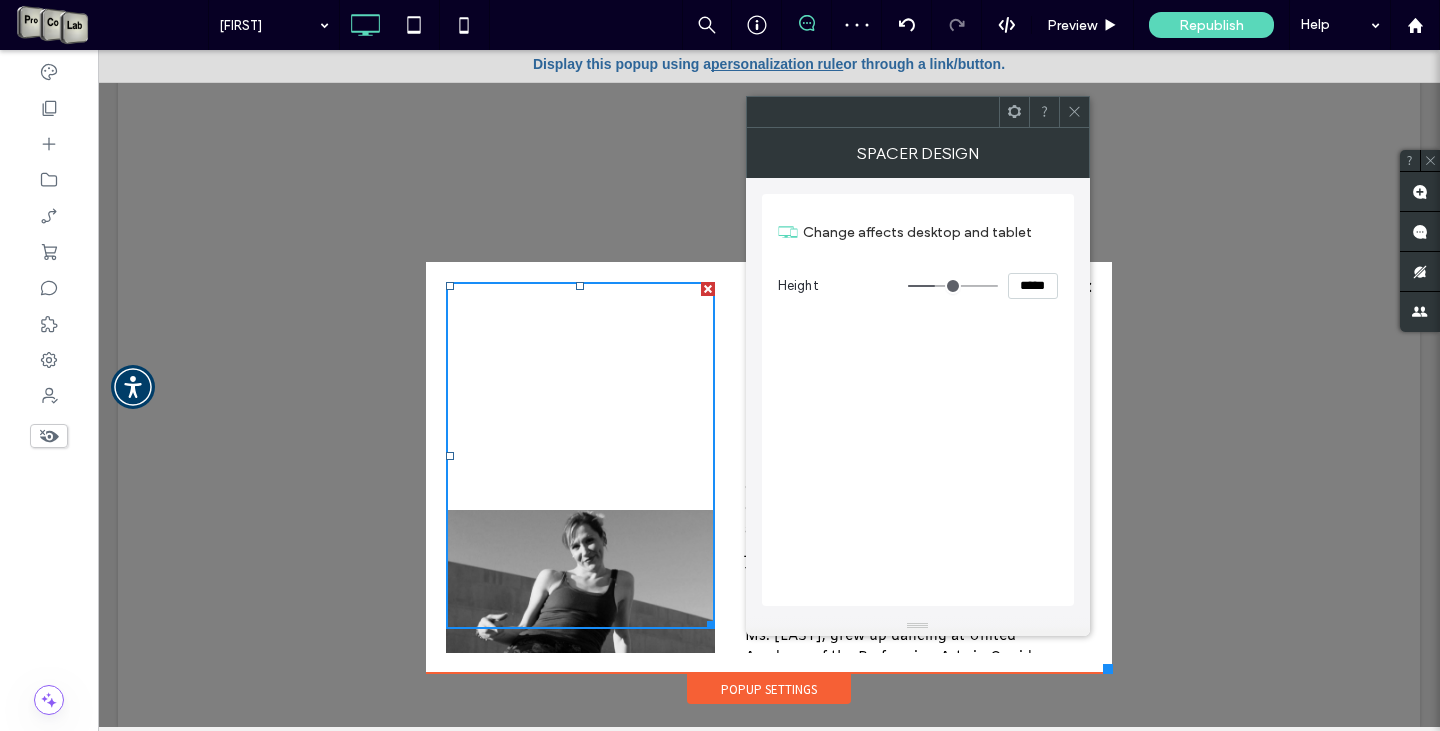 type on "***" 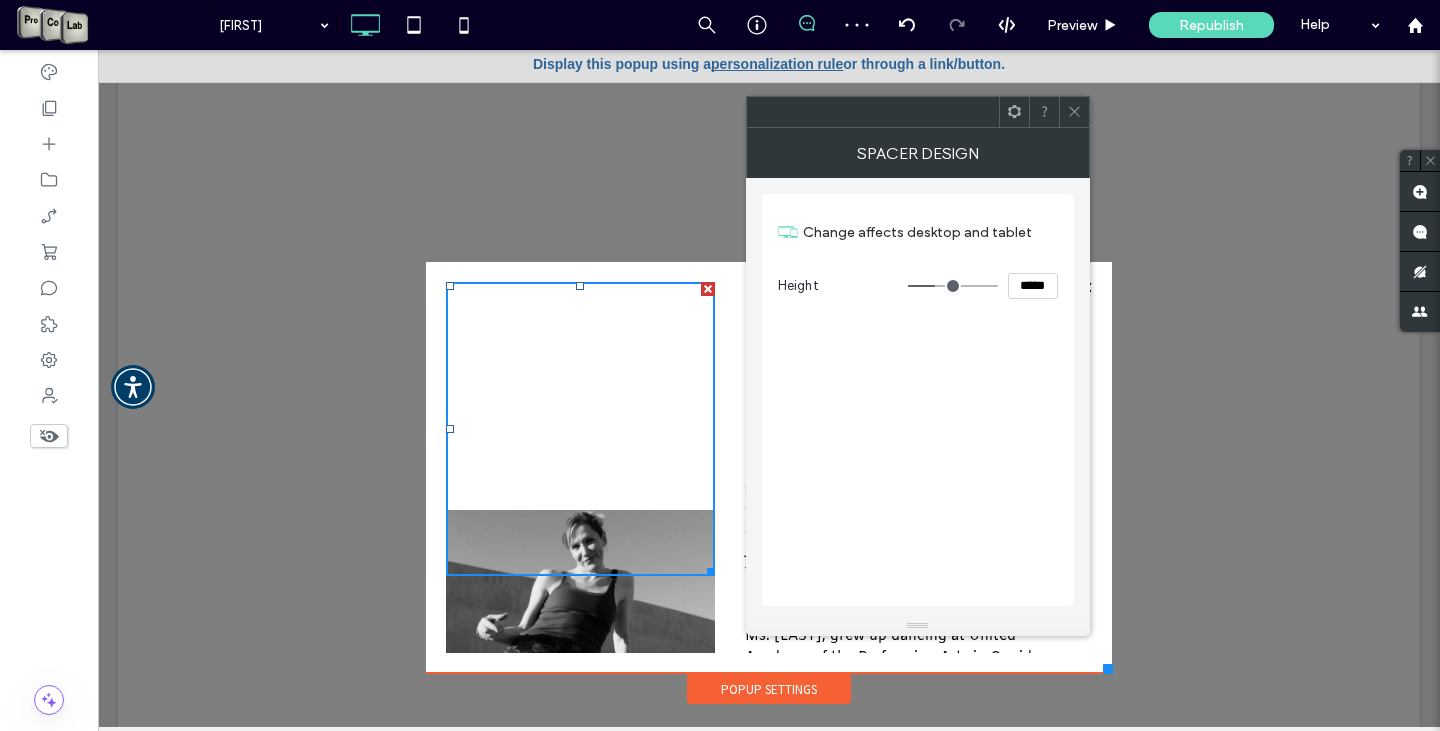 type on "***" 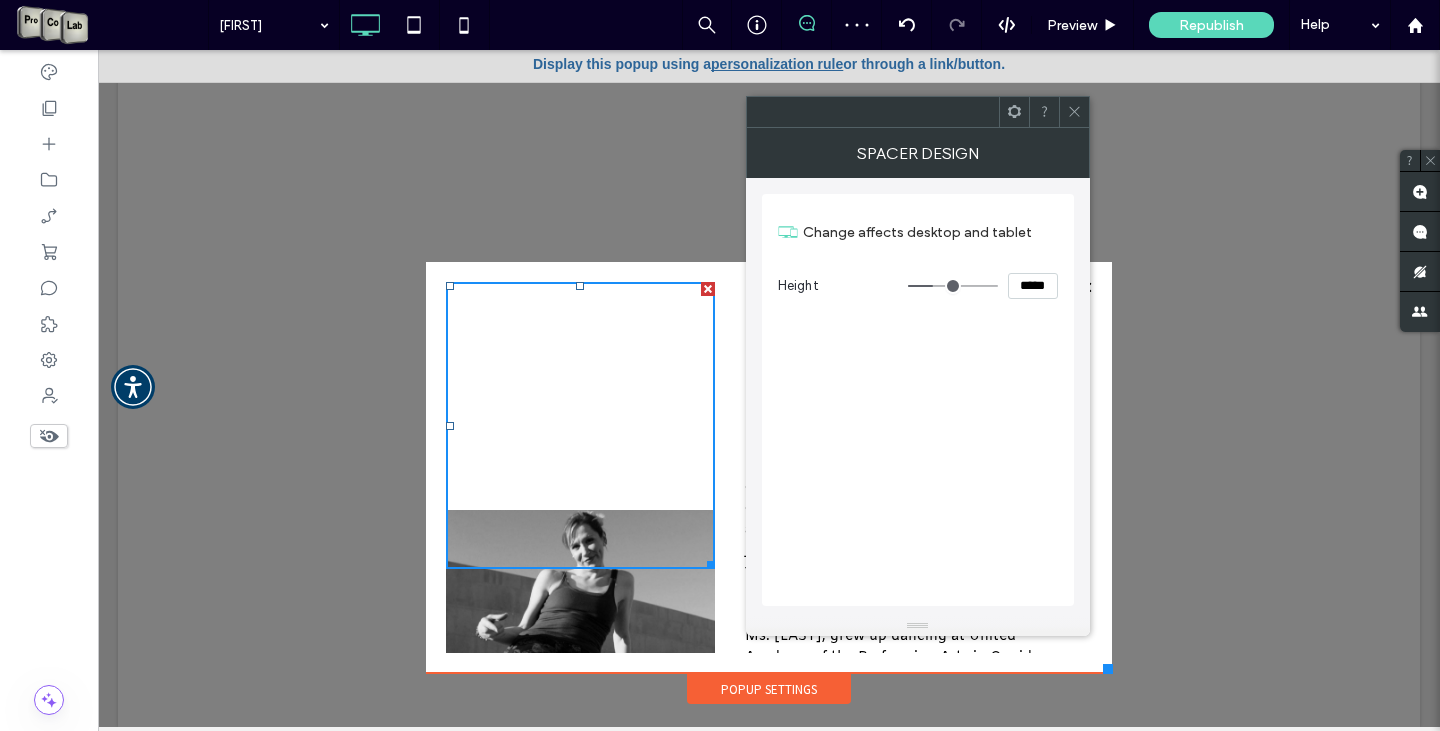 type on "***" 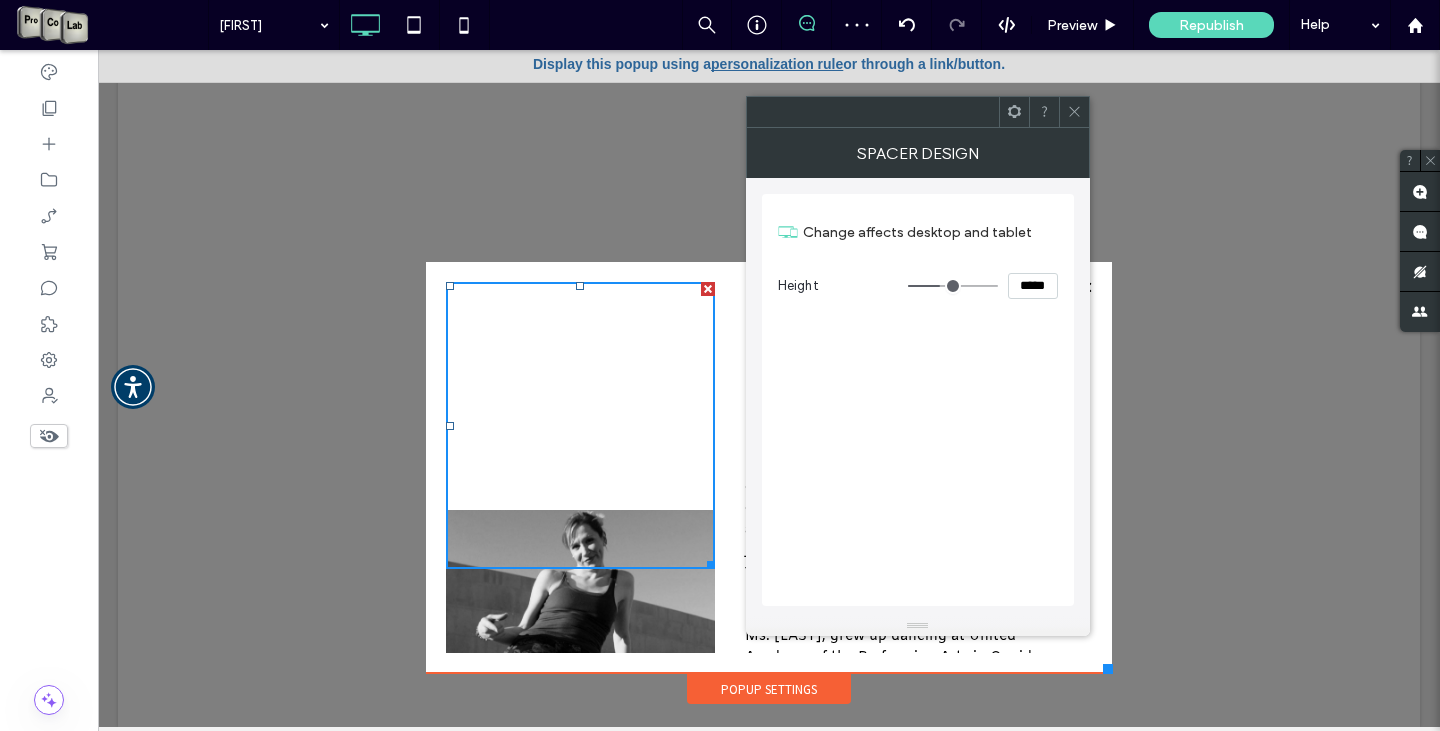 type on "***" 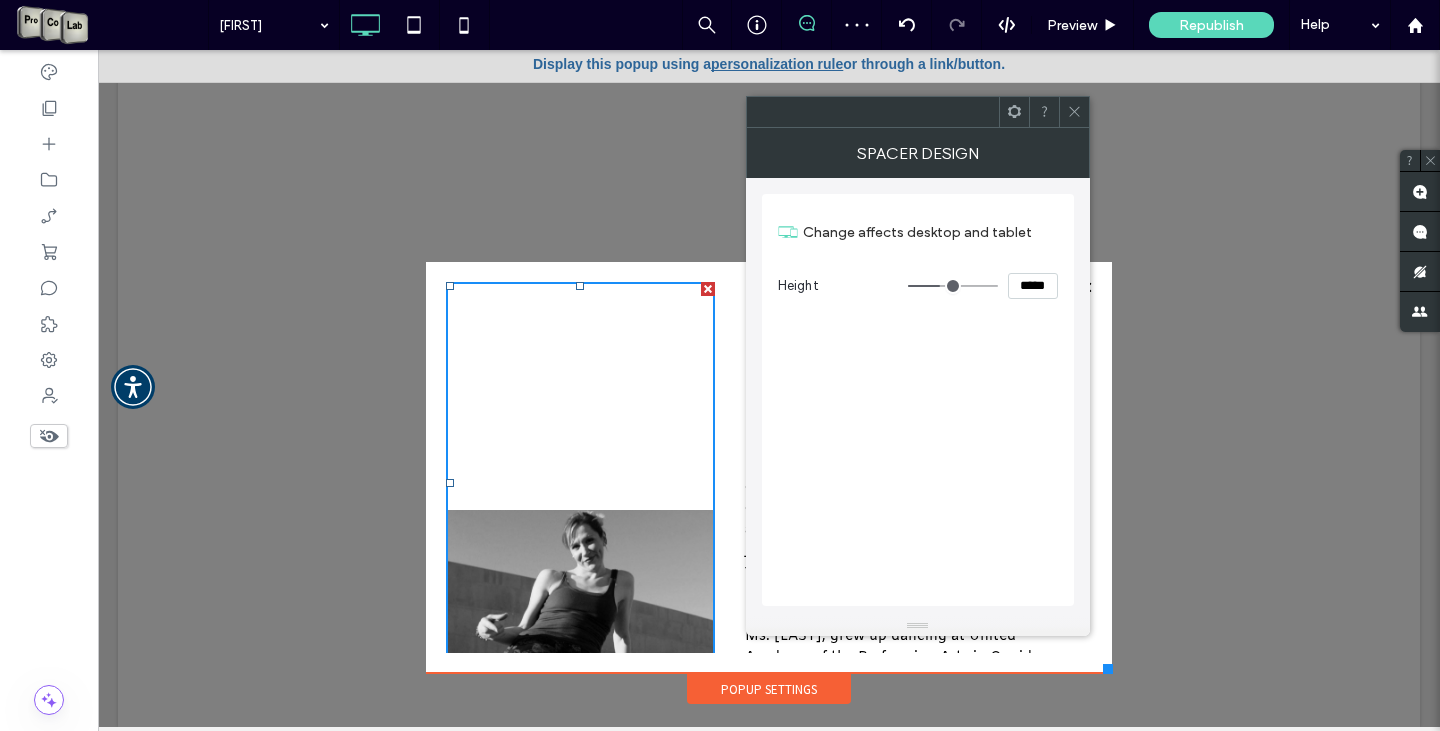 type on "***" 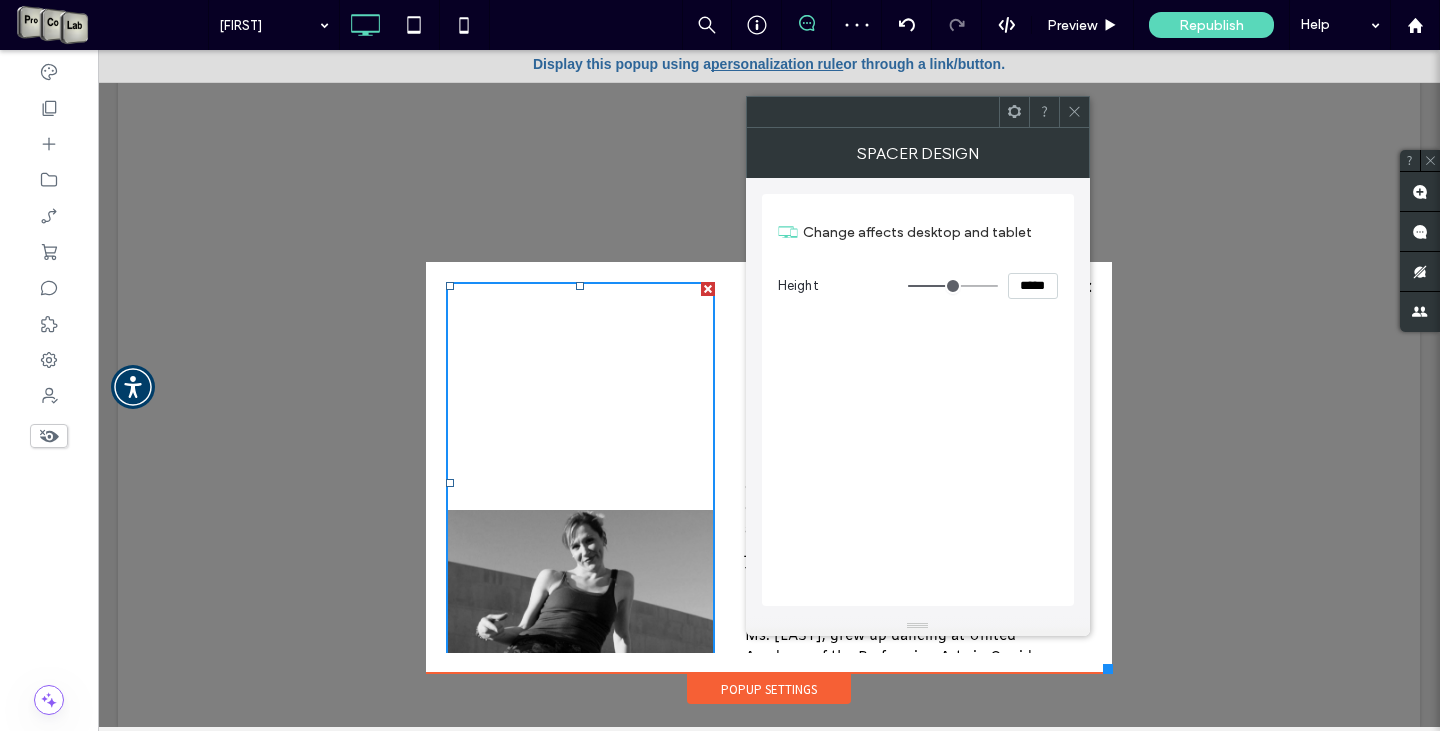 type on "***" 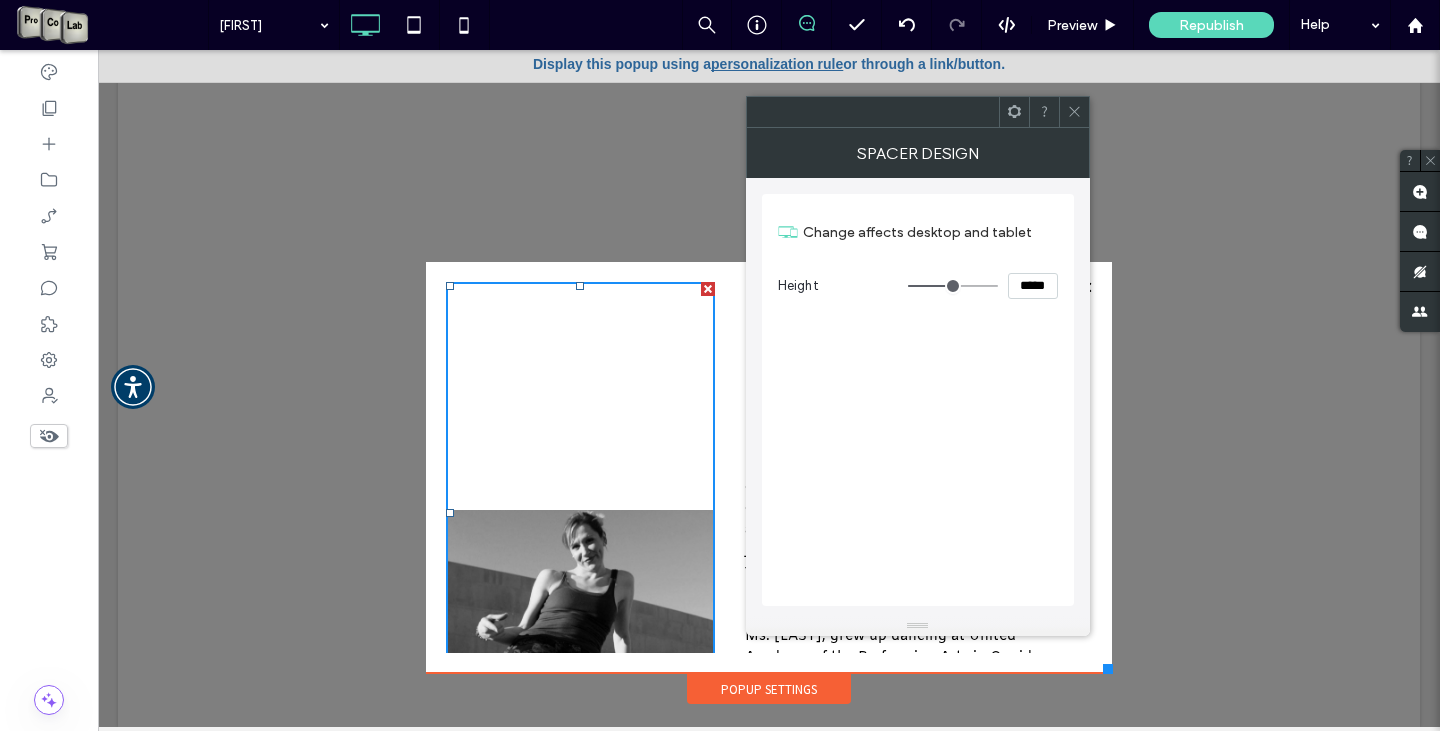type on "***" 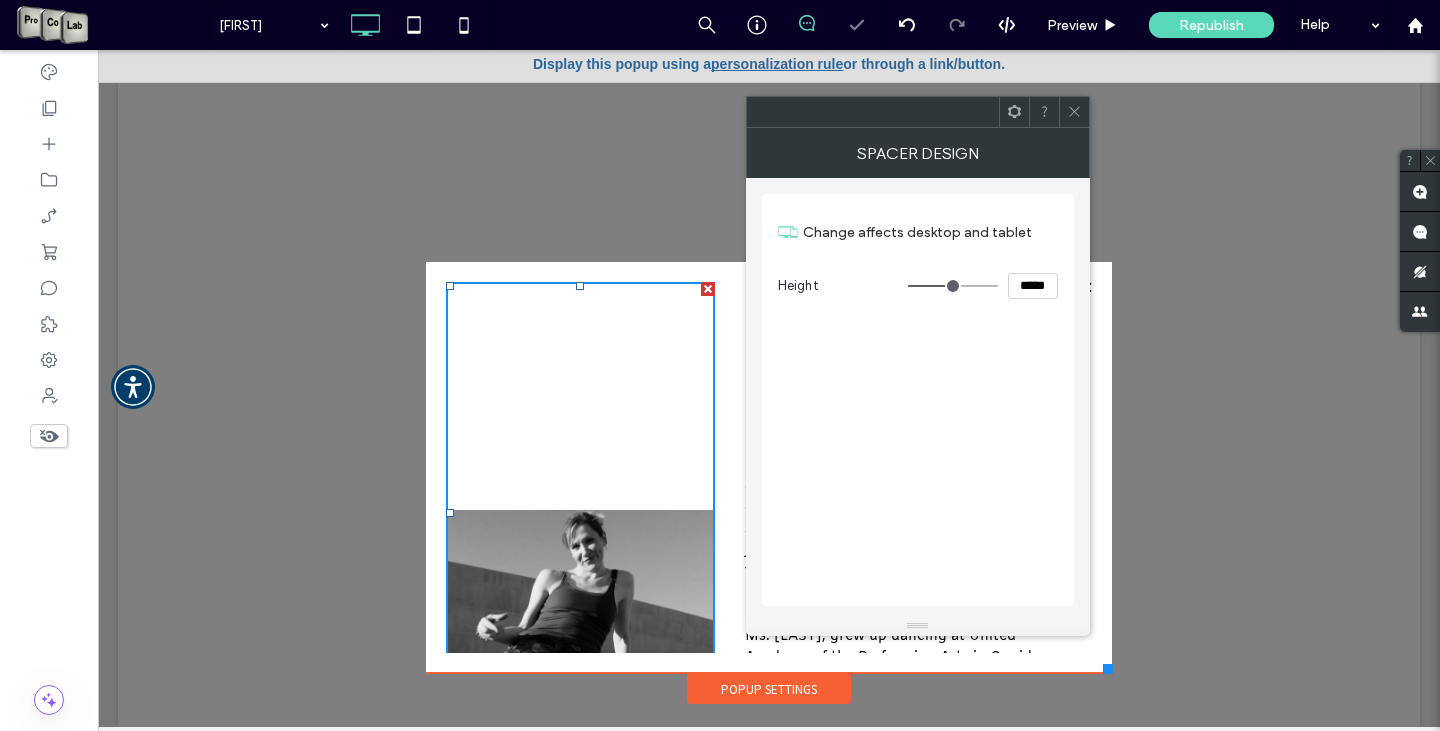 click 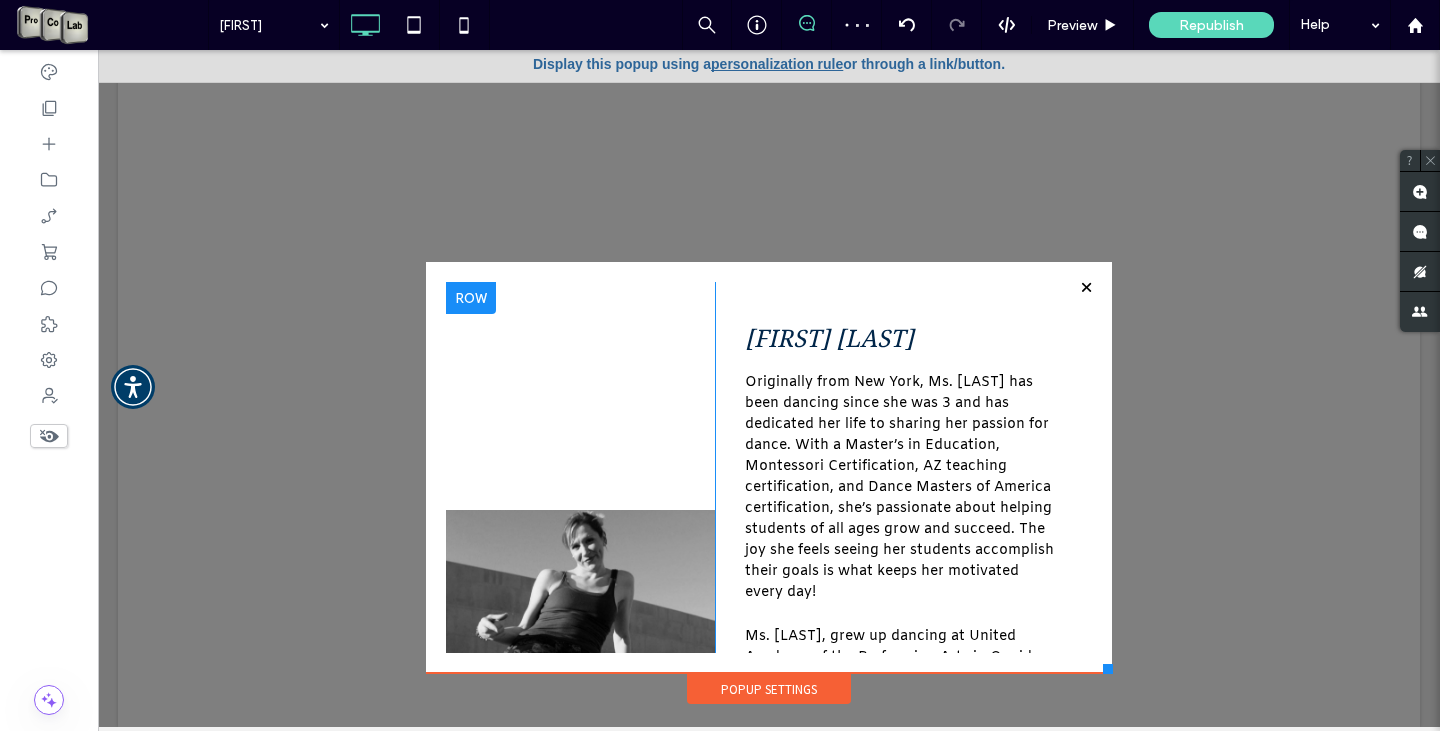 click at bounding box center [471, 298] 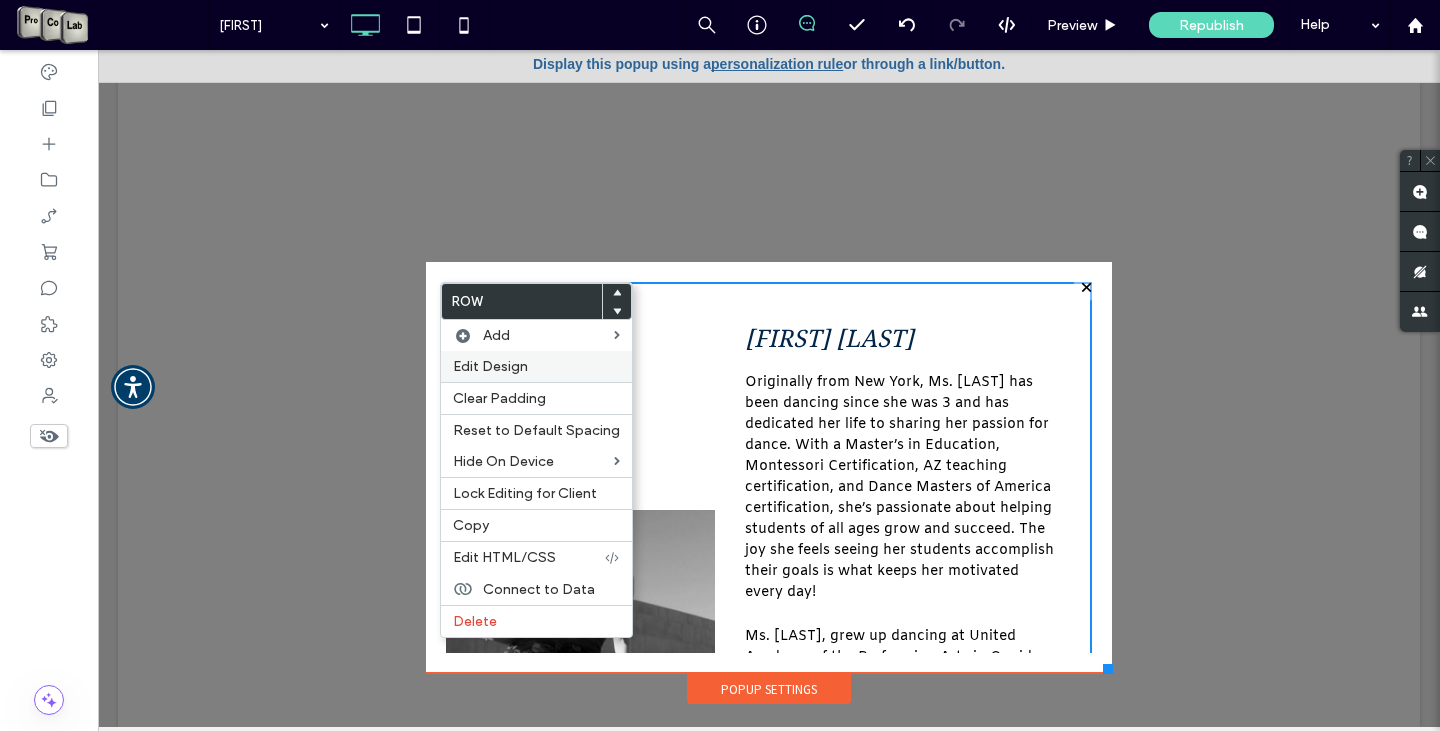 click on "Edit Design" at bounding box center [536, 366] 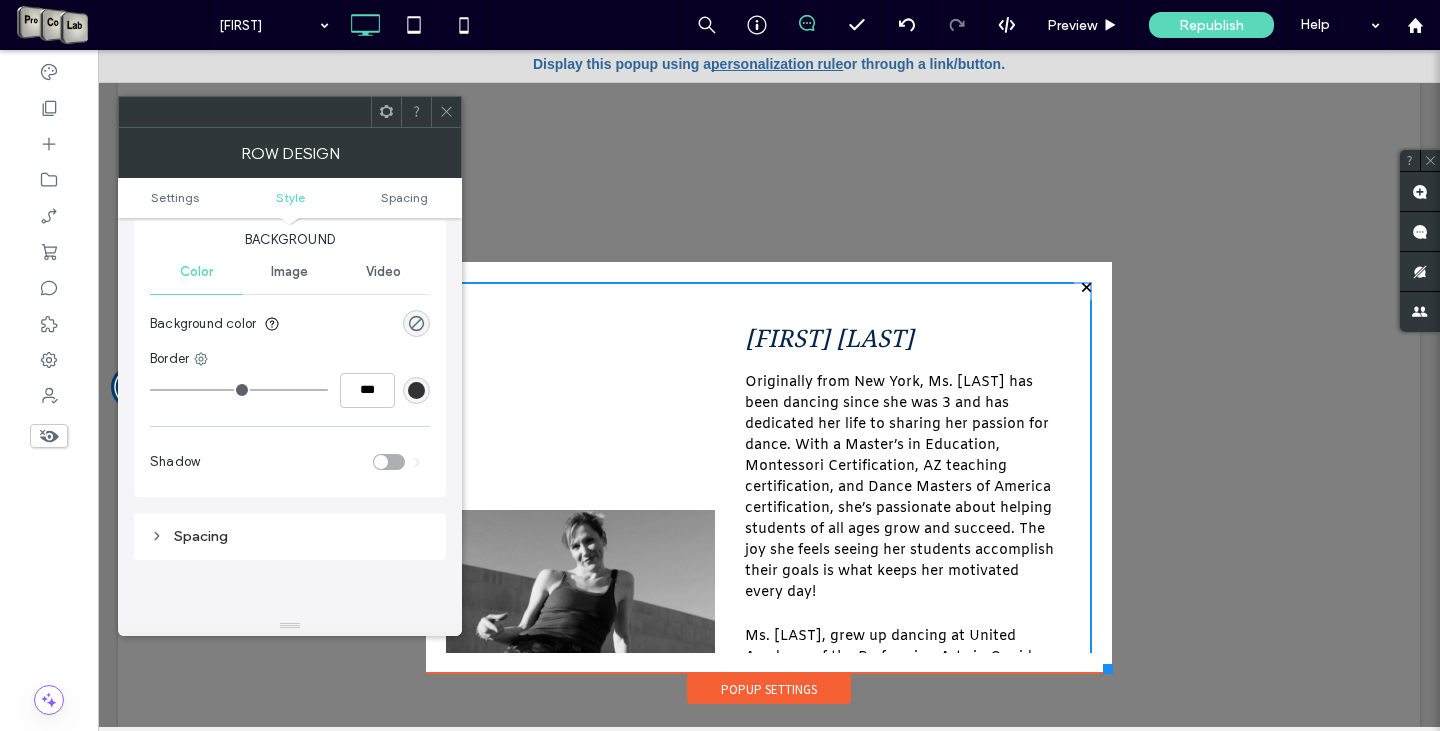 scroll, scrollTop: 200, scrollLeft: 0, axis: vertical 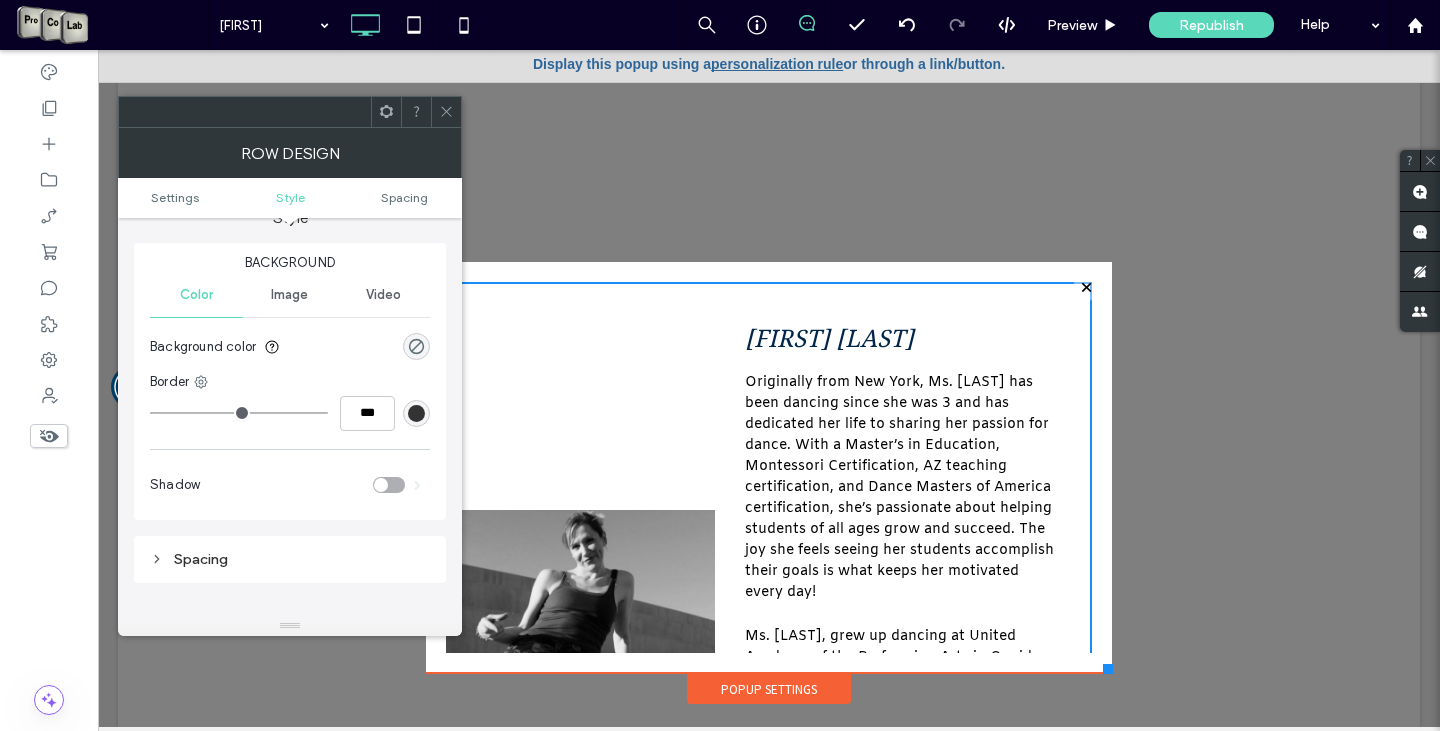 click on "Image" at bounding box center [289, 295] 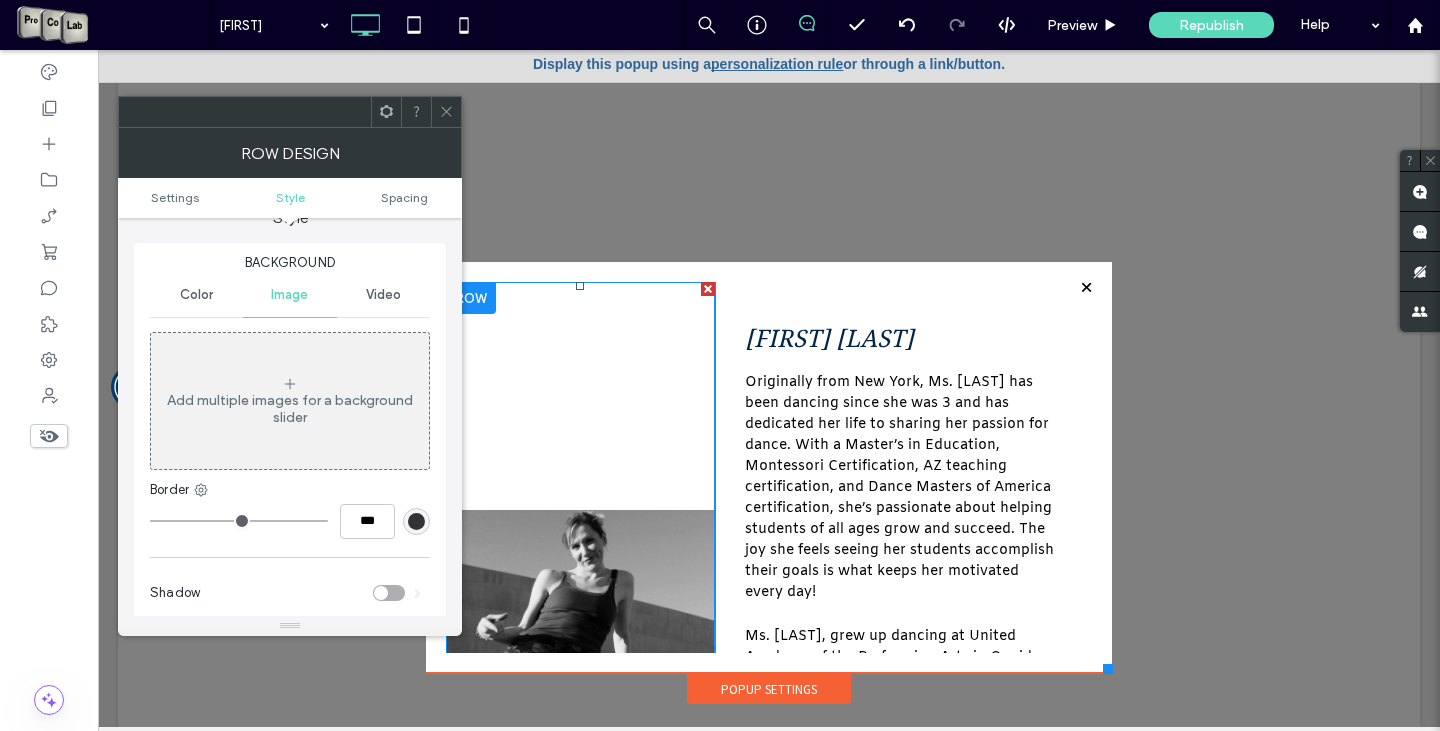 click at bounding box center (580, 513) 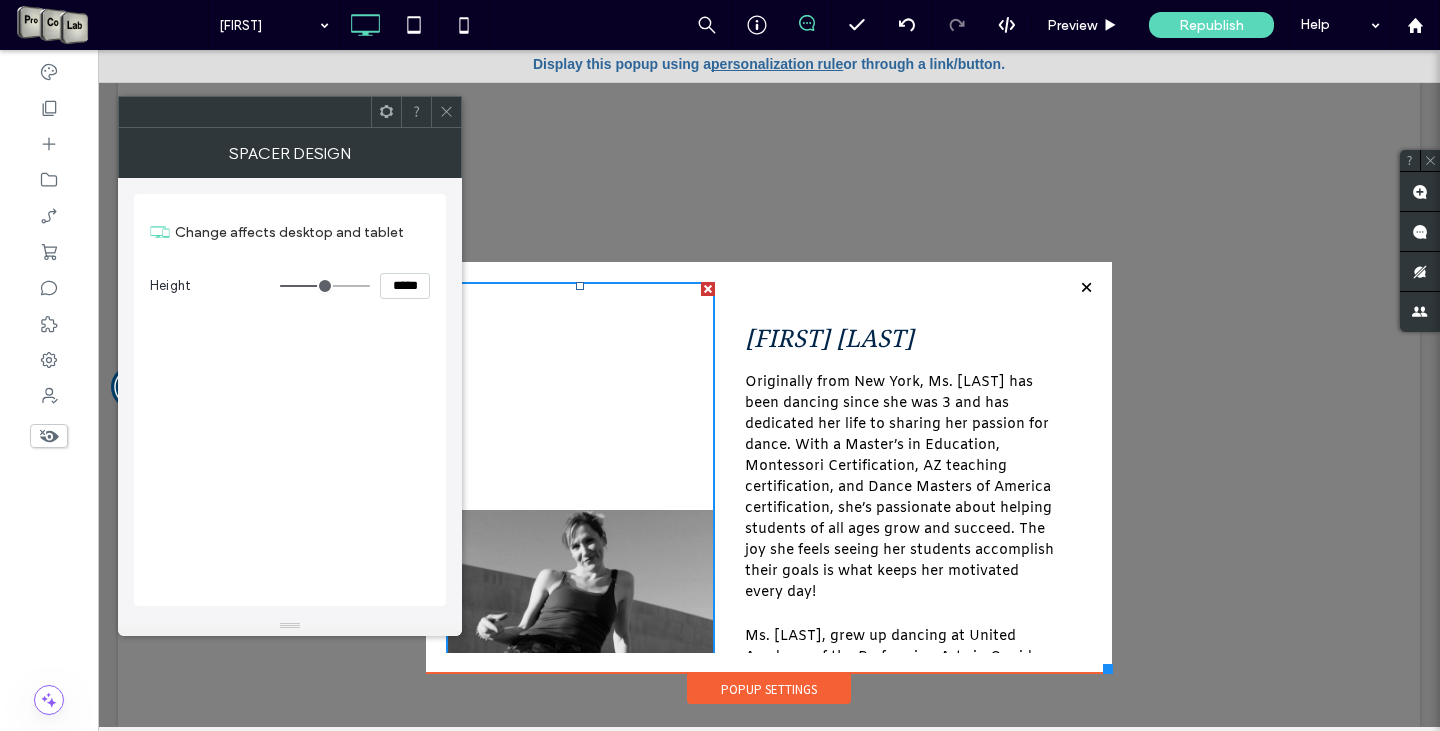 click 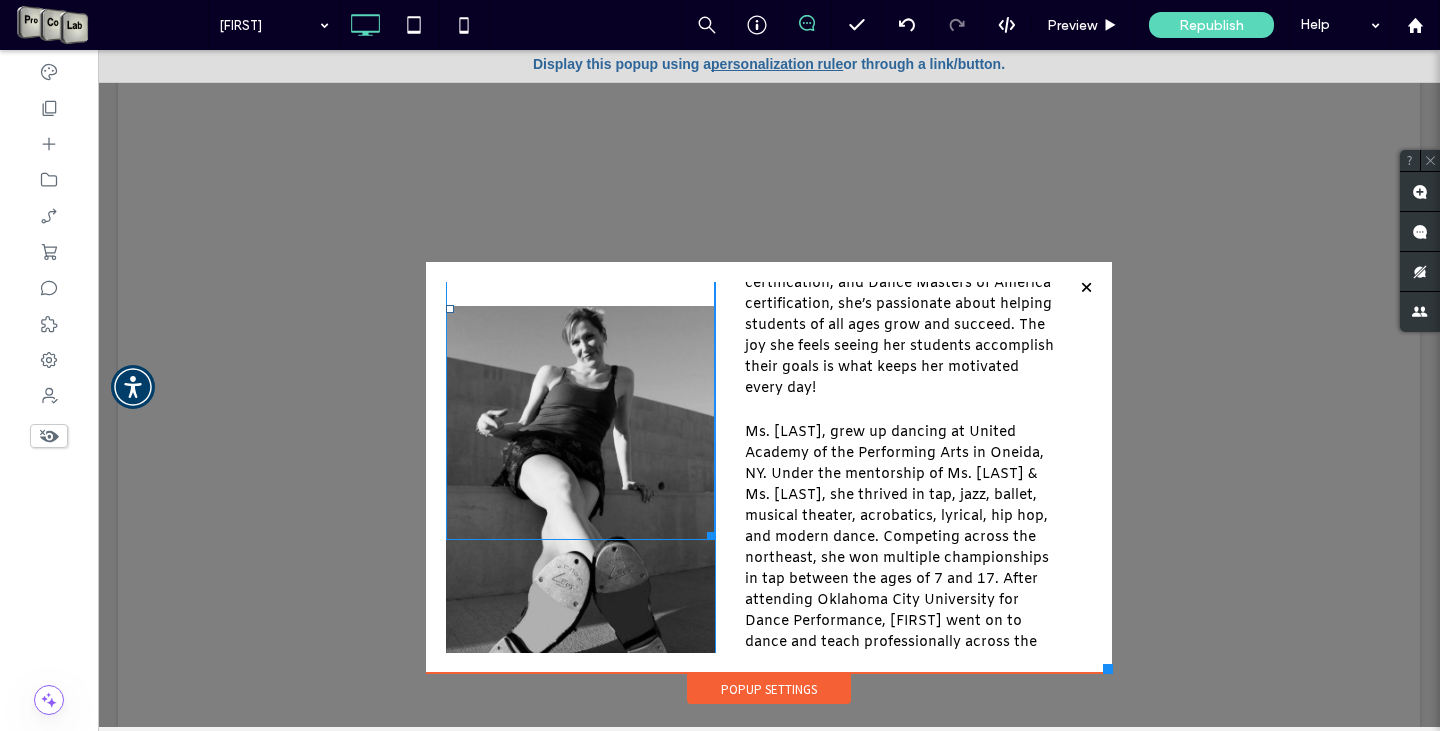scroll, scrollTop: 300, scrollLeft: 0, axis: vertical 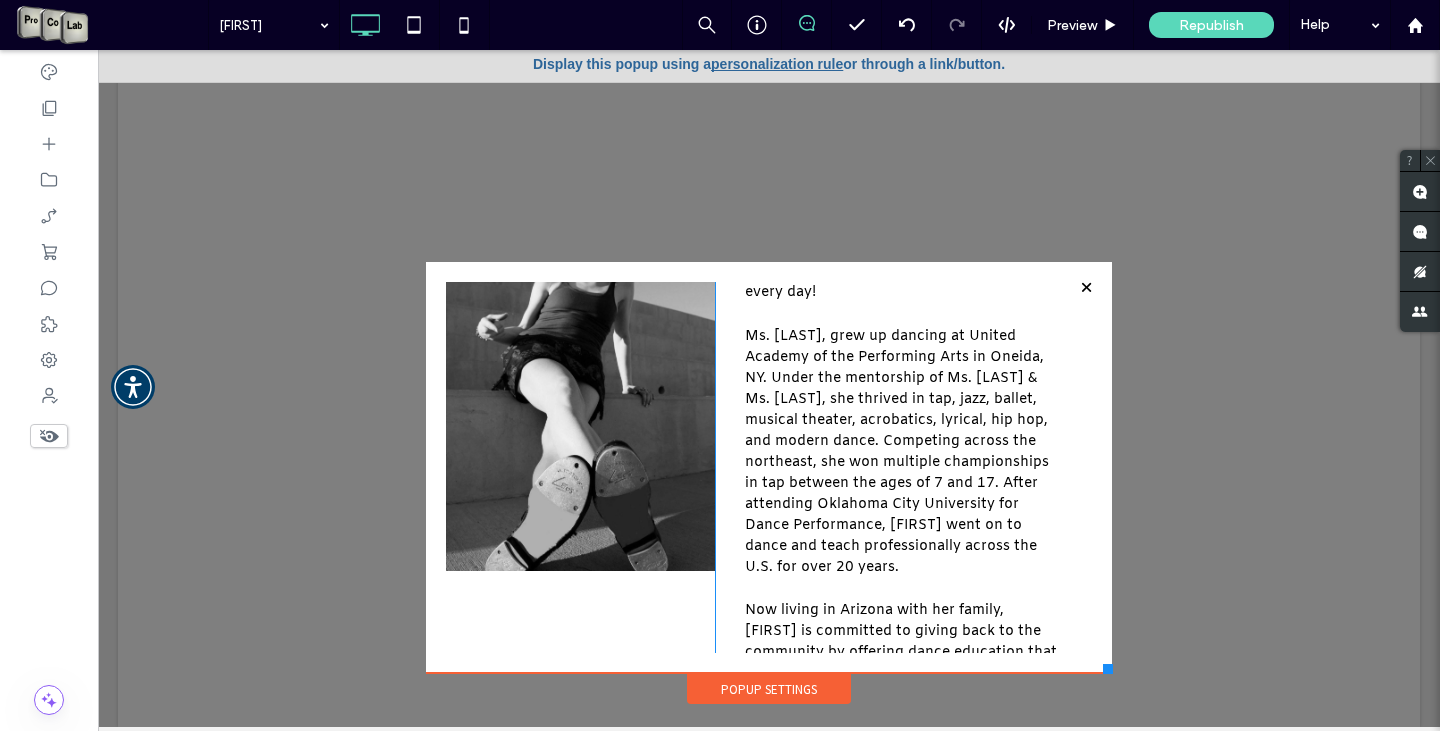 click on "Click To Paste" at bounding box center [580, 390] 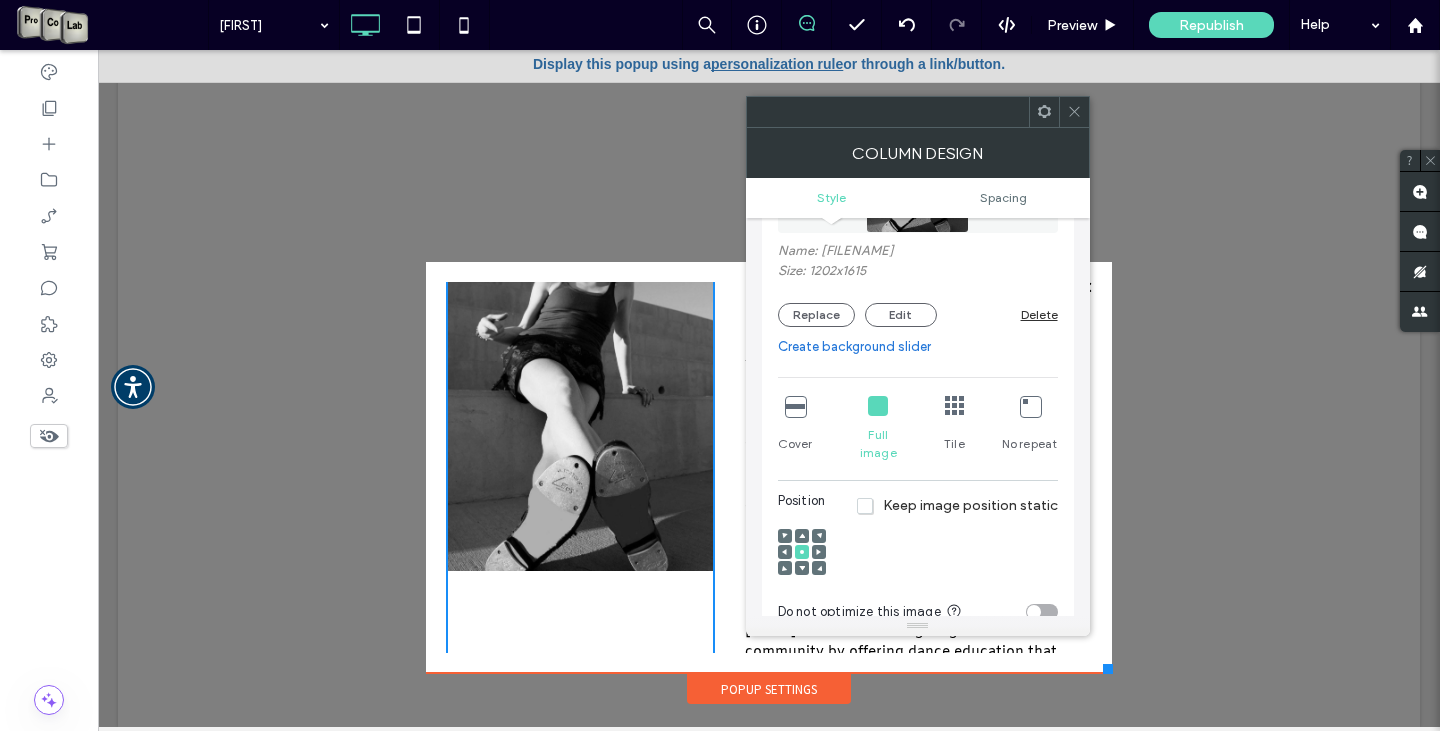 scroll, scrollTop: 300, scrollLeft: 0, axis: vertical 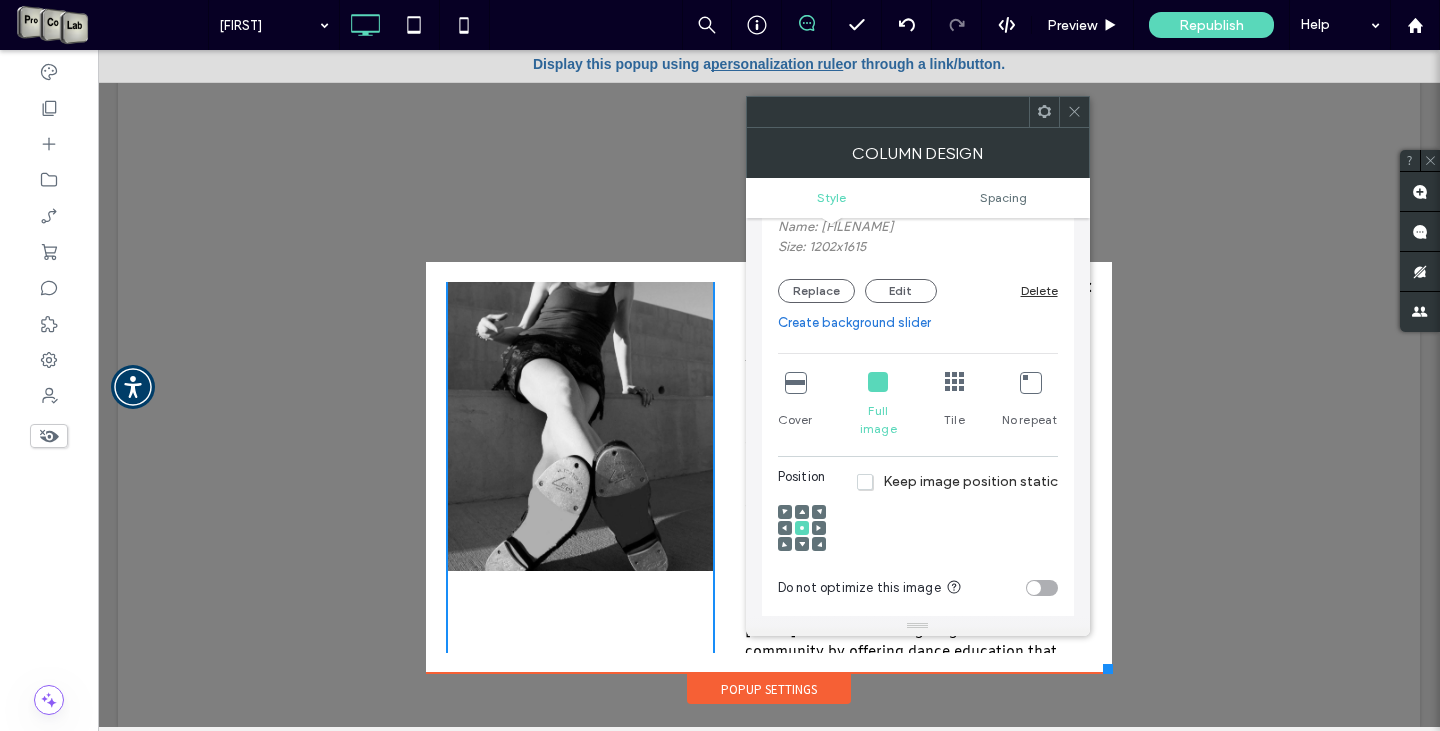 click 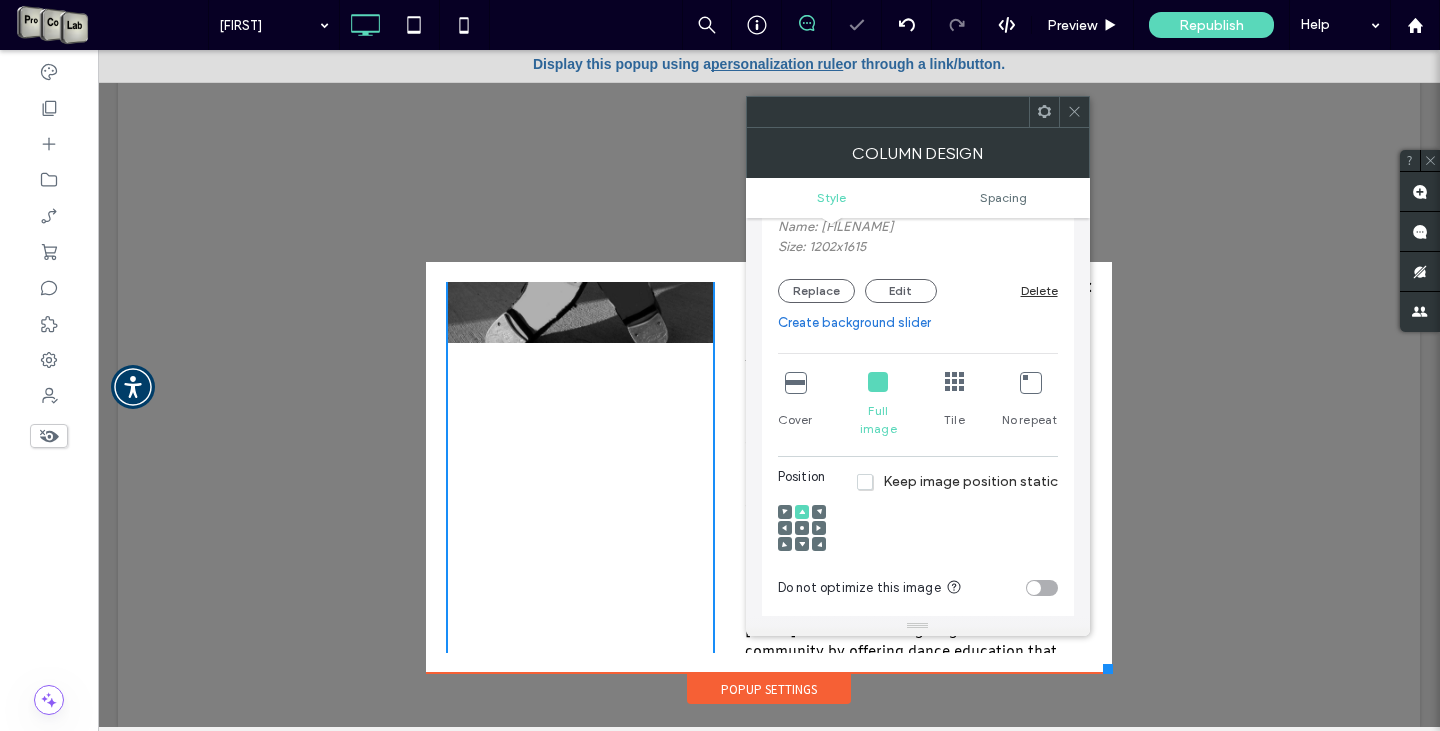 scroll, scrollTop: 0, scrollLeft: 0, axis: both 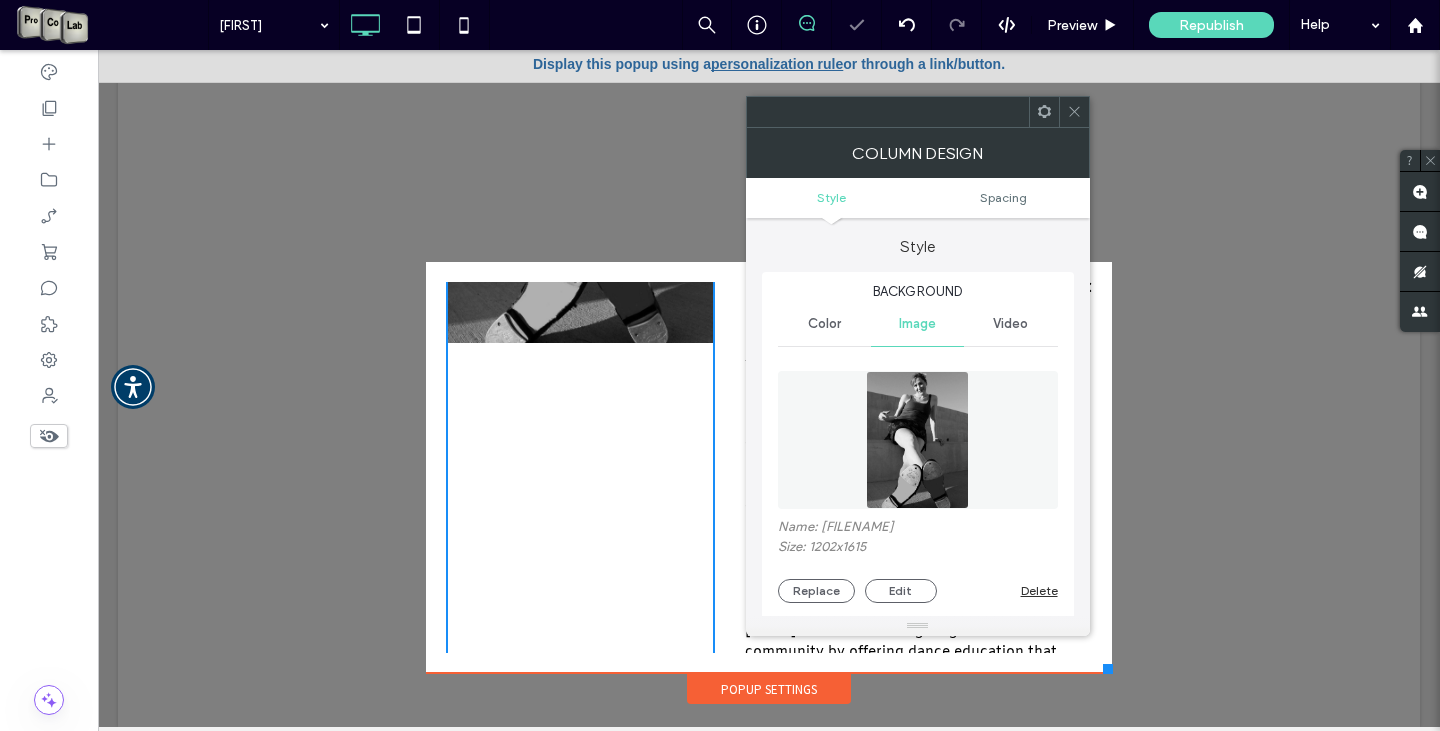 click on "Click To Paste" at bounding box center (580, 390) 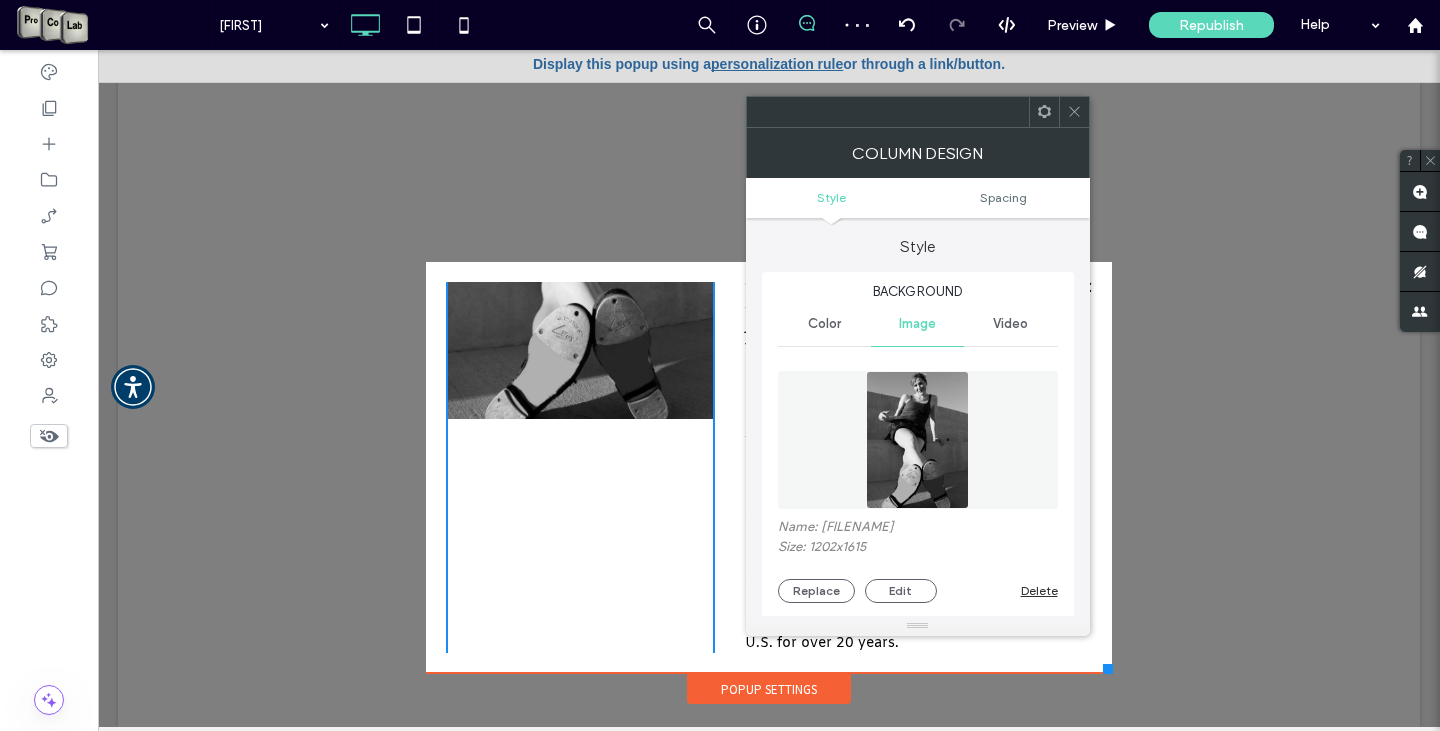 scroll, scrollTop: 200, scrollLeft: 0, axis: vertical 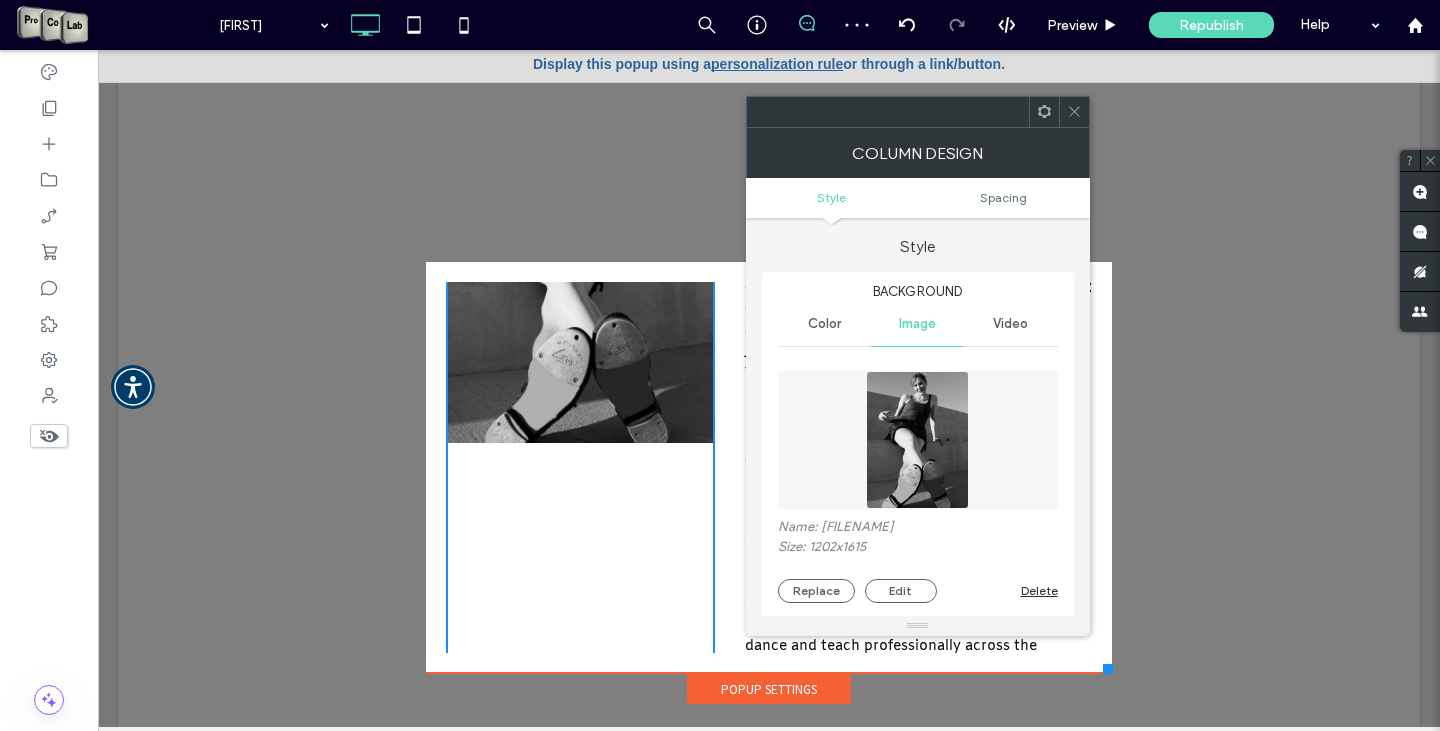 click on "Stephanie Sliker
Originally from New York, Ms. Stephanie has been dancing since she was 3 and has dedicated her life to sharing her passion for dance. With a Master’s in Education, Montessori Certification, AZ teaching certification, and Dance Masters of America certification, she’s passionate about helping students of all ages grow and succeed. The joy she feels seeing her students accomplish their goals is what keeps her motivated every day! Ms. Stephanie, grew up dancing at United Academy of the Performing Arts in Oneida, NY. Under the mentorship of Ms. Sandie Fukes & Ms. Wende Warne, she thrived in tap, jazz, ballet, musical theater, acrobatics, lyrical, hip hop, and modern dance. Competing across the northeast, she won multiple championships in tap between the ages of 7 and 17. After attending Oklahoma City University for Dance Performance, Stephanie went on to dance and teach professionally across the U.S. for over 20 years.
Click To Paste" at bounding box center [903, 490] 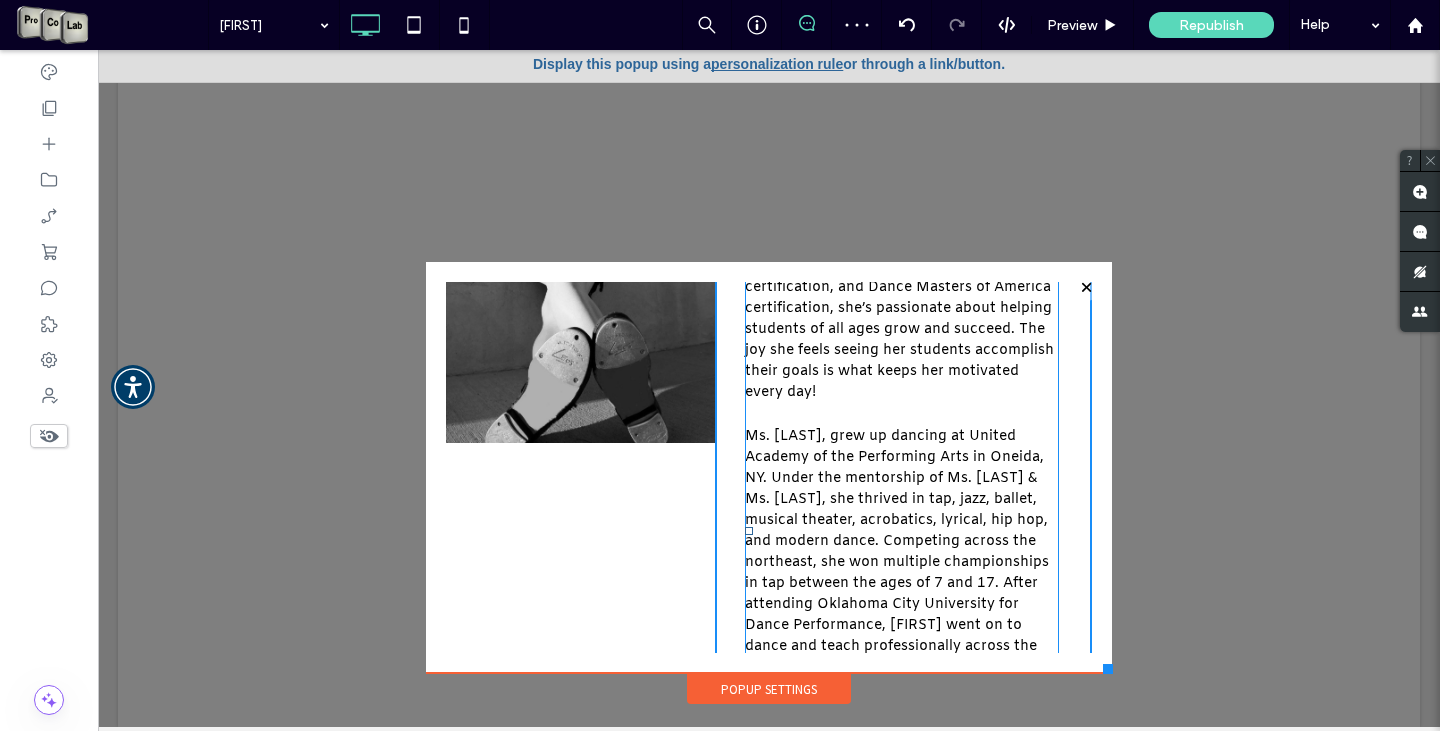 scroll, scrollTop: 0, scrollLeft: 0, axis: both 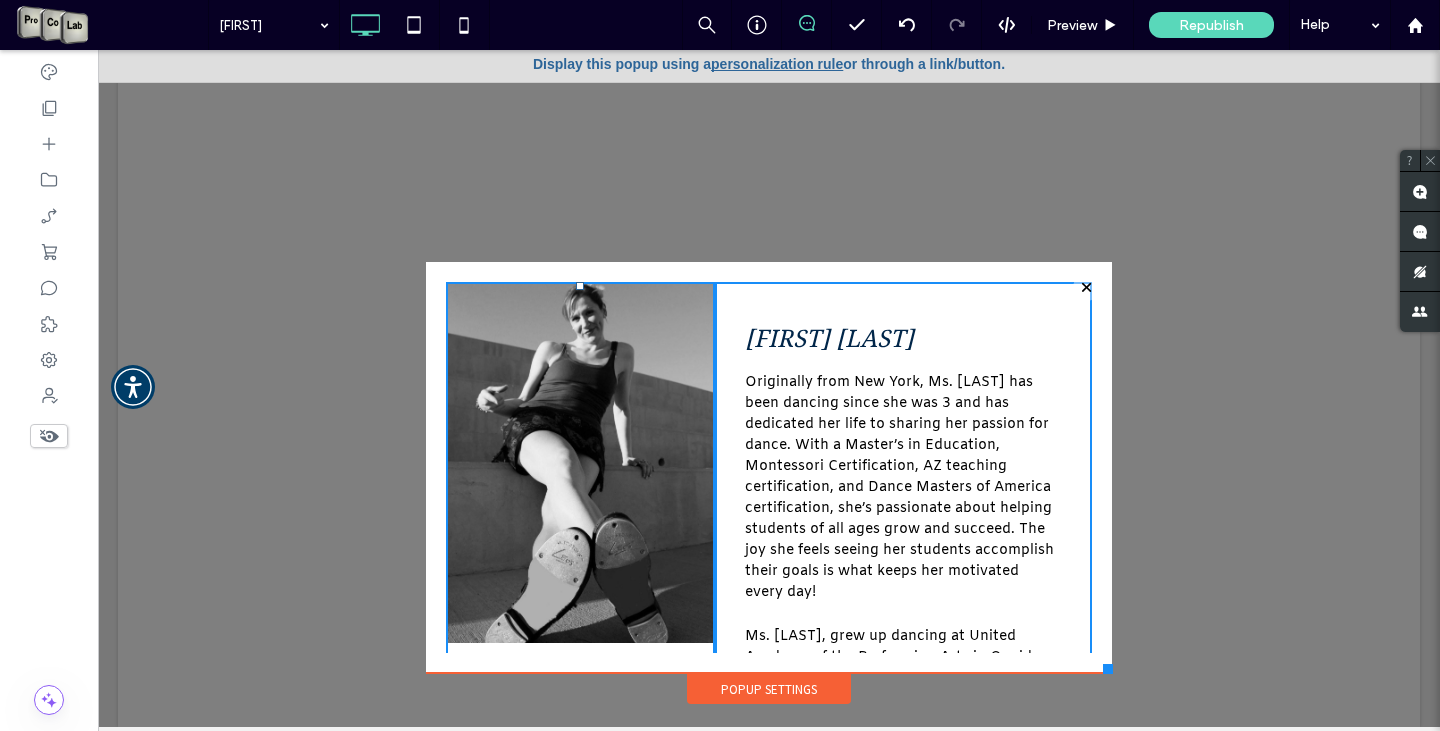 drag, startPoint x: 573, startPoint y: 287, endPoint x: 671, endPoint y: 363, distance: 124.01613 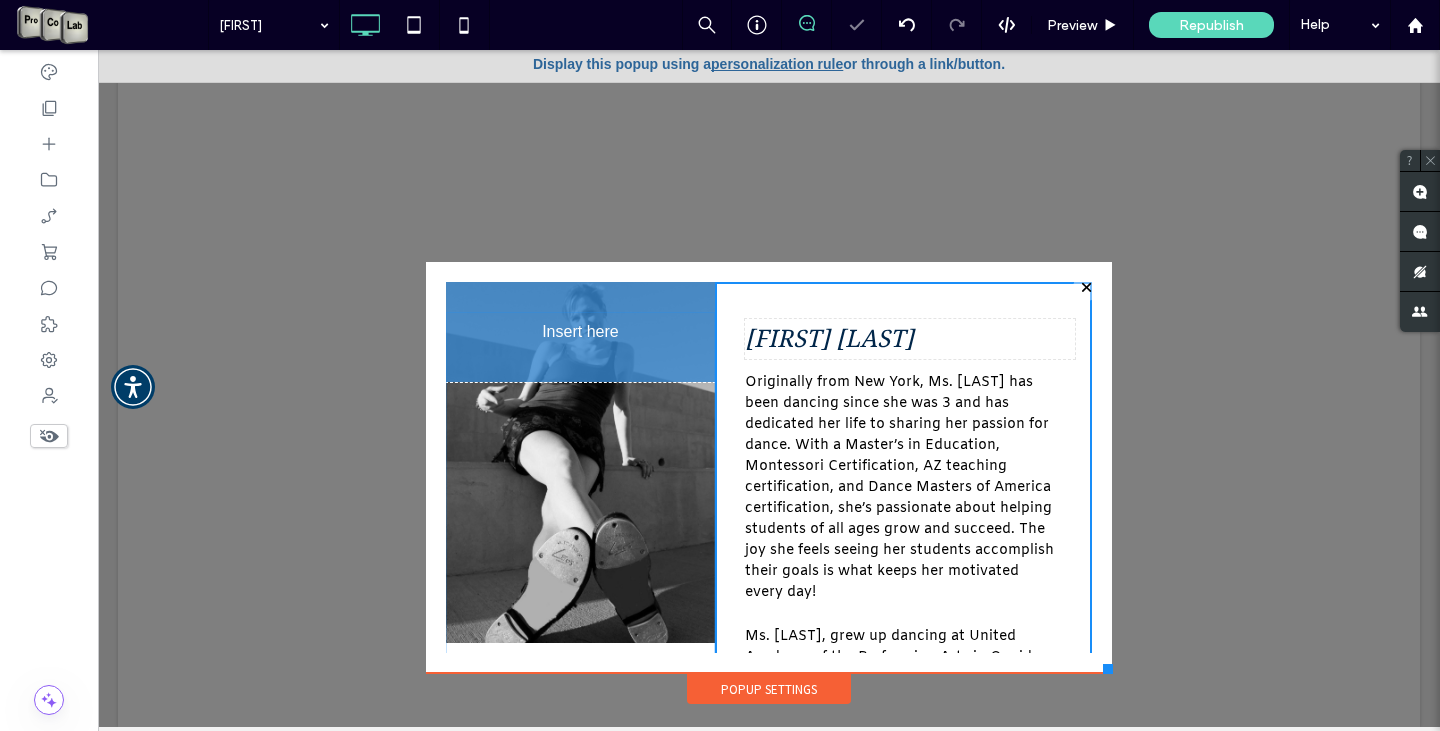 drag, startPoint x: 570, startPoint y: 371, endPoint x: 574, endPoint y: 420, distance: 49.162994 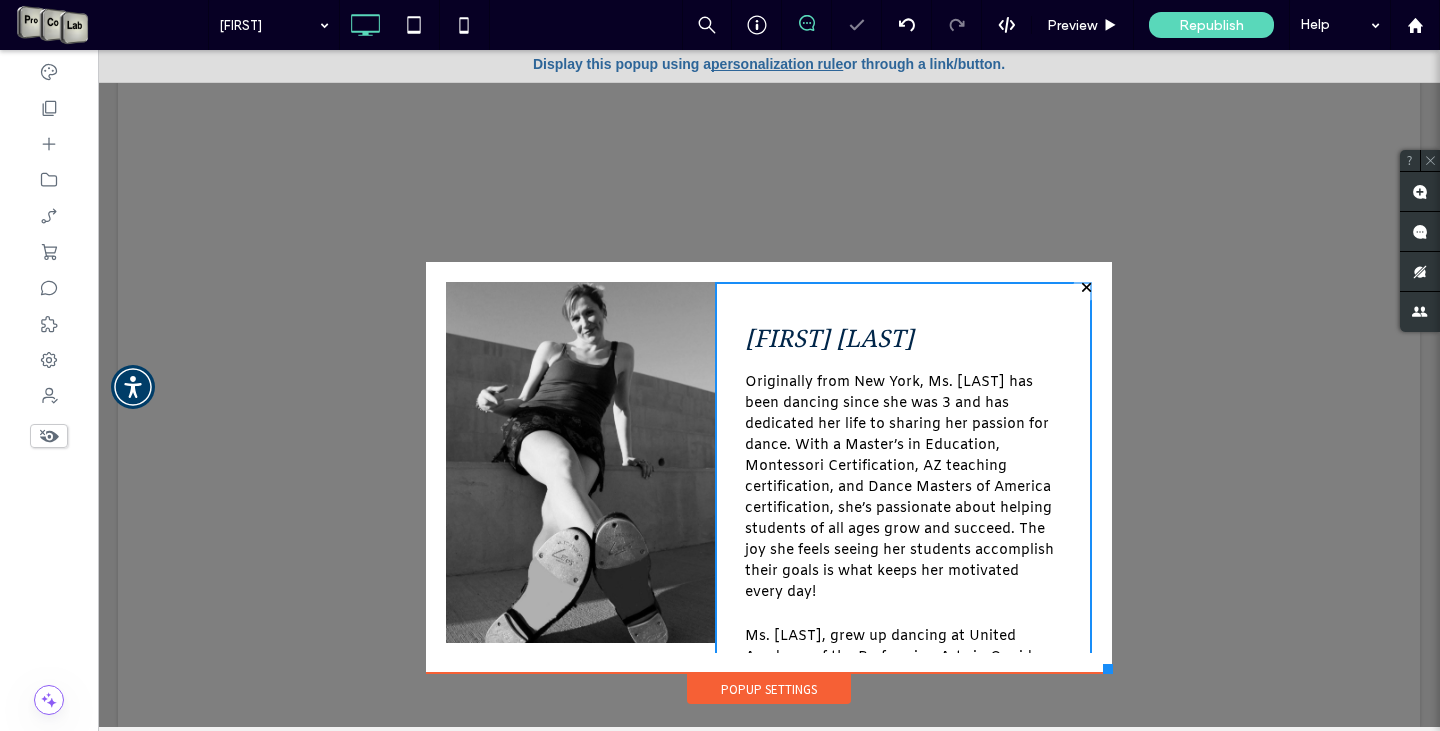 click on "Click To Paste" at bounding box center (580, 690) 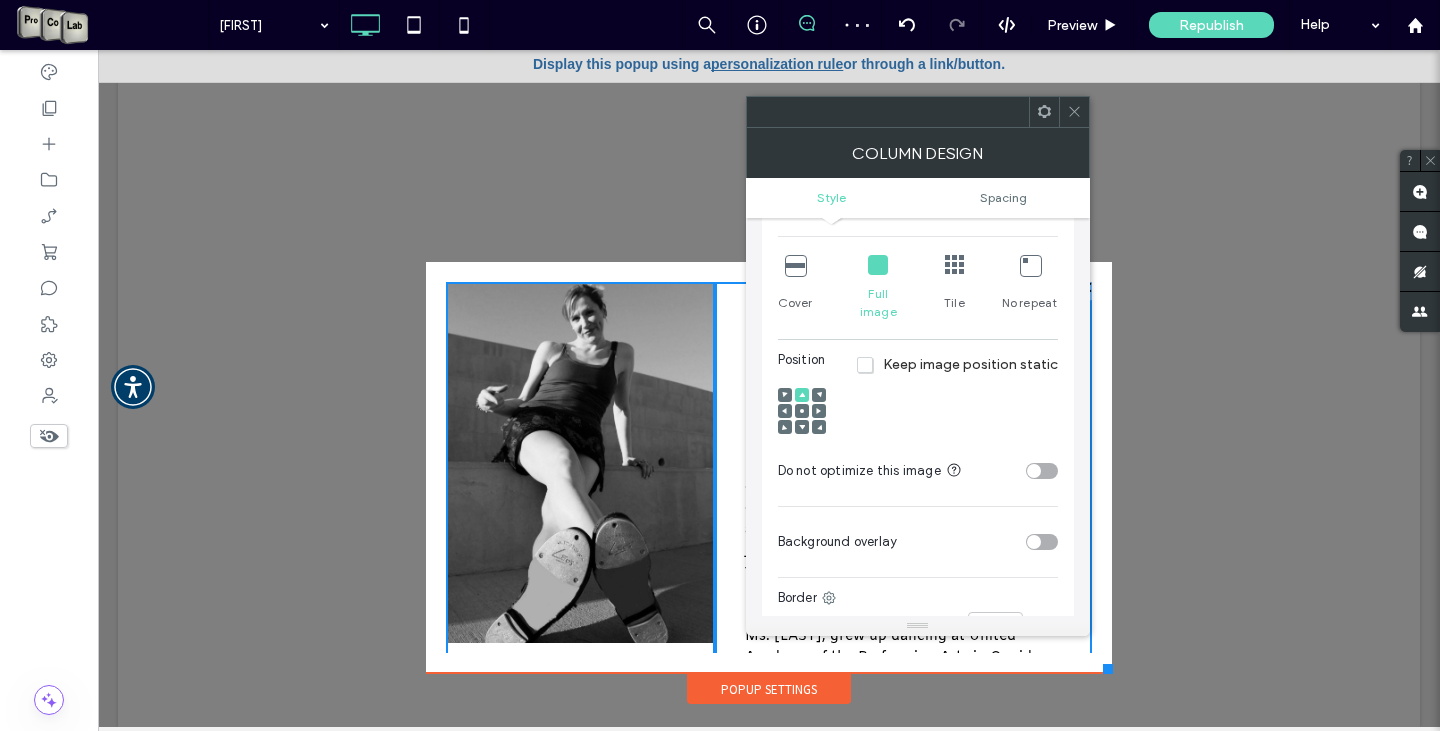 scroll, scrollTop: 500, scrollLeft: 0, axis: vertical 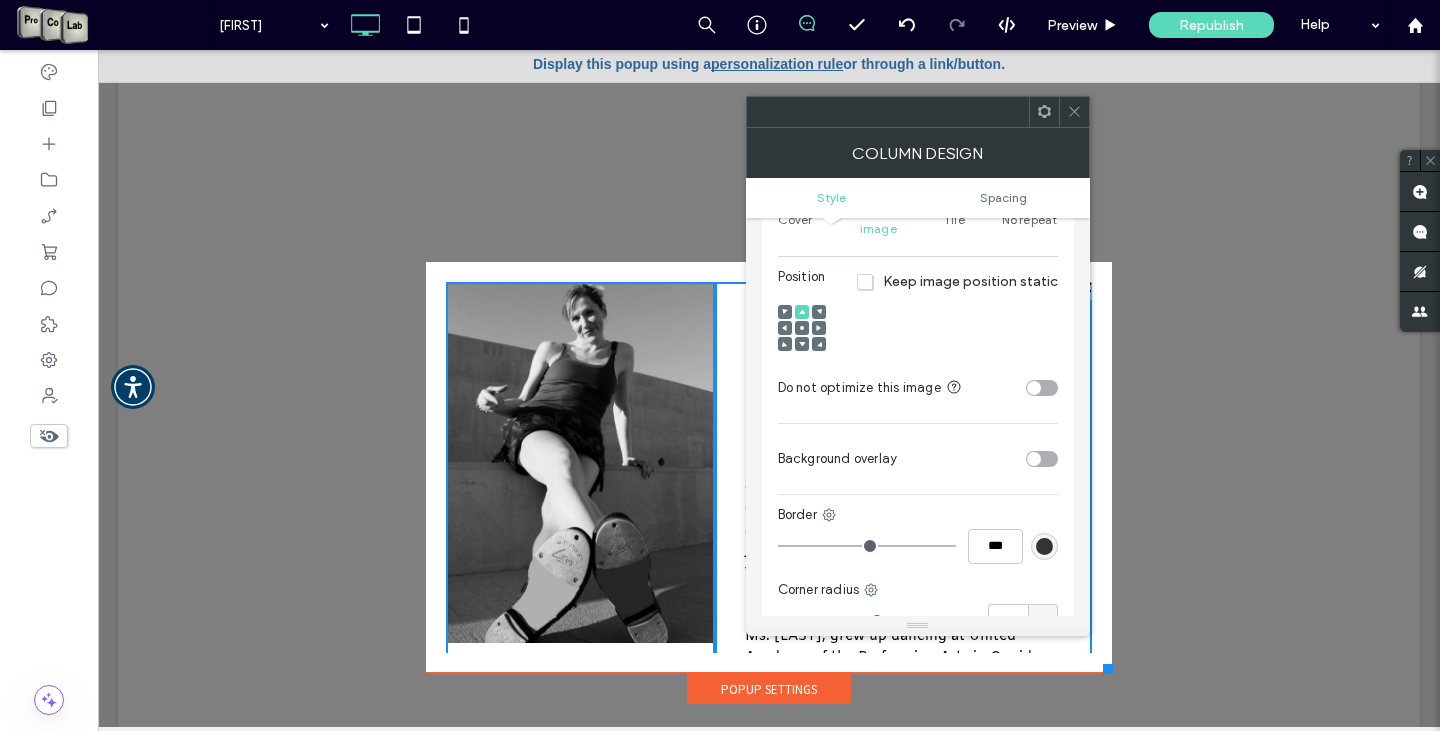 click at bounding box center (802, 328) 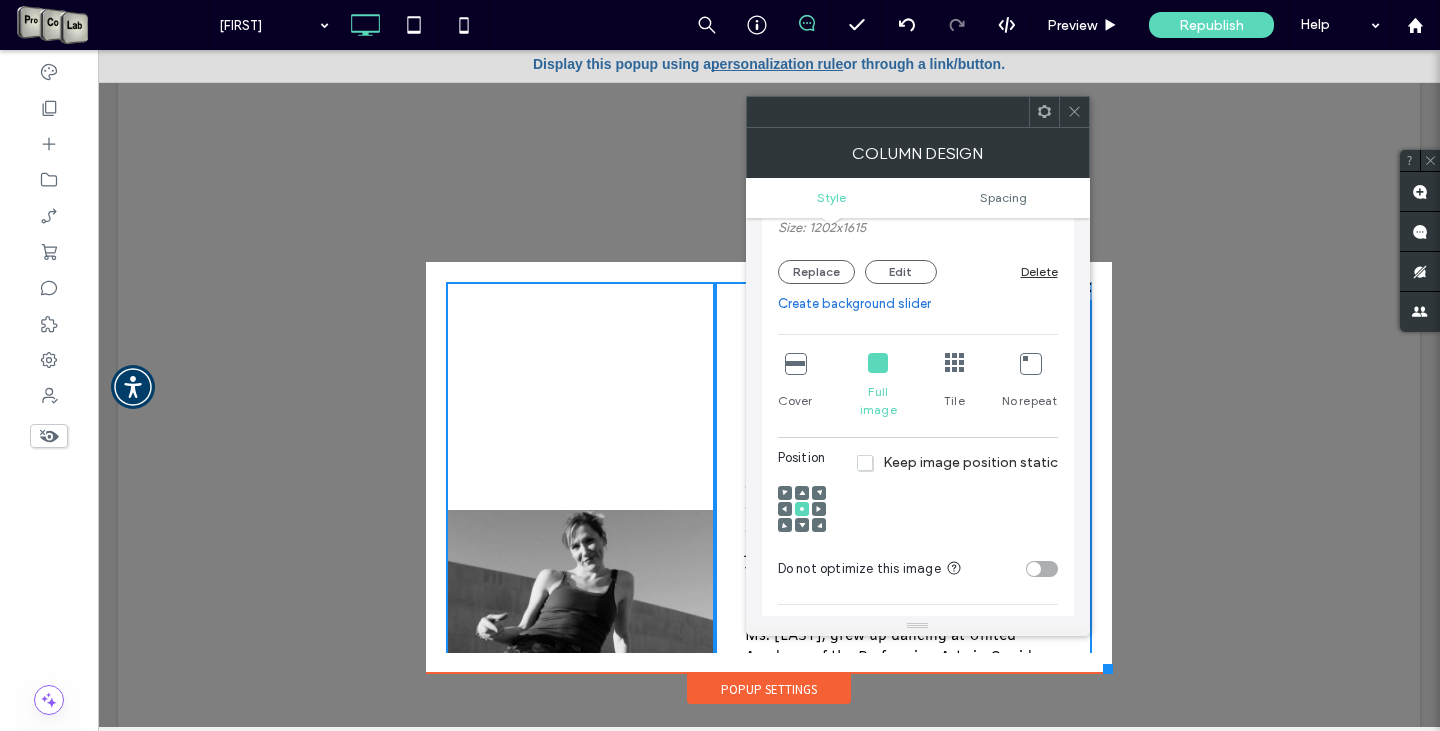 scroll, scrollTop: 200, scrollLeft: 0, axis: vertical 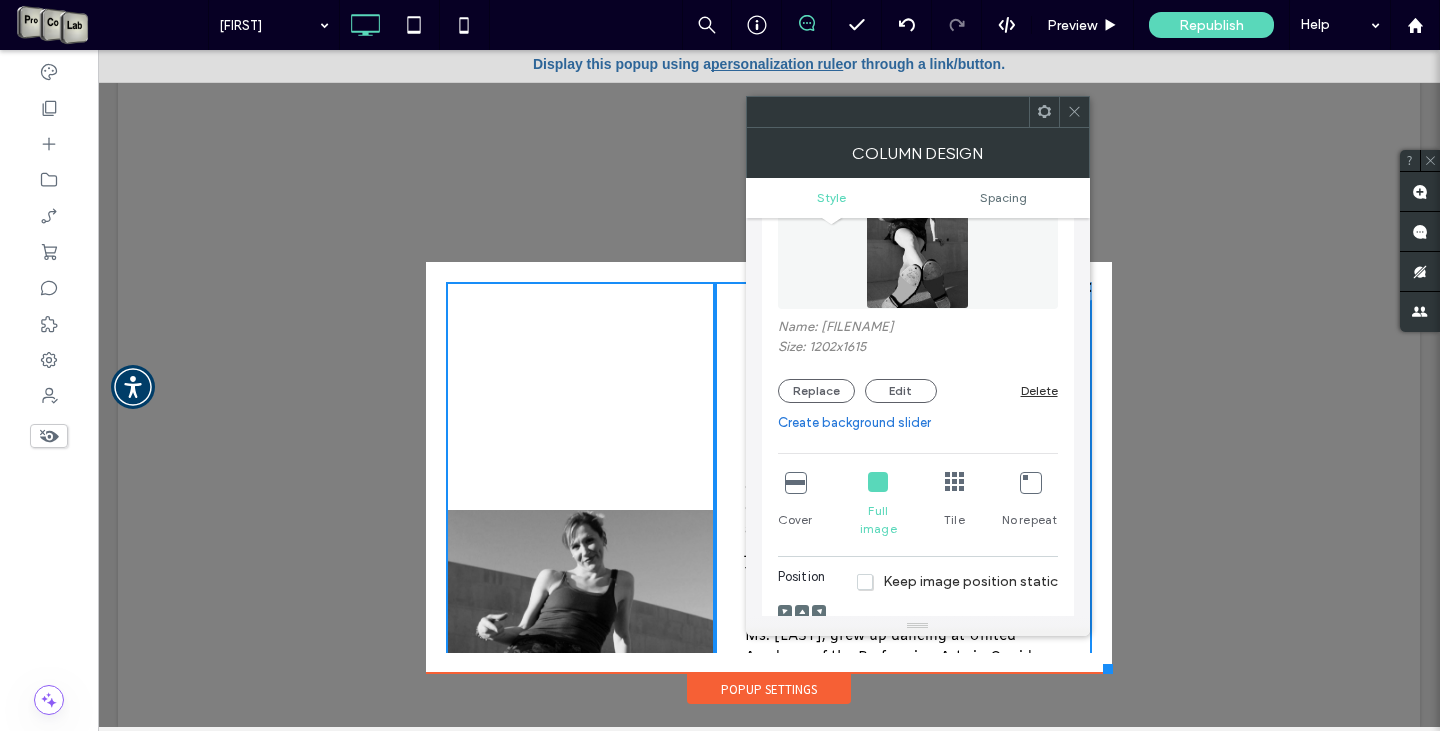 click at bounding box center [878, 482] 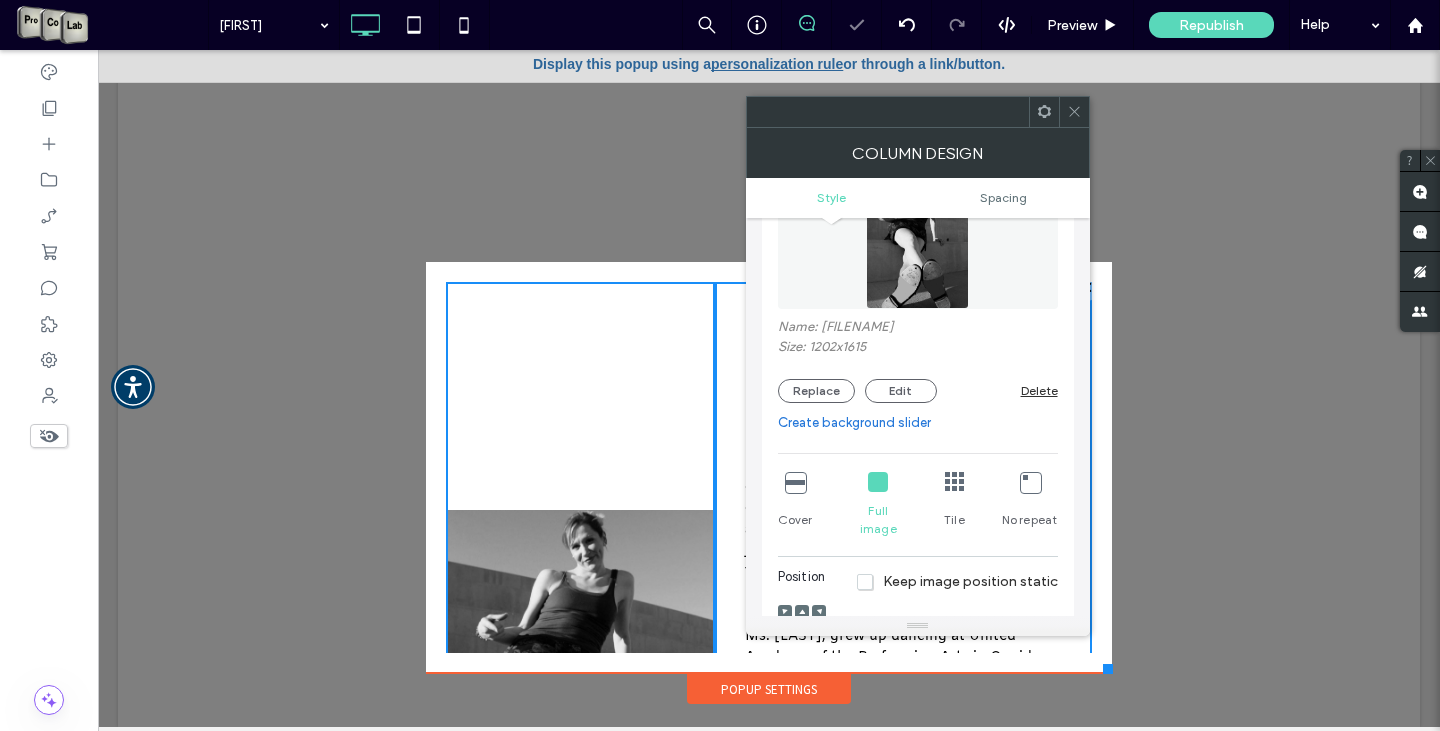 click at bounding box center [795, 482] 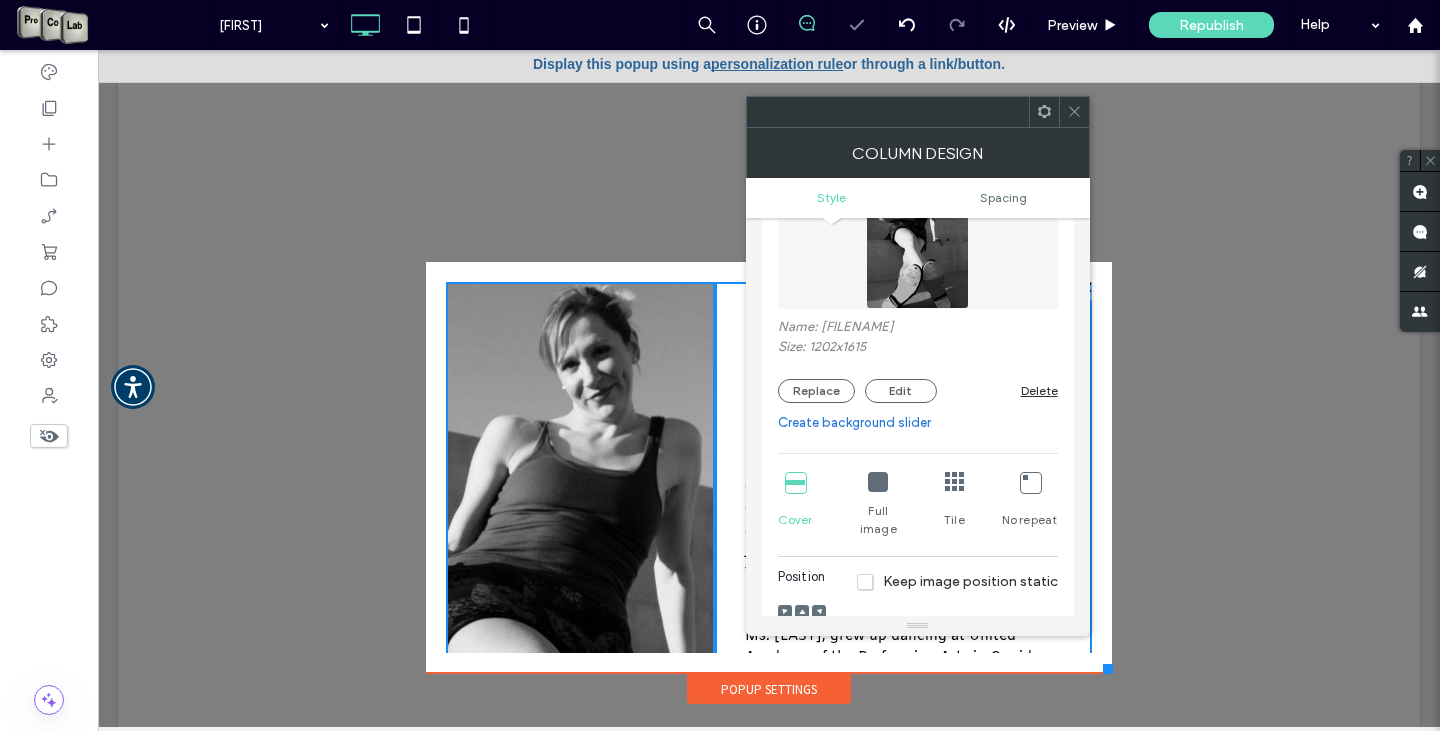 click 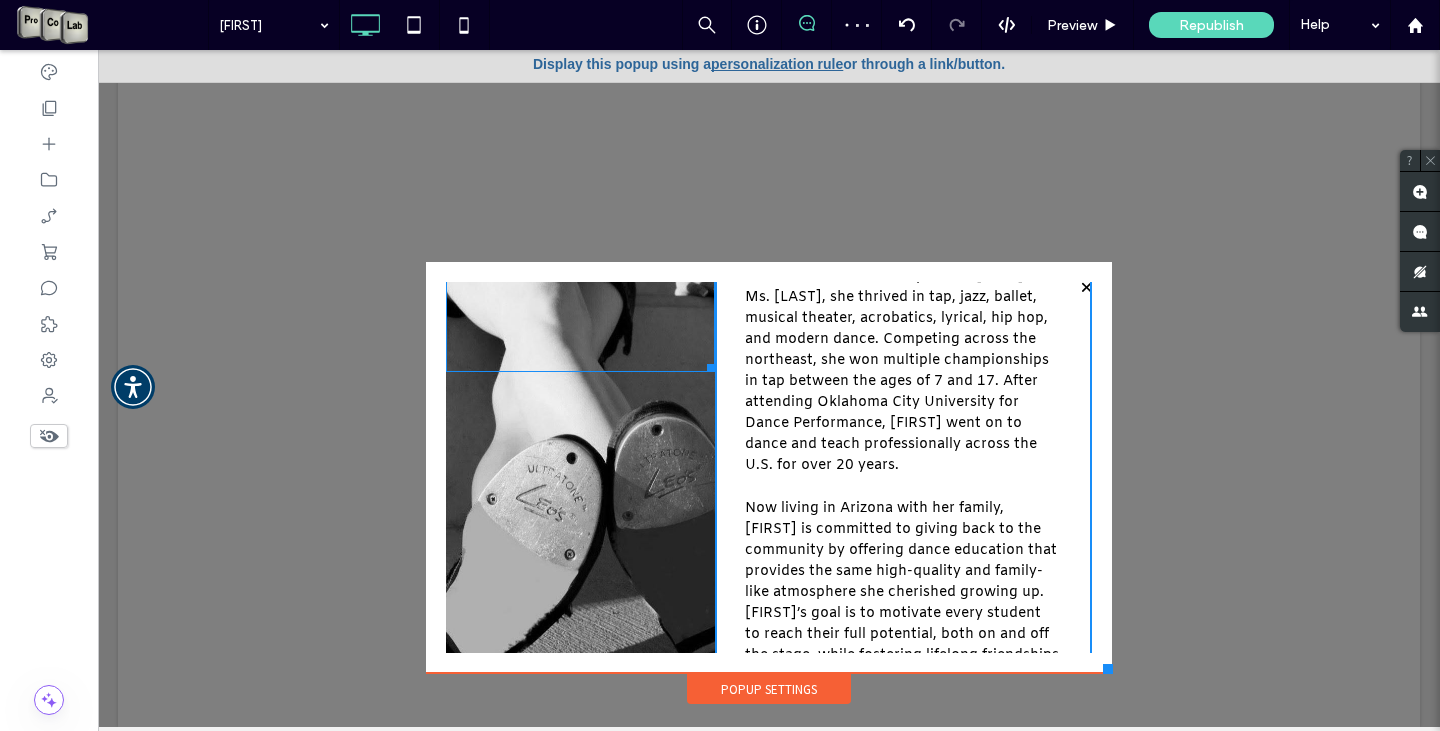 scroll, scrollTop: 467, scrollLeft: 0, axis: vertical 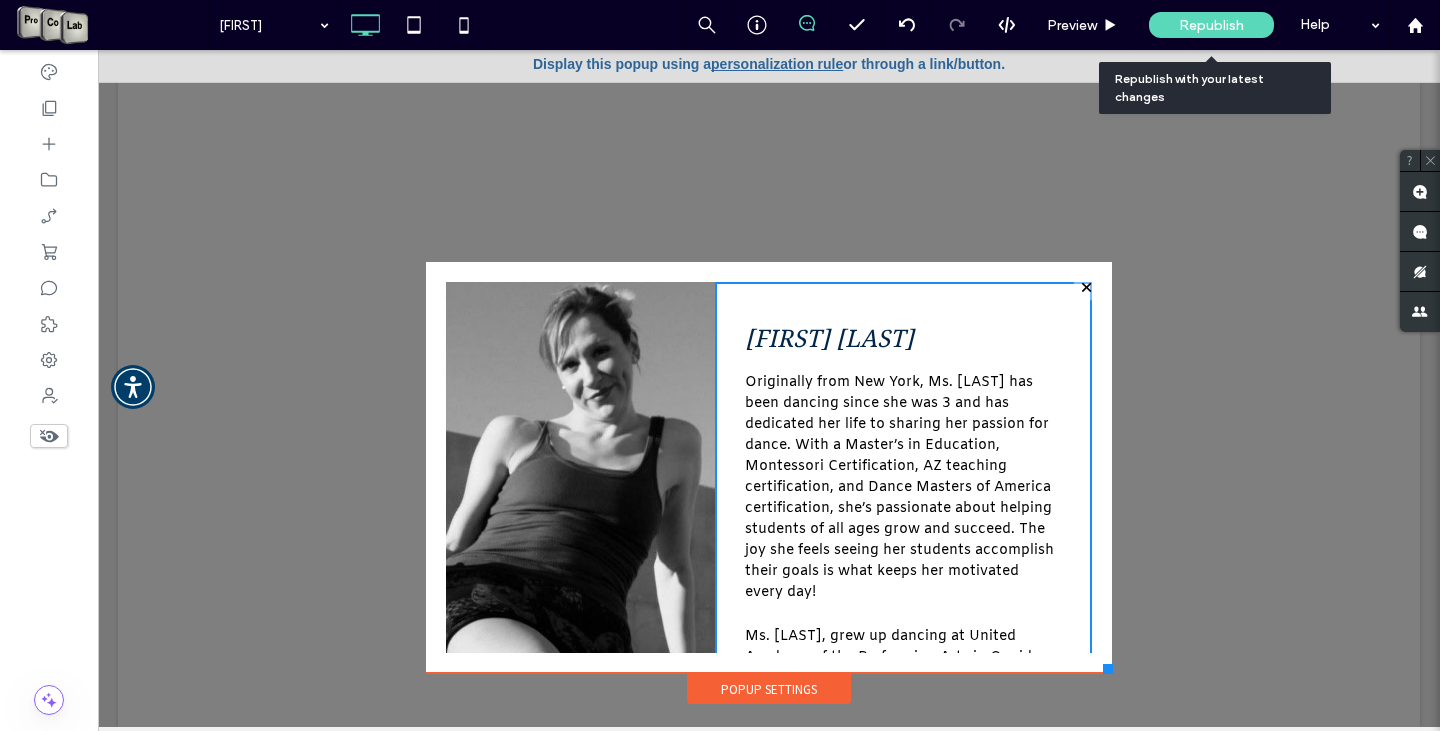 click on "Republish" at bounding box center (1211, 25) 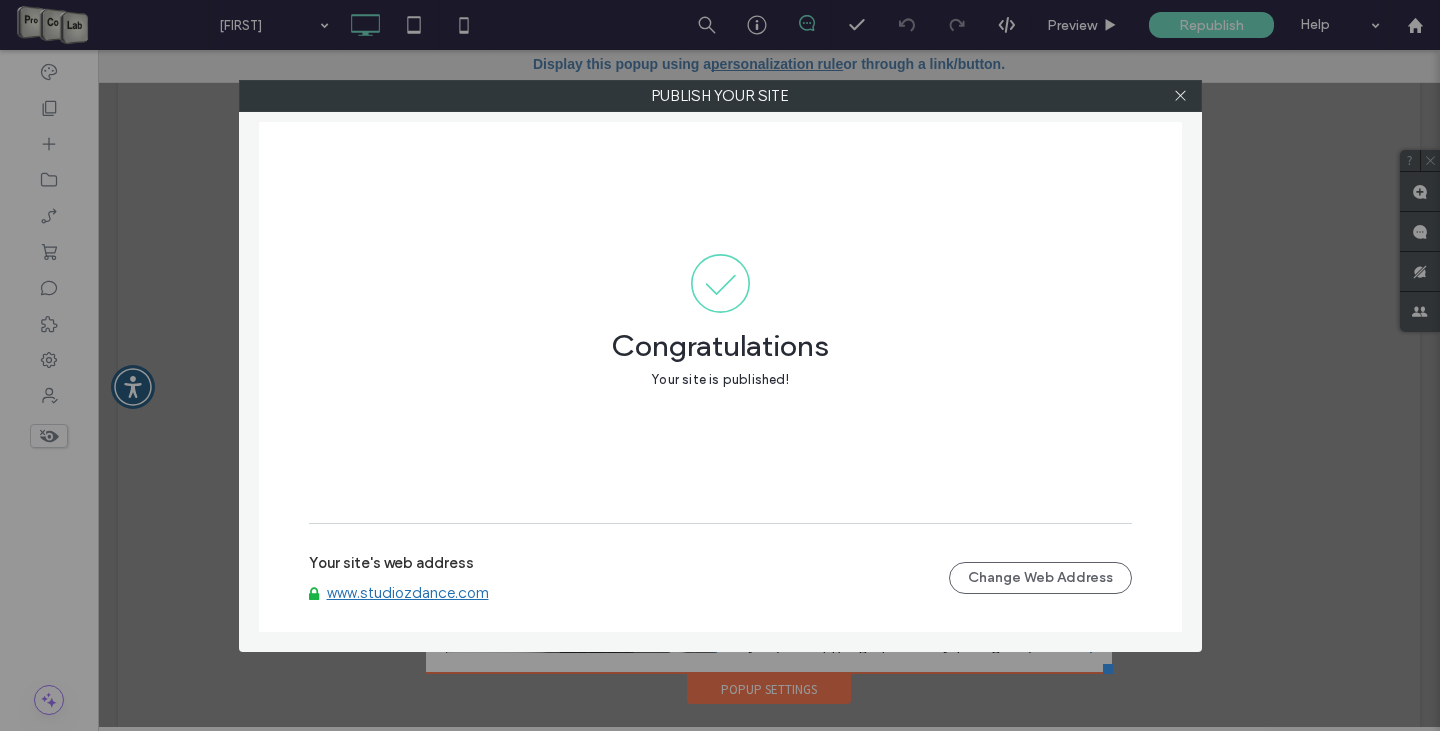click on "www.studiozdance.com" at bounding box center (408, 593) 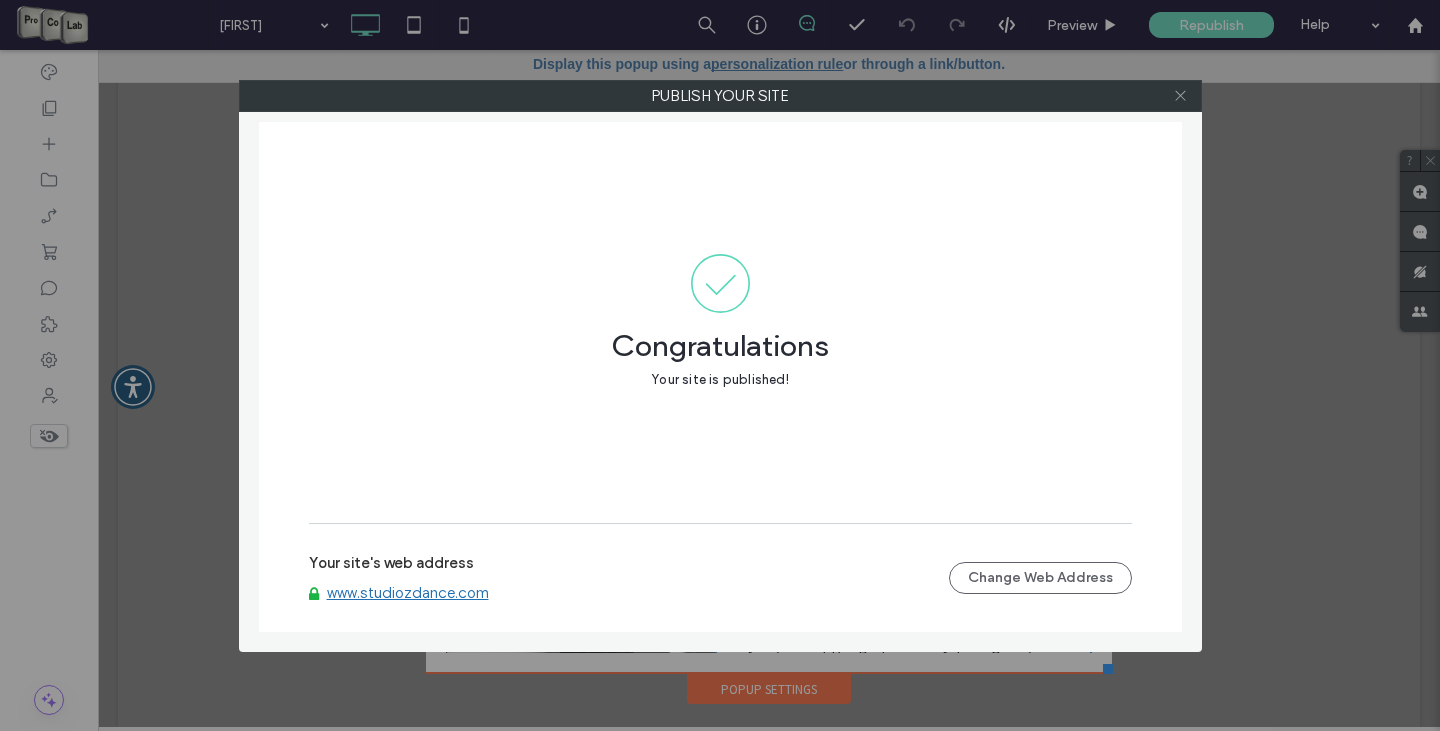 click 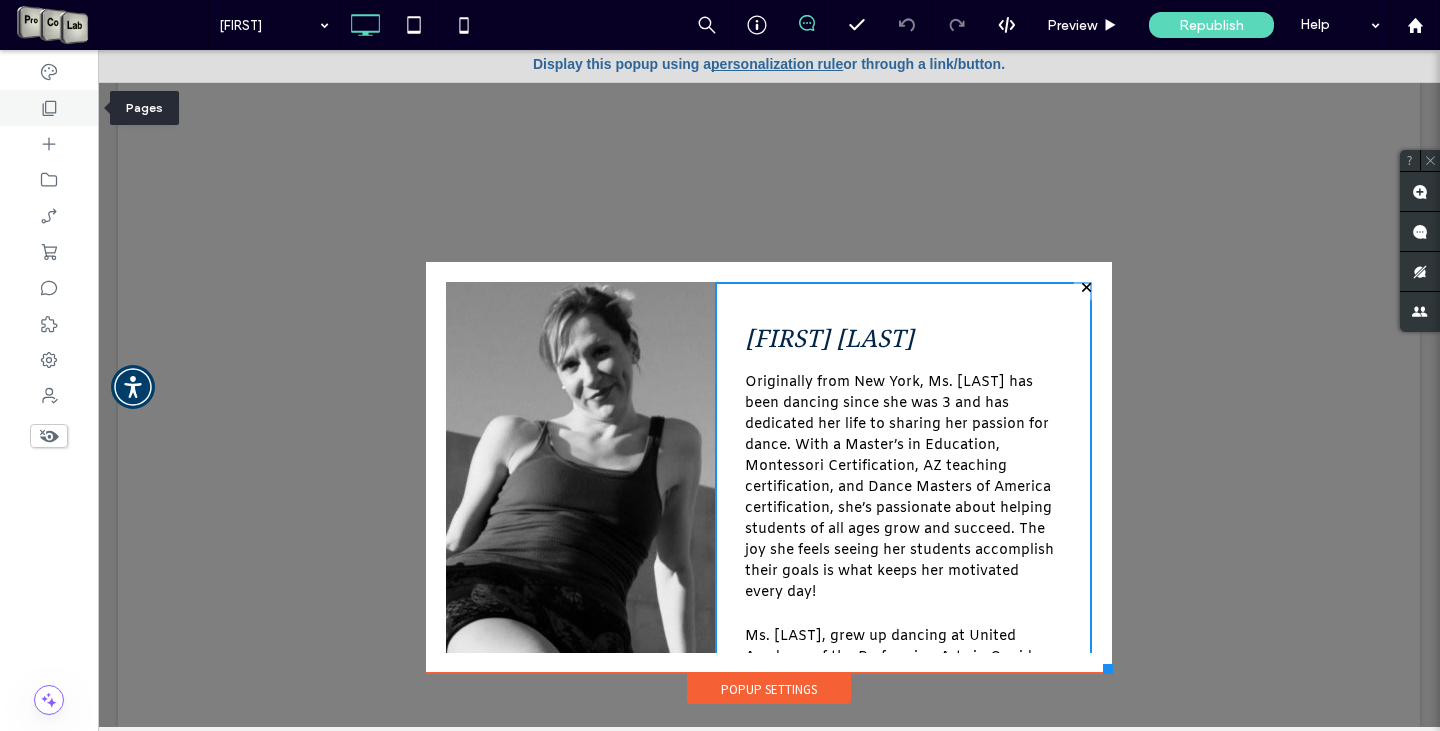 click at bounding box center (49, 108) 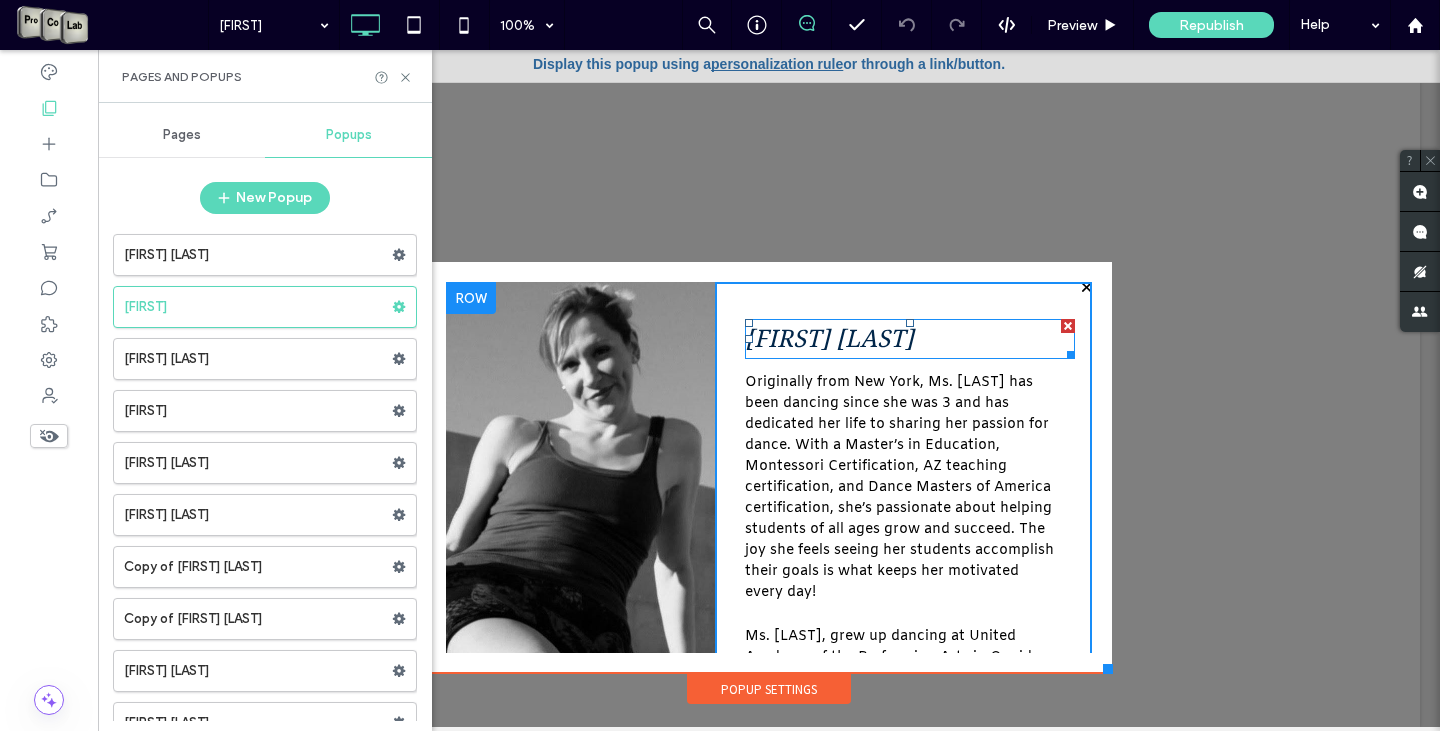 click on "Stephanie Sliker" at bounding box center (829, 339) 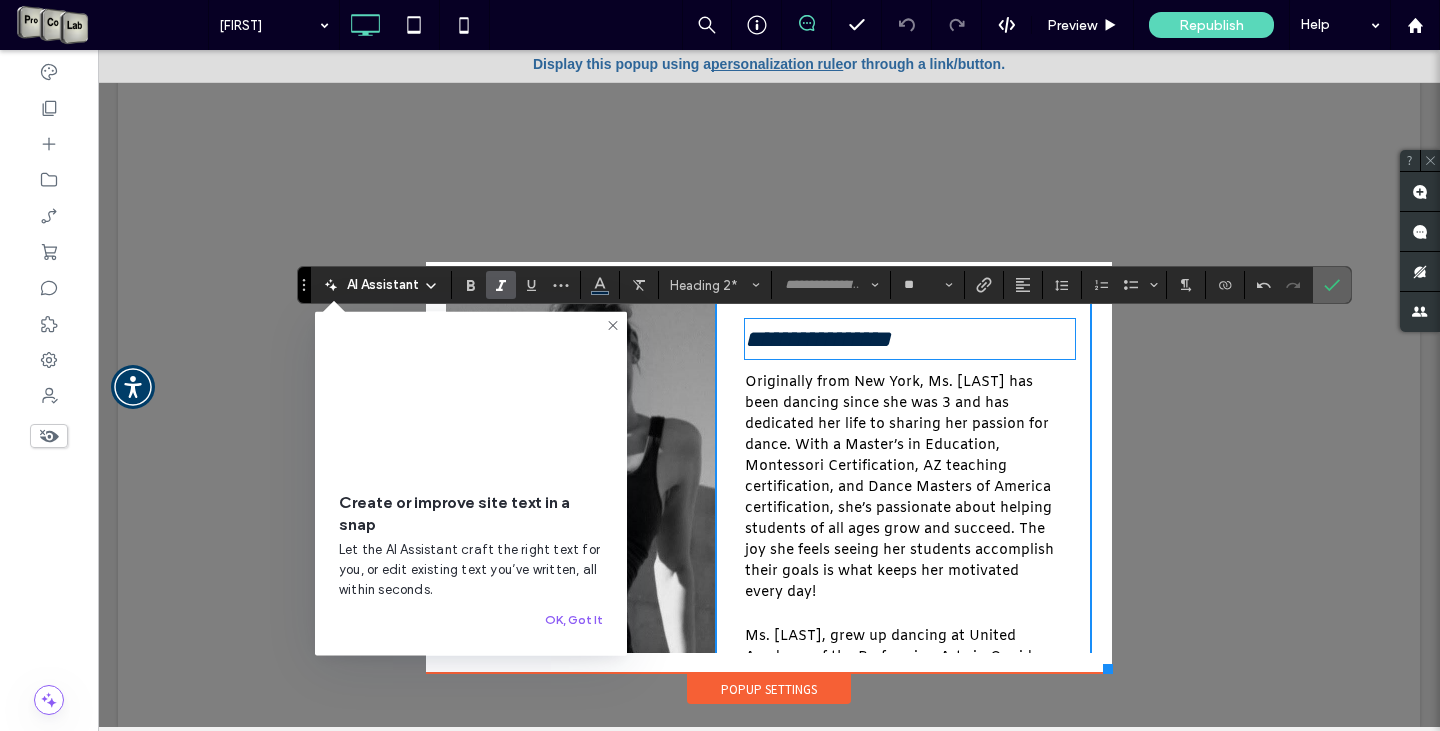 click 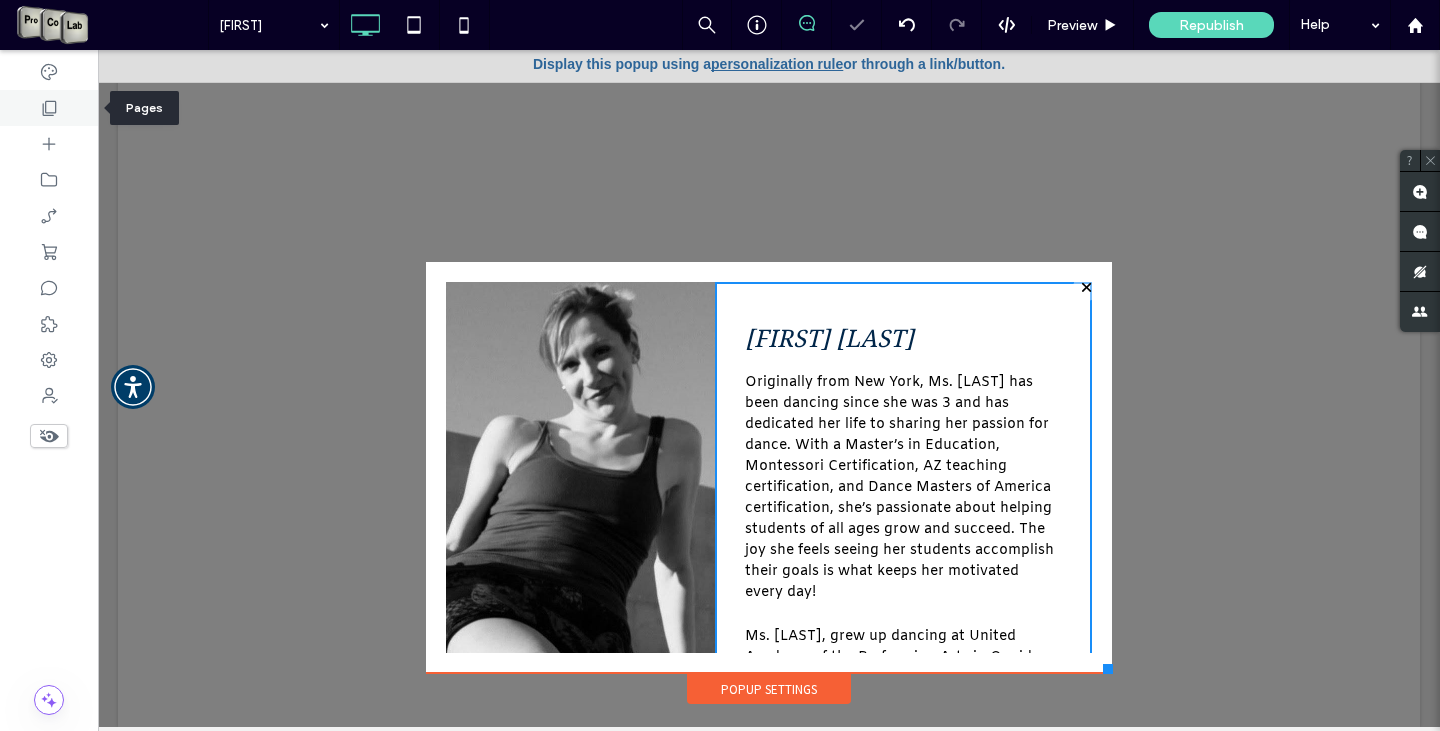 click 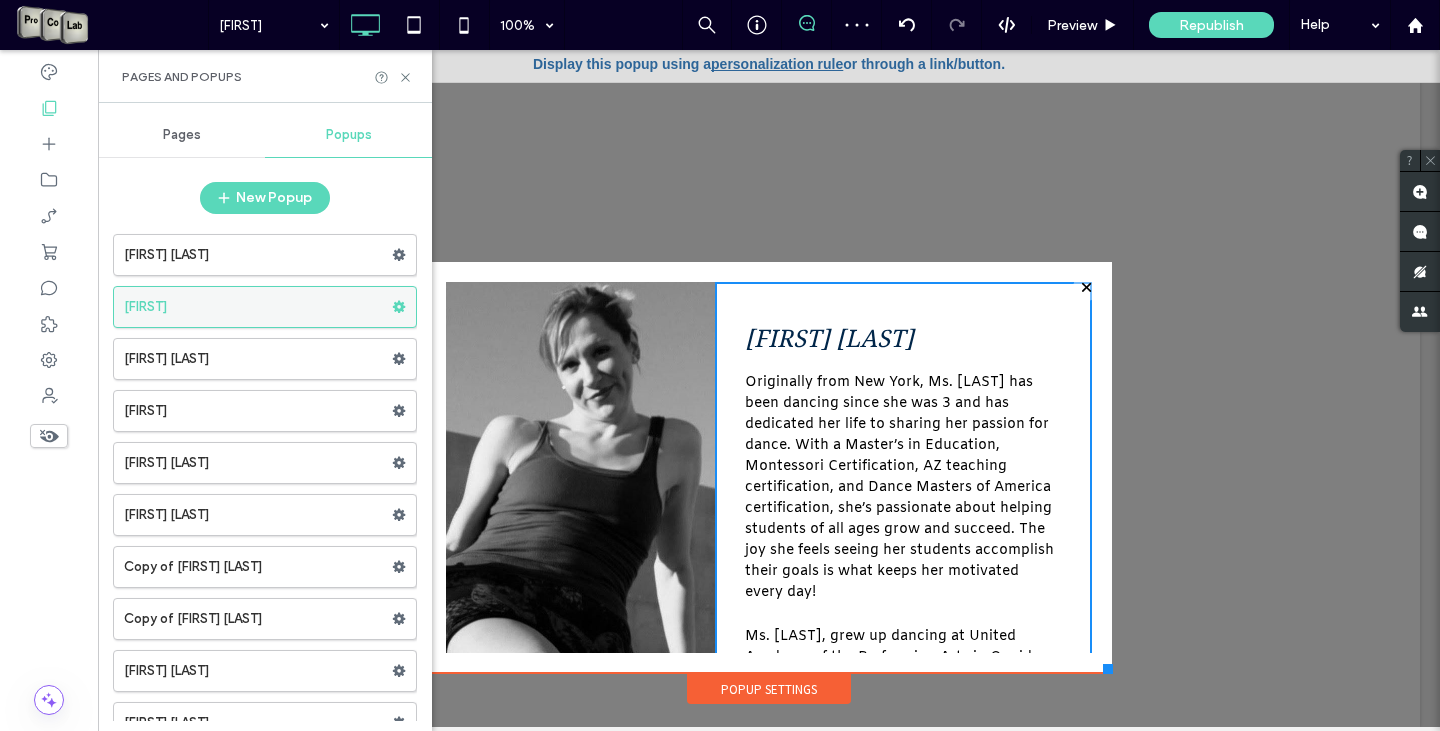 click at bounding box center (404, 307) 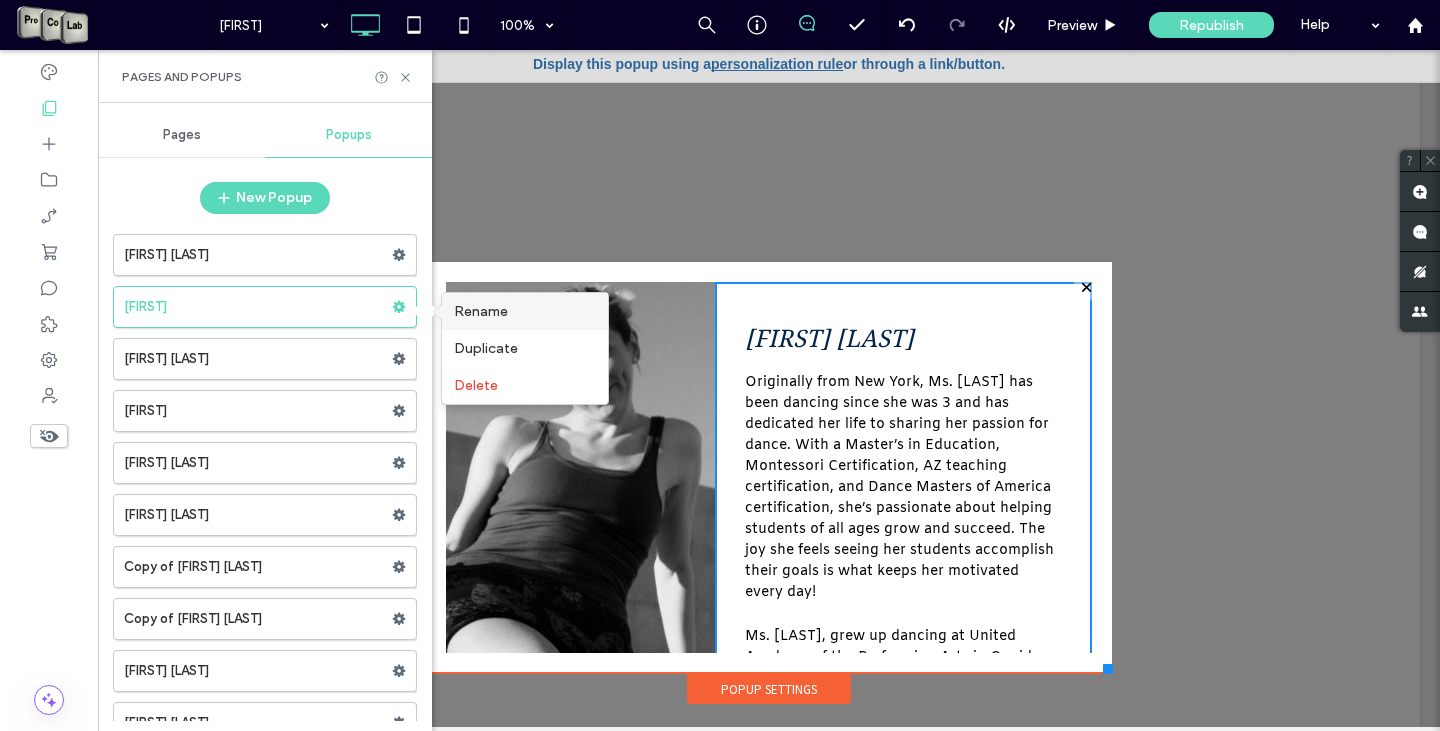 click on "Rename" at bounding box center (481, 311) 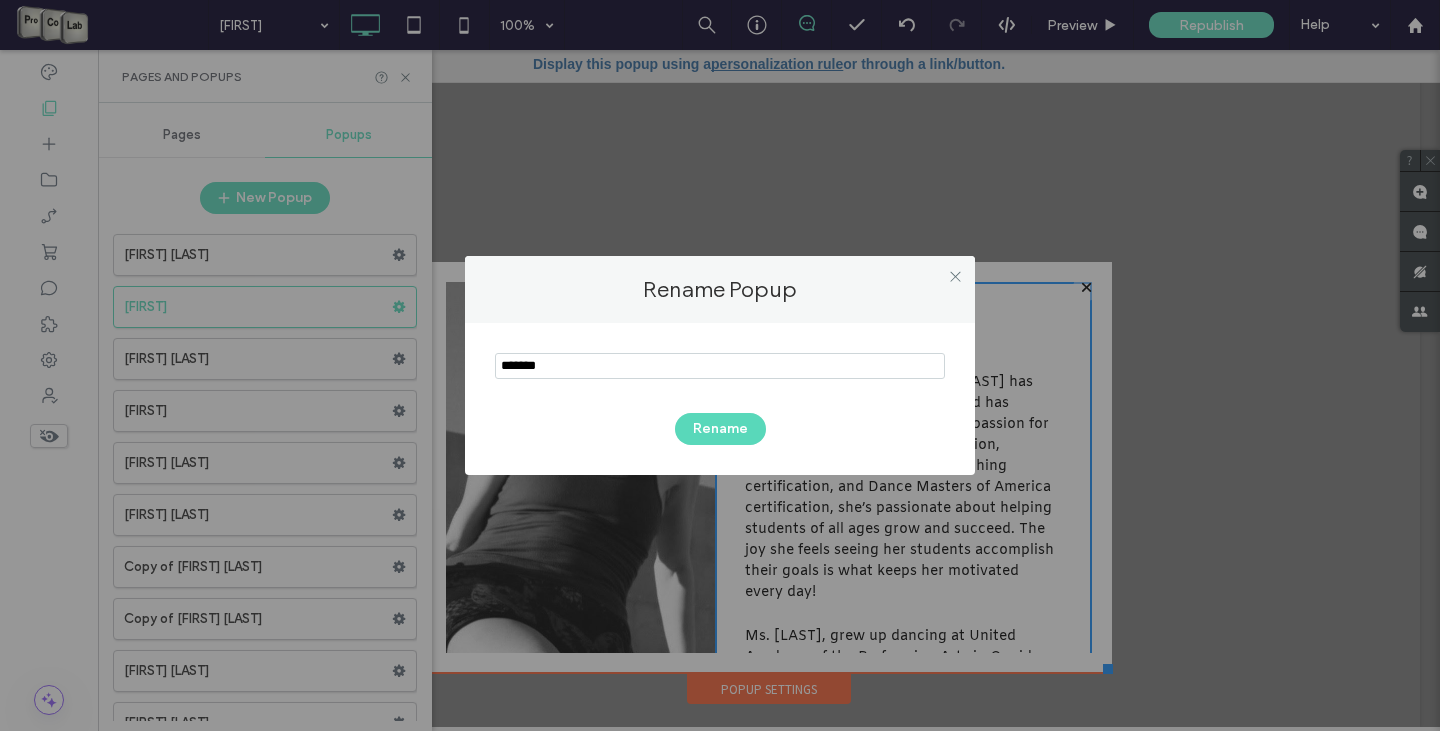 click at bounding box center [720, 366] 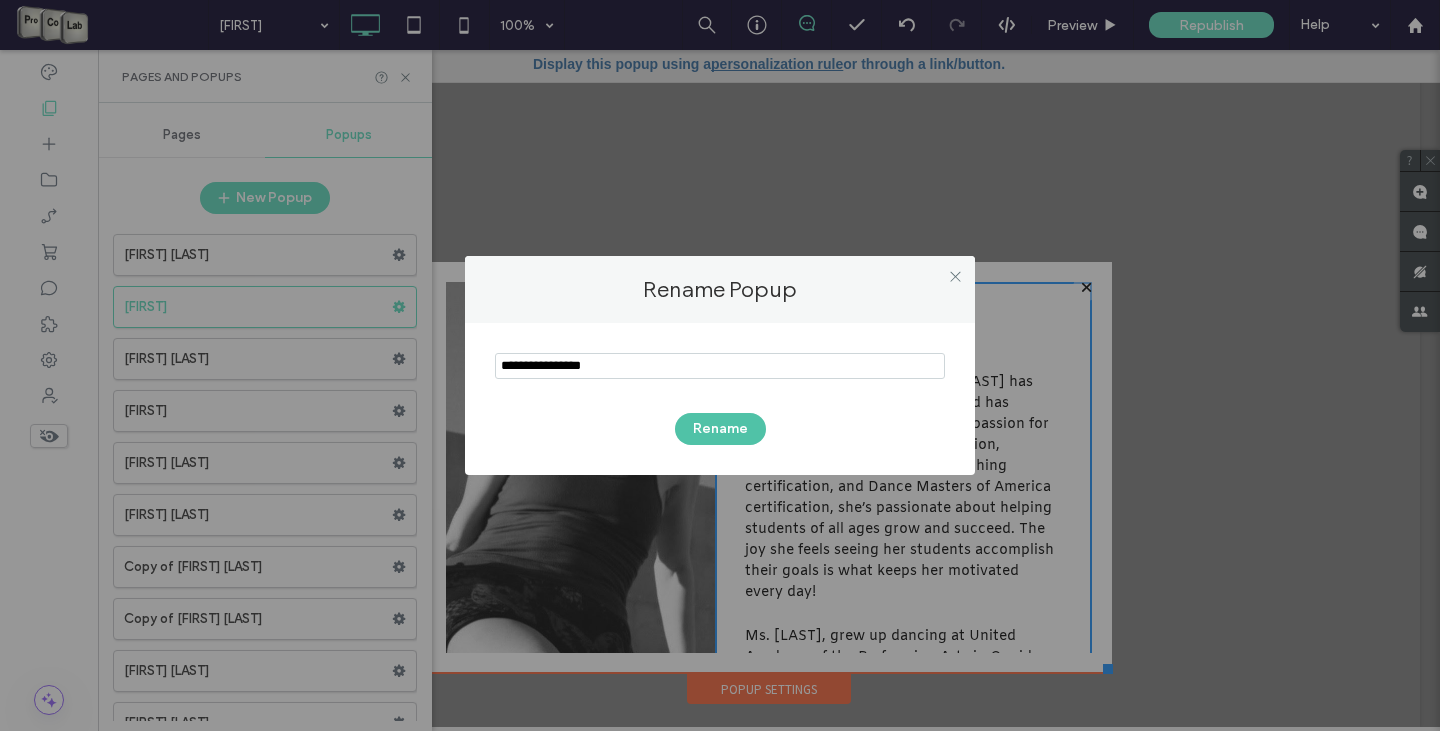 type on "**********" 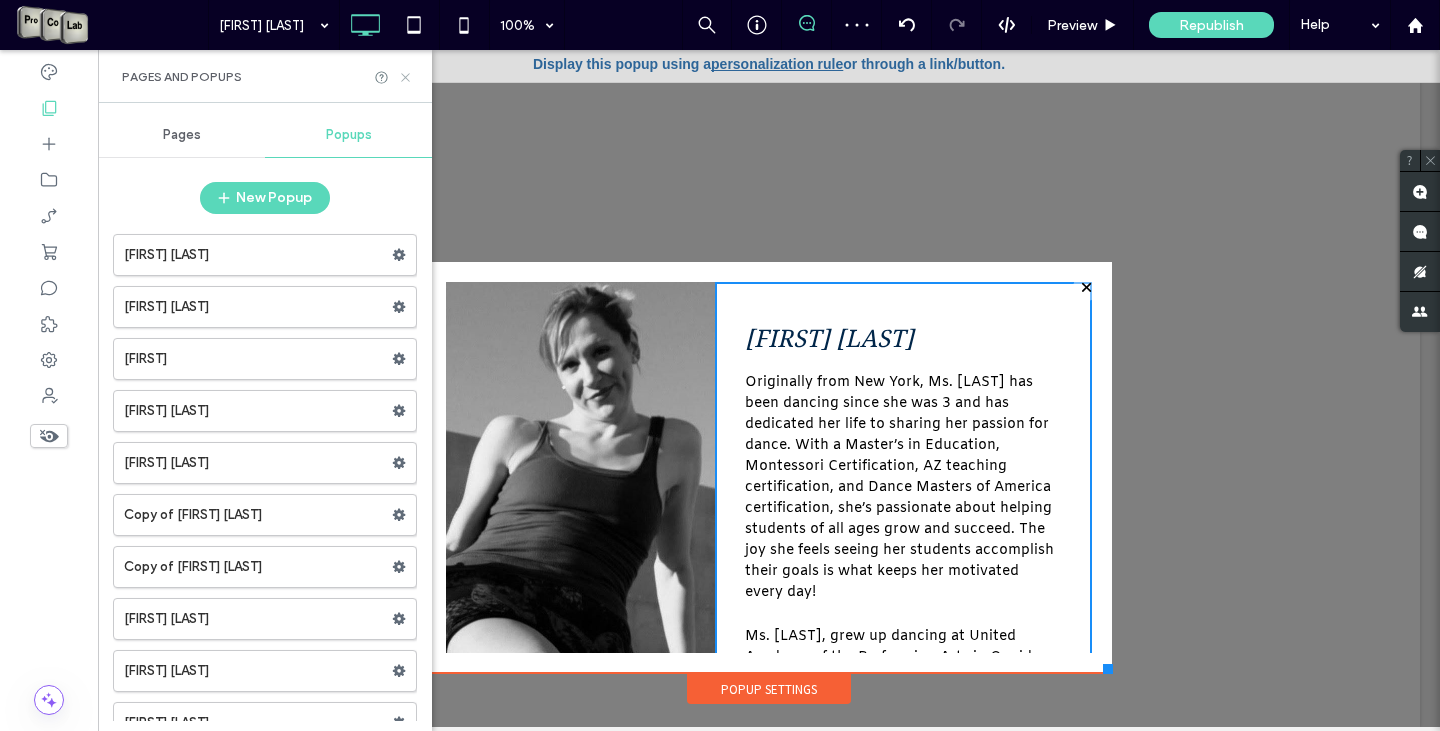 click 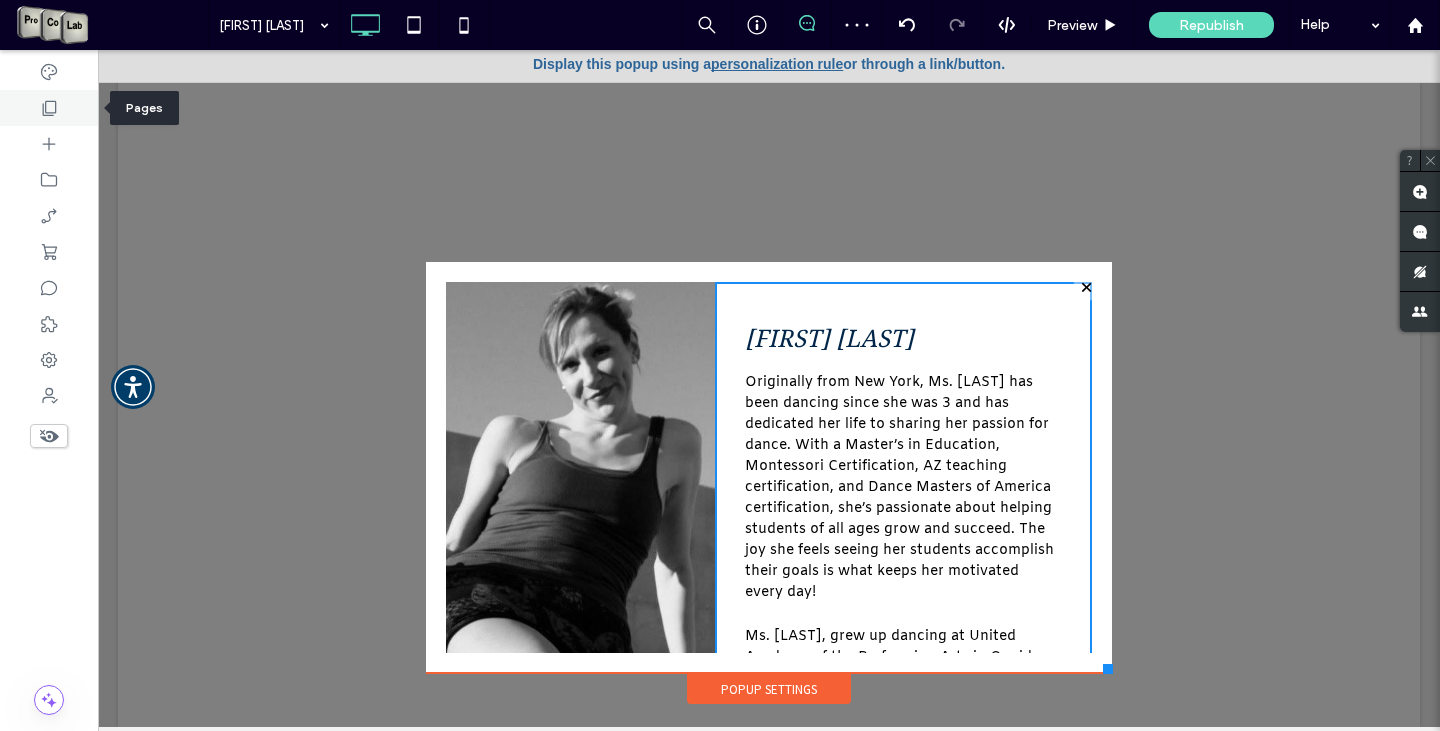 click at bounding box center [49, 108] 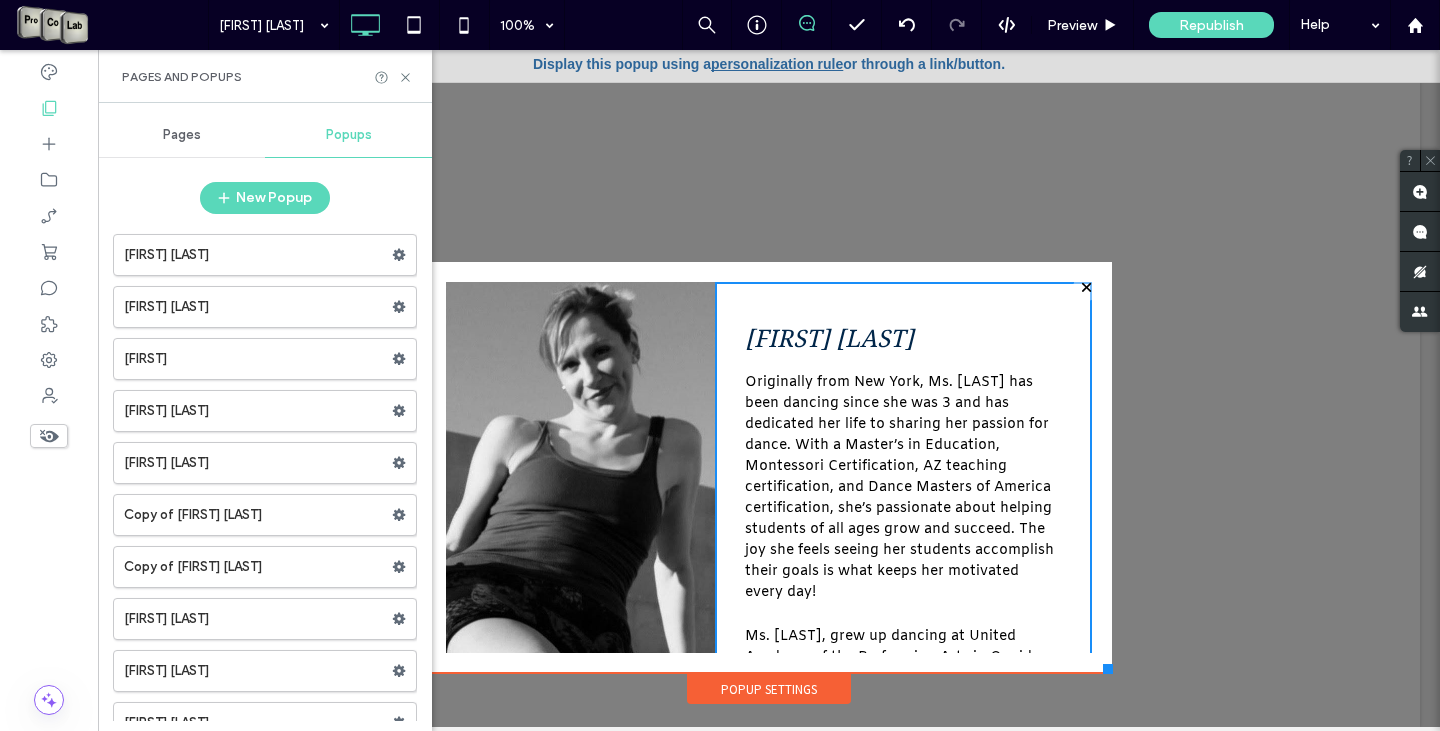 click on "Pages" at bounding box center [182, 135] 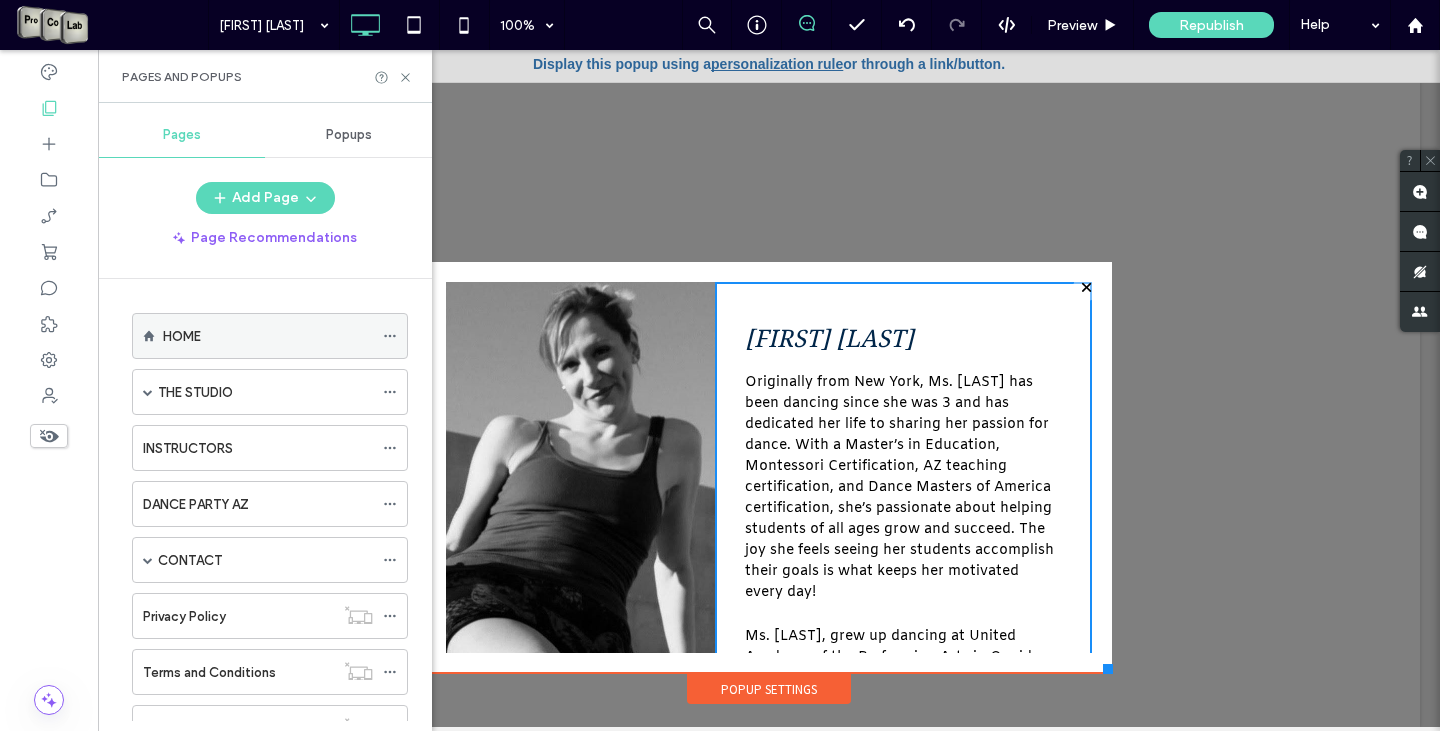 click on "HOME" at bounding box center [268, 336] 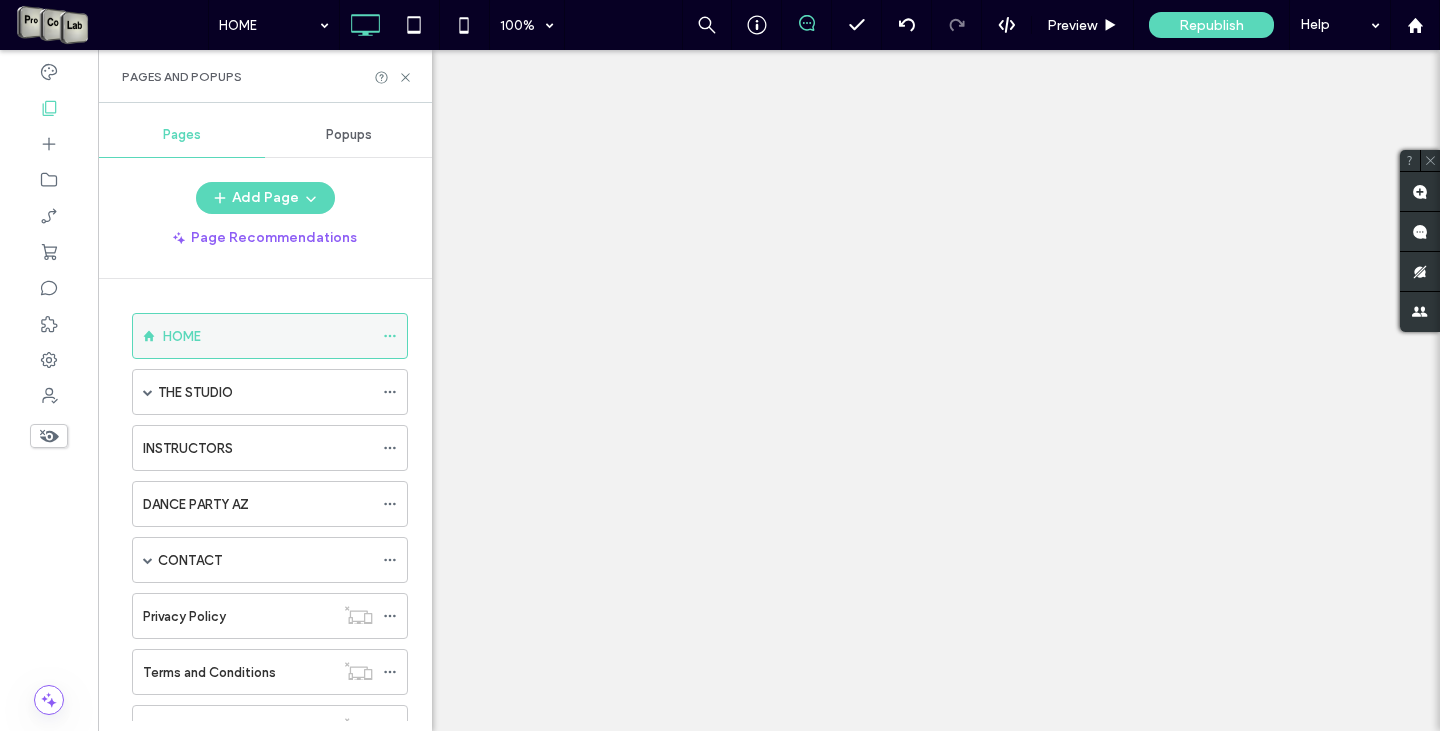 scroll, scrollTop: 0, scrollLeft: 0, axis: both 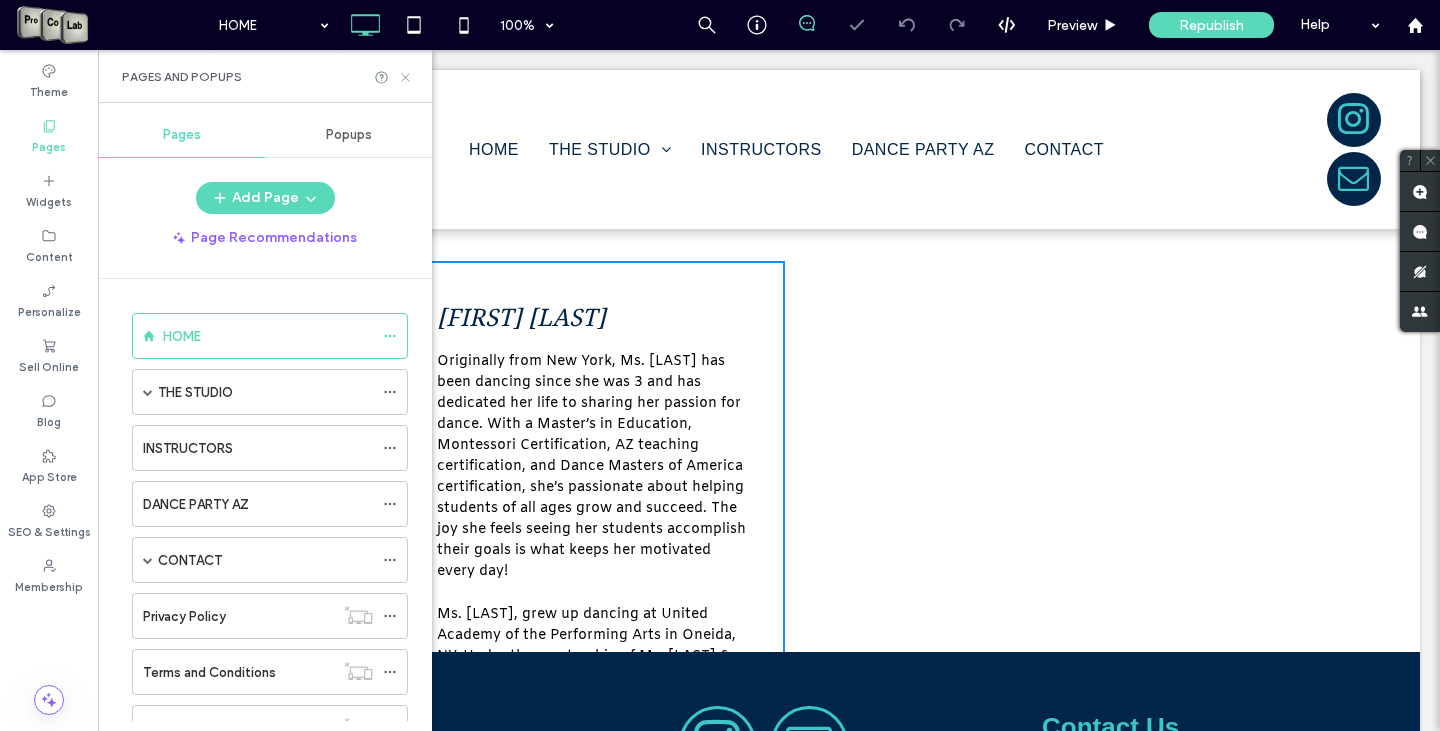 click 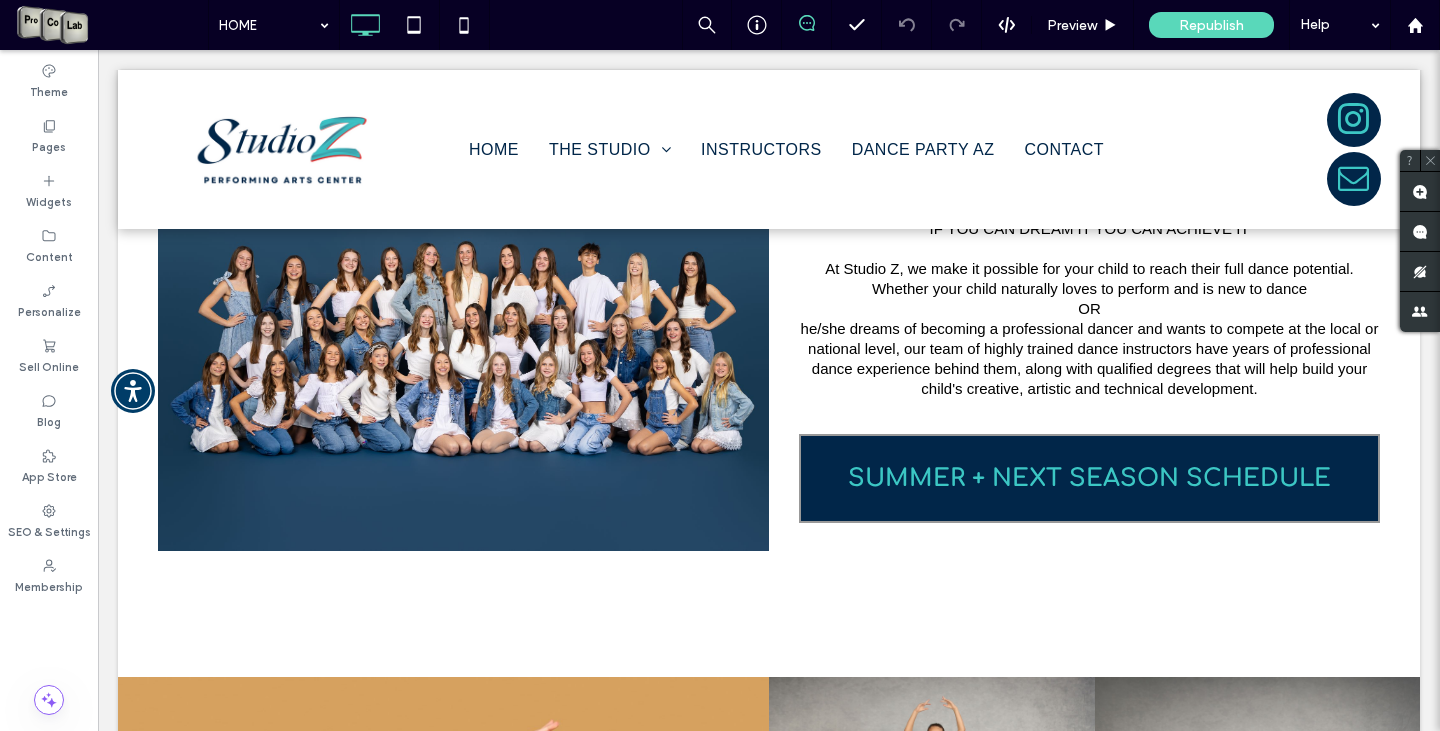scroll, scrollTop: 813, scrollLeft: 0, axis: vertical 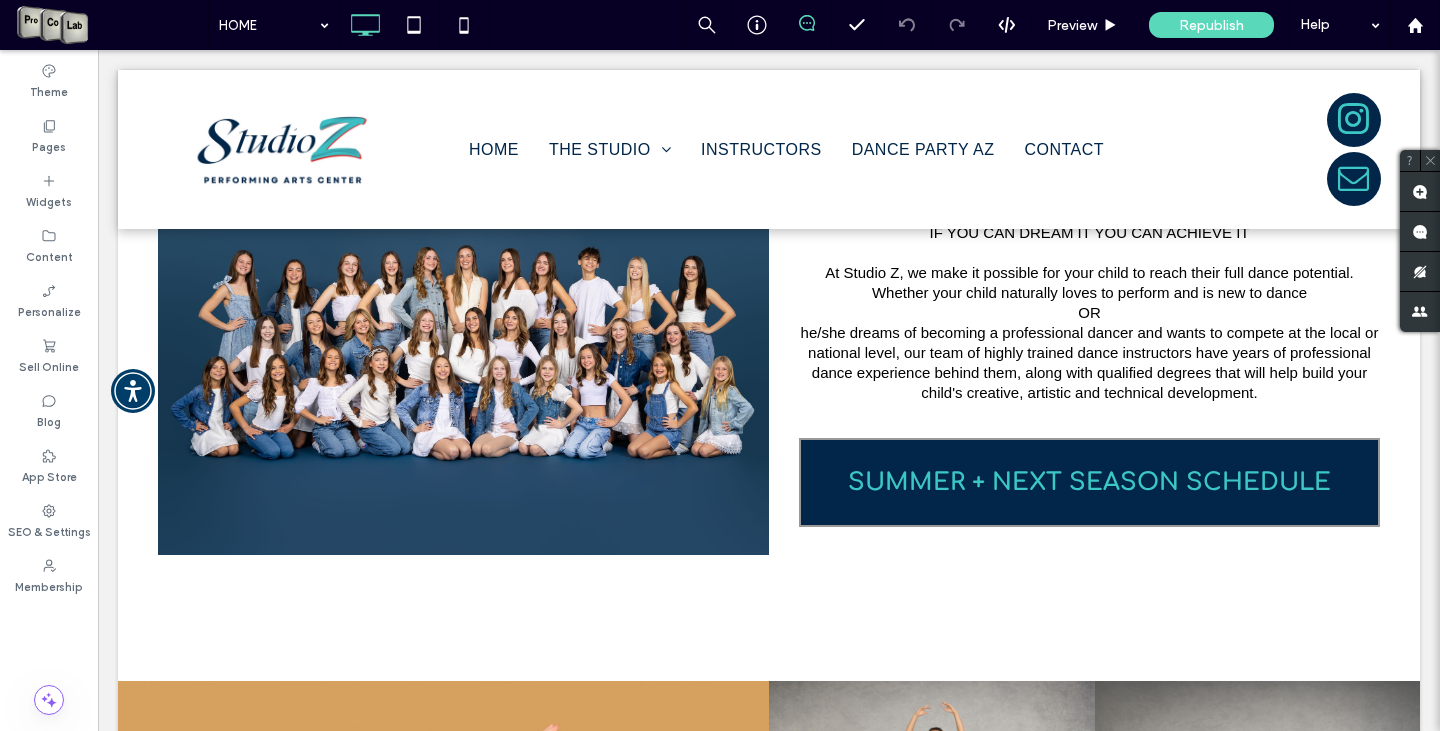 drag, startPoint x: 1431, startPoint y: 93, endPoint x: 1532, endPoint y: 239, distance: 177.53027 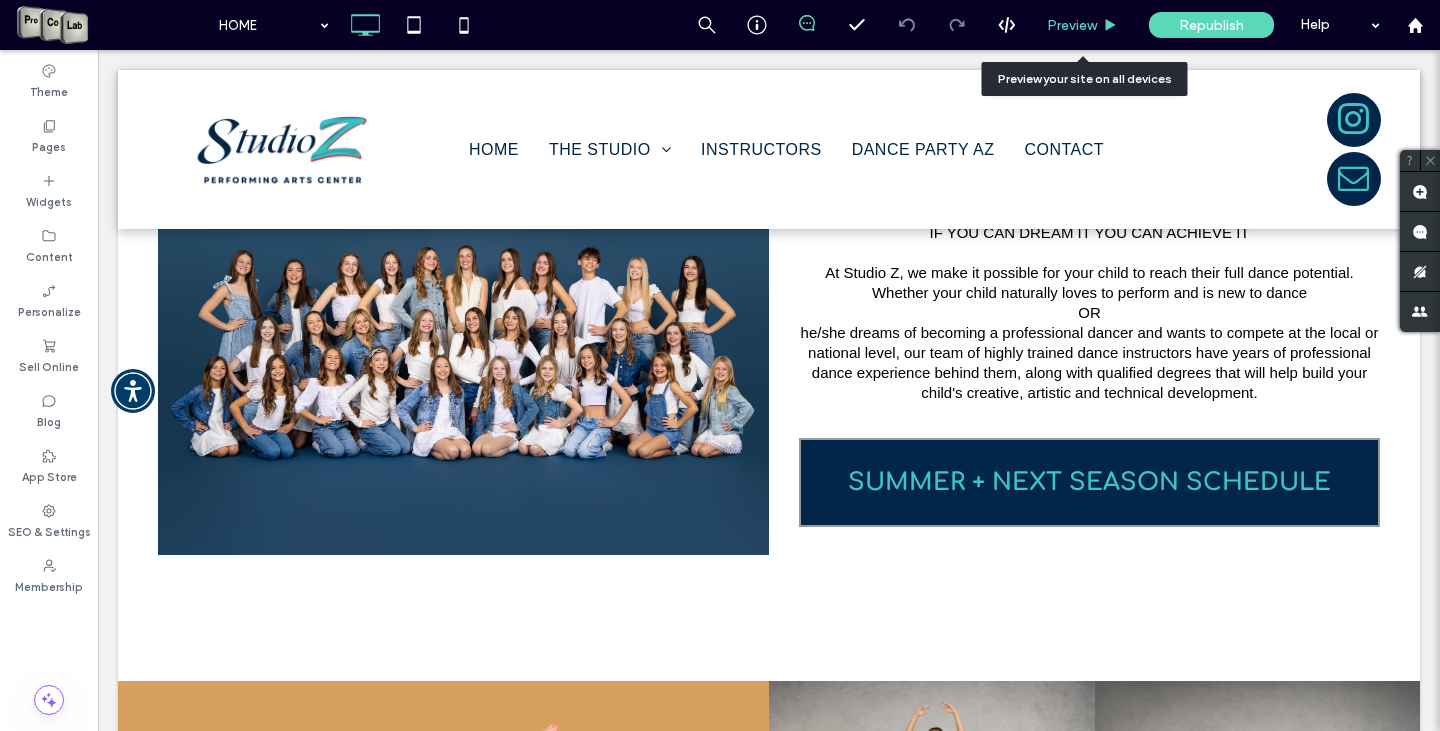 click on "Preview" at bounding box center [1072, 25] 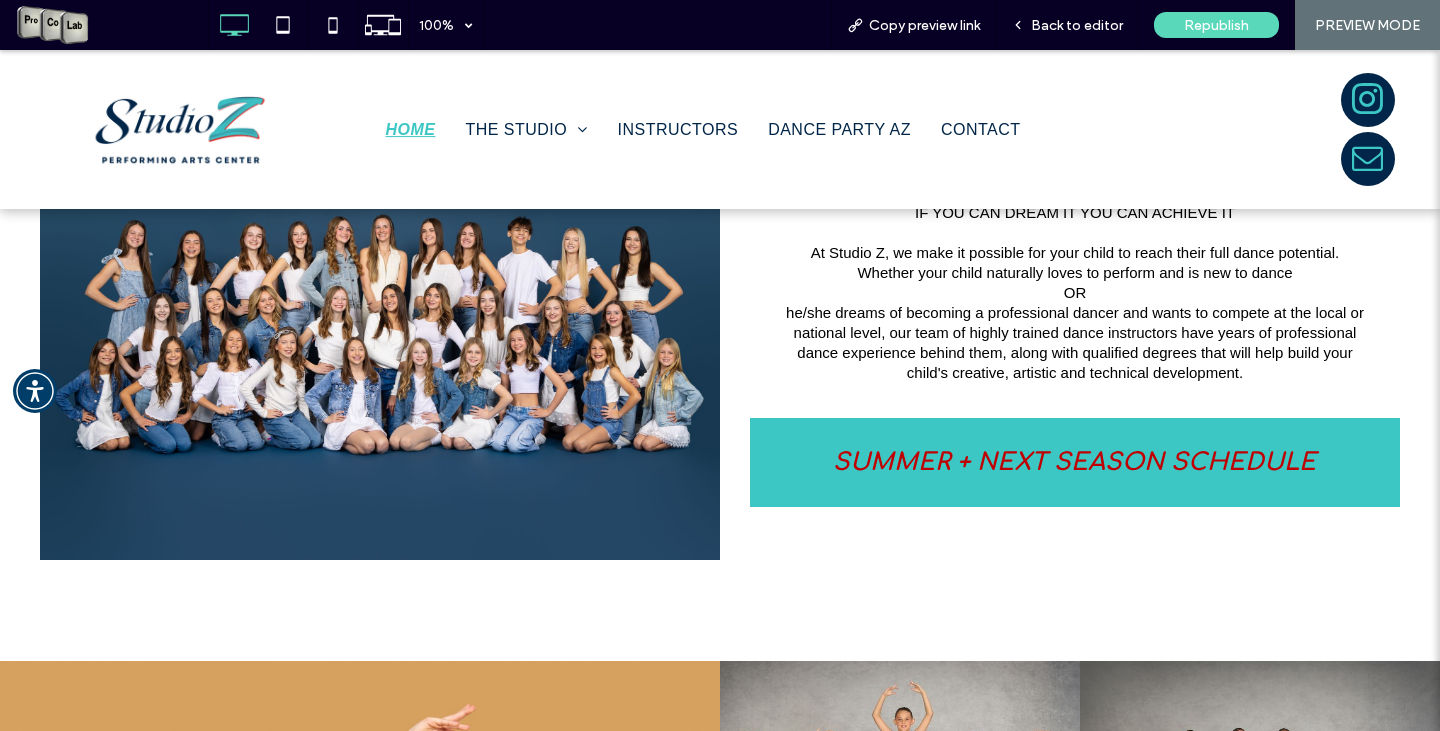 click on "SUMMER + NEXT SEASON SCHEDULE" at bounding box center [1074, 462] 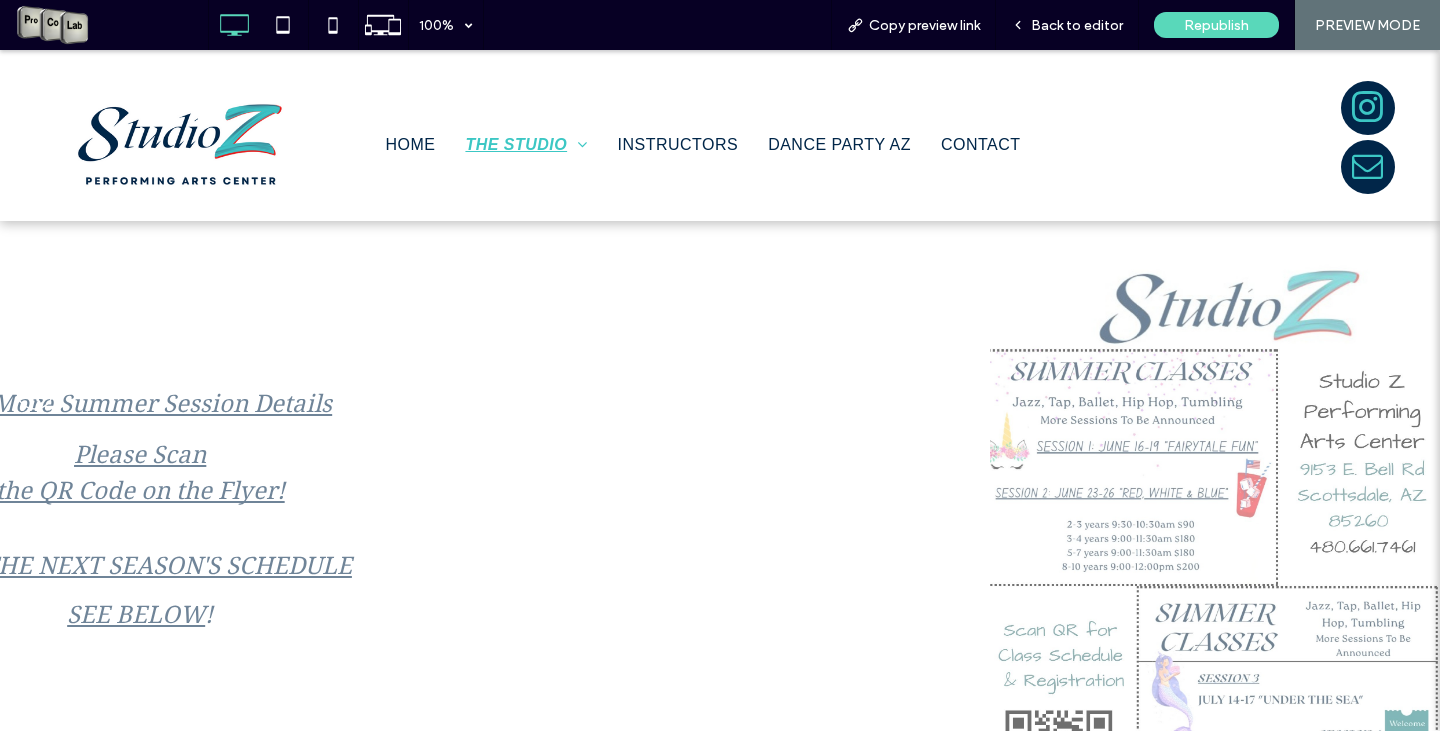 scroll, scrollTop: 0, scrollLeft: 0, axis: both 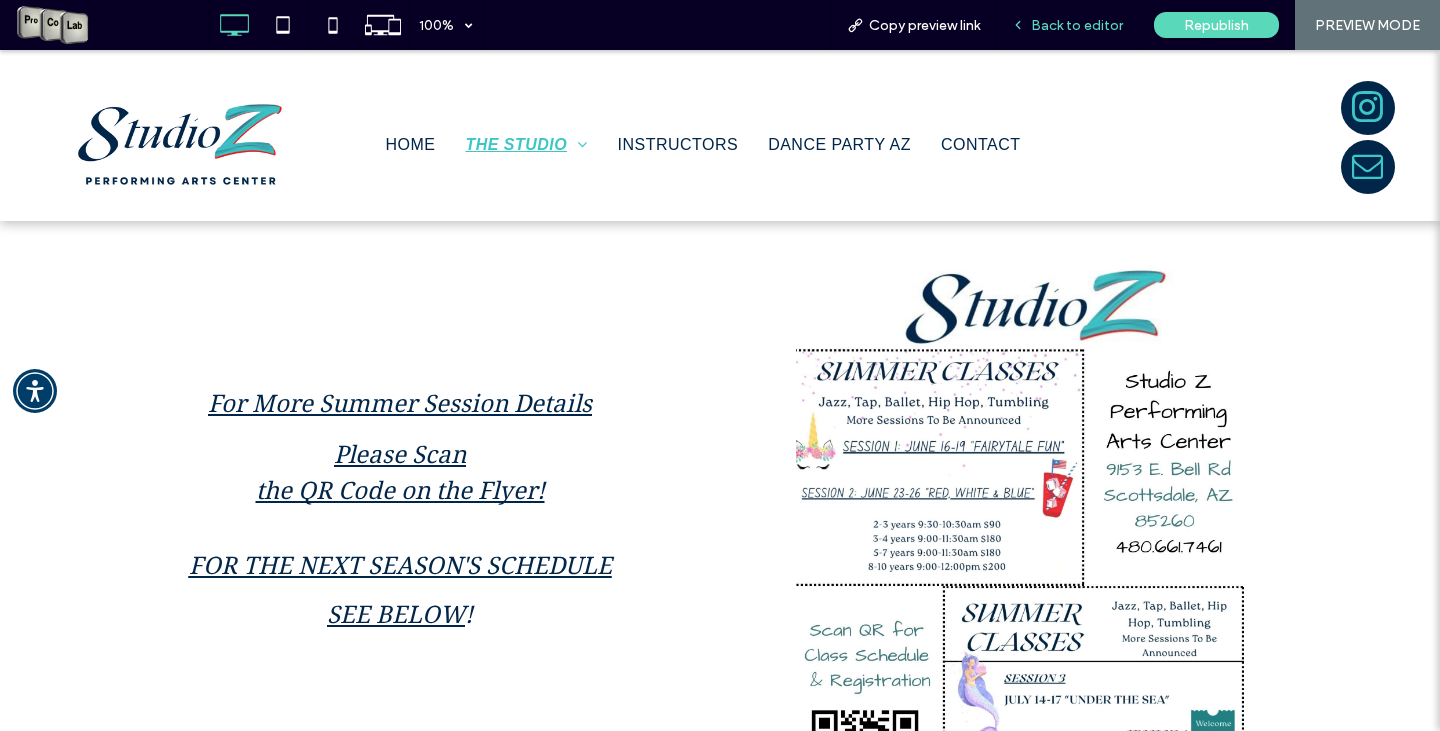 click on "Back to editor" at bounding box center (1077, 25) 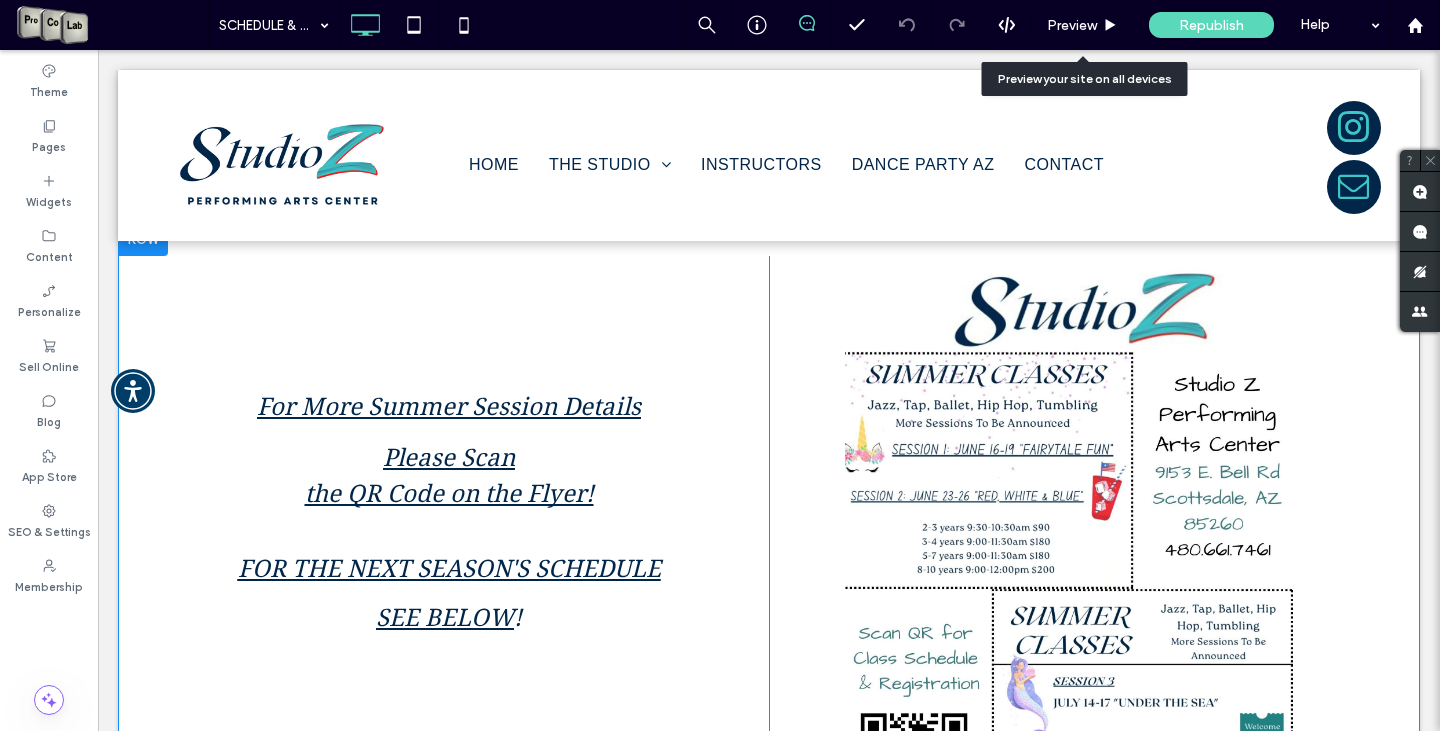 scroll, scrollTop: 0, scrollLeft: 0, axis: both 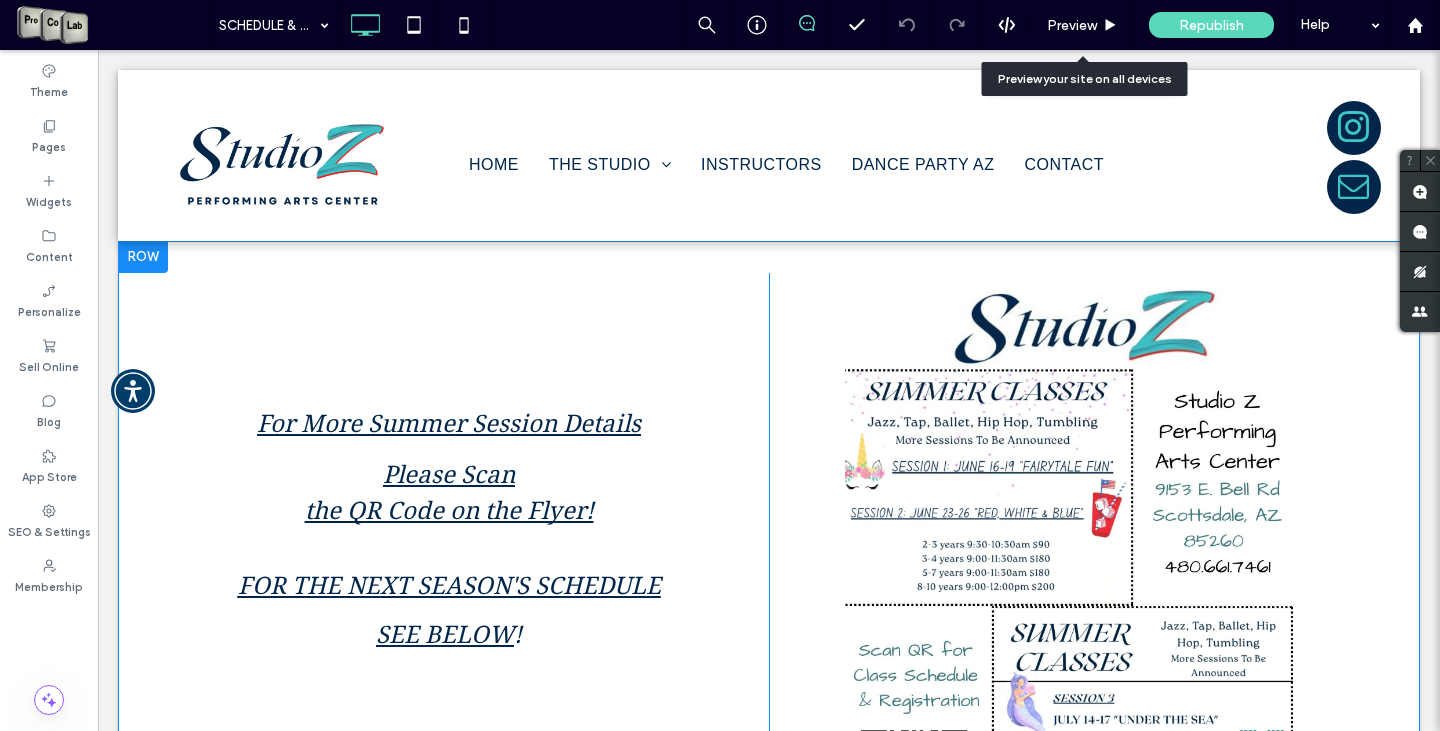 click at bounding box center (143, 257) 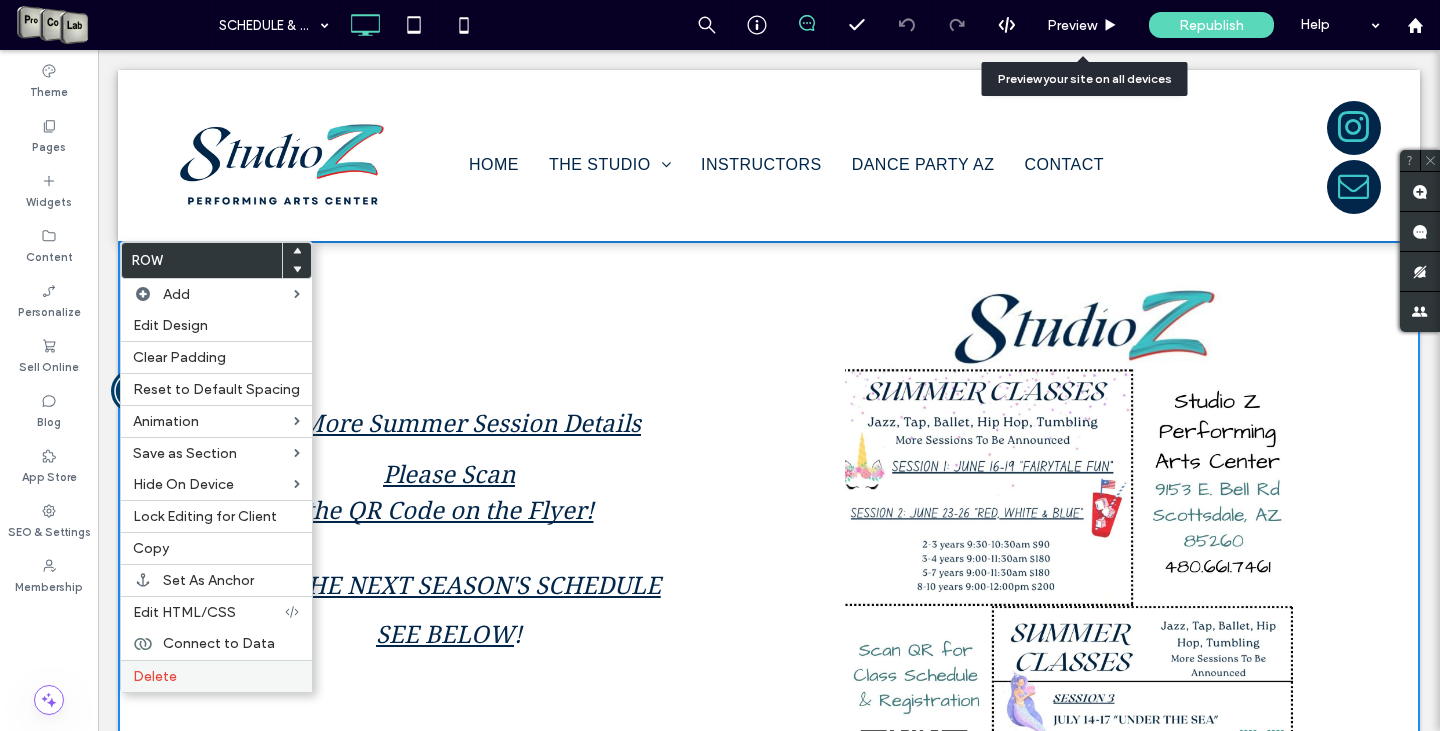 click on "Delete" at bounding box center [216, 676] 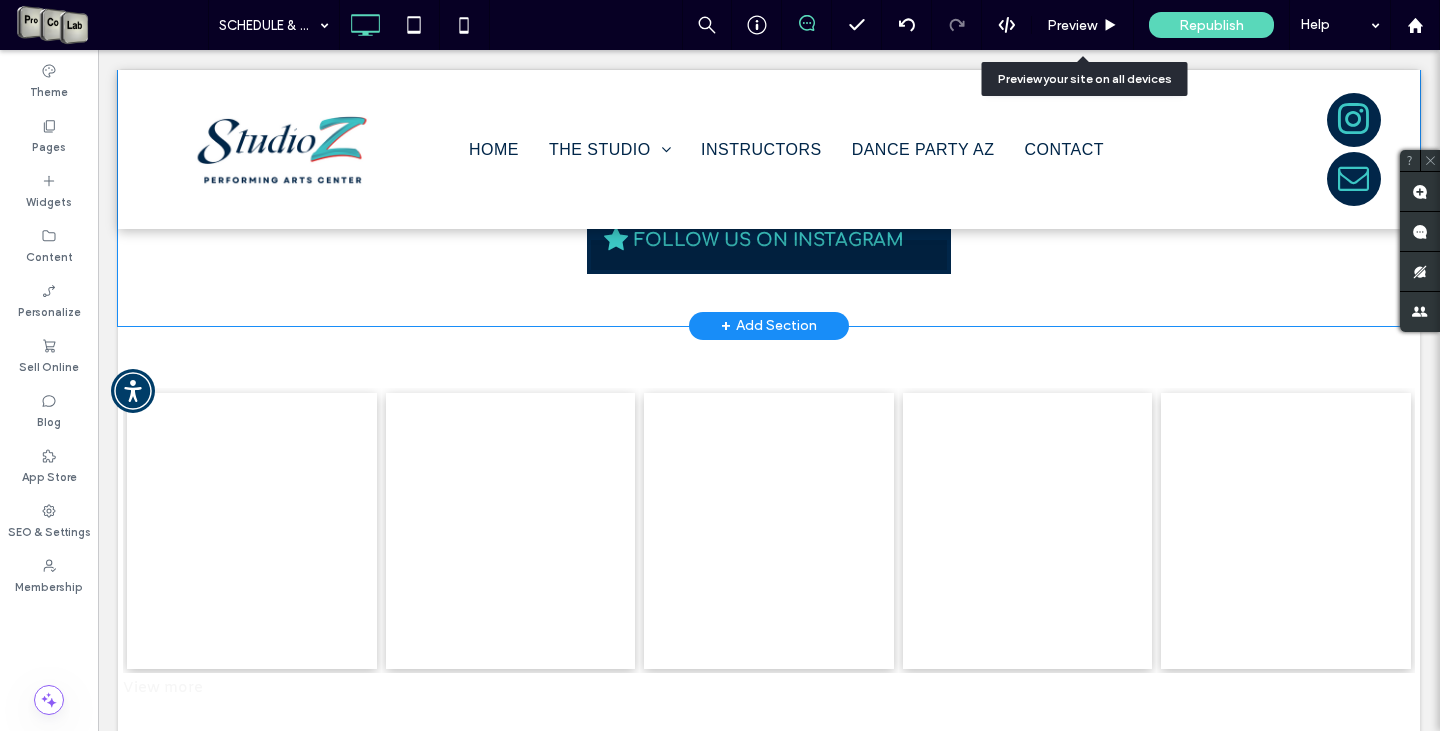 scroll, scrollTop: 4023, scrollLeft: 0, axis: vertical 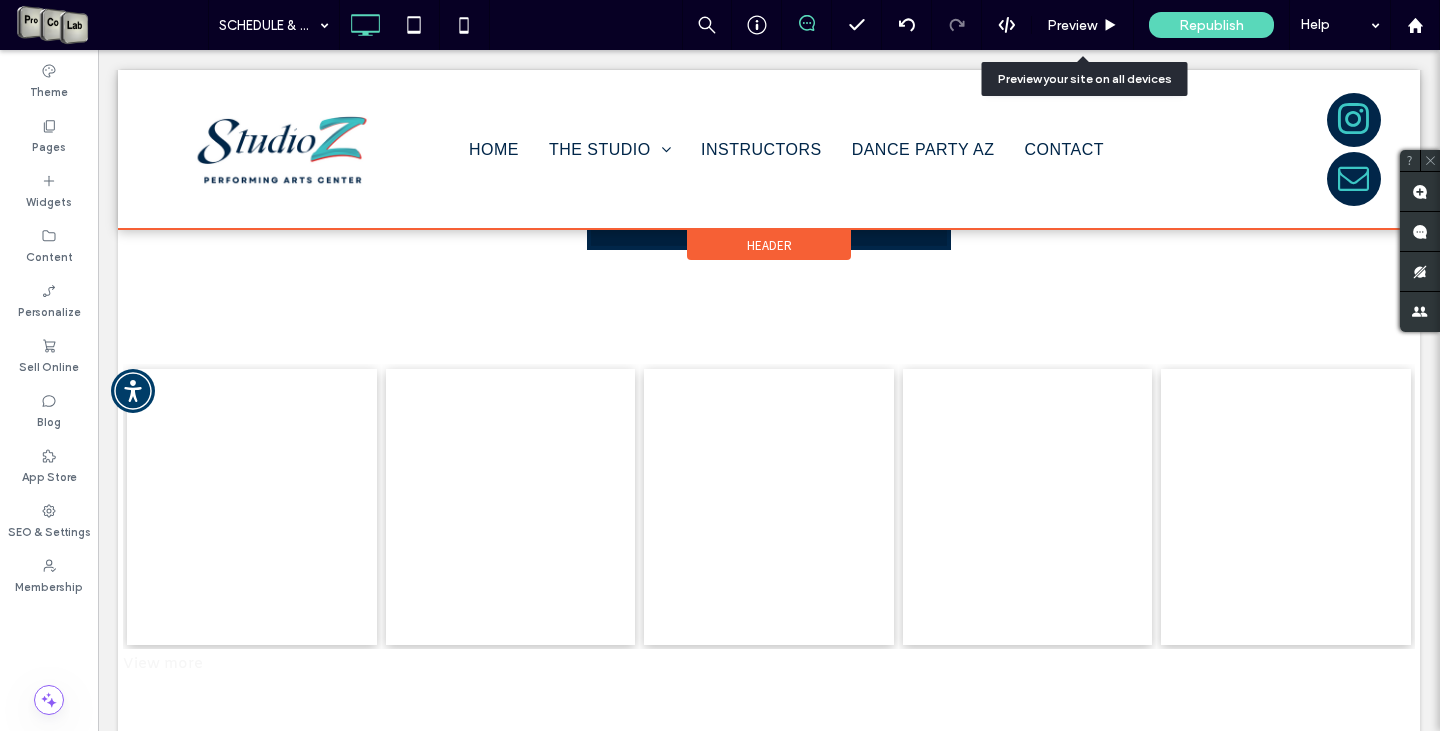 click at bounding box center [769, 149] 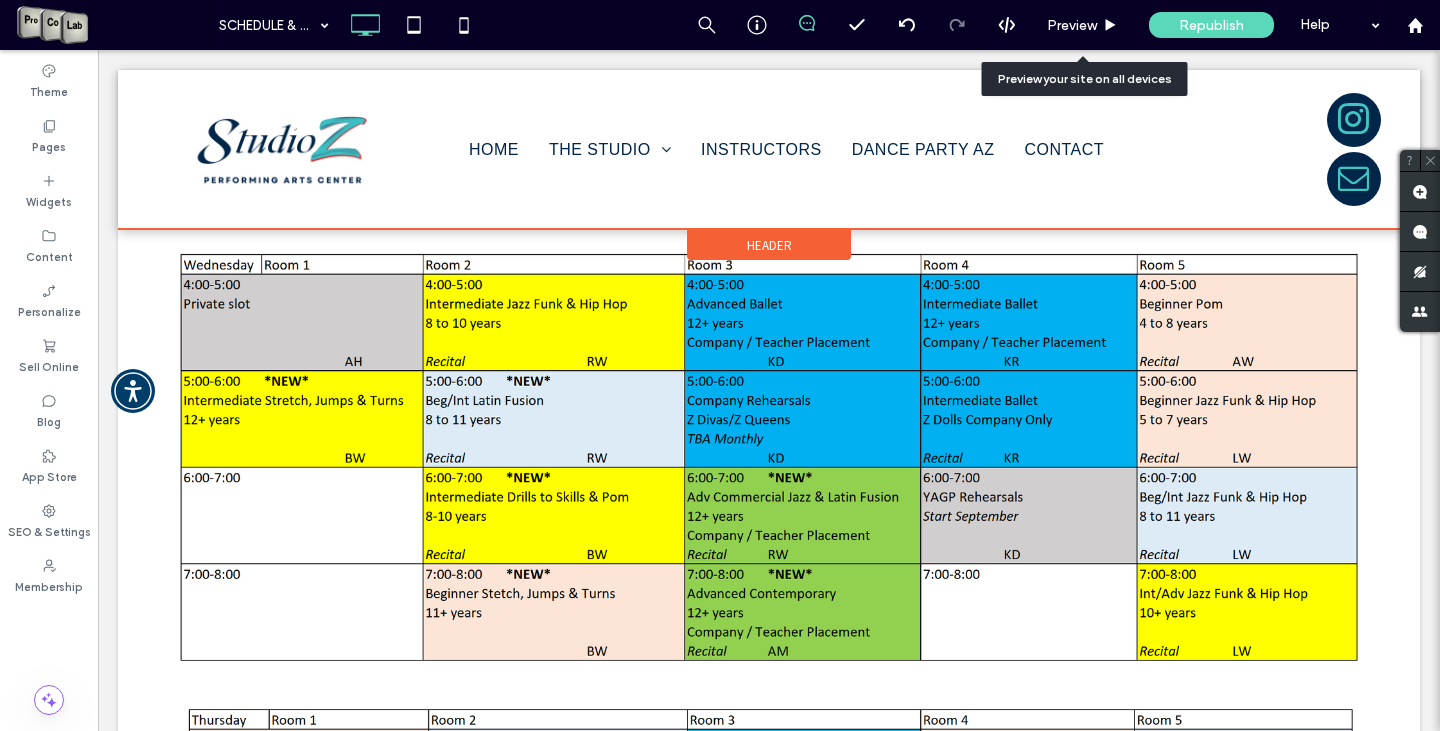 scroll, scrollTop: 0, scrollLeft: 0, axis: both 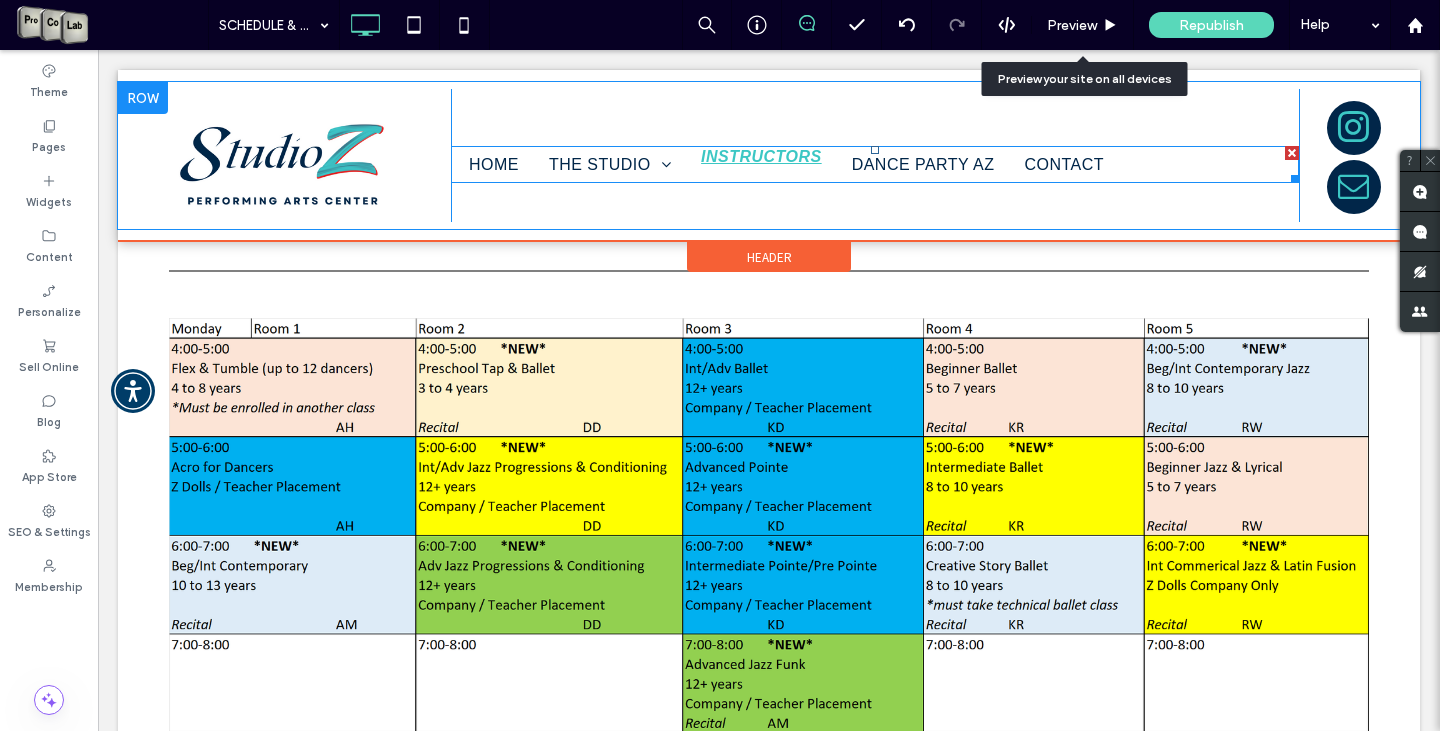 click on "INSTRUCTORS" at bounding box center (761, 157) 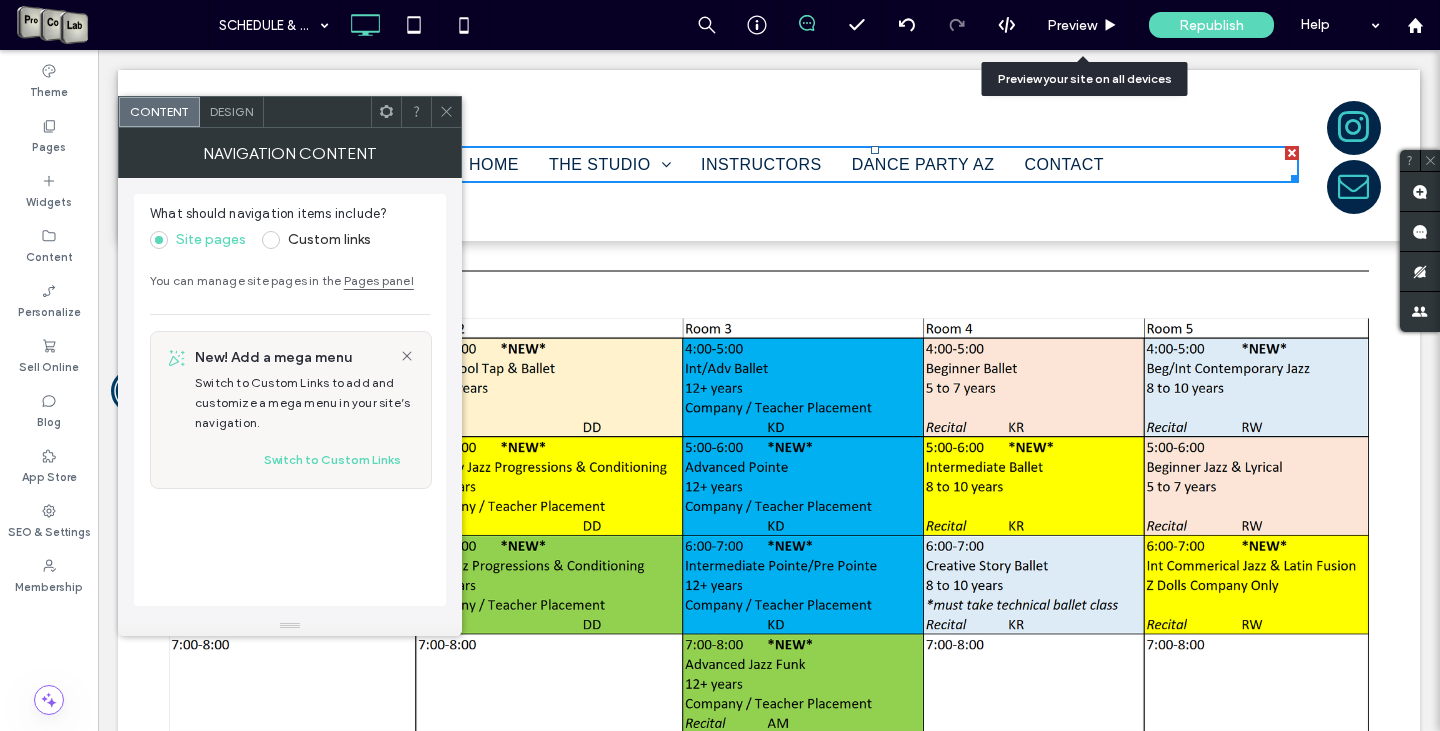 click at bounding box center (446, 112) 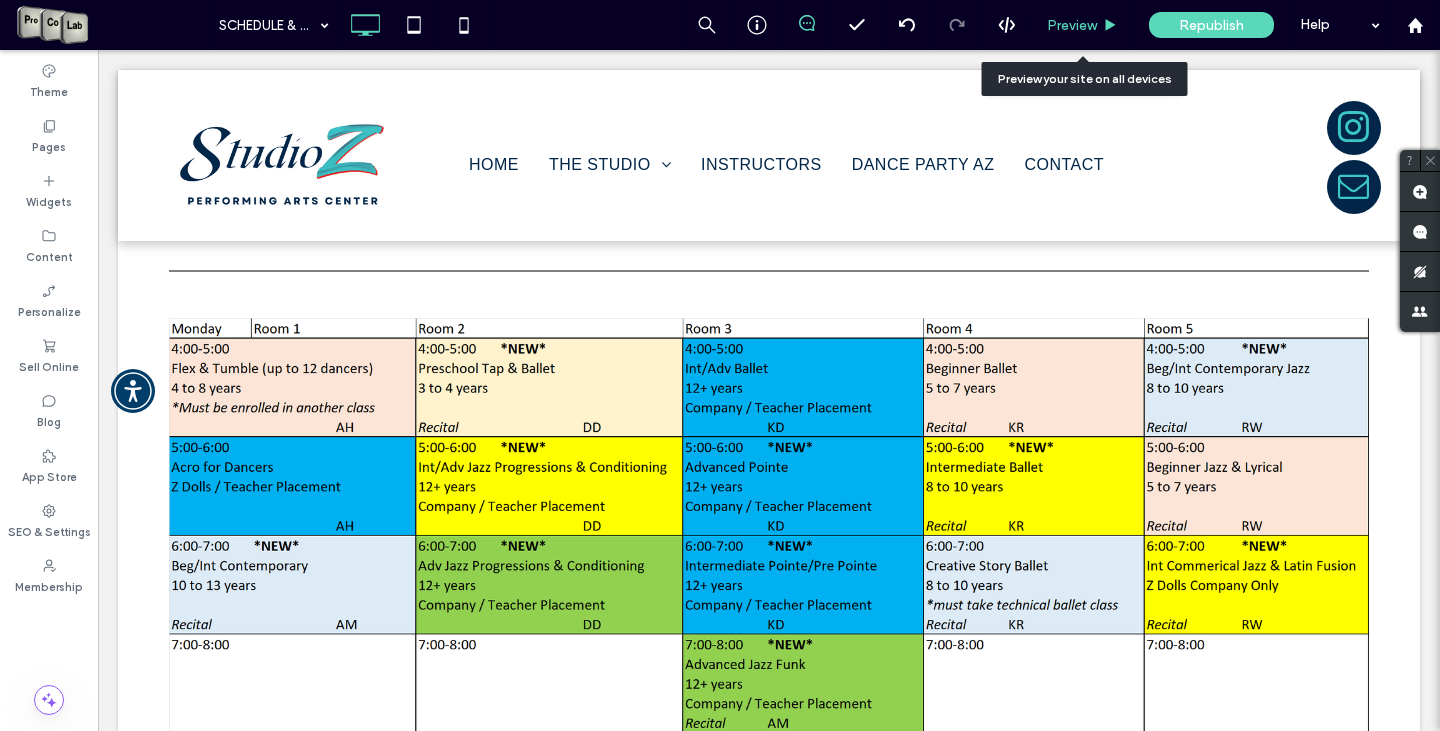 click on "Preview" at bounding box center [1072, 25] 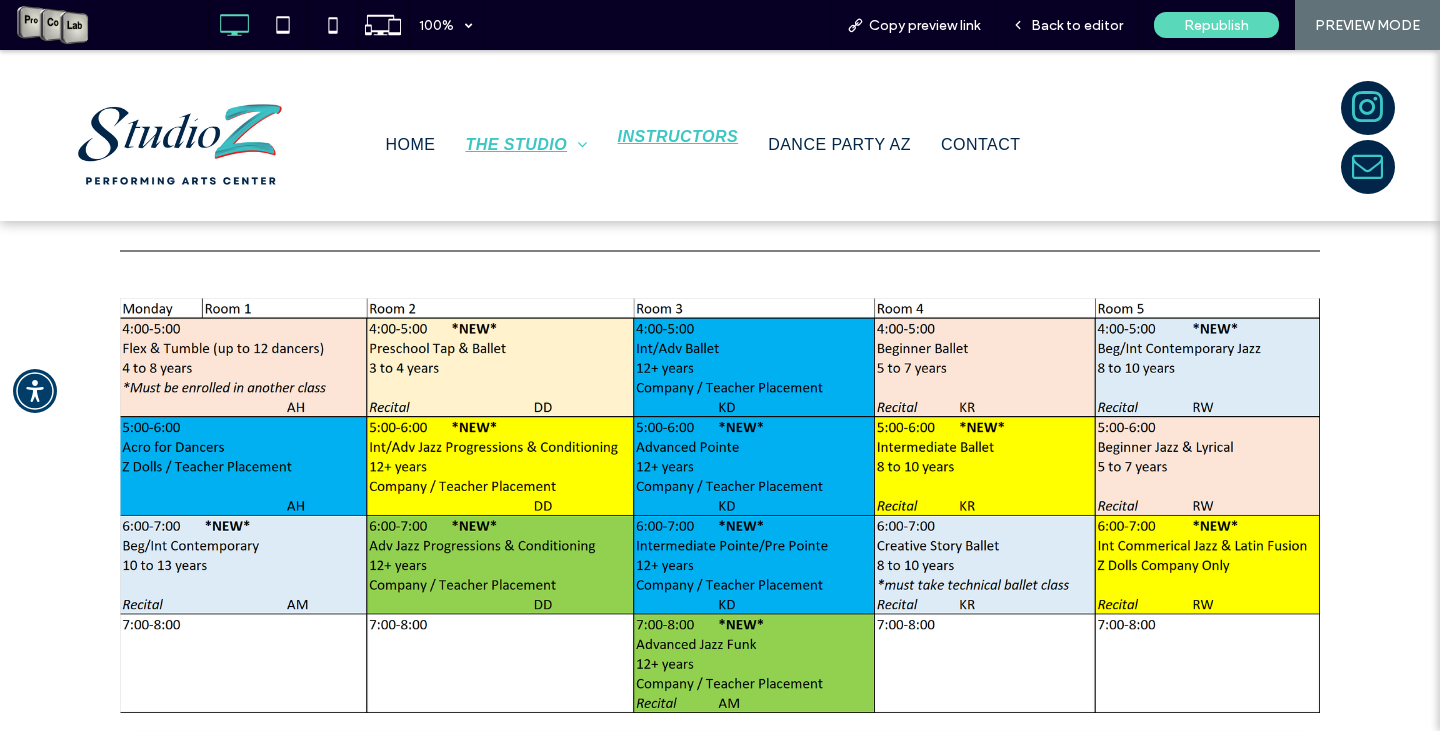 click on "INSTRUCTORS" at bounding box center [678, 137] 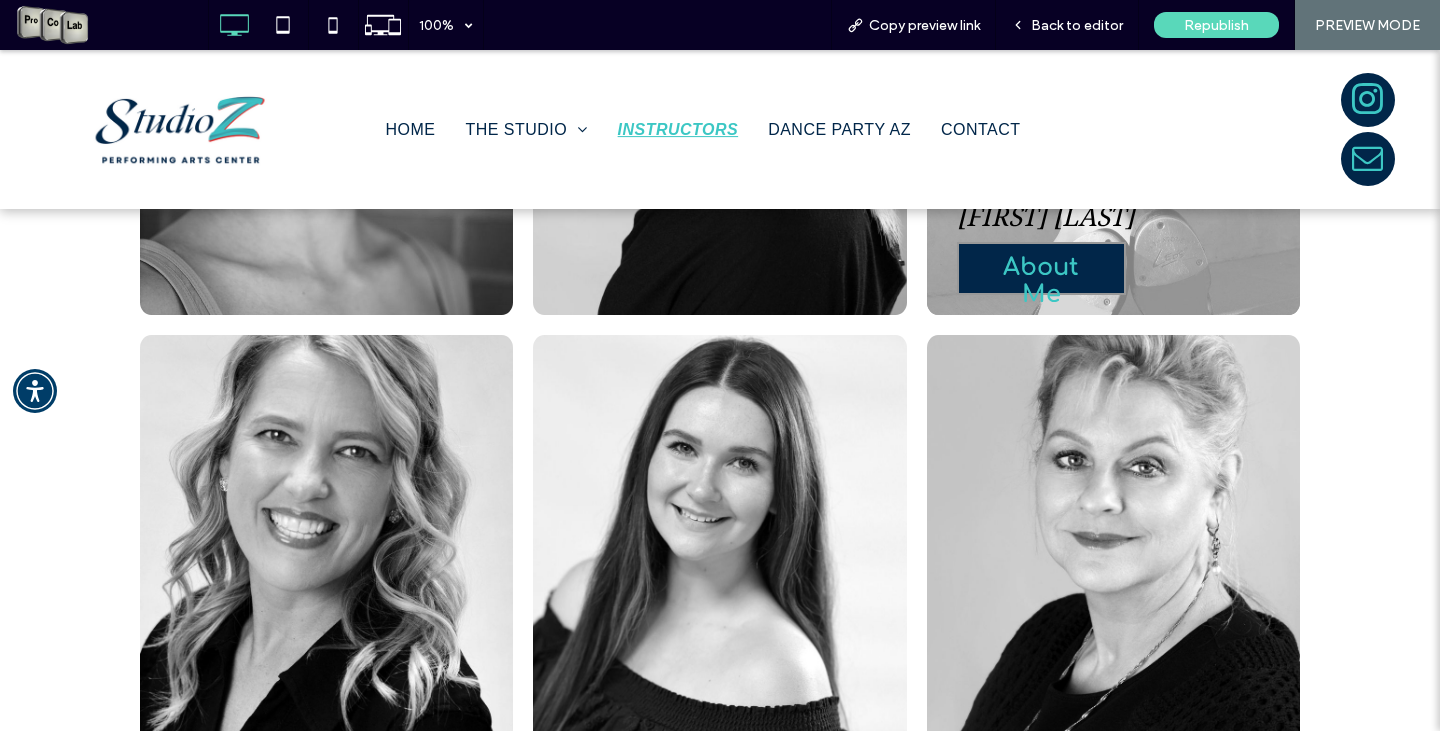 scroll, scrollTop: 1400, scrollLeft: 0, axis: vertical 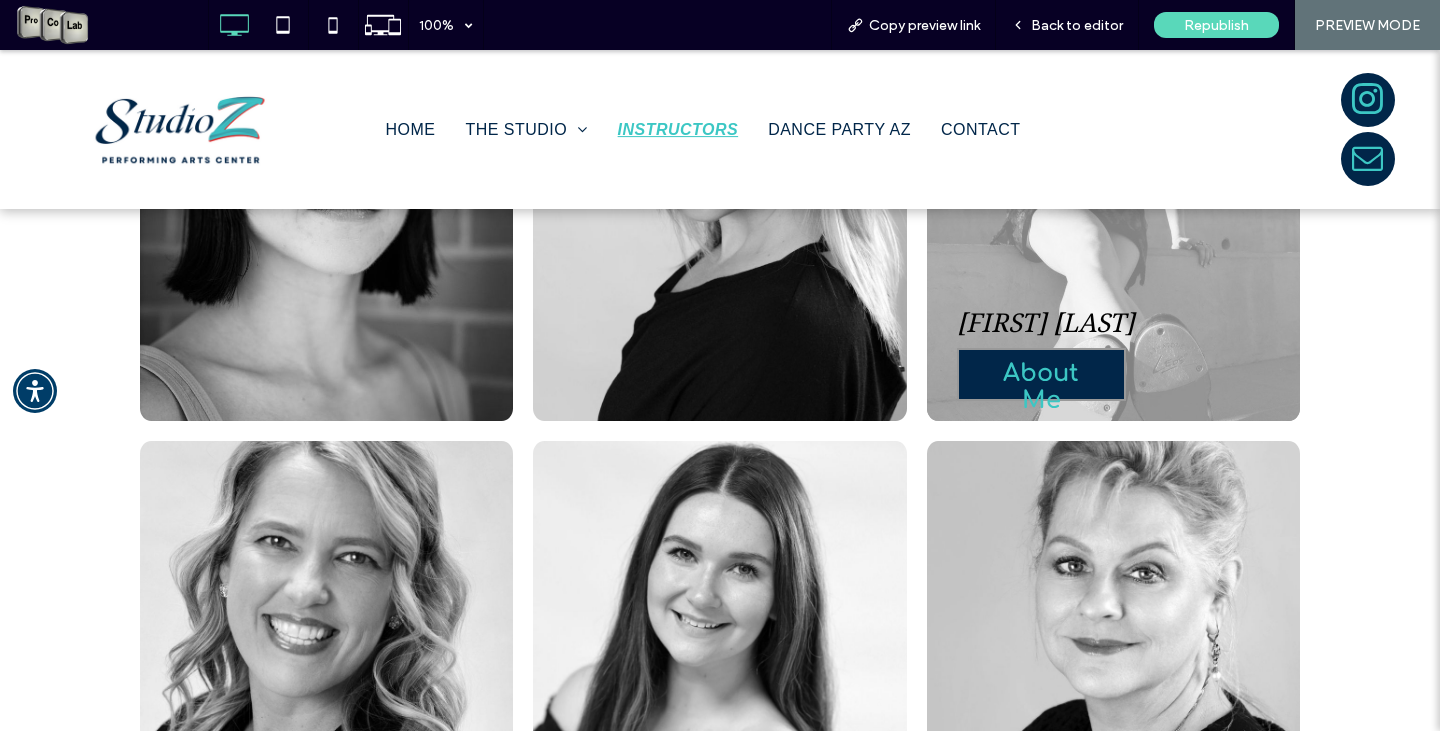 click at bounding box center (1113, 207) 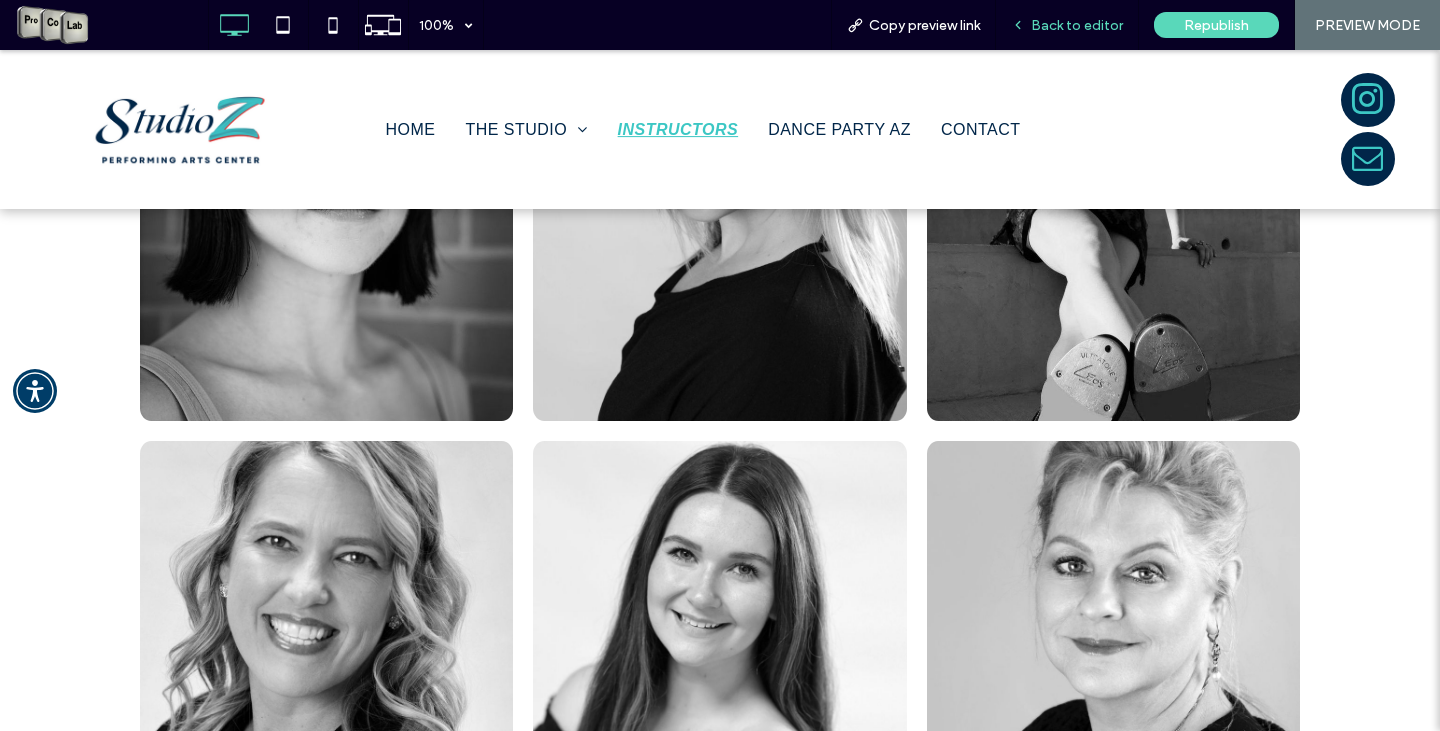 click on "Back to editor" at bounding box center (1077, 25) 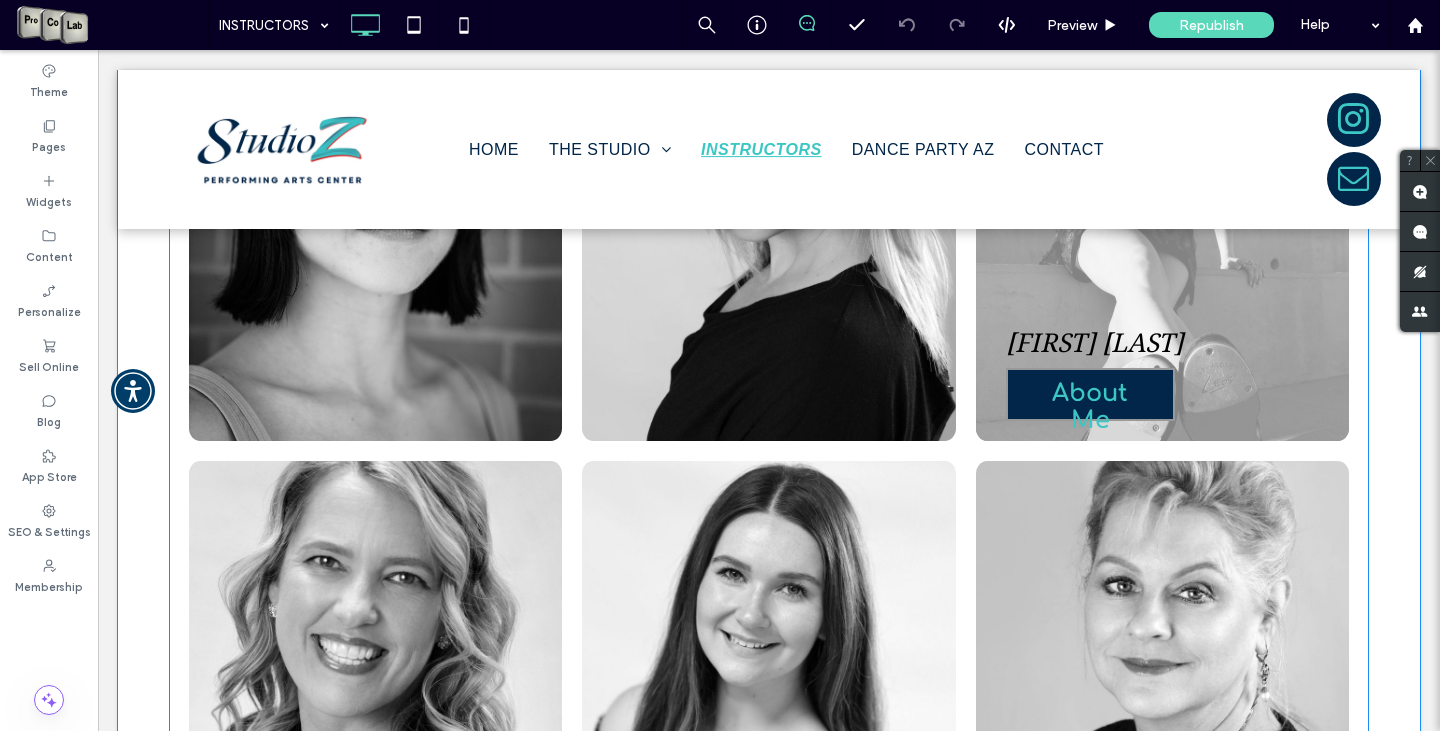 click at bounding box center [1162, 227] 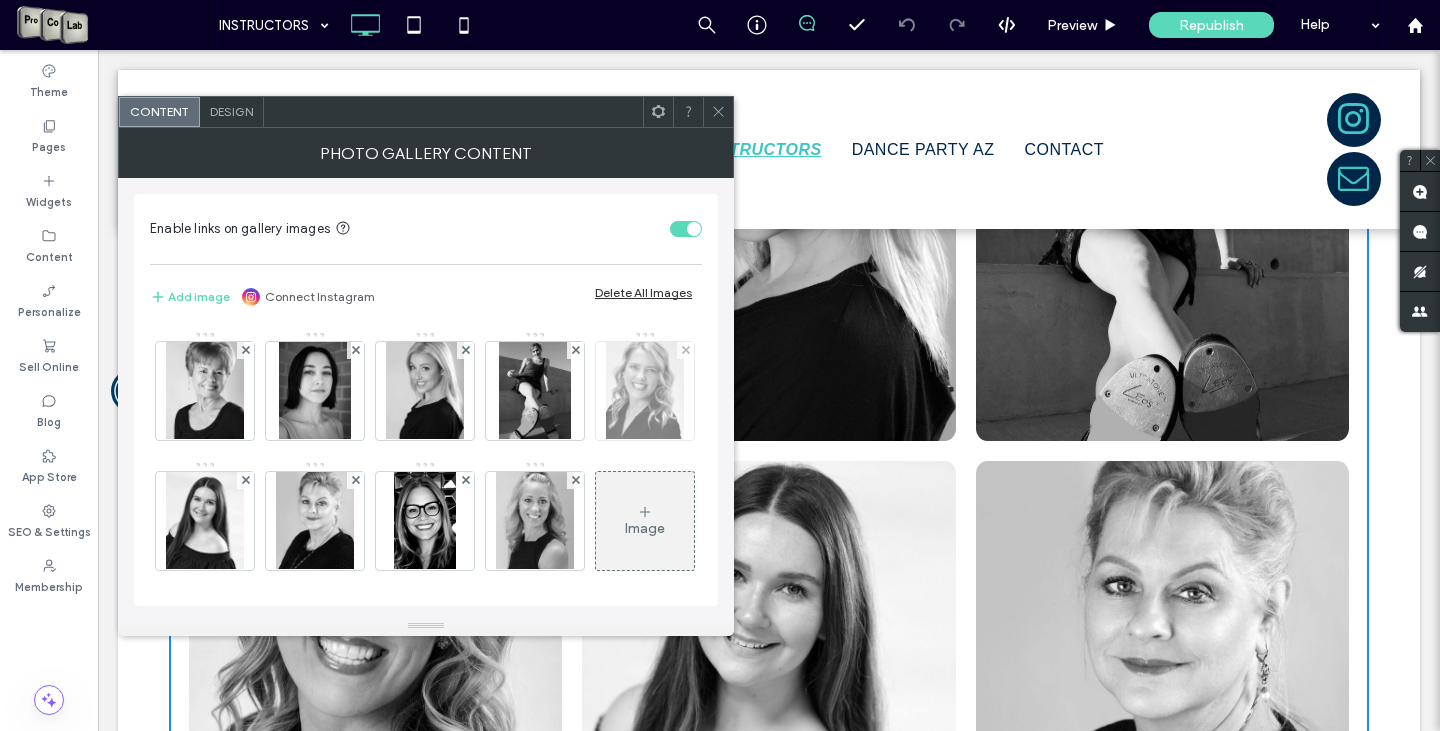 scroll, scrollTop: 200, scrollLeft: 0, axis: vertical 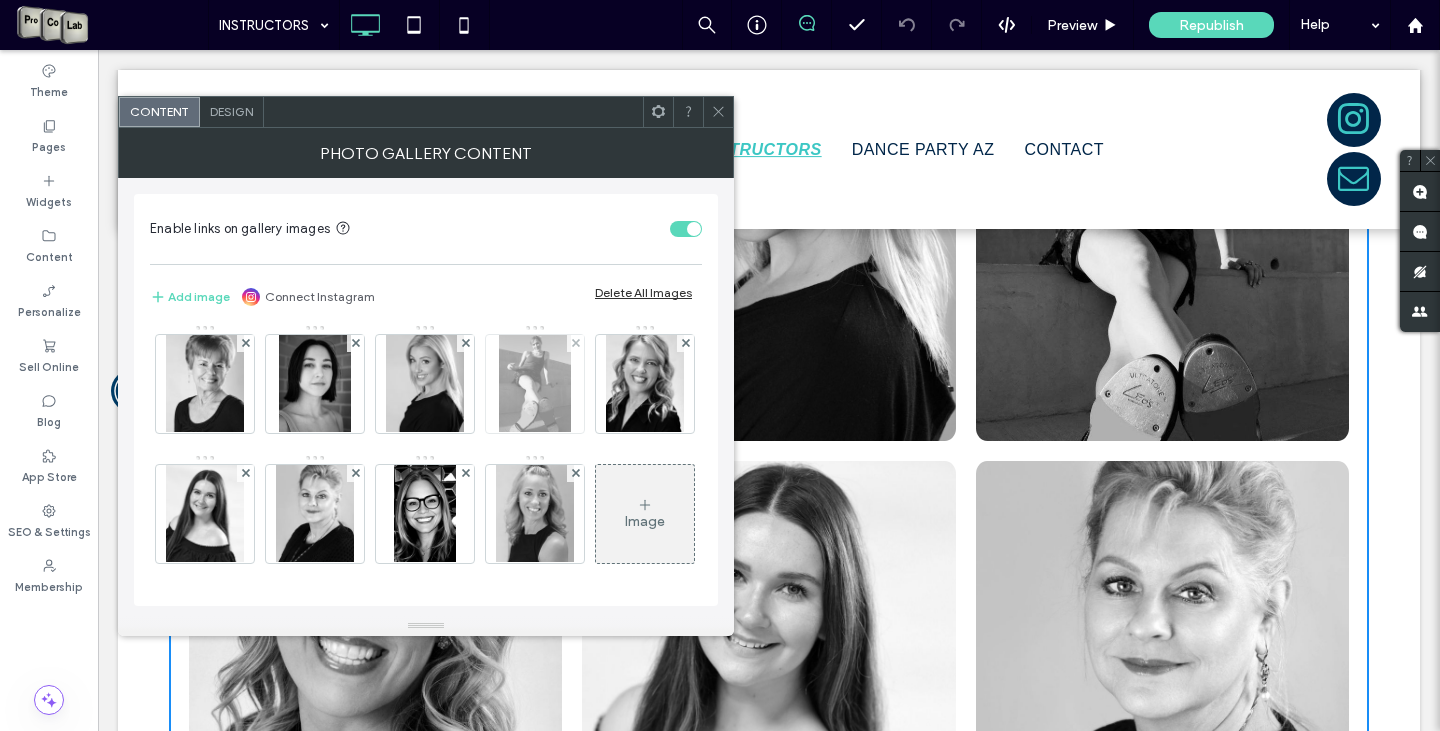 click at bounding box center [535, 384] 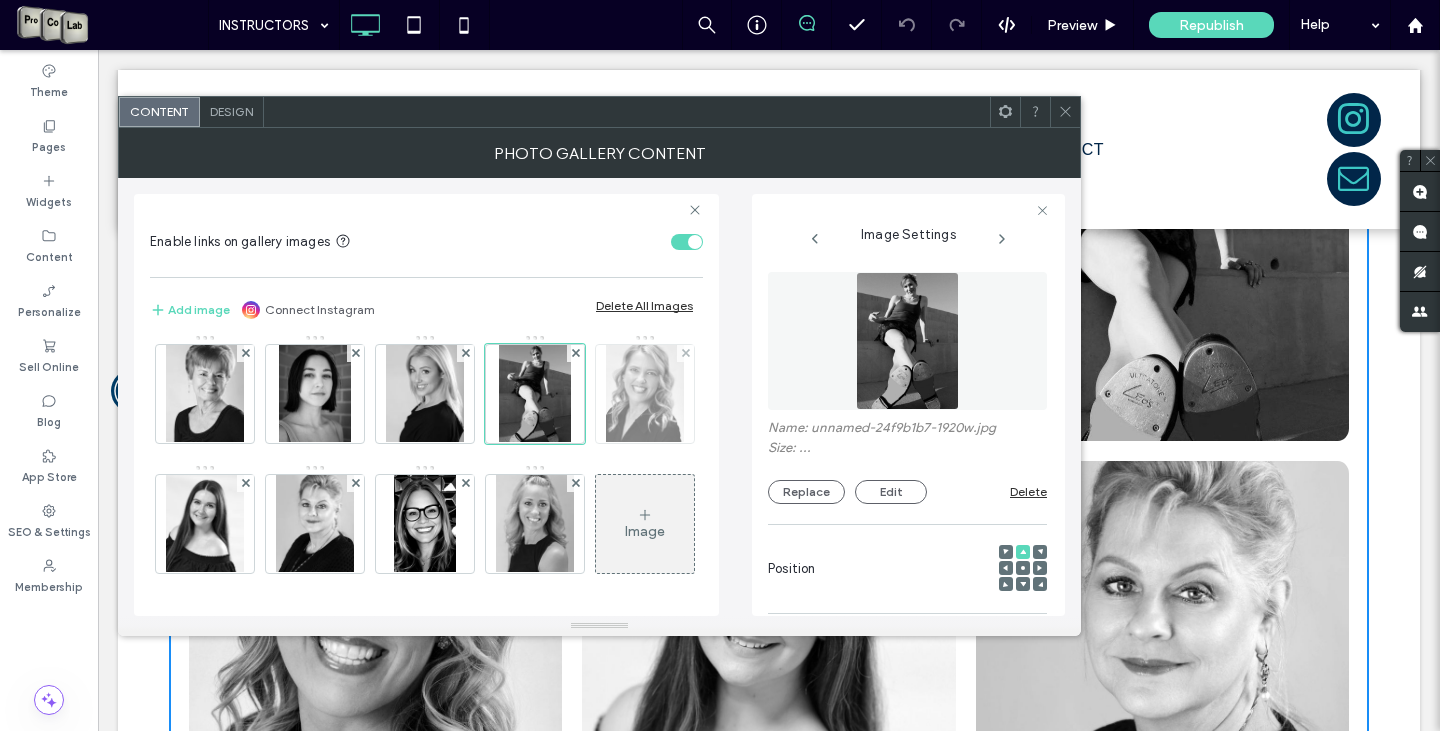 scroll, scrollTop: 0, scrollLeft: 31, axis: horizontal 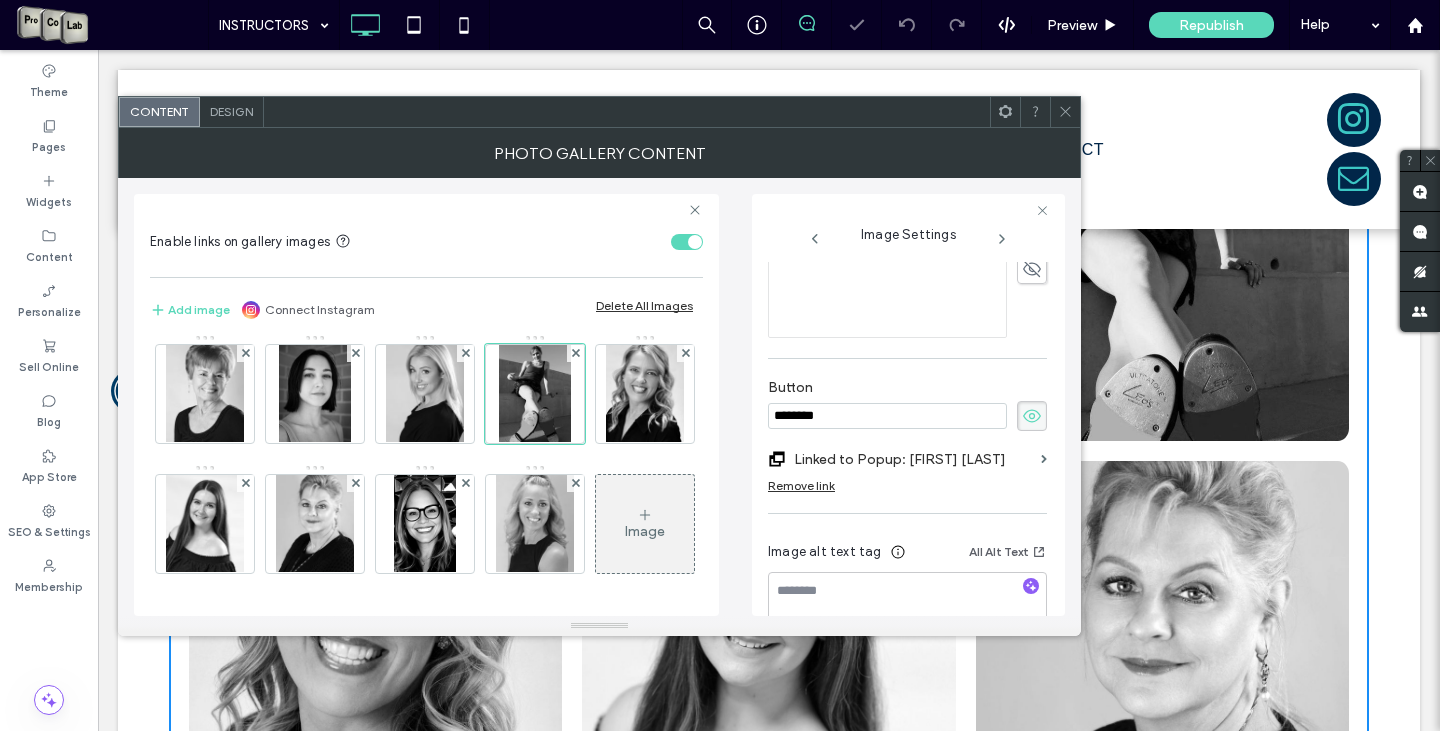 click 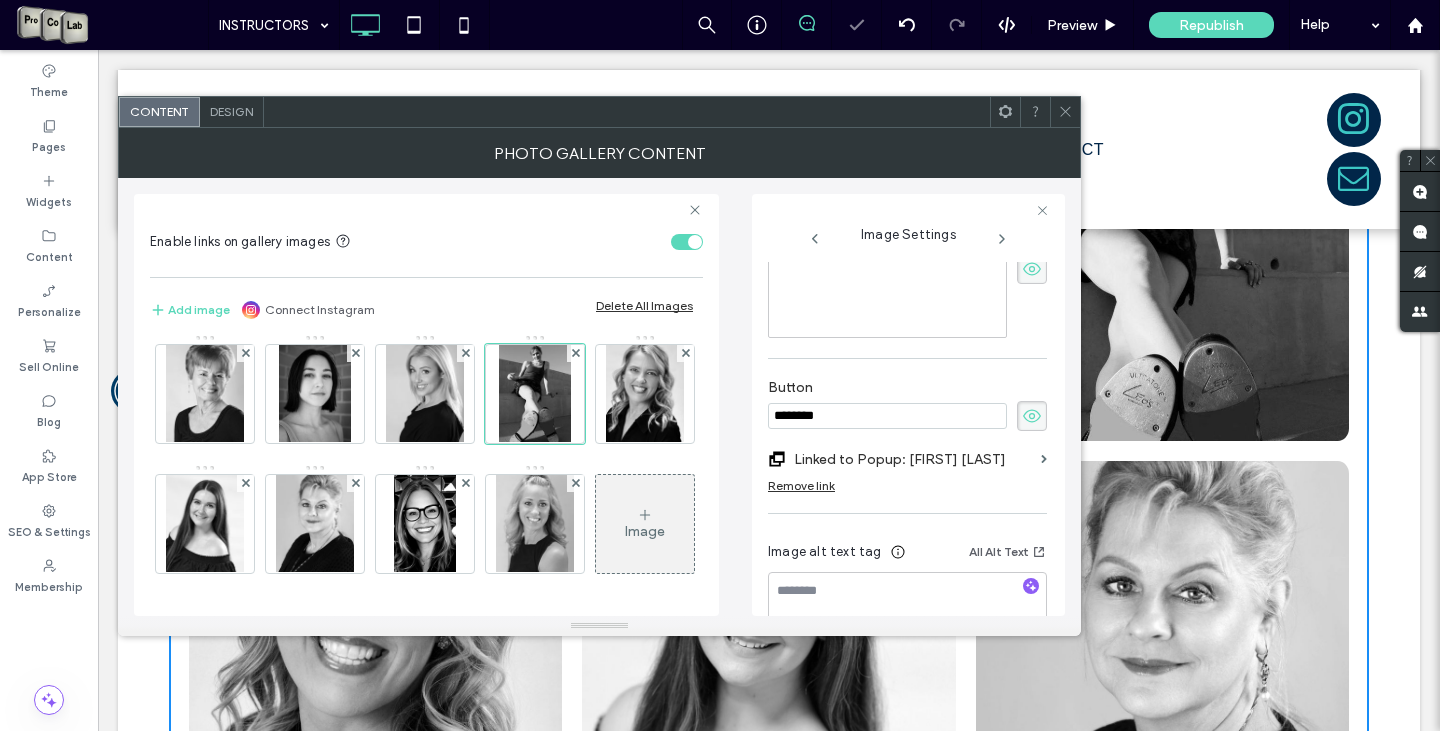 click at bounding box center (1065, 112) 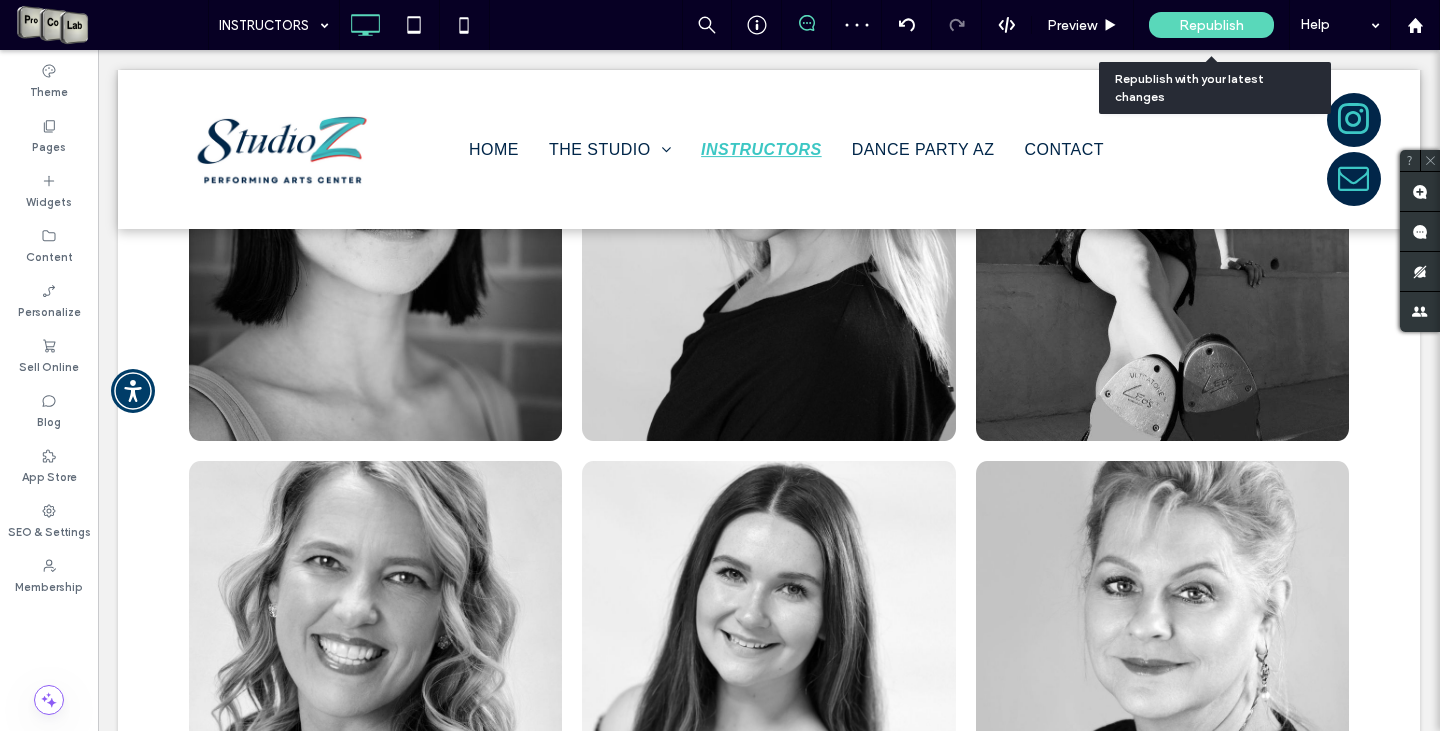 click on "Republish" at bounding box center [1211, 25] 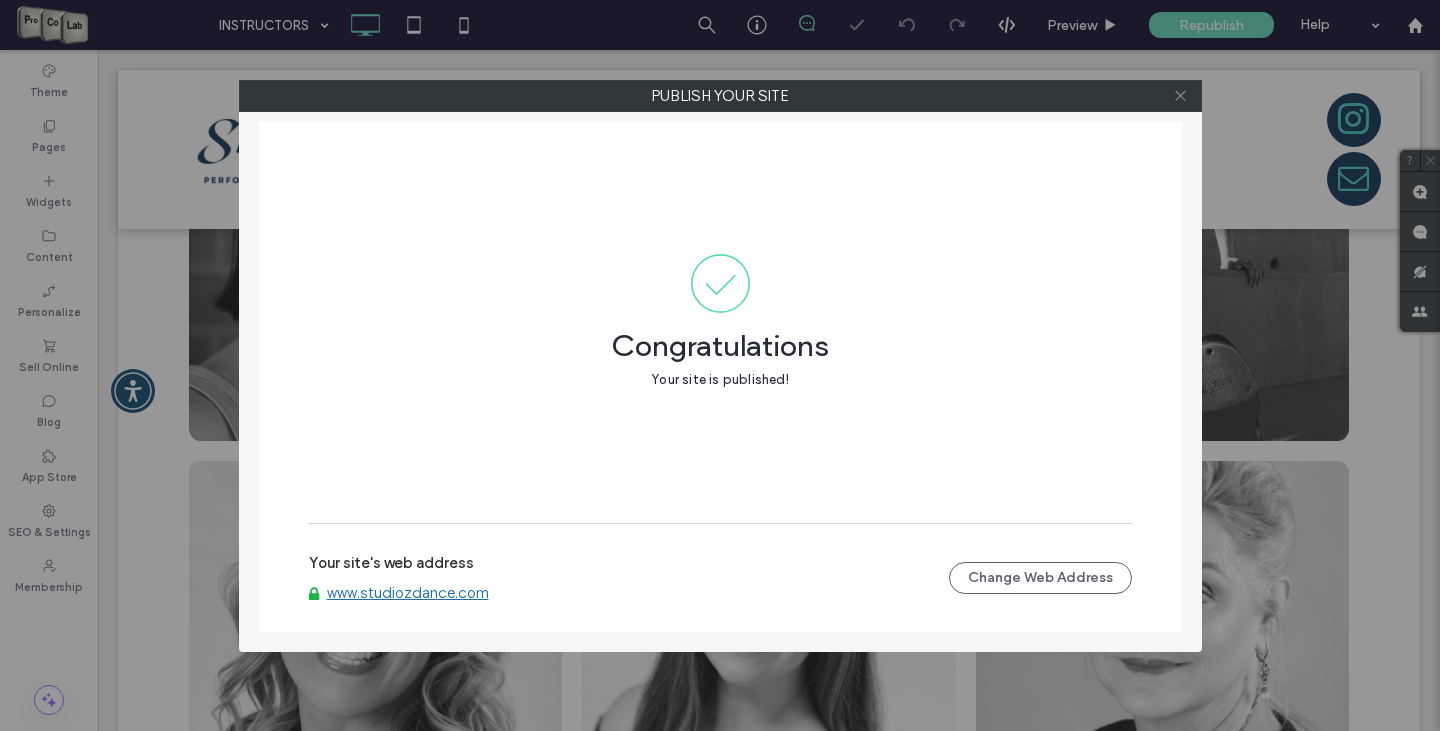 click 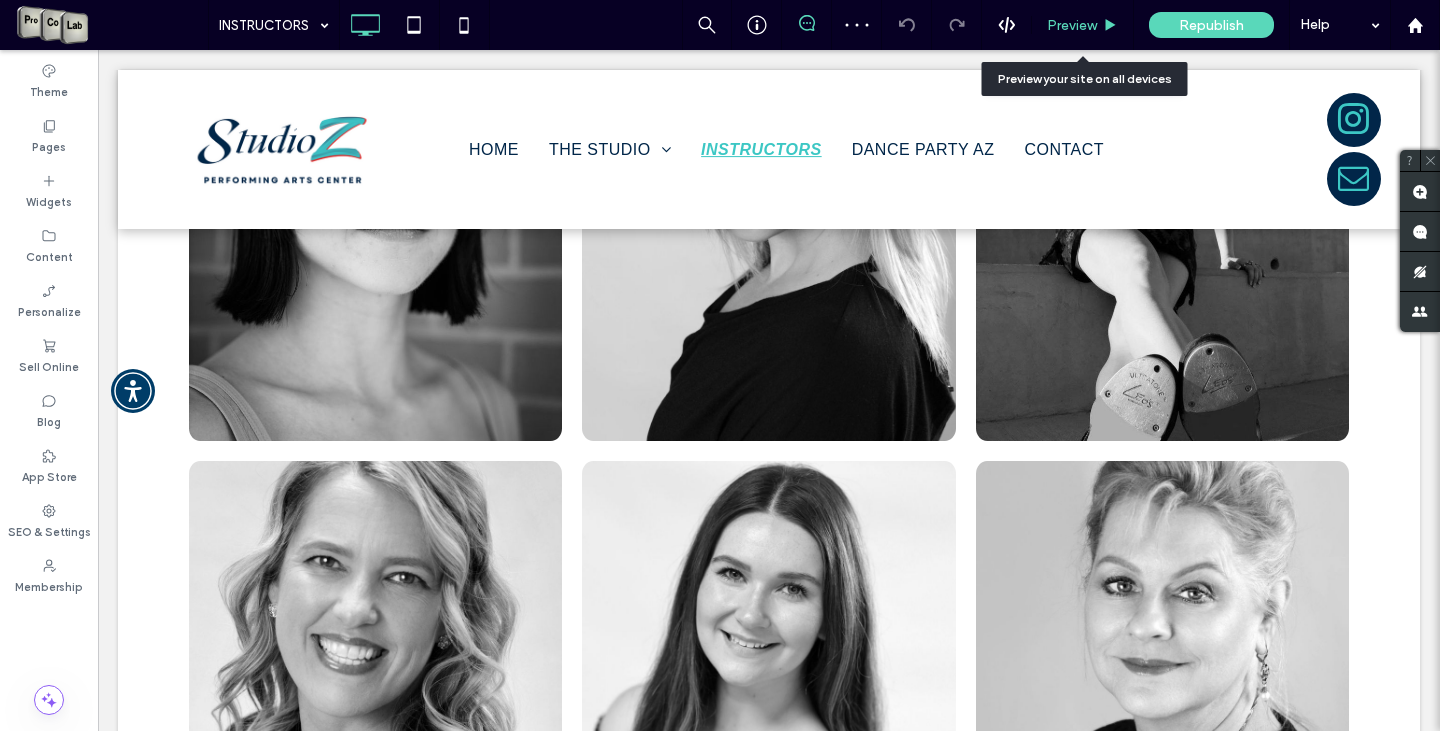 click on "Preview" at bounding box center [1083, 25] 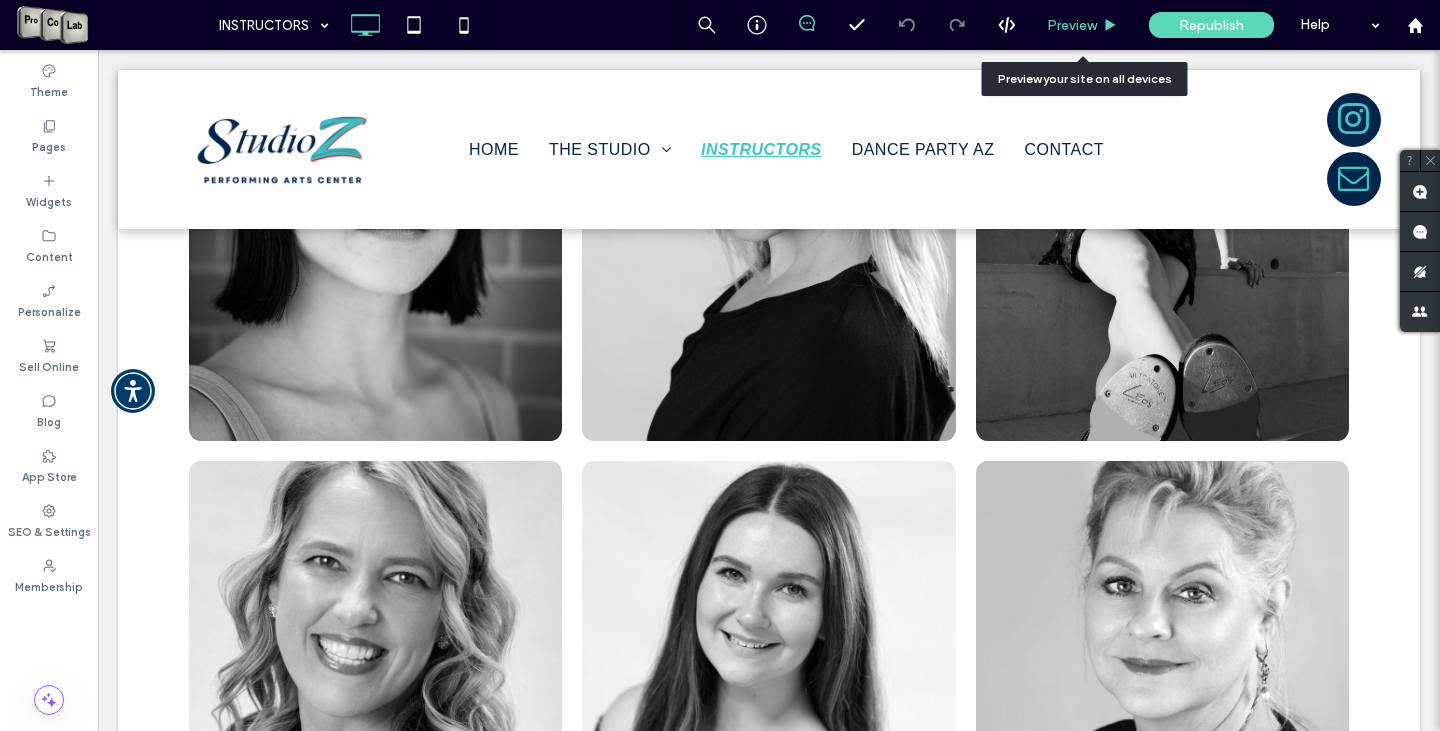 click on "Preview" at bounding box center [1072, 25] 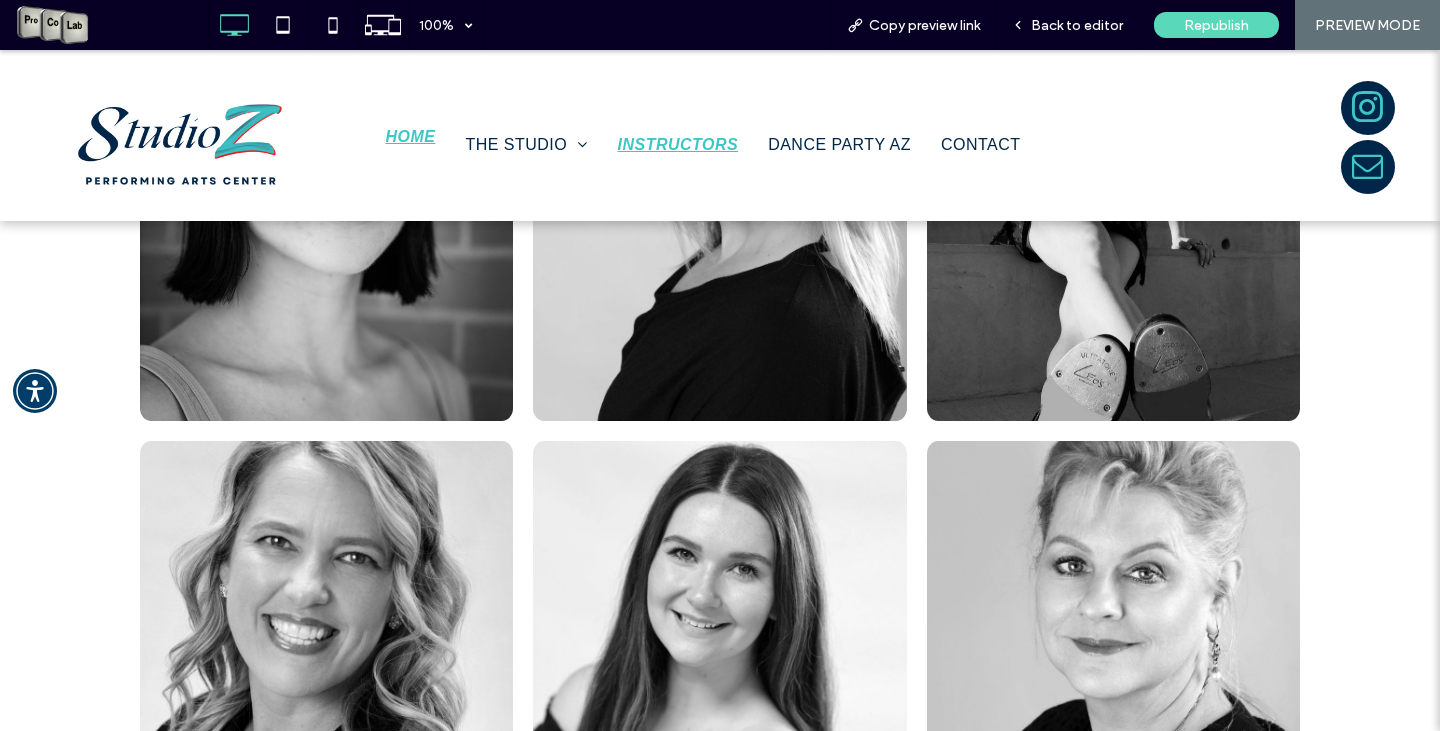 click on "HOME" at bounding box center (411, 137) 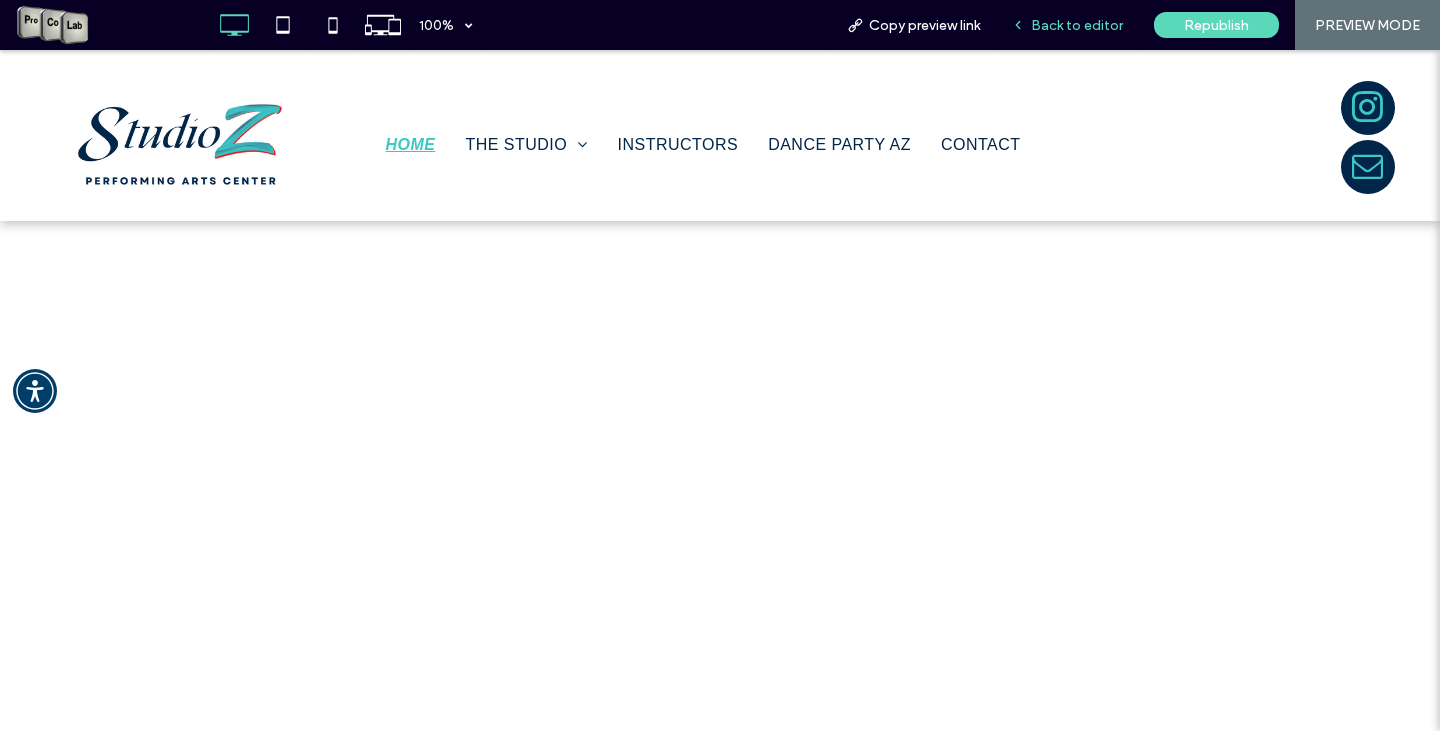 scroll, scrollTop: 0, scrollLeft: 0, axis: both 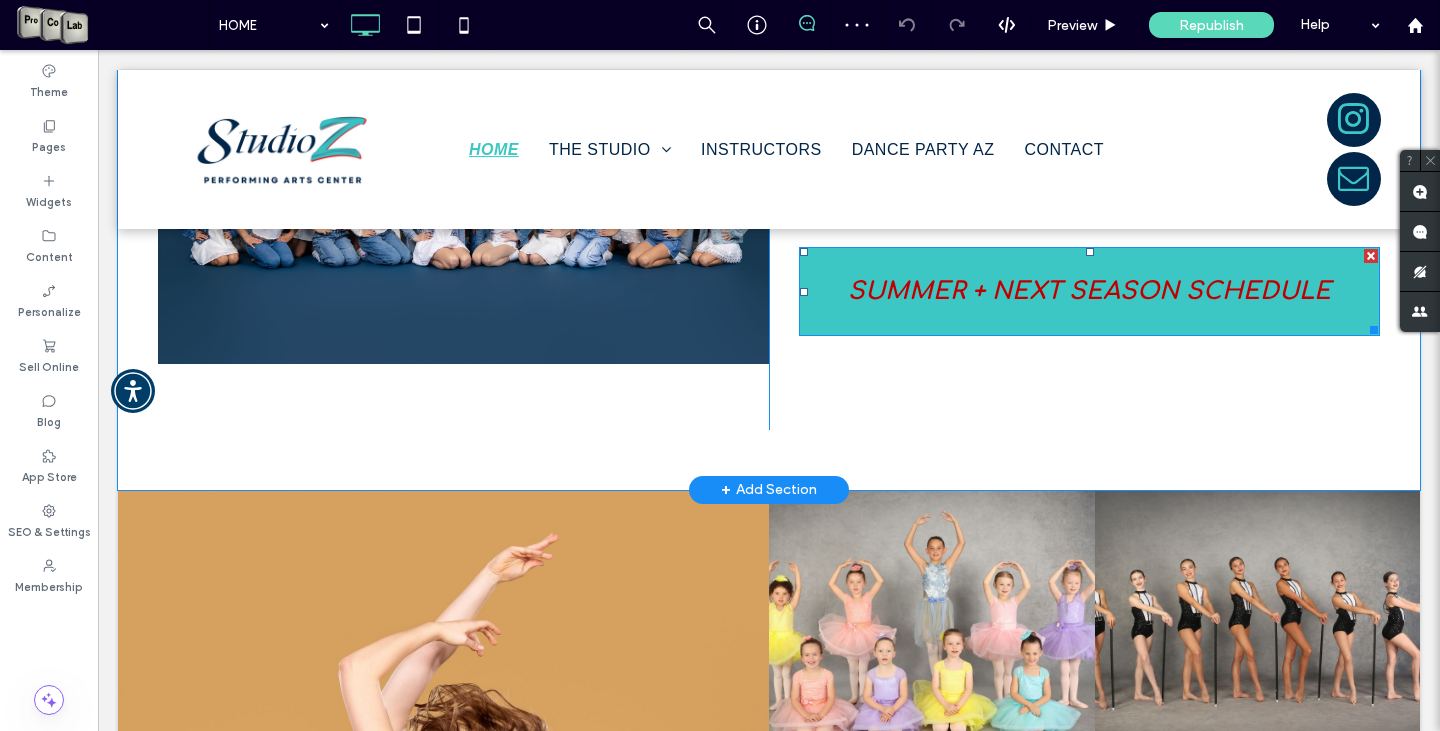 click on "SUMMER + NEXT SEASON SCHEDULE" at bounding box center [1089, 291] 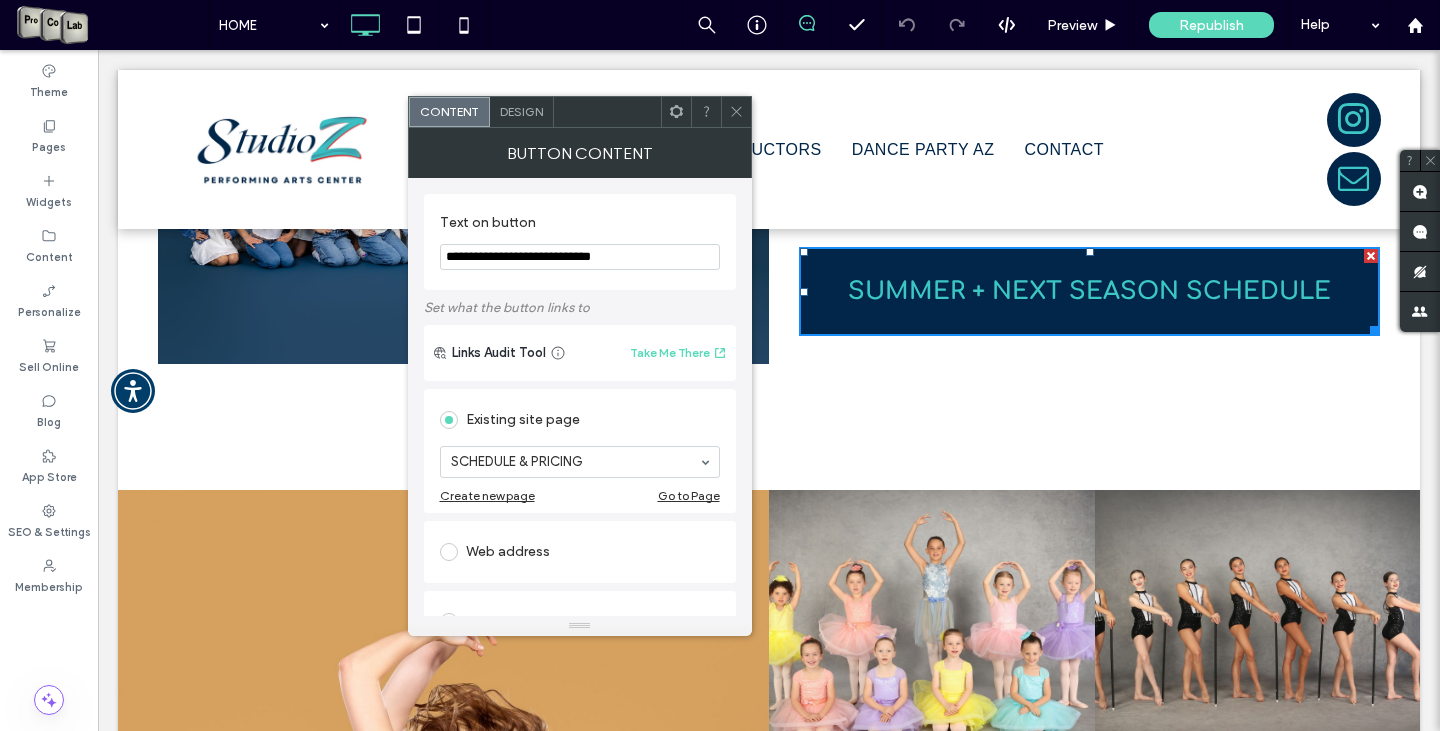 click at bounding box center [736, 112] 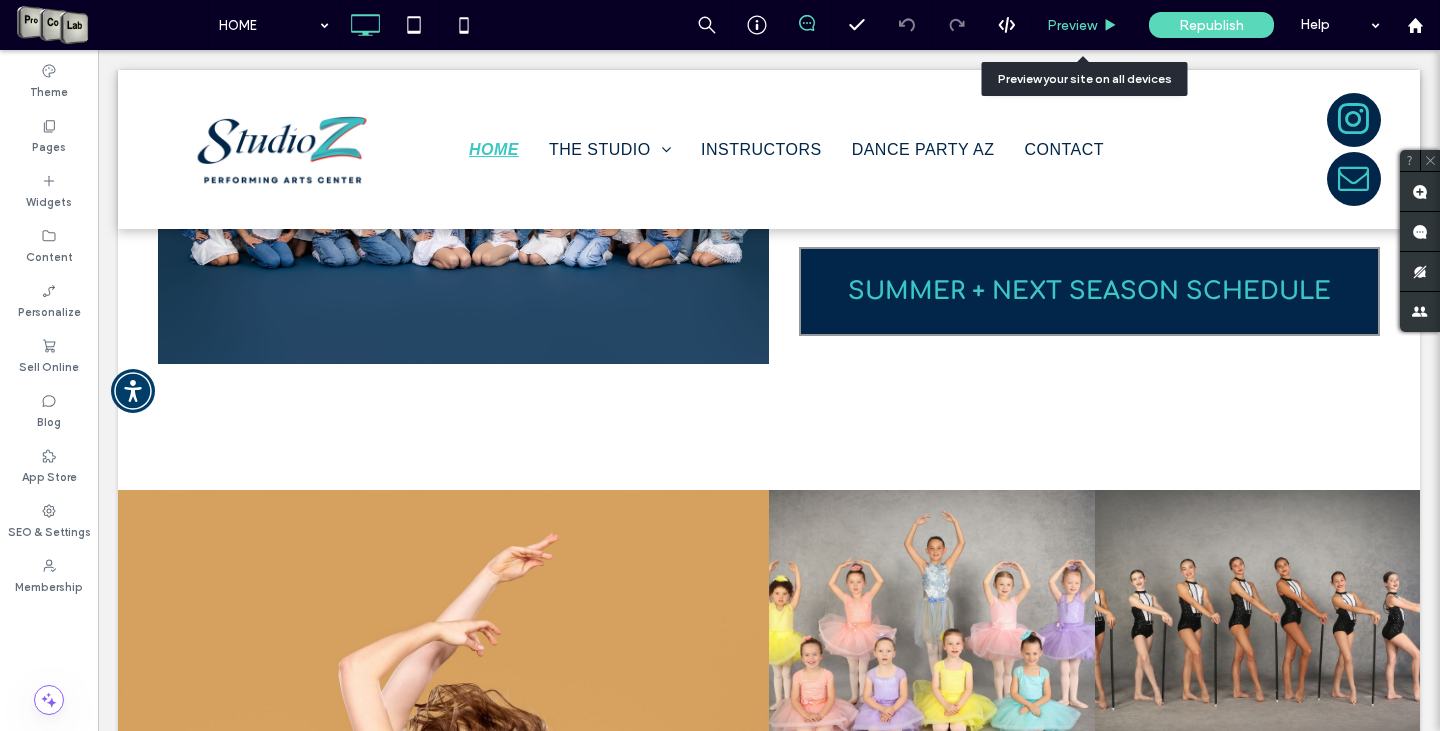 click on "Preview" at bounding box center [1072, 25] 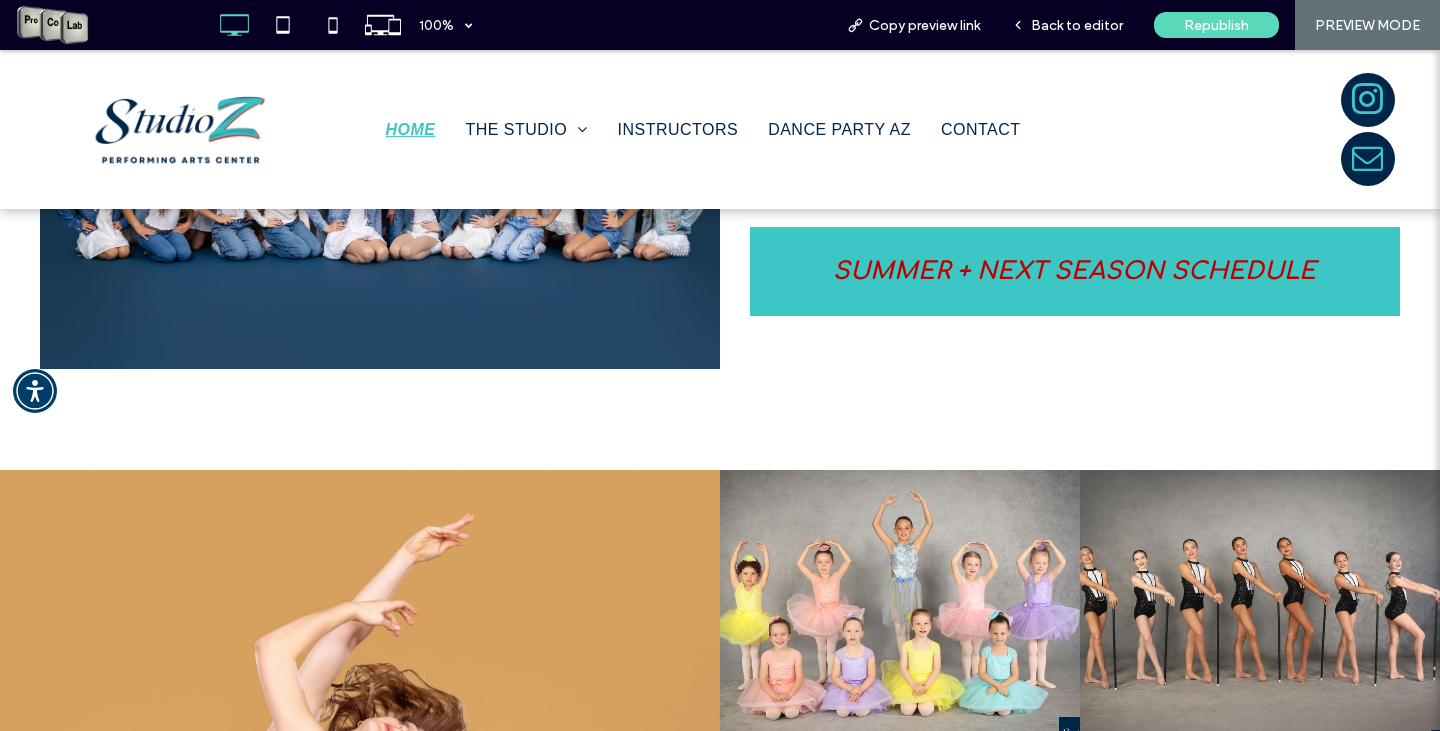 click on "SUMMER + NEXT SEASON SCHEDULE" at bounding box center [1074, 271] 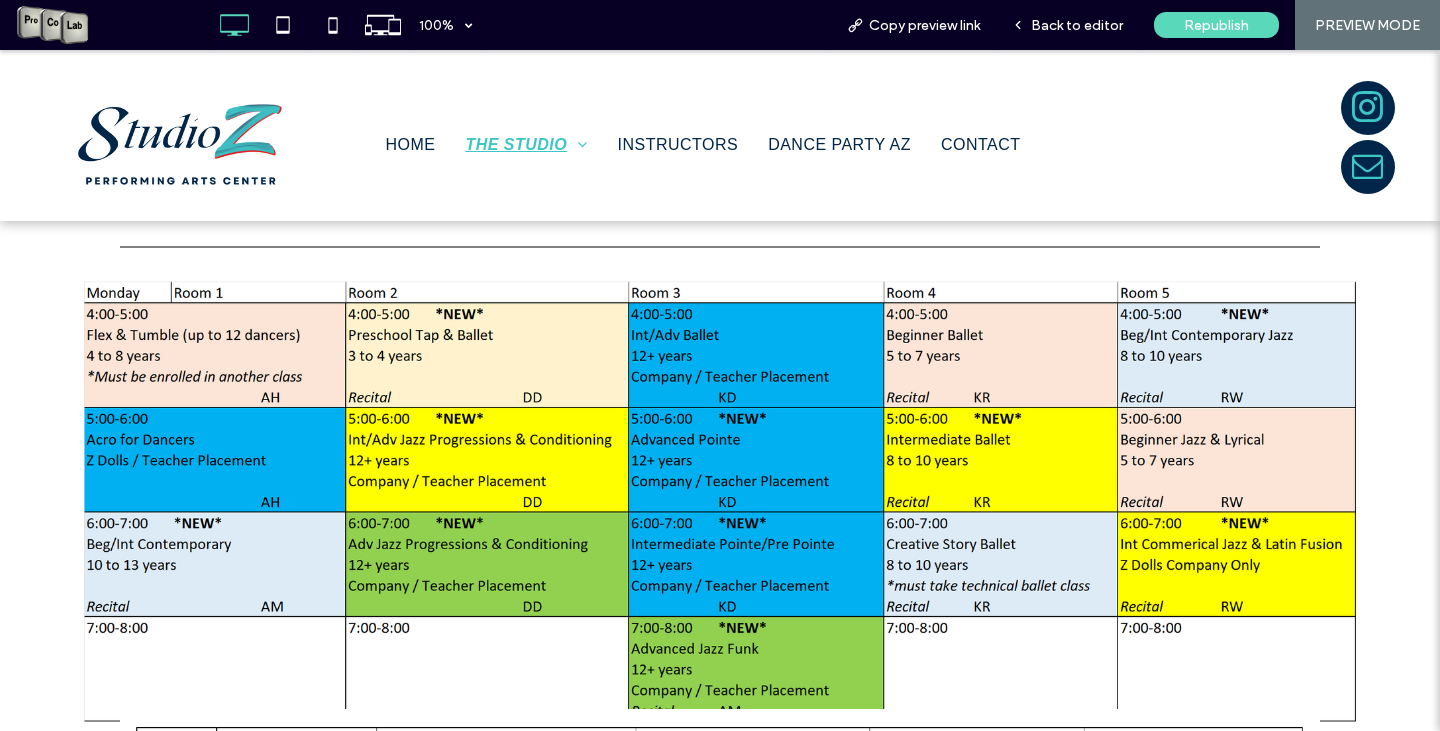 scroll, scrollTop: 0, scrollLeft: 0, axis: both 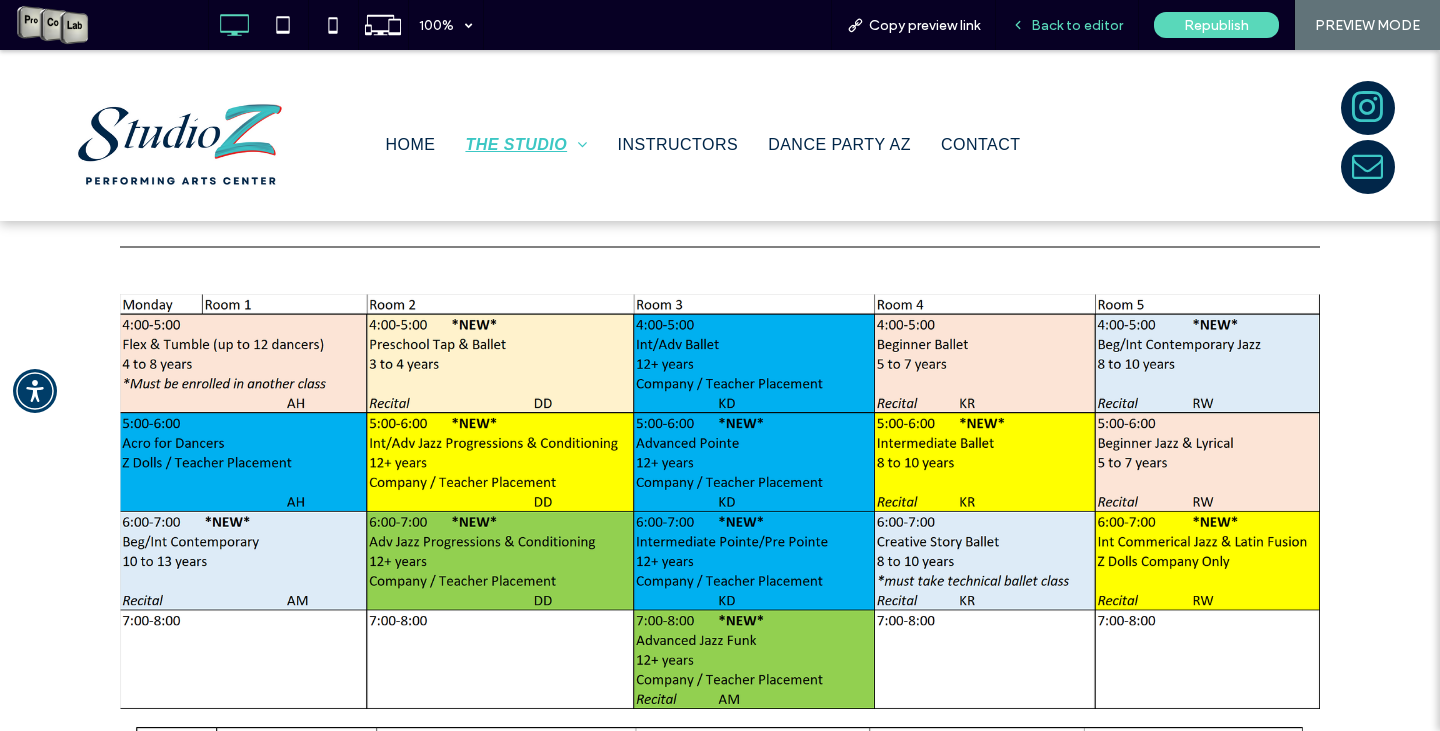 click on "Back to editor" at bounding box center (1067, 25) 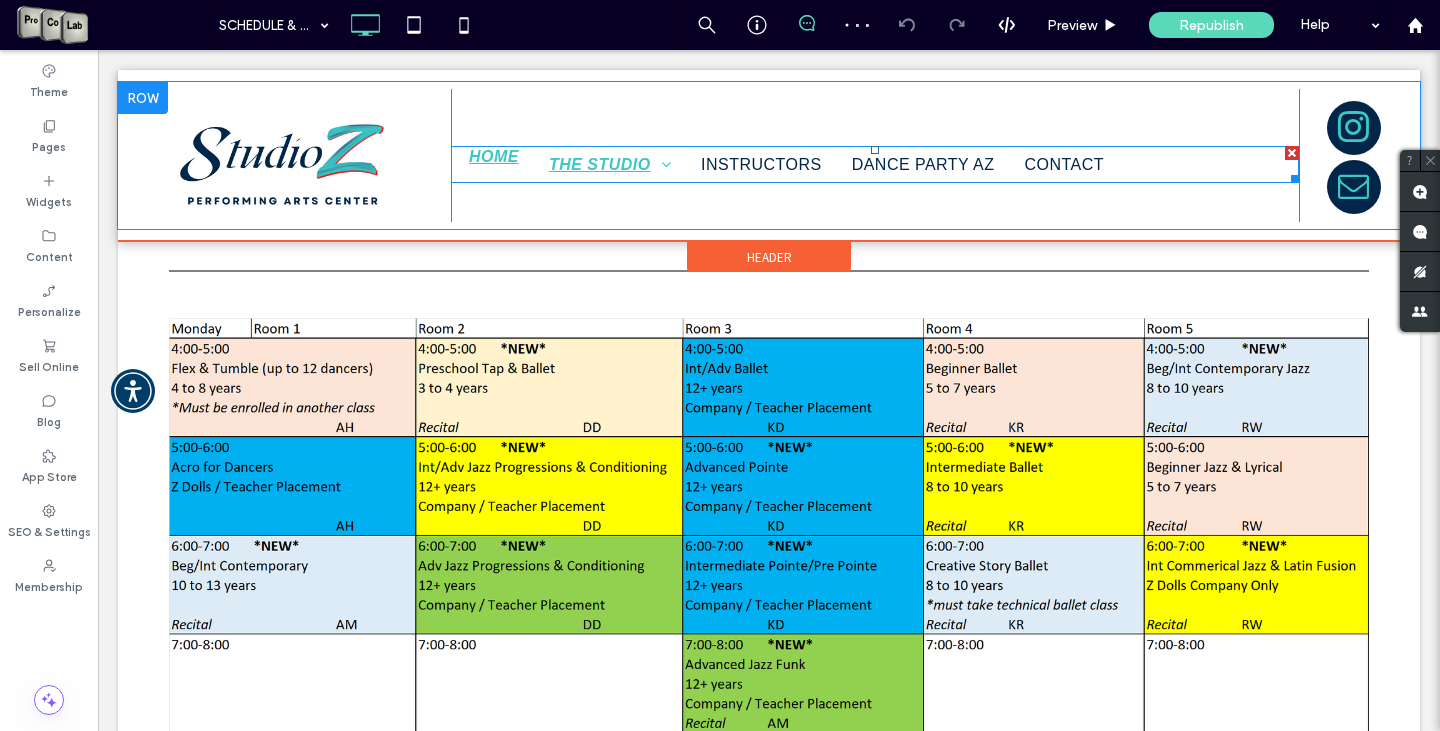 click on "HOME" at bounding box center (494, 157) 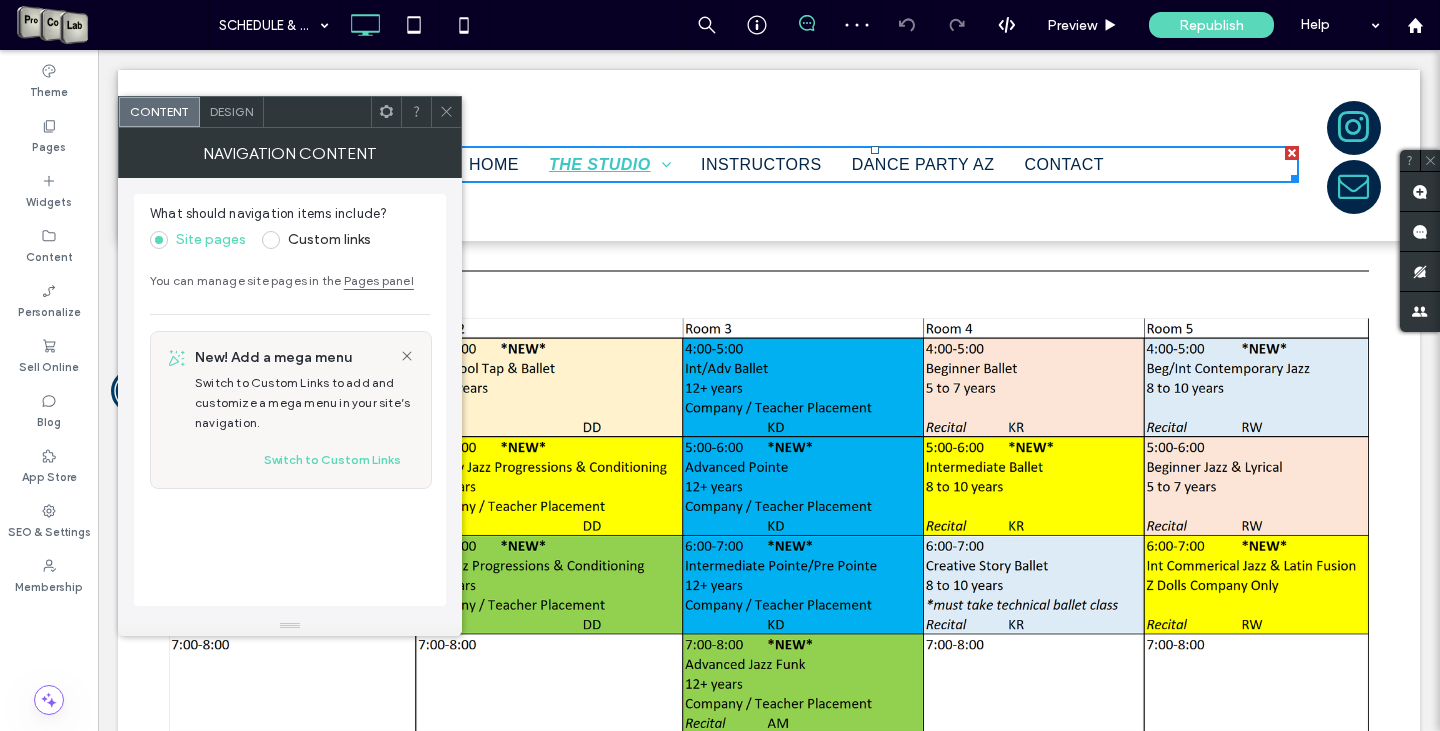 click 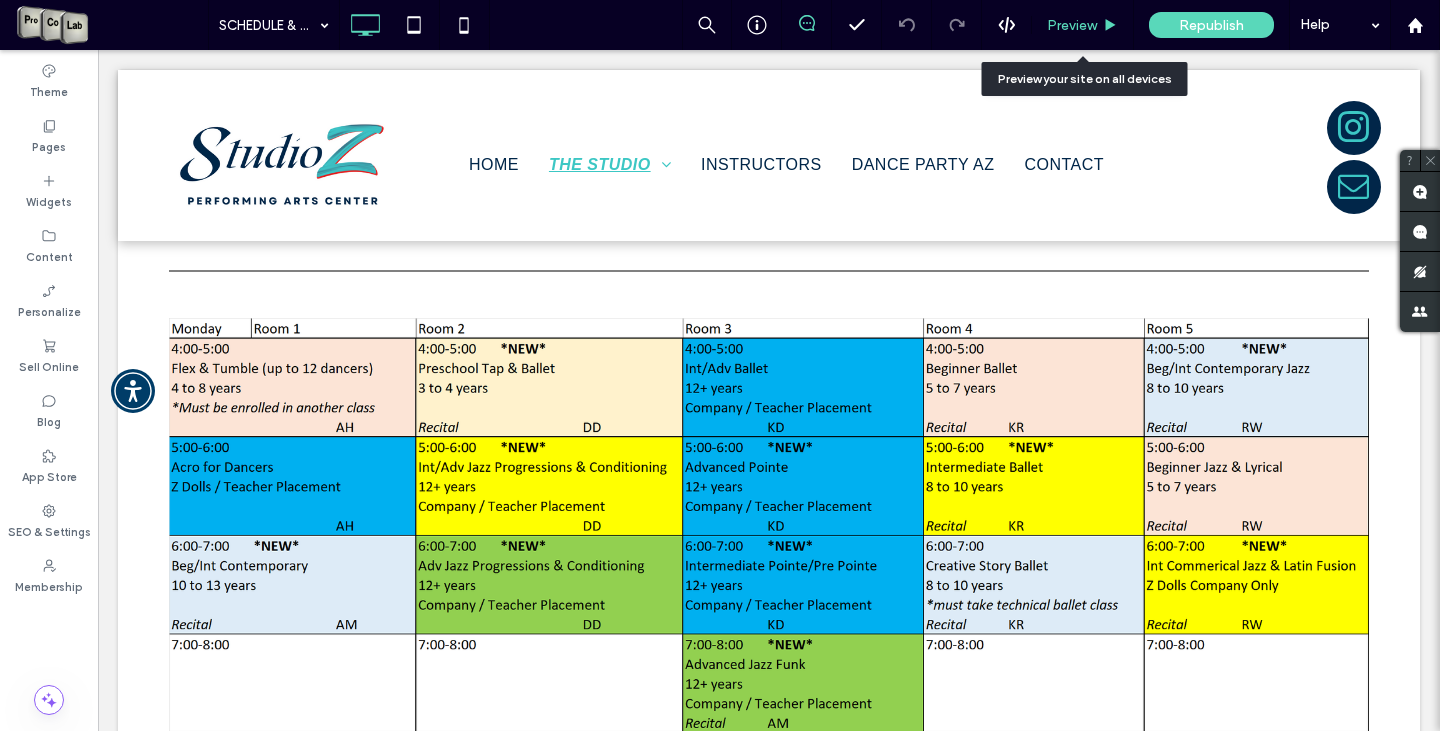 click on "Preview" at bounding box center [1072, 25] 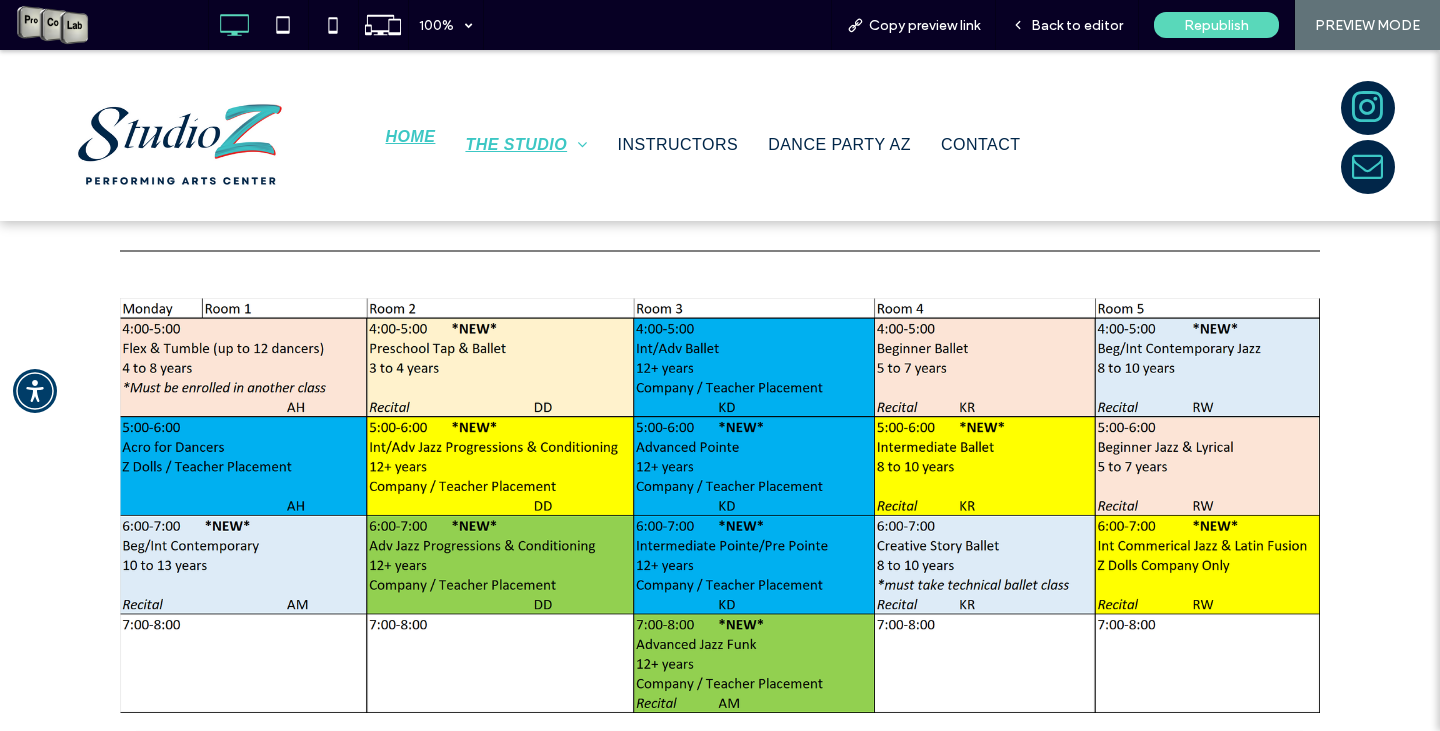 click on "HOME" at bounding box center (411, 137) 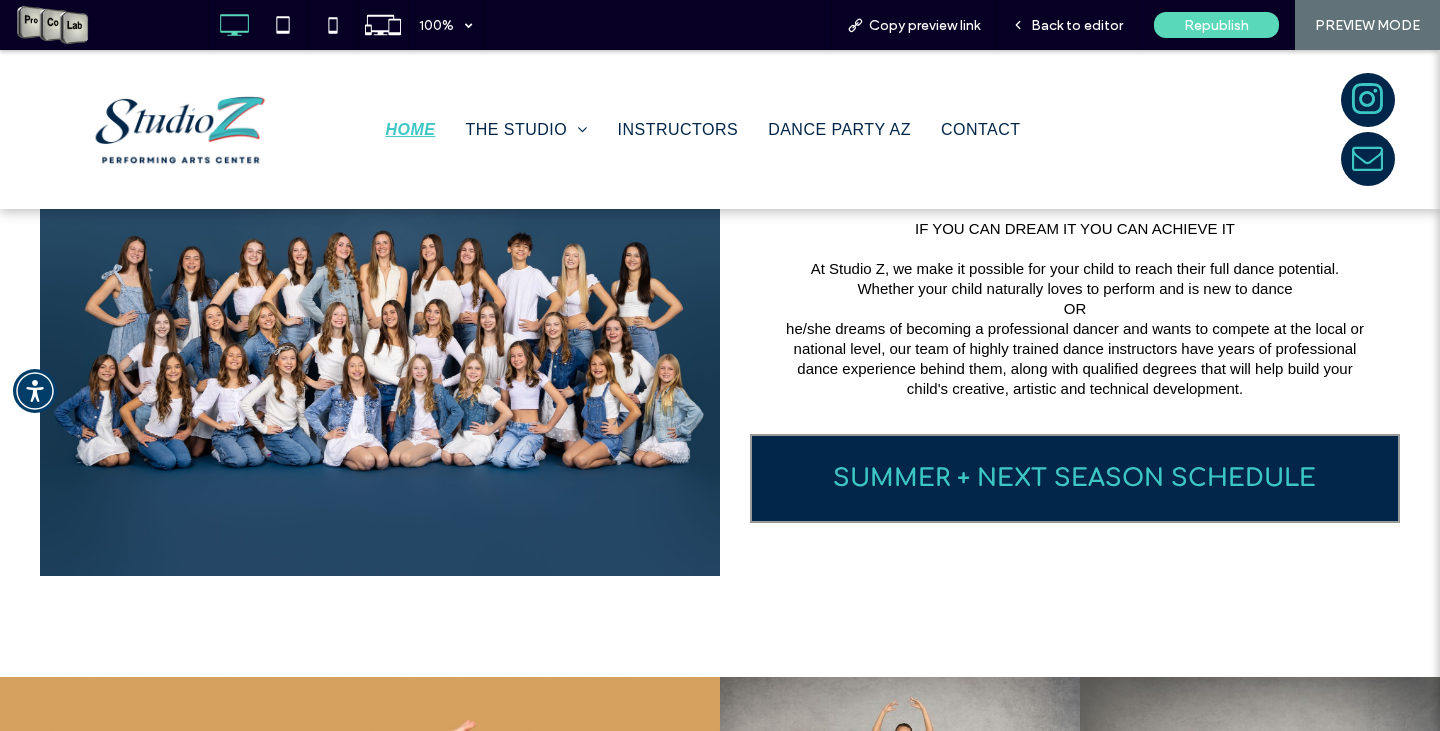 scroll, scrollTop: 700, scrollLeft: 0, axis: vertical 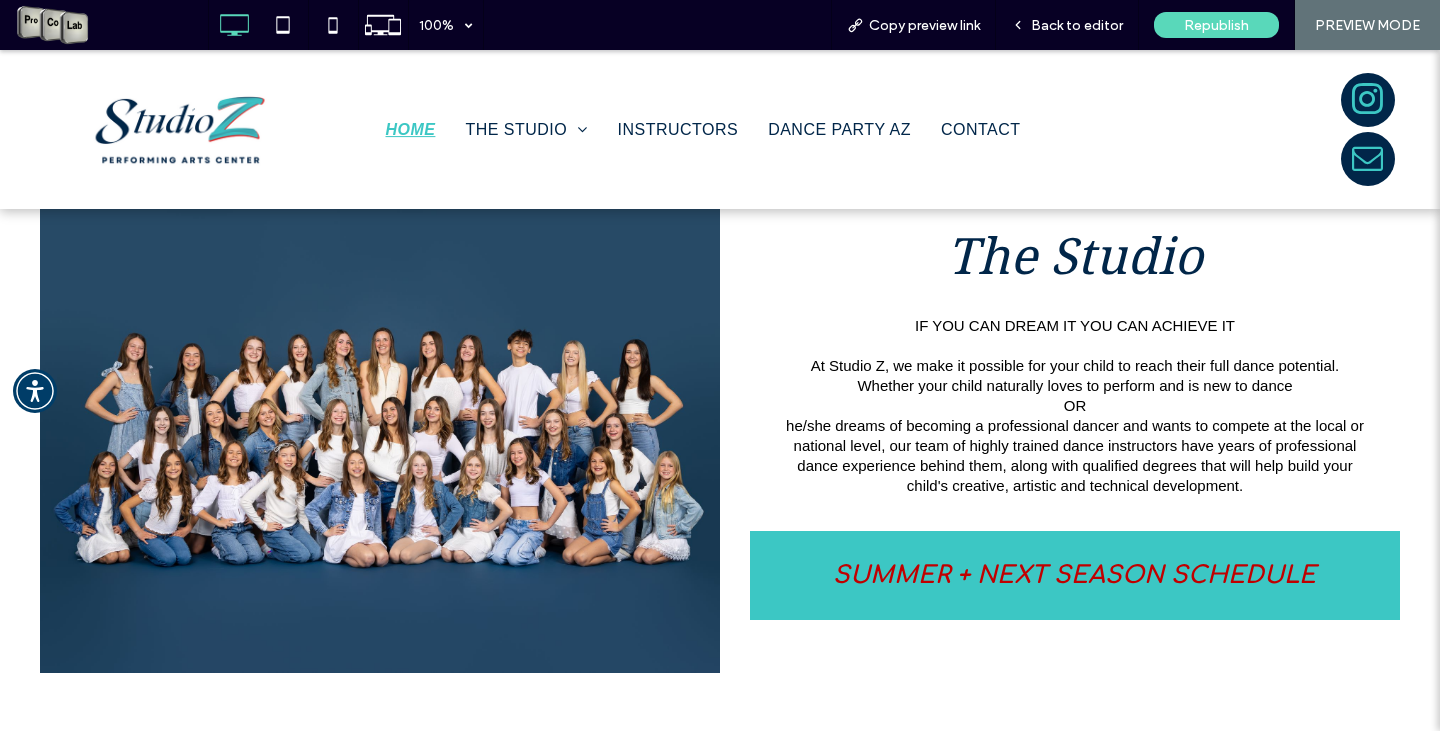 click on "SUMMER + NEXT SEASON SCHEDULE" at bounding box center [1074, 575] 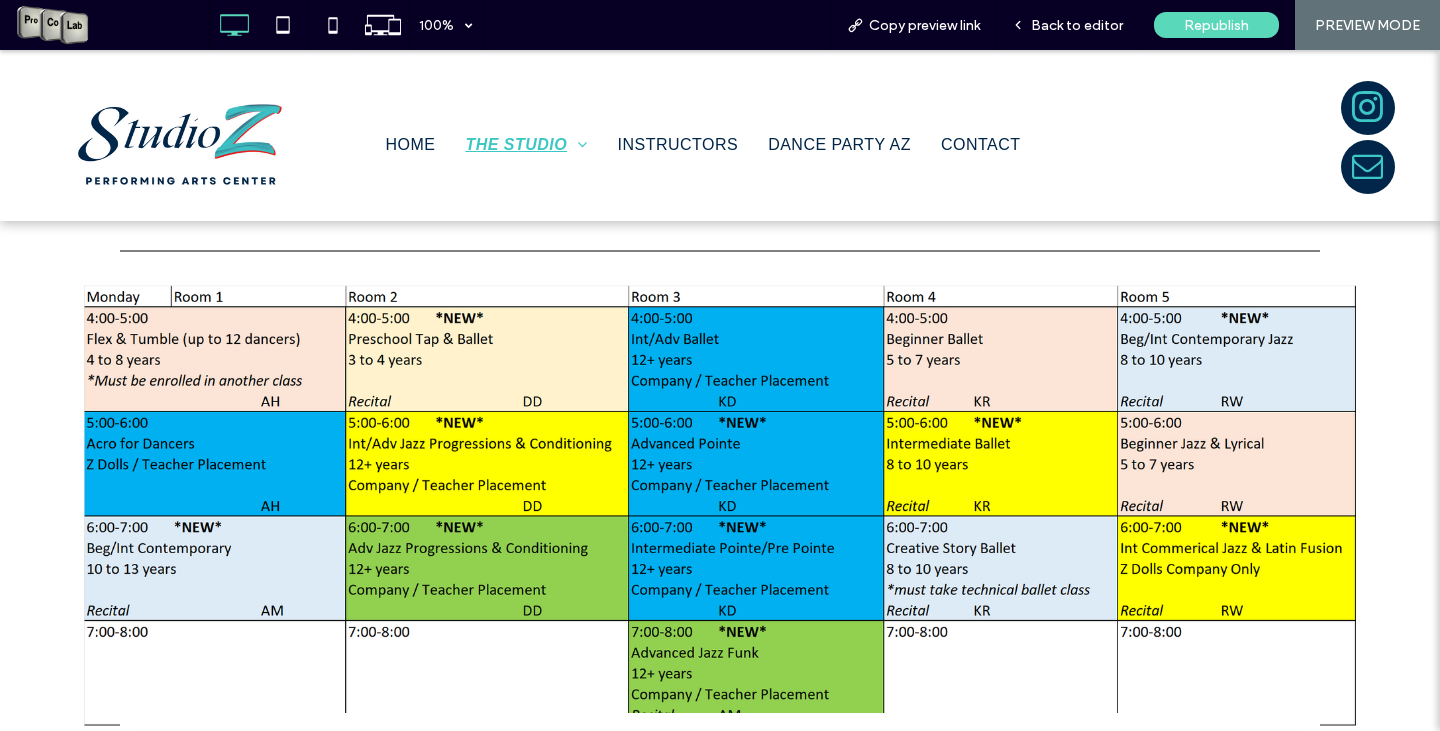 scroll, scrollTop: 0, scrollLeft: 0, axis: both 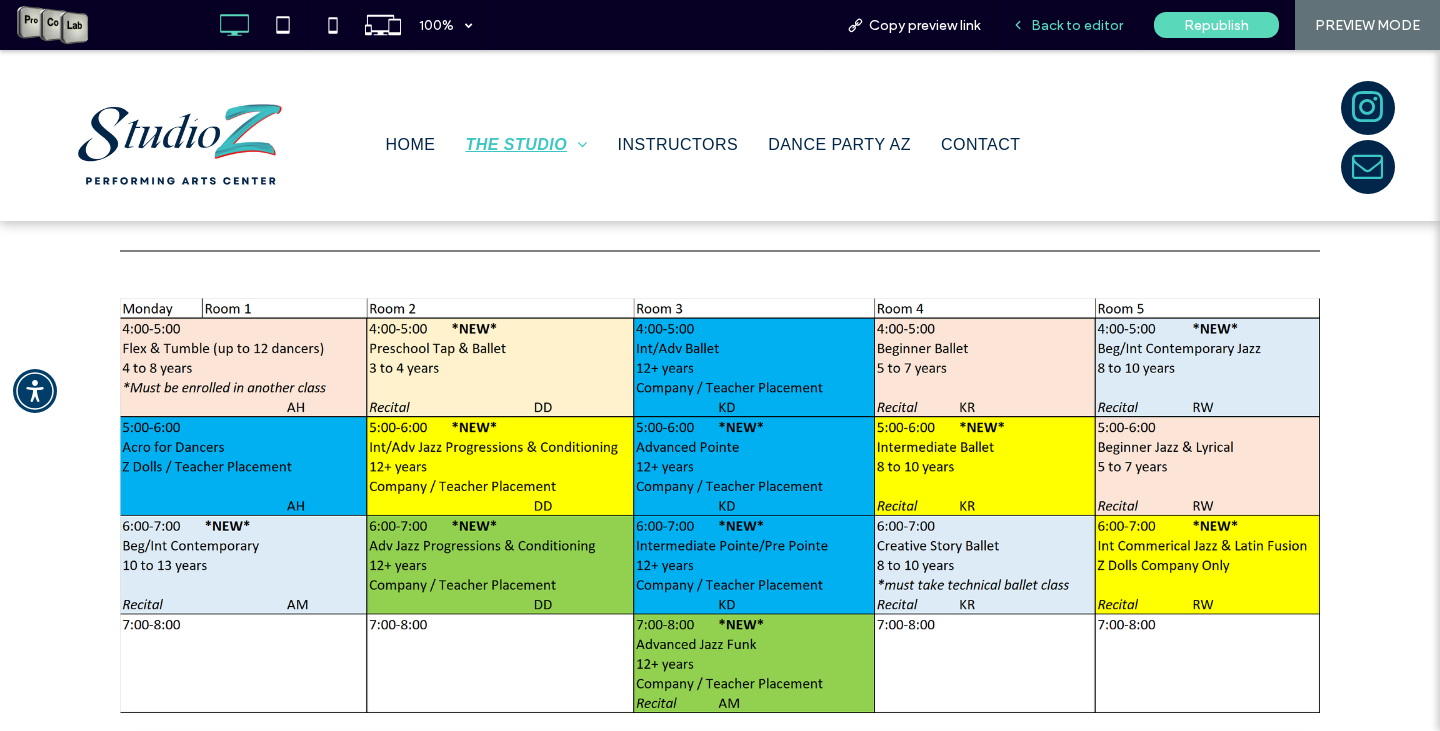 click on "Back to editor" at bounding box center (1077, 25) 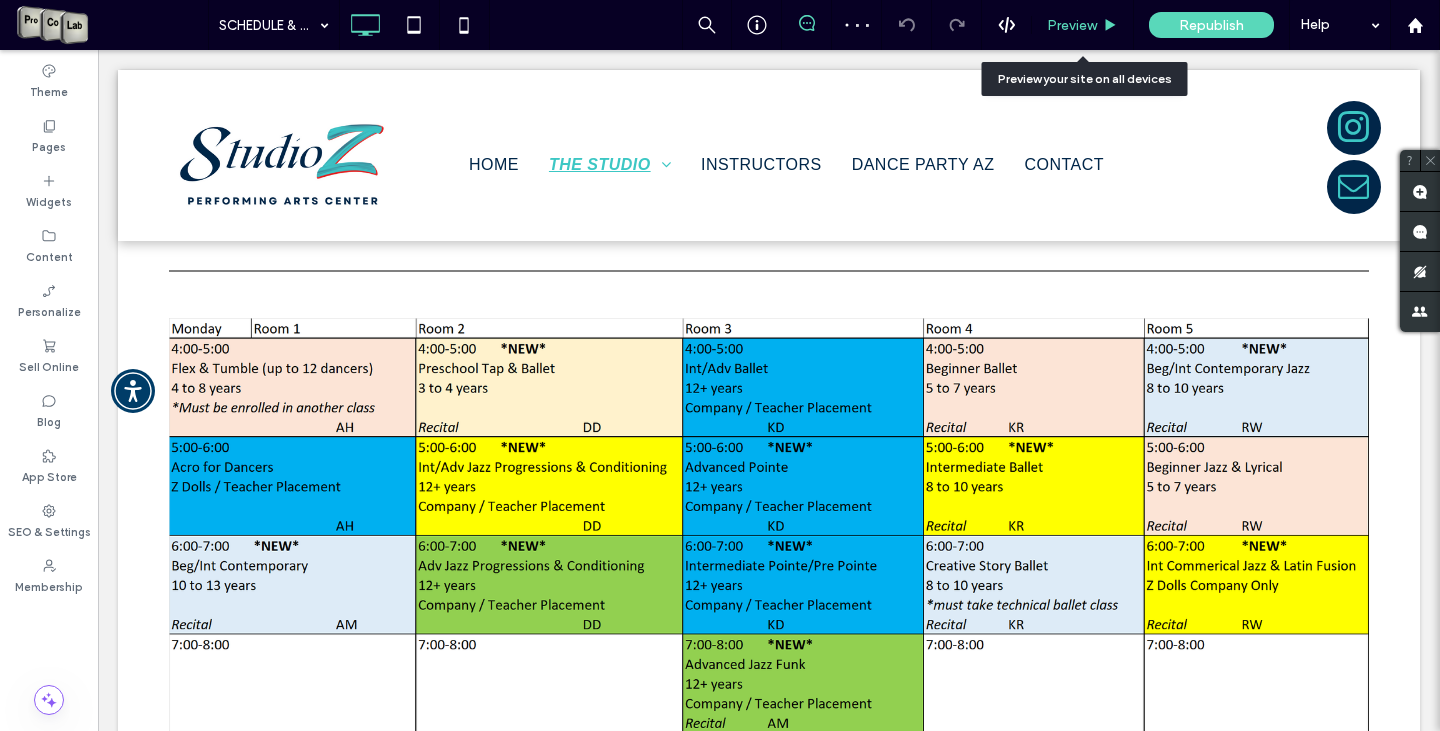 click on "Preview" at bounding box center (1072, 25) 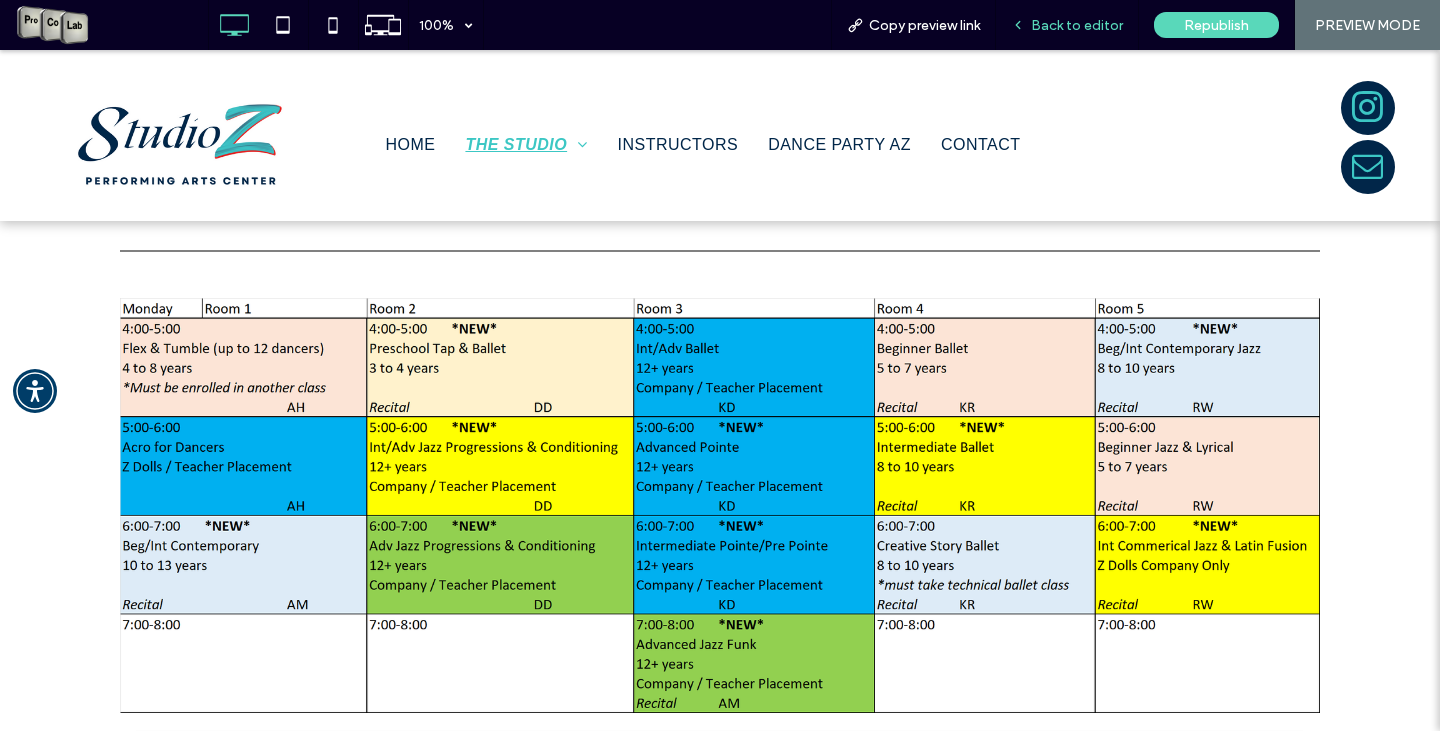 click on "Back to editor" at bounding box center [1077, 25] 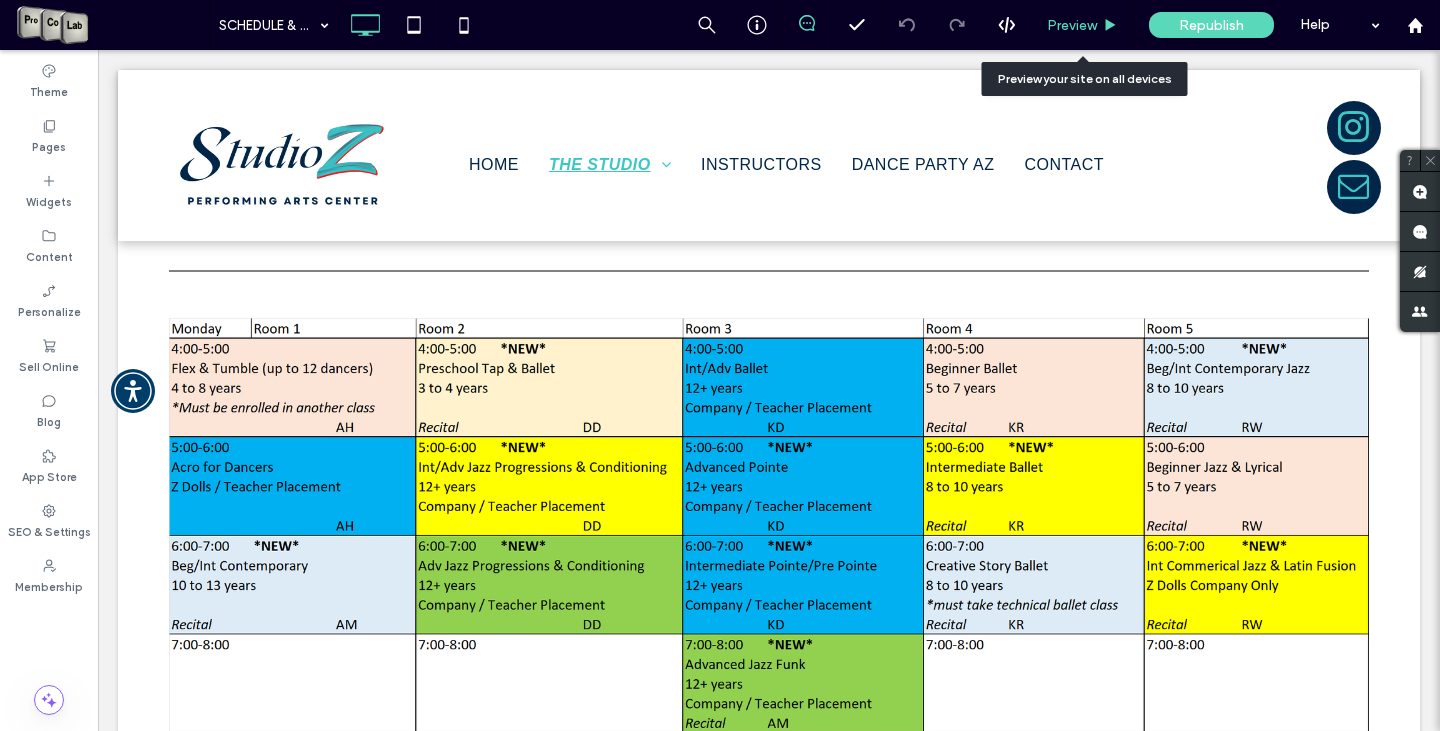 click on "Preview" at bounding box center (1083, 25) 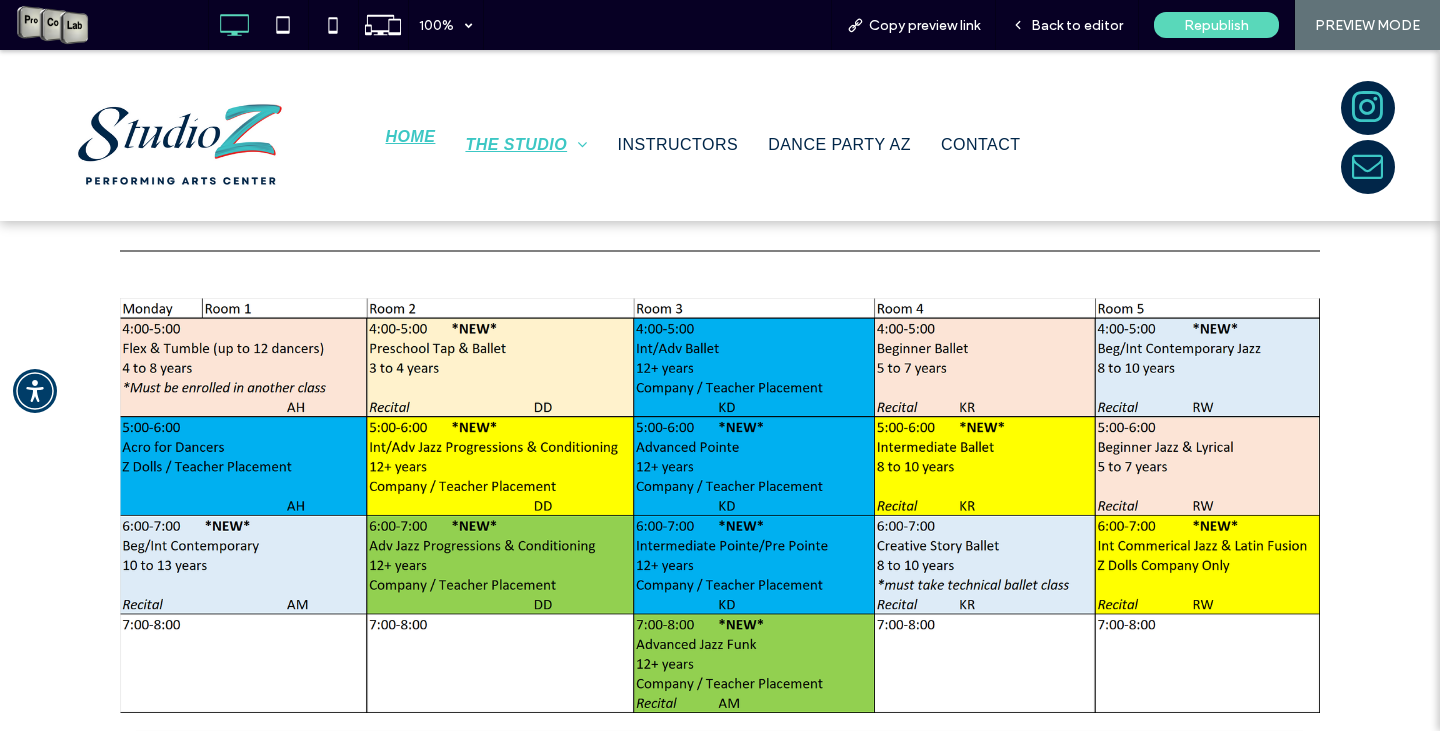 click on "HOME" at bounding box center (411, 137) 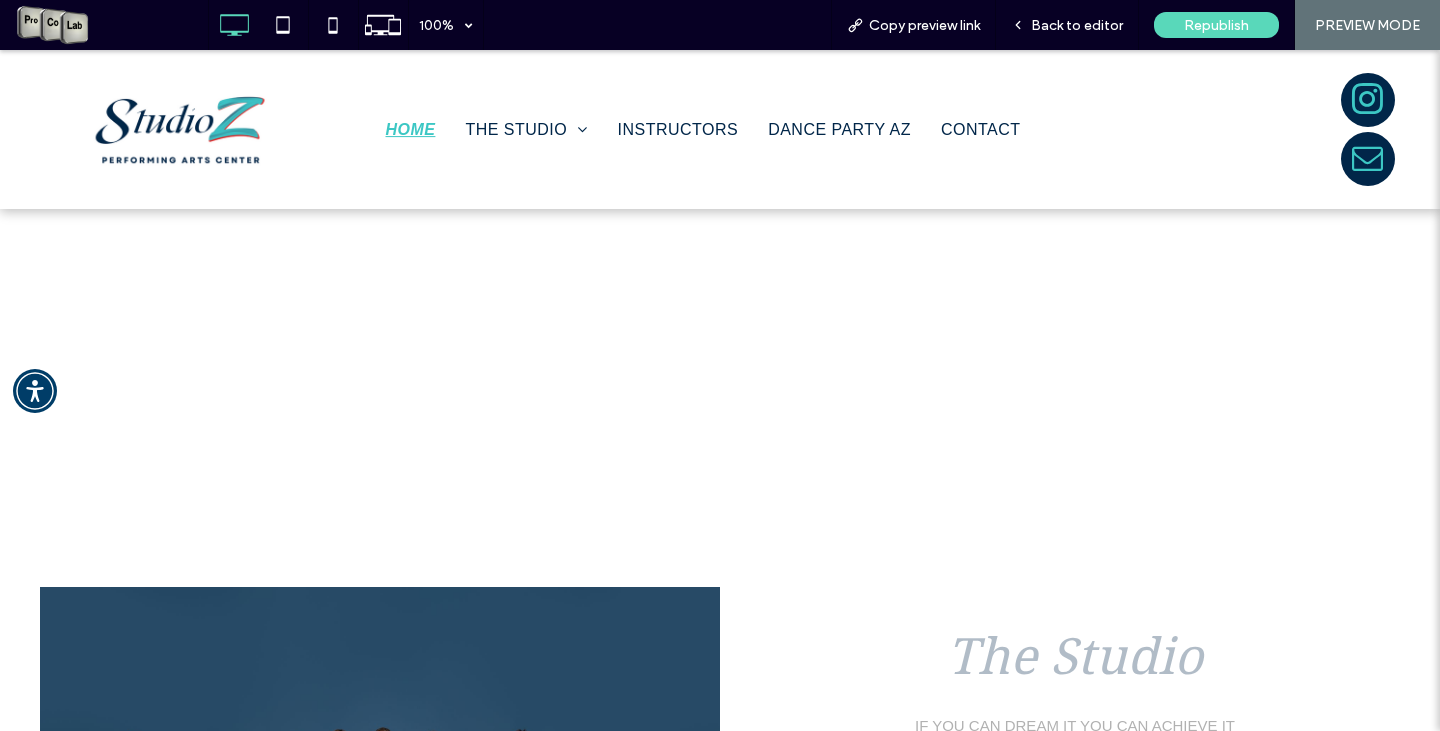 scroll, scrollTop: 700, scrollLeft: 0, axis: vertical 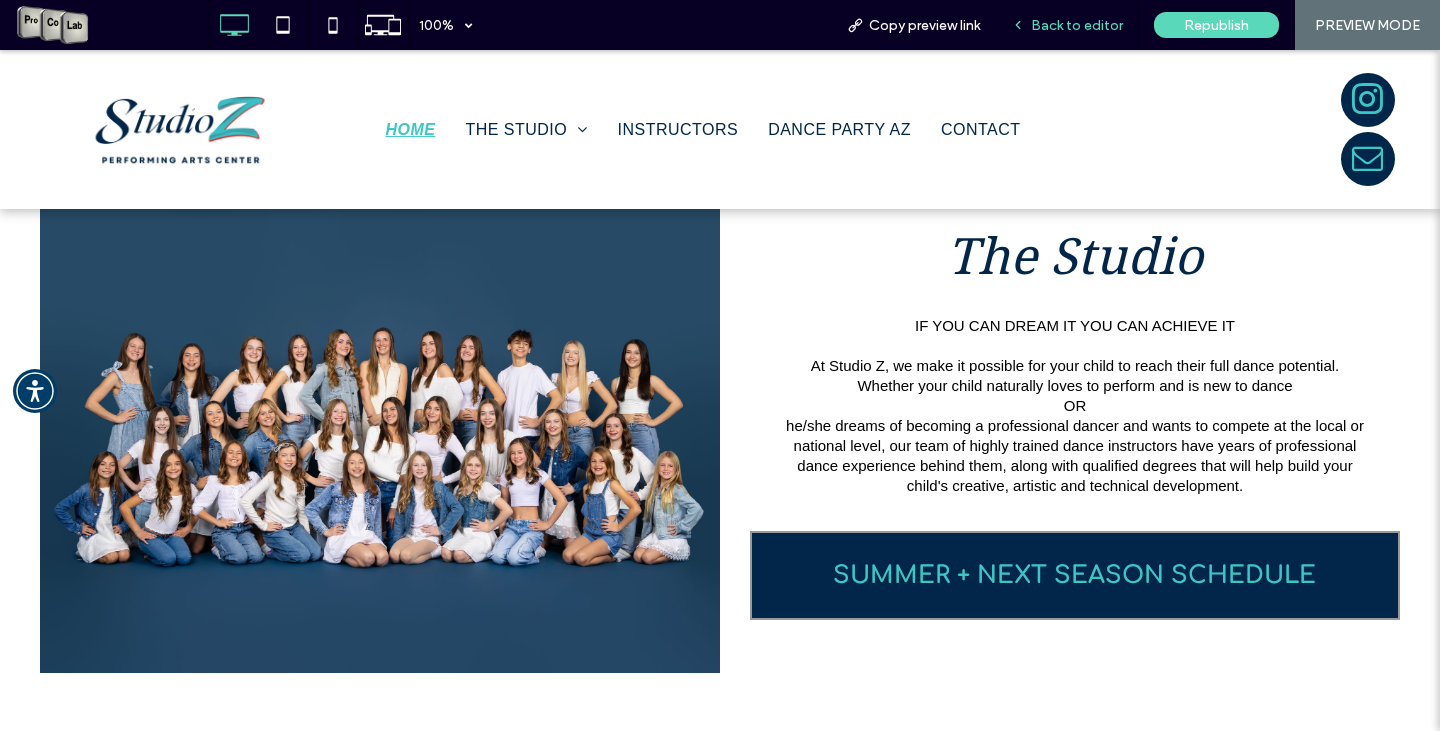click on "Back to editor" at bounding box center (1077, 25) 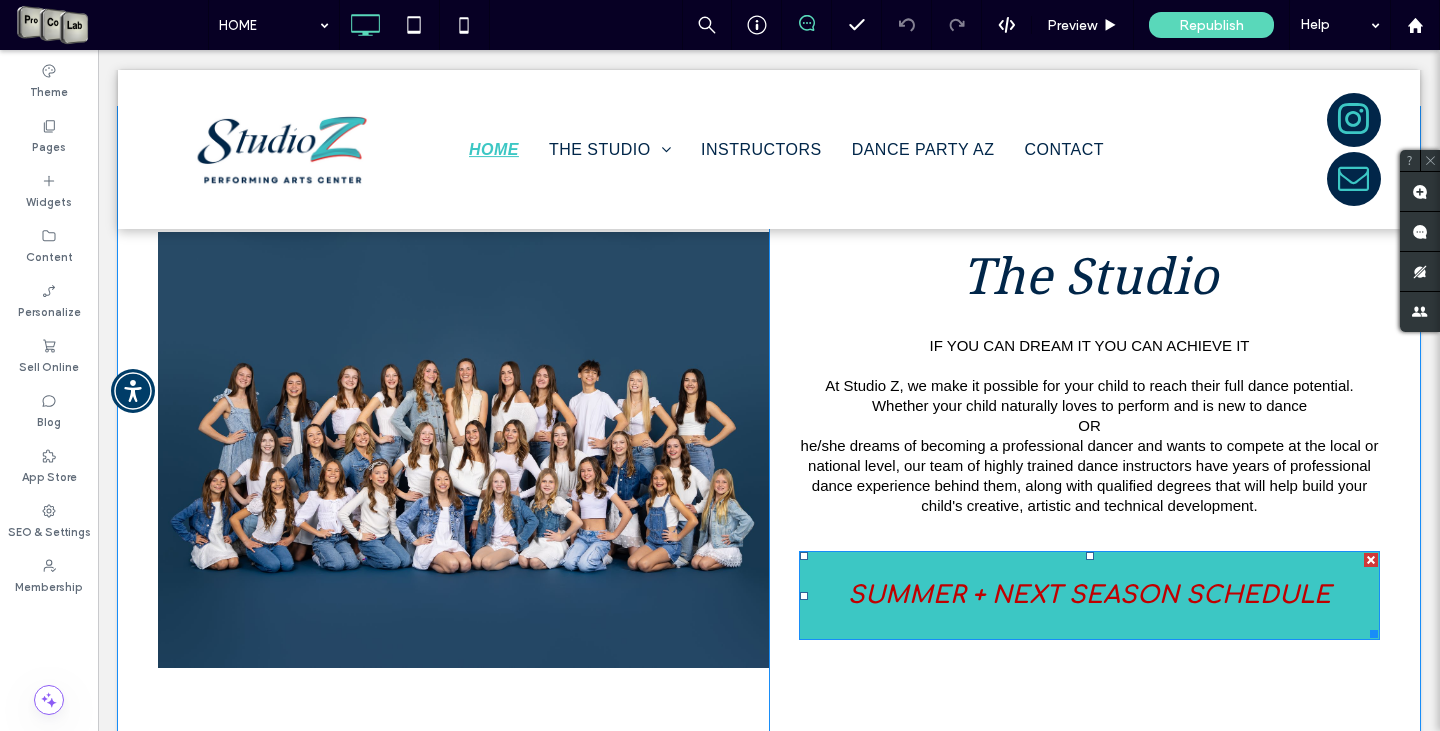 click on "SUMMER + NEXT SEASON SCHEDULE" at bounding box center [1089, 595] 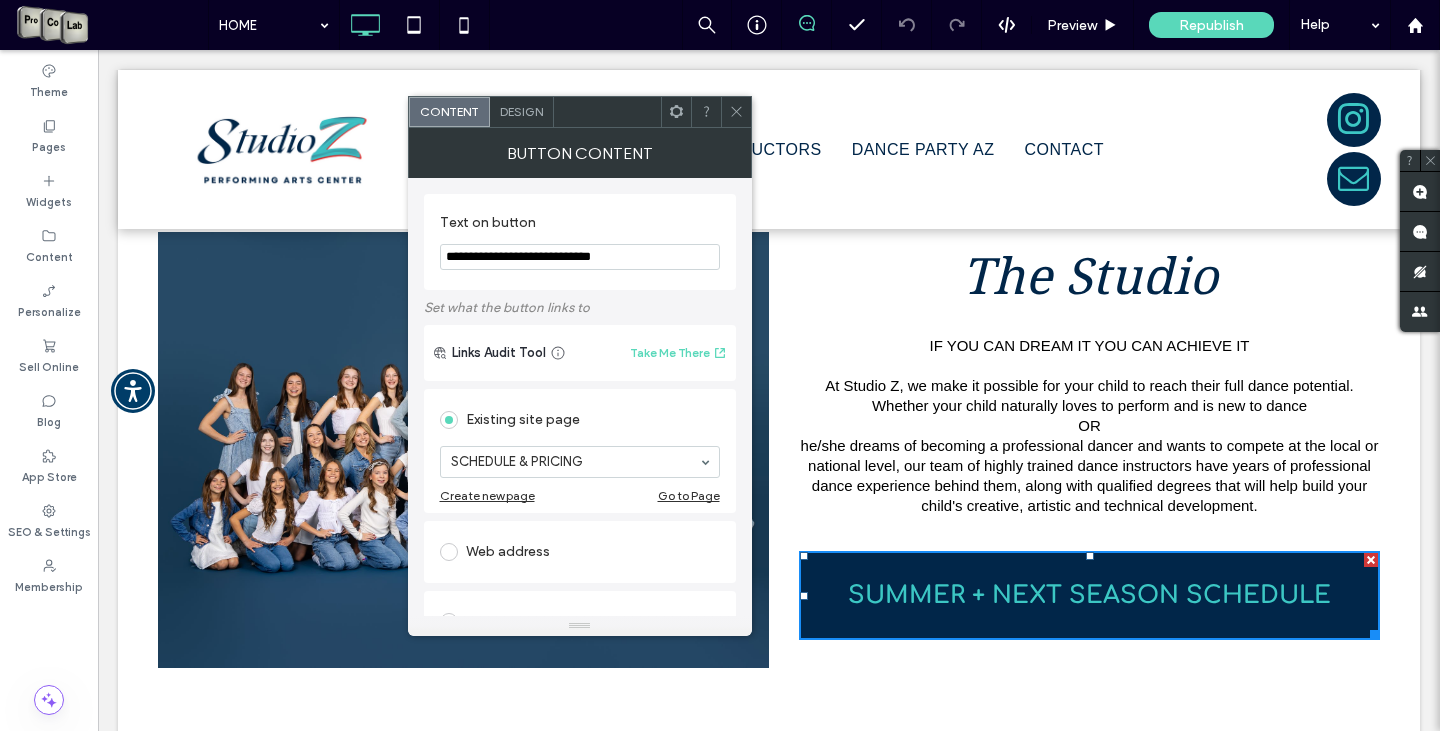 drag, startPoint x: 549, startPoint y: 255, endPoint x: 411, endPoint y: 272, distance: 139.04315 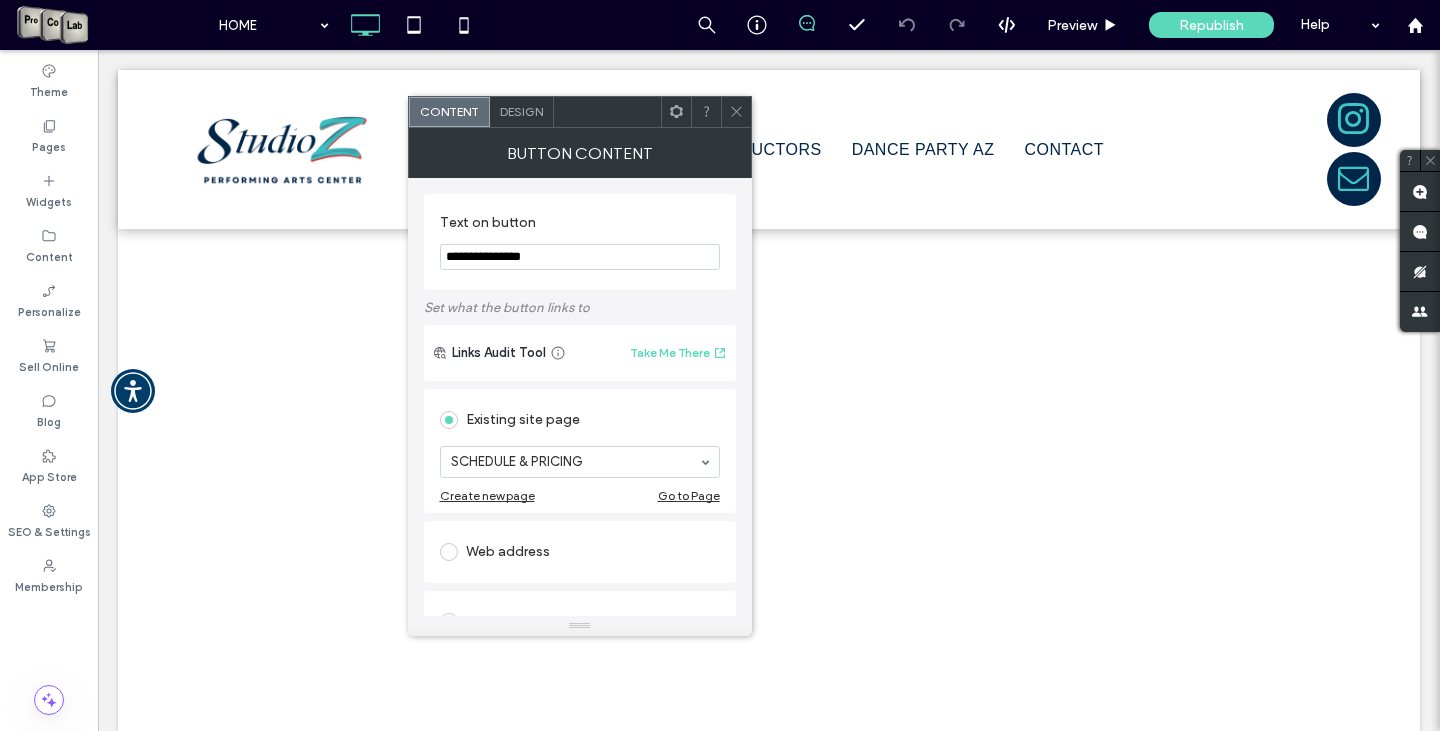 scroll, scrollTop: 700, scrollLeft: 0, axis: vertical 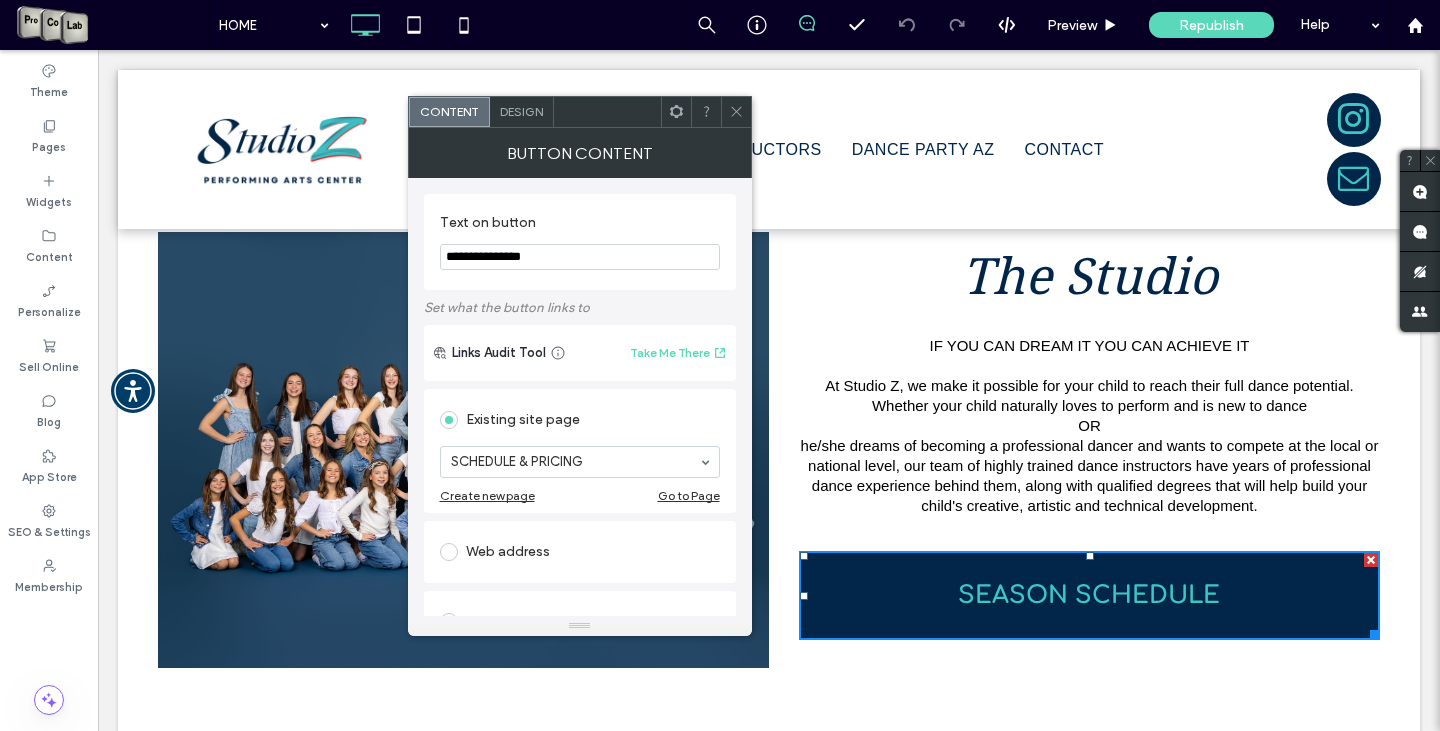 click on "**********" at bounding box center [580, 397] 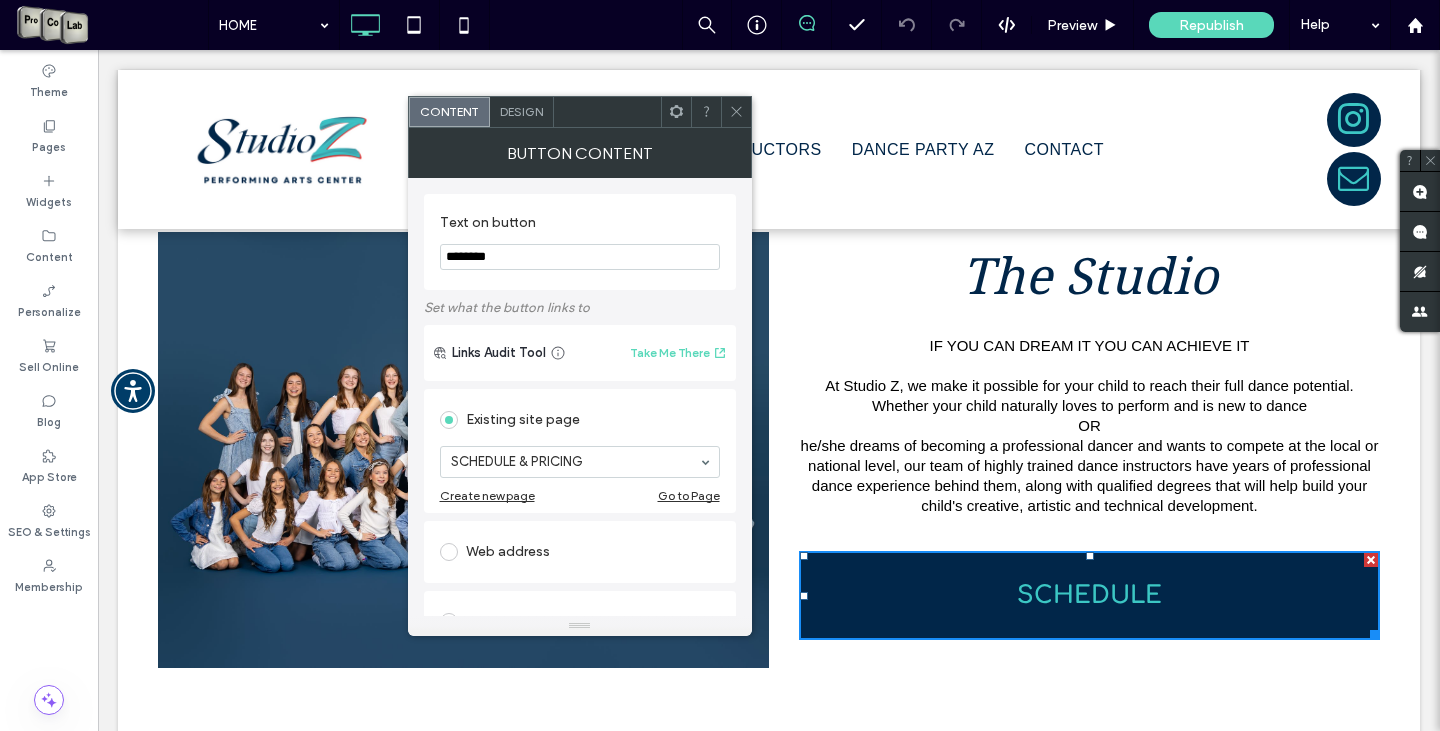 type on "********" 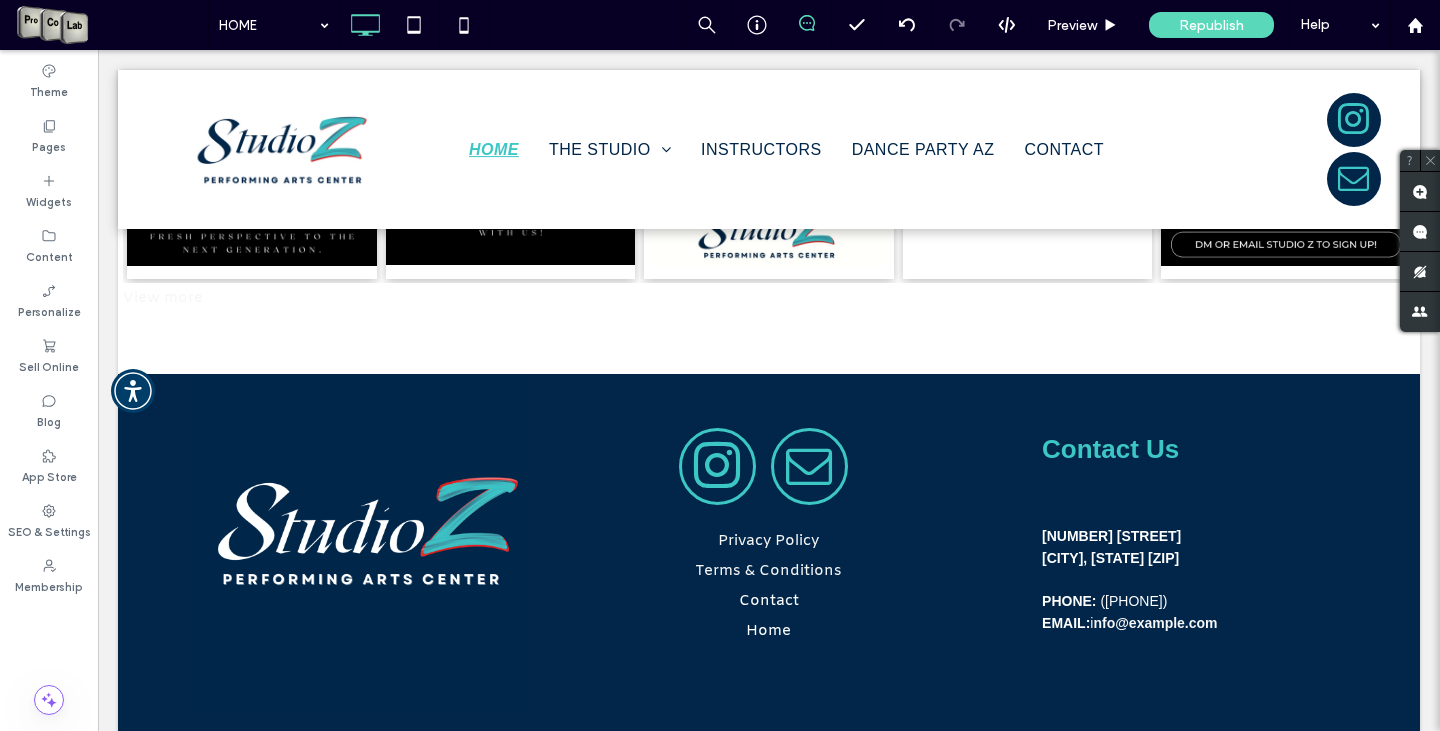 scroll, scrollTop: 4782, scrollLeft: 0, axis: vertical 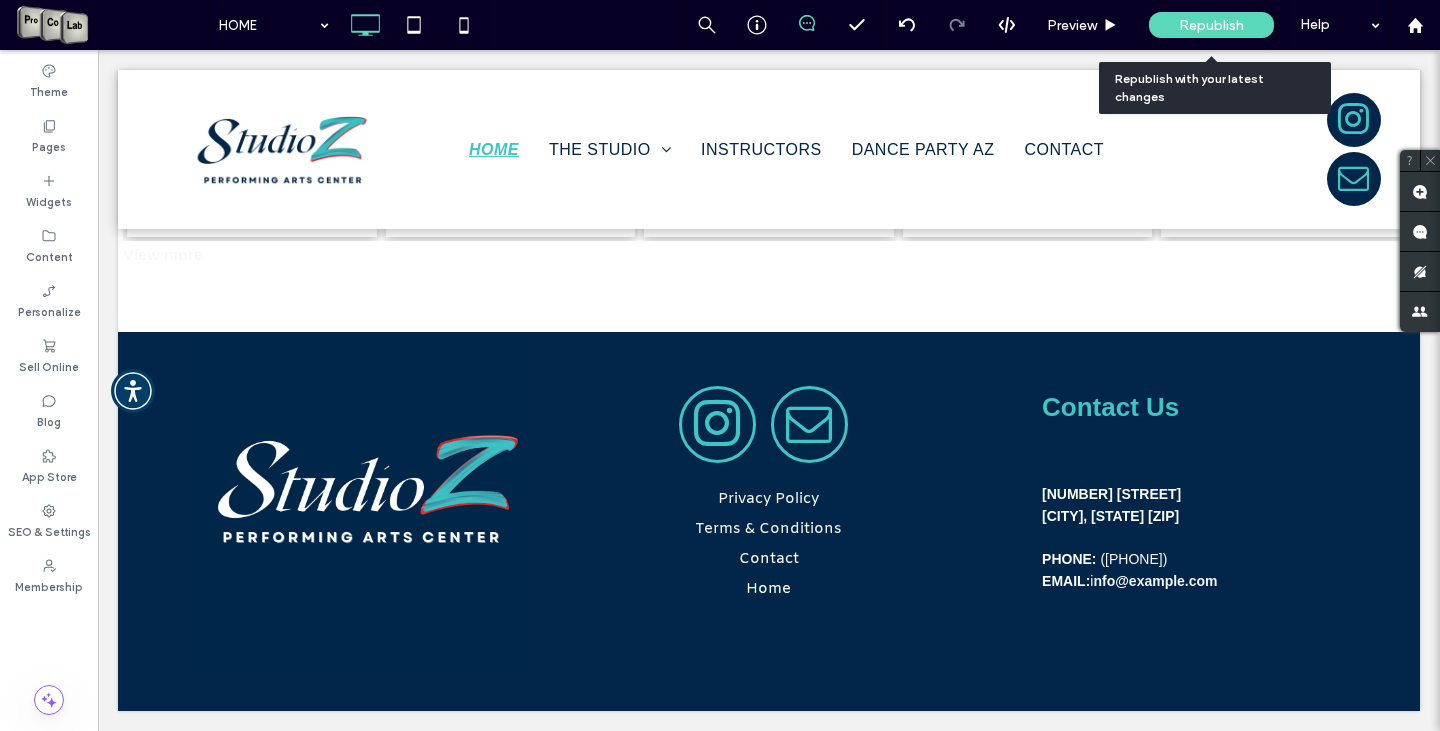 click on "Republish" at bounding box center (1211, 25) 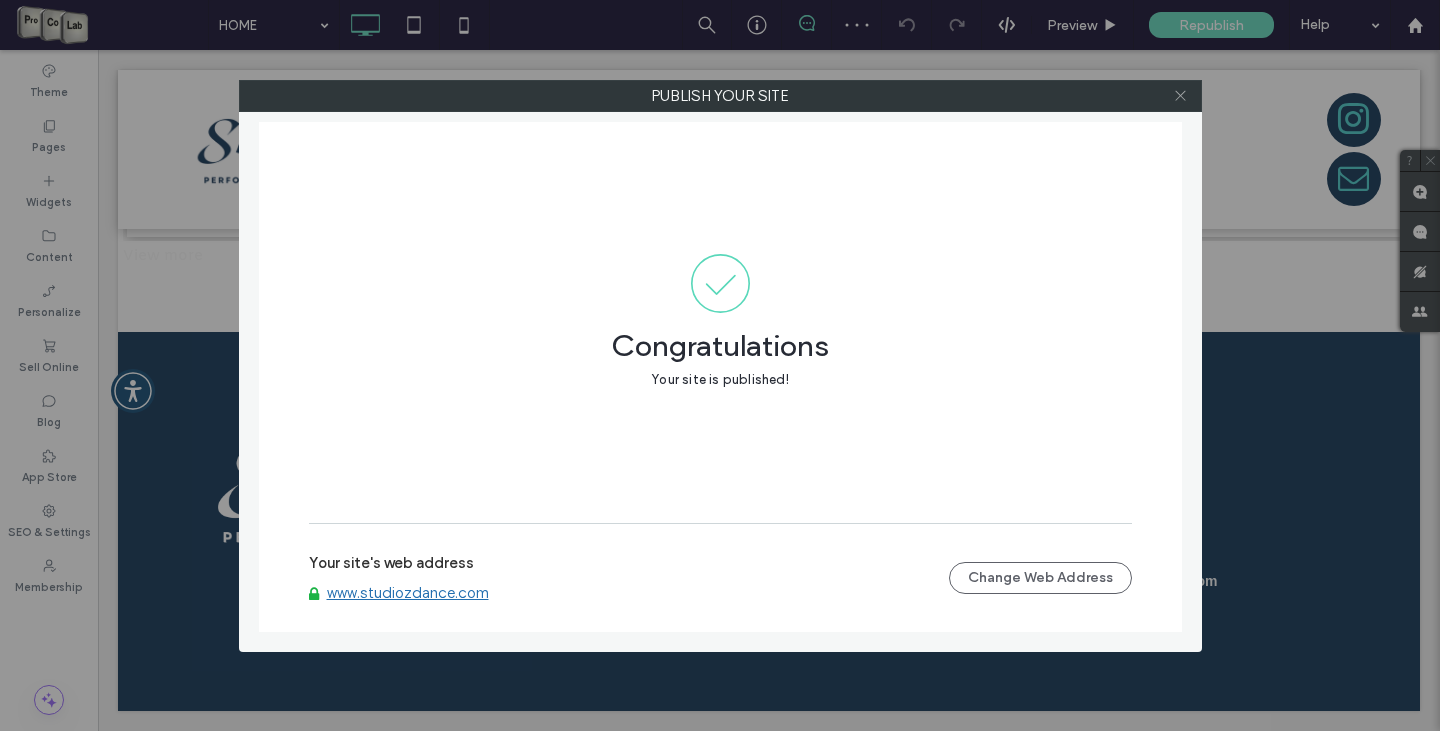 click at bounding box center (1180, 96) 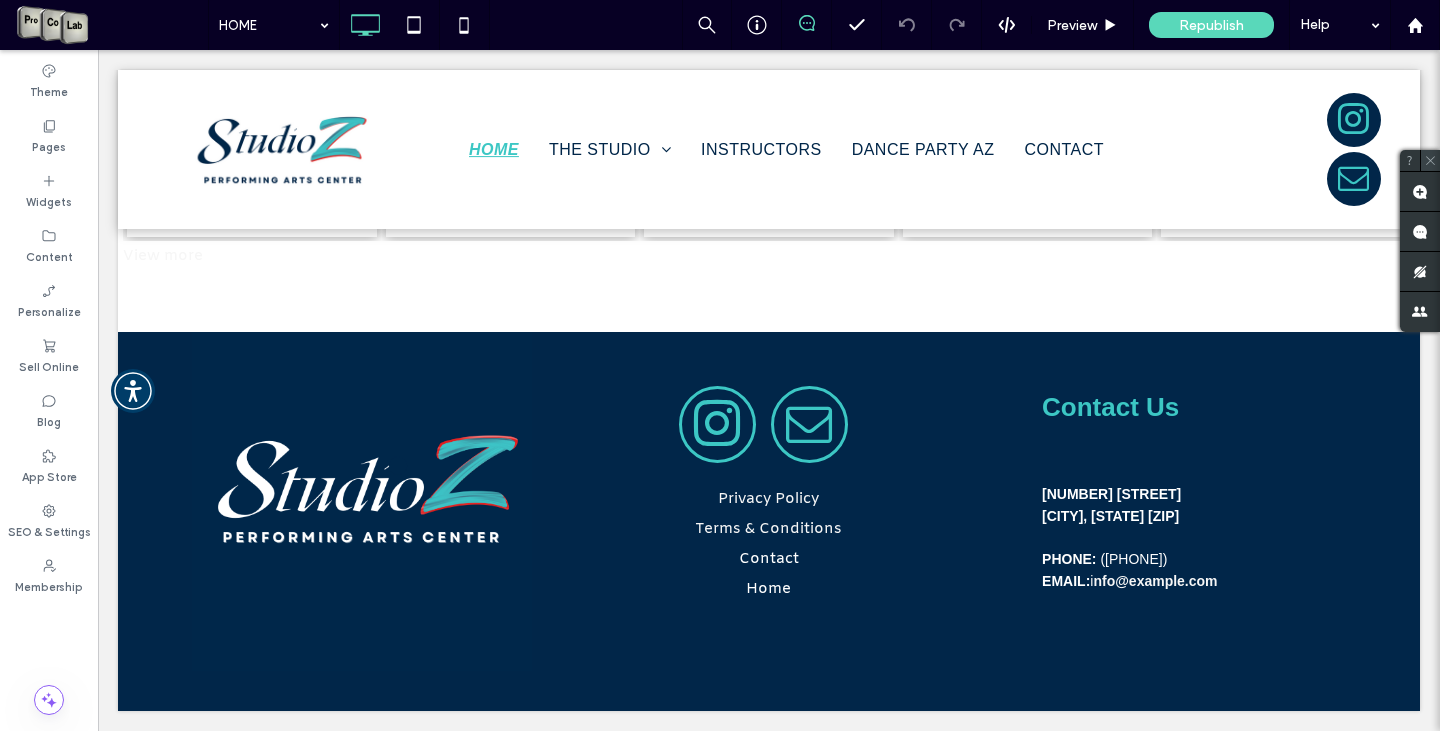 click 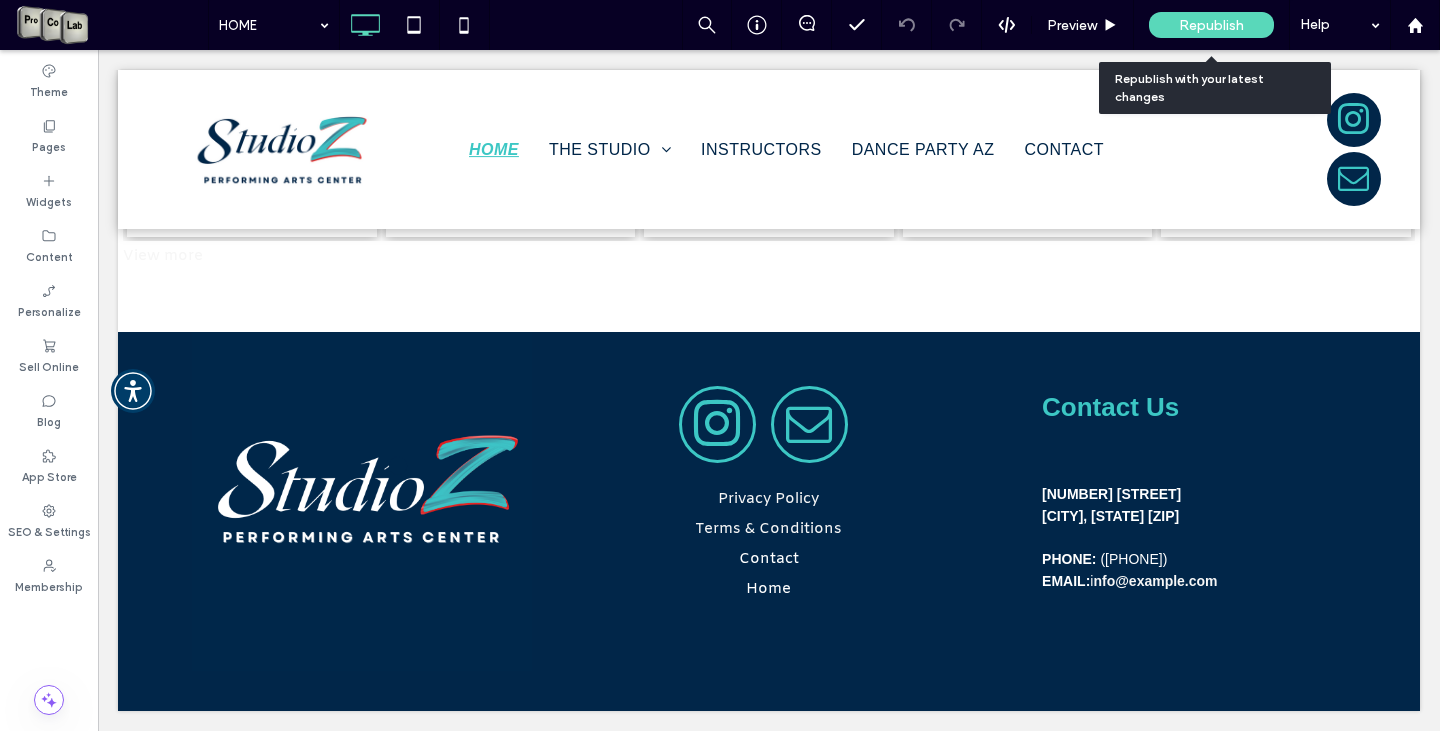 click on "Republish" at bounding box center [1211, 25] 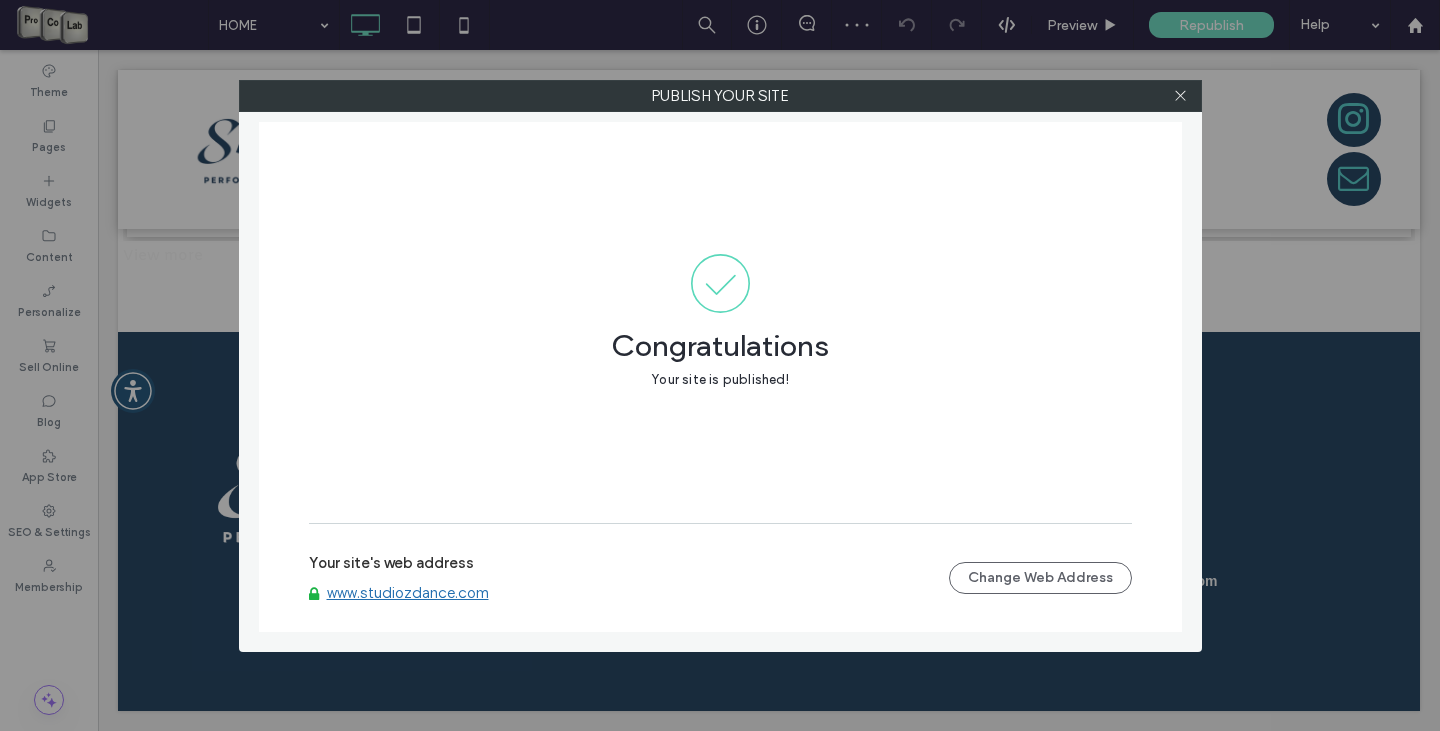 click on "www.studiozdance.com" at bounding box center (408, 593) 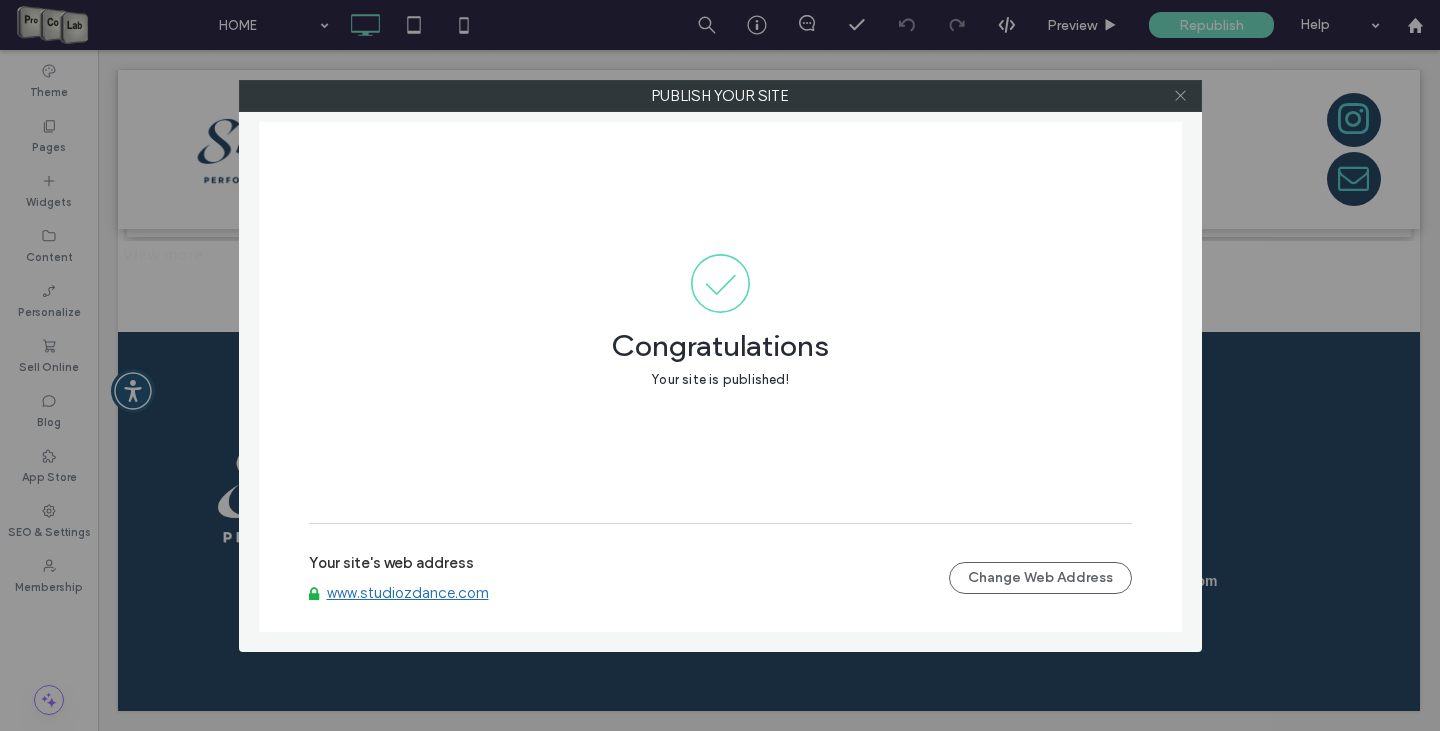click 